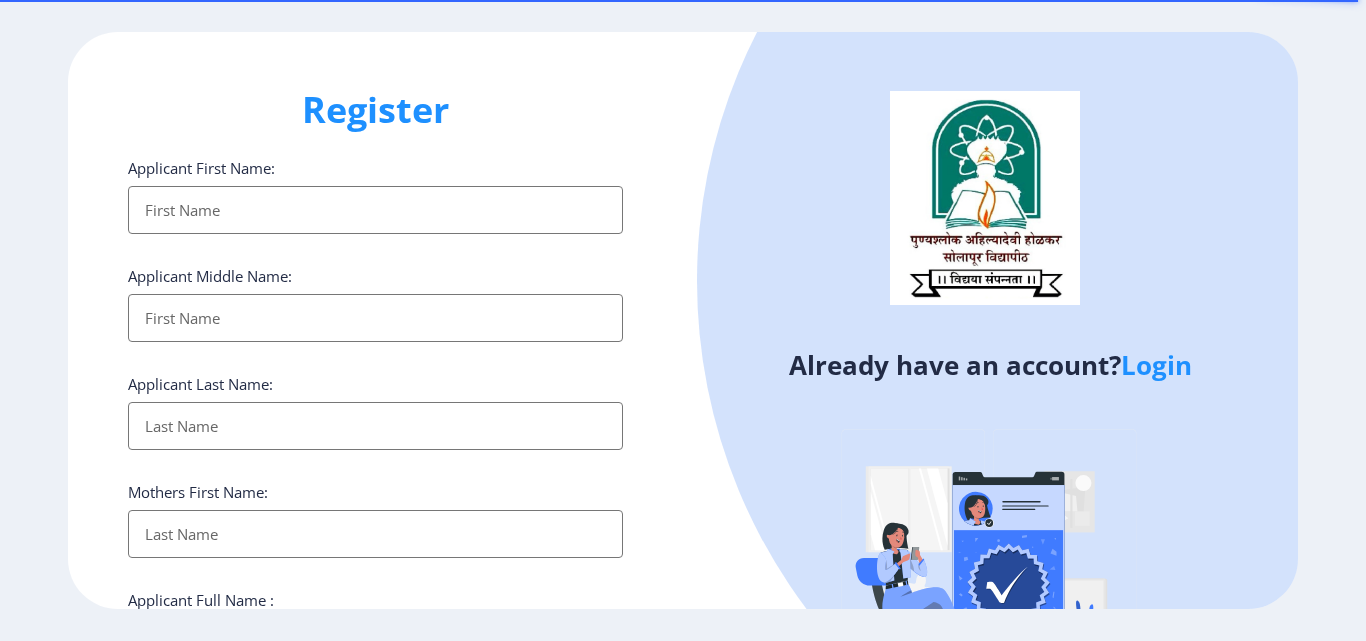 select 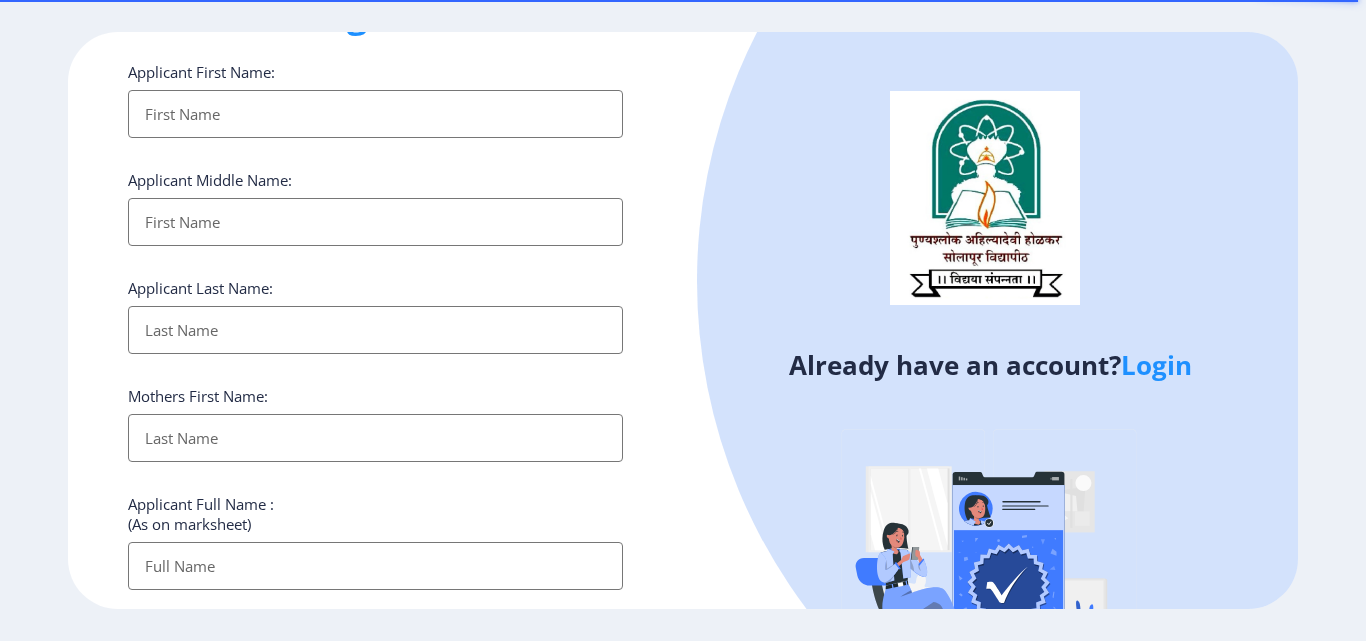 scroll, scrollTop: 0, scrollLeft: 0, axis: both 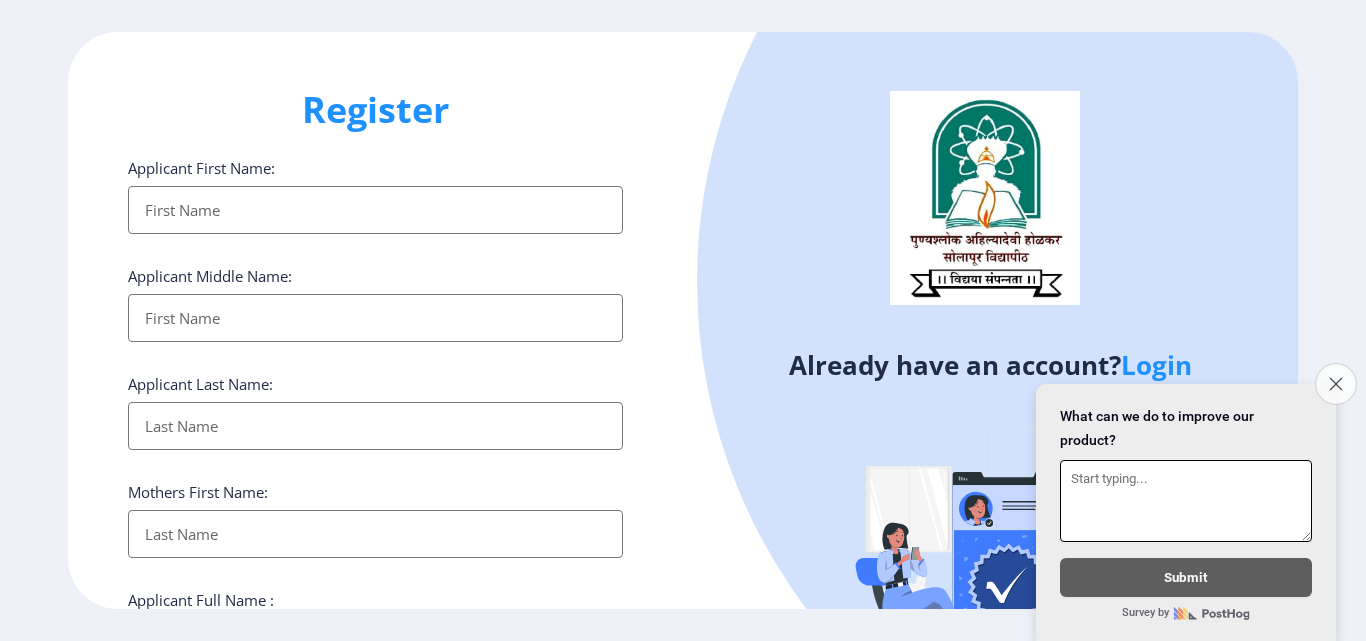 click on "Close survey" at bounding box center (1336, 384) 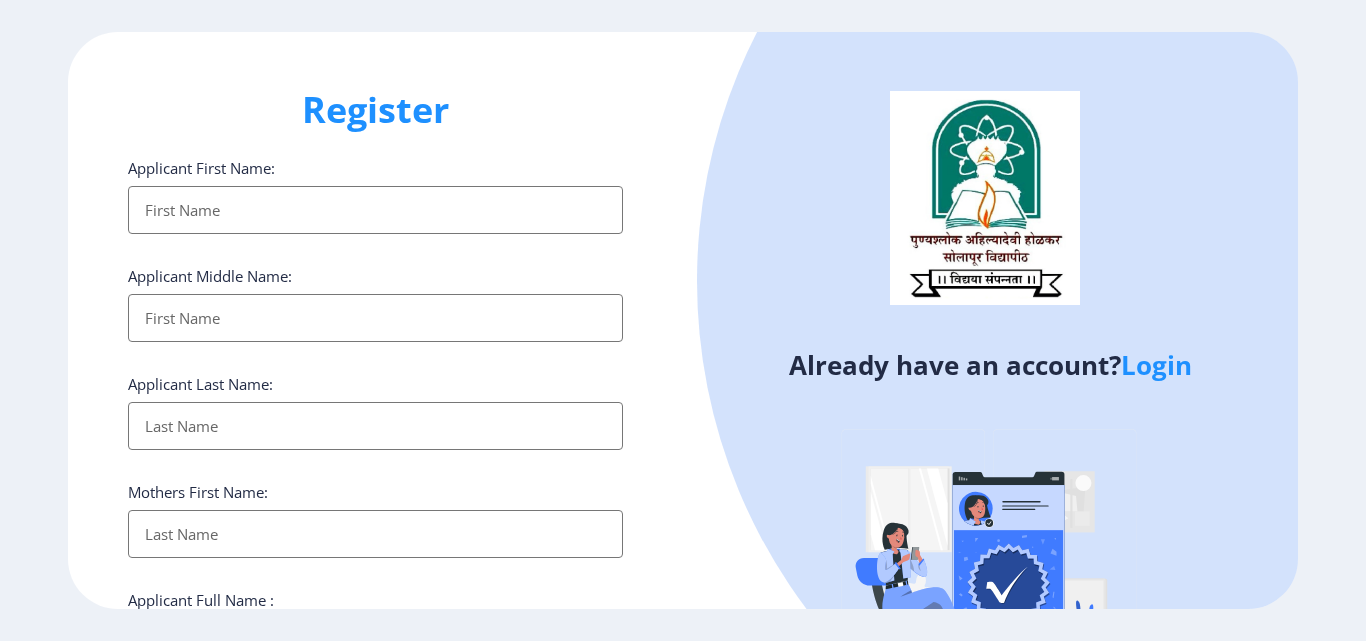 click on "Applicant First Name:" at bounding box center [375, 210] 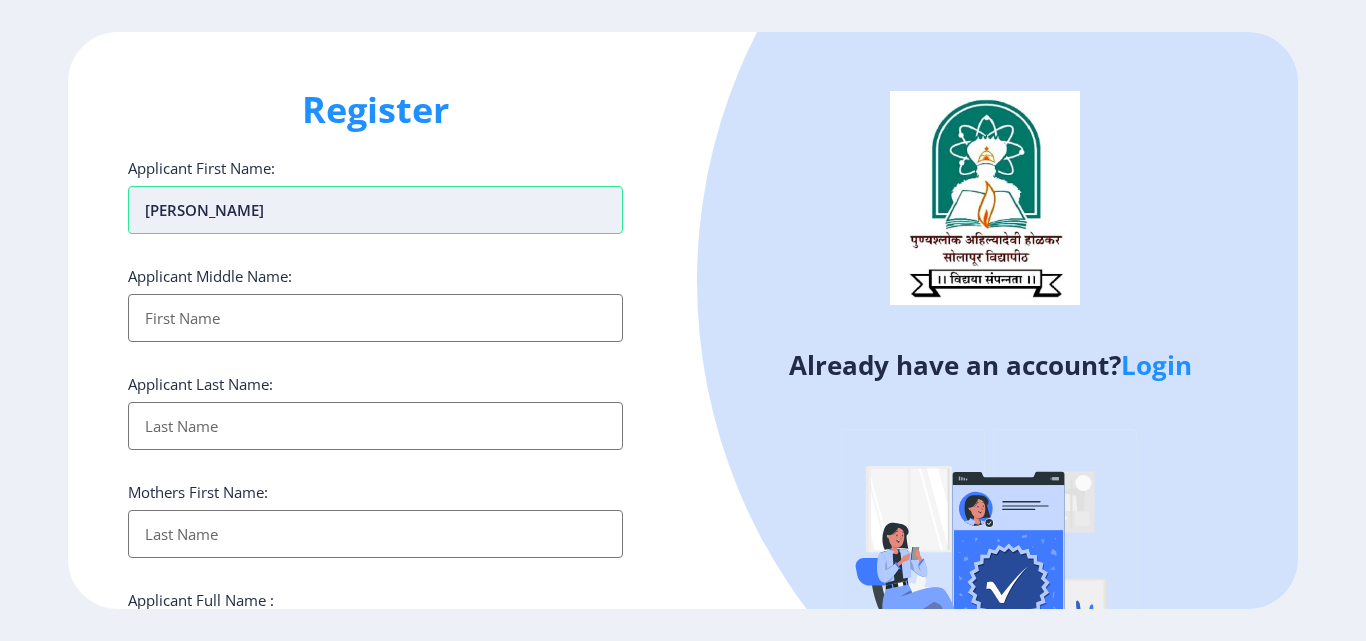 type on "[PERSON_NAME]" 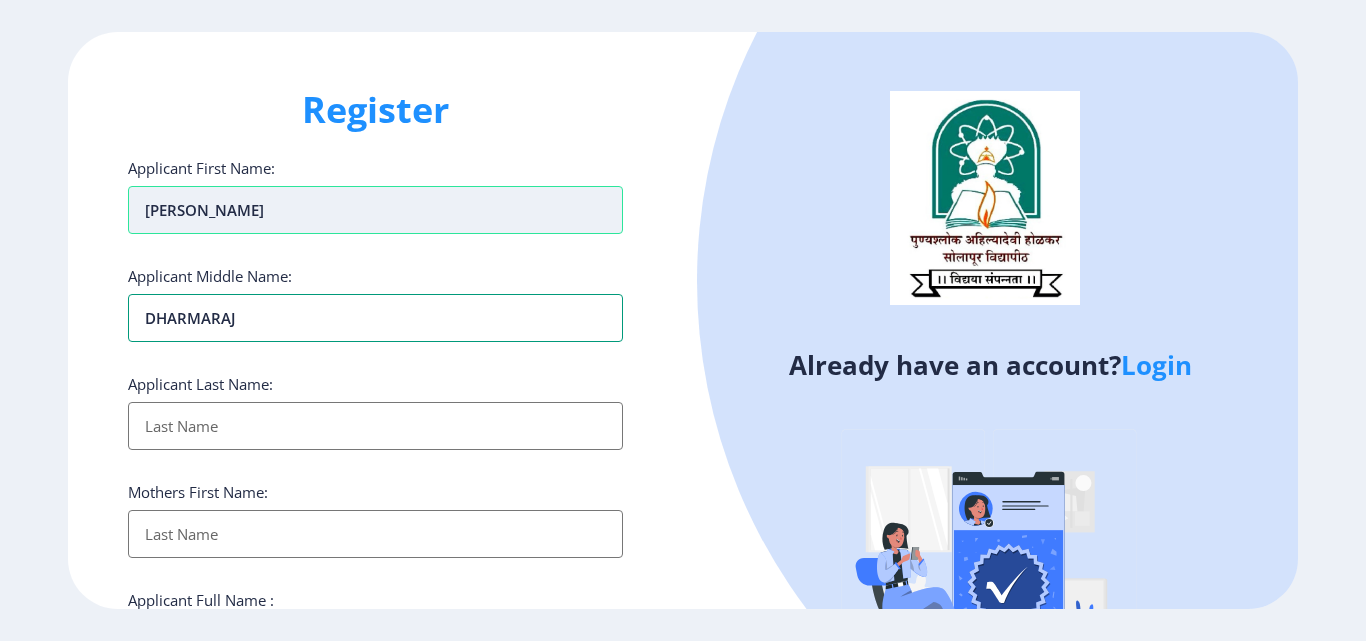 type on "DHARMARAJ" 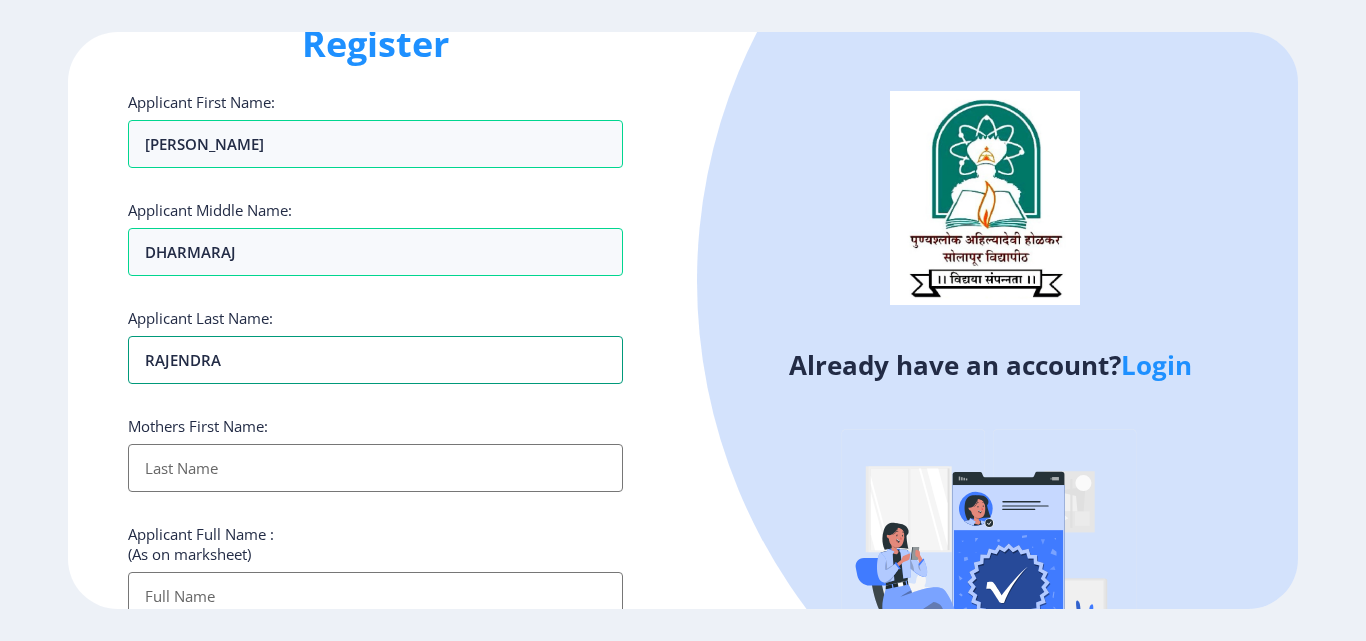 scroll, scrollTop: 100, scrollLeft: 0, axis: vertical 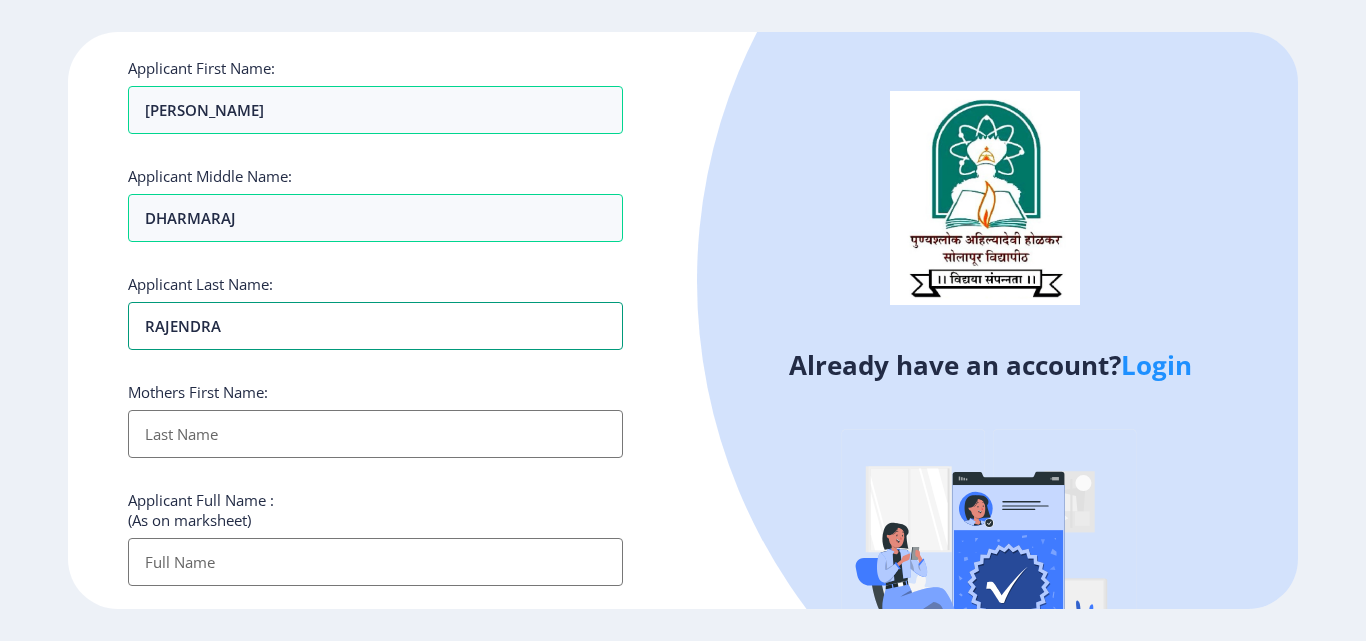 type on "RAJENDRA" 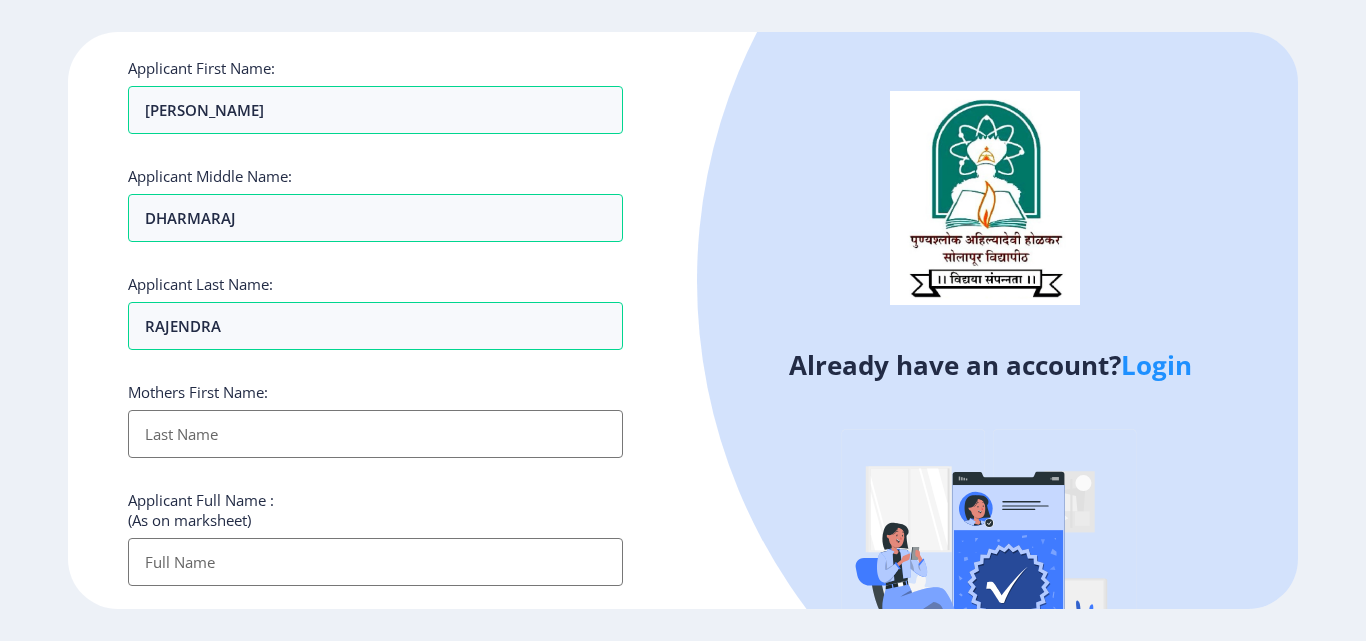 click on "Applicant First Name:" at bounding box center [375, 434] 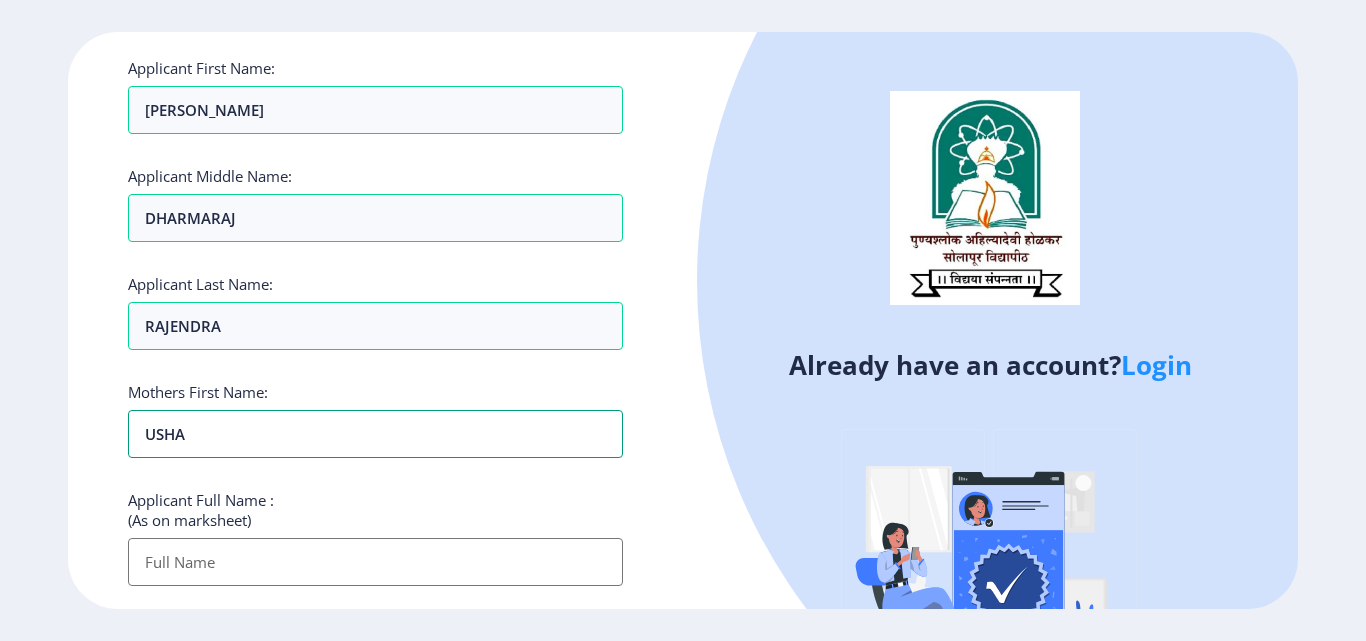 type on "USHA" 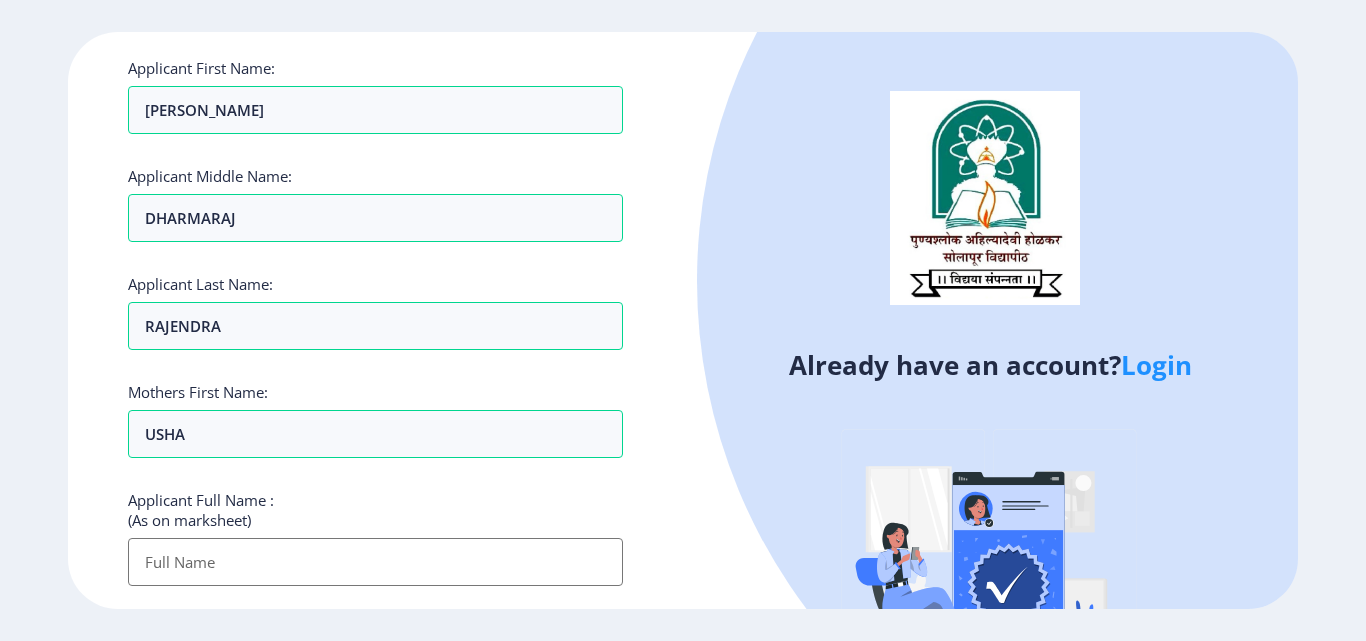 click on "Applicant First Name:" at bounding box center [375, 562] 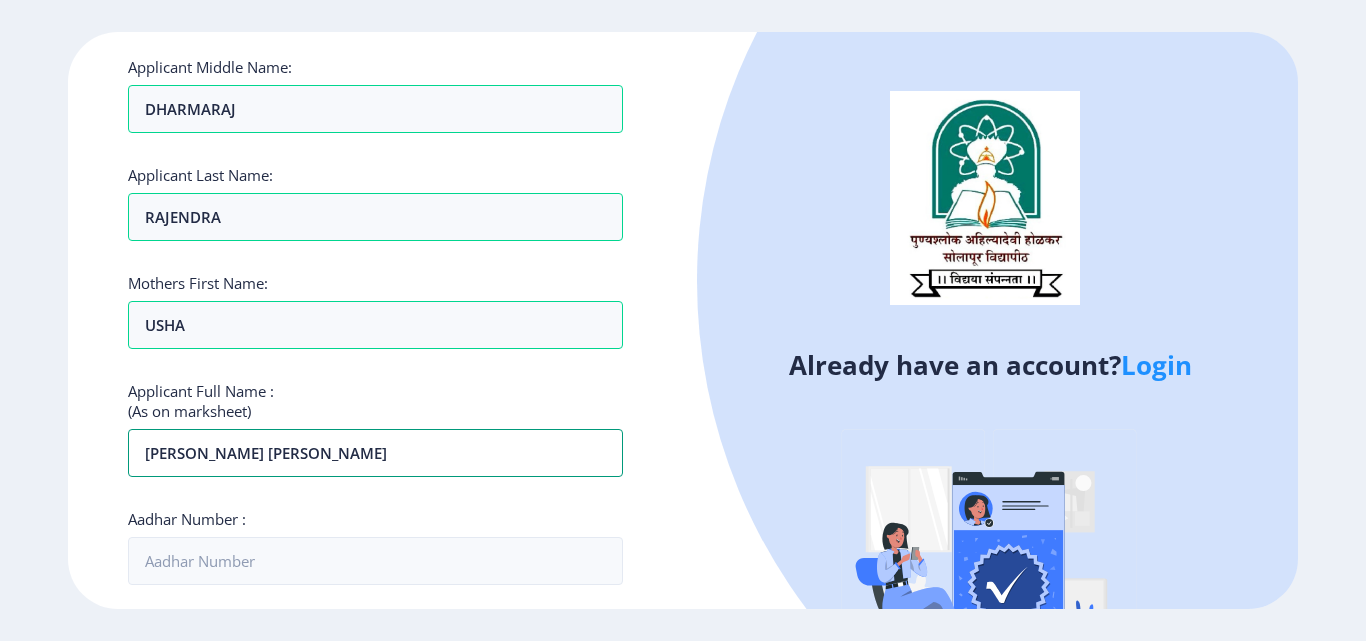 scroll, scrollTop: 400, scrollLeft: 0, axis: vertical 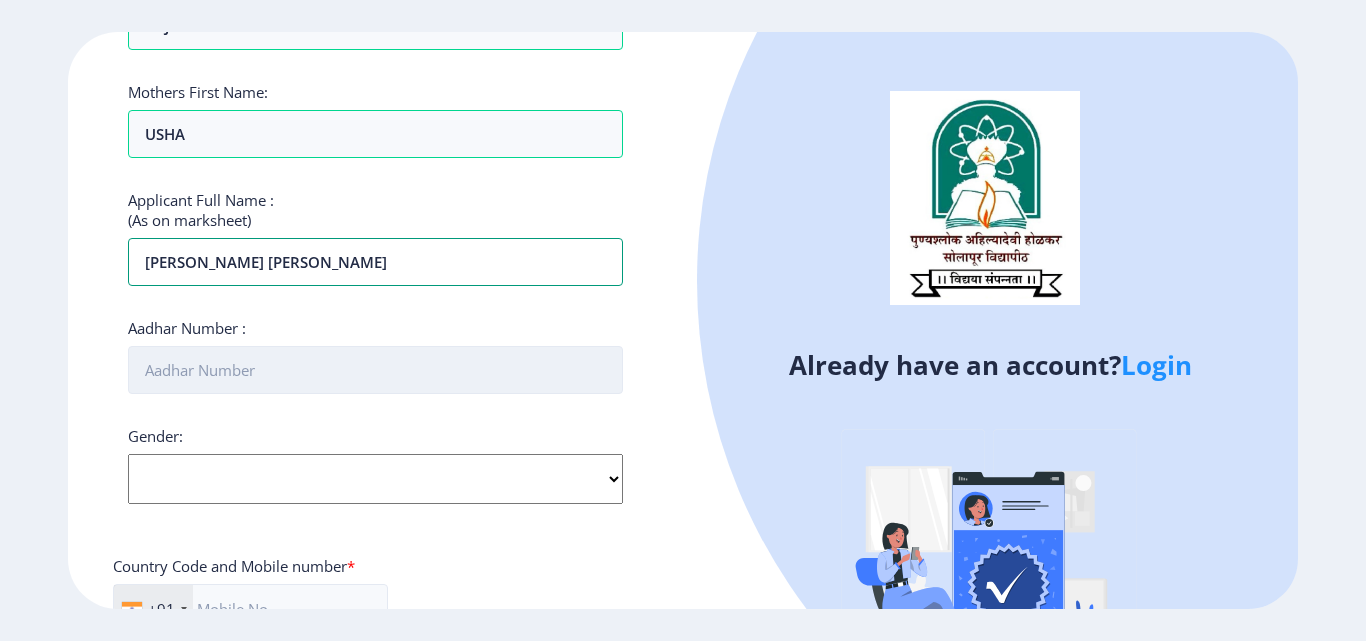 type on "[PERSON_NAME] [PERSON_NAME]" 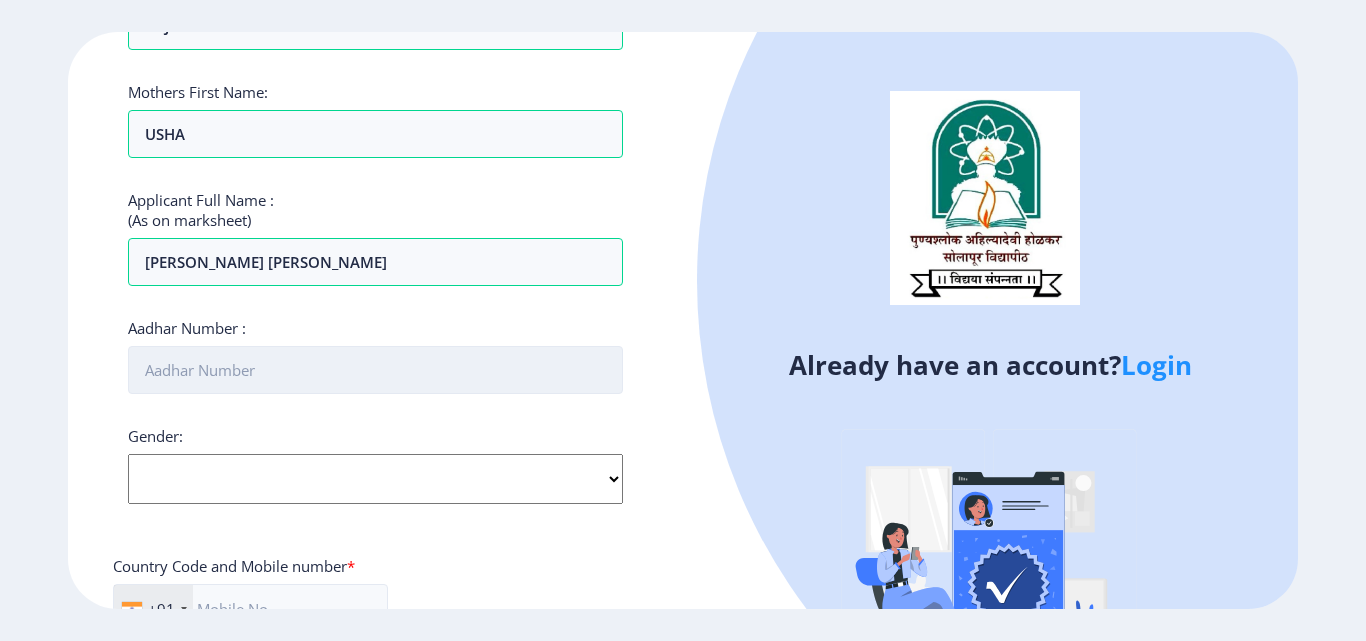click on "Aadhar Number :" at bounding box center (375, 370) 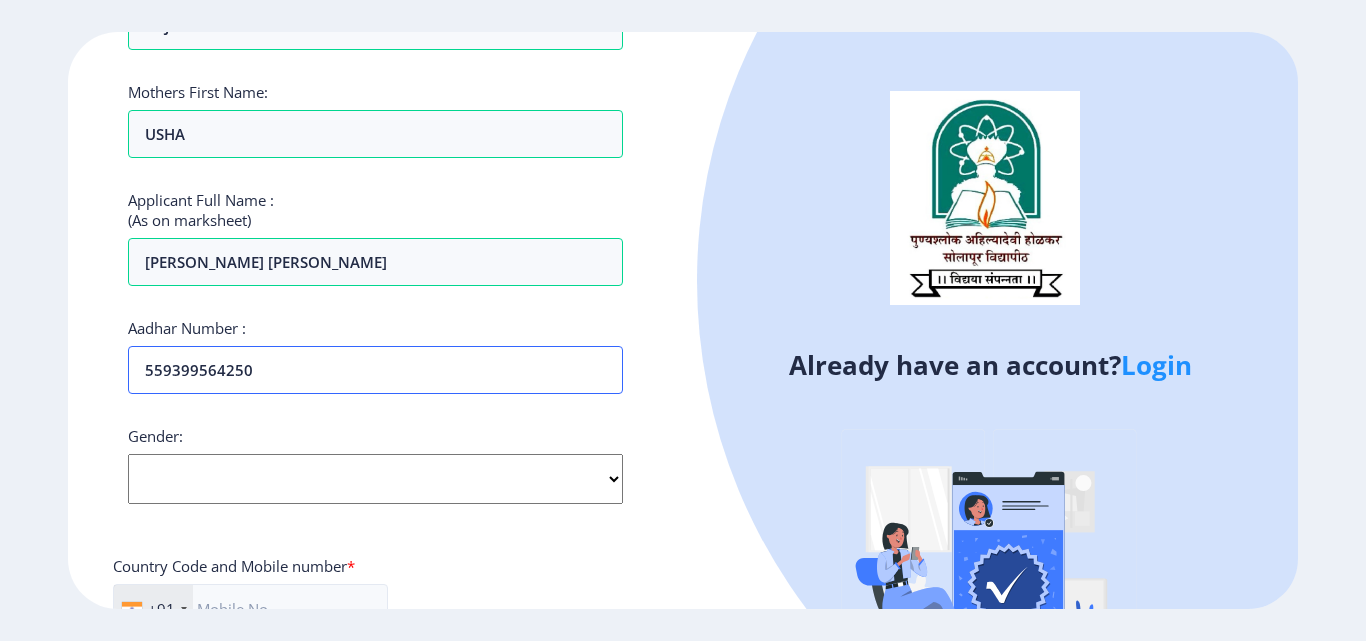 type on "559399564250" 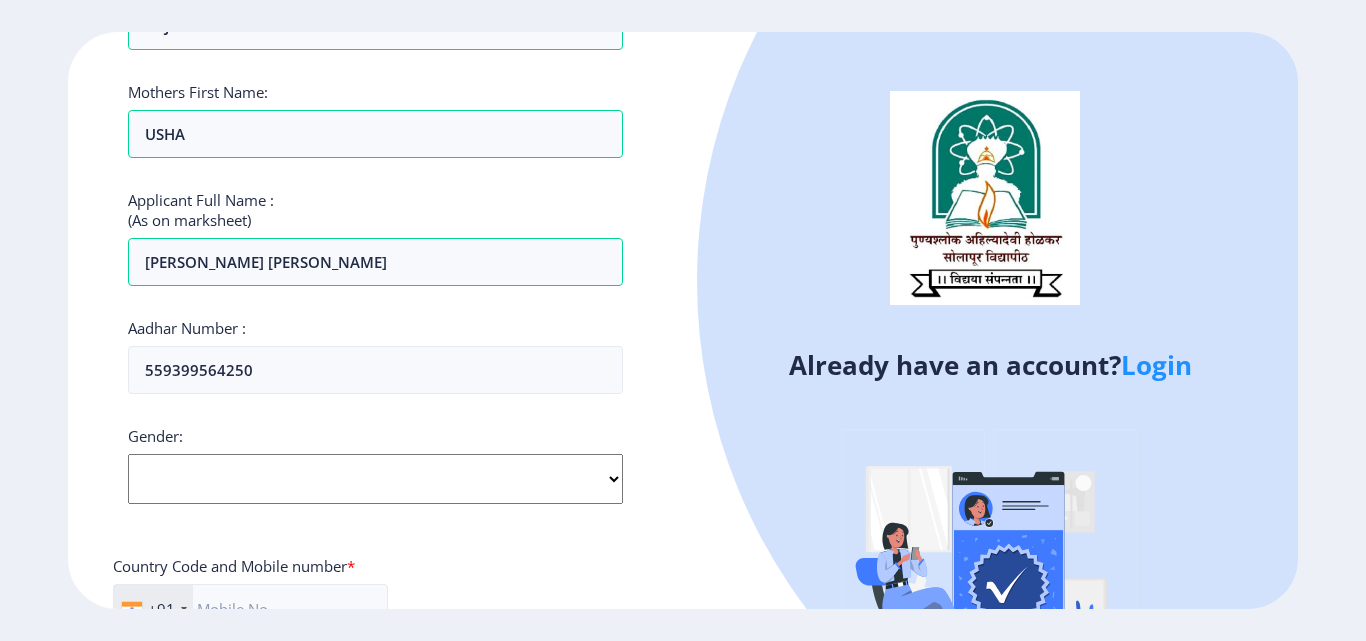 click on "Select Gender [DEMOGRAPHIC_DATA] [DEMOGRAPHIC_DATA] Other" 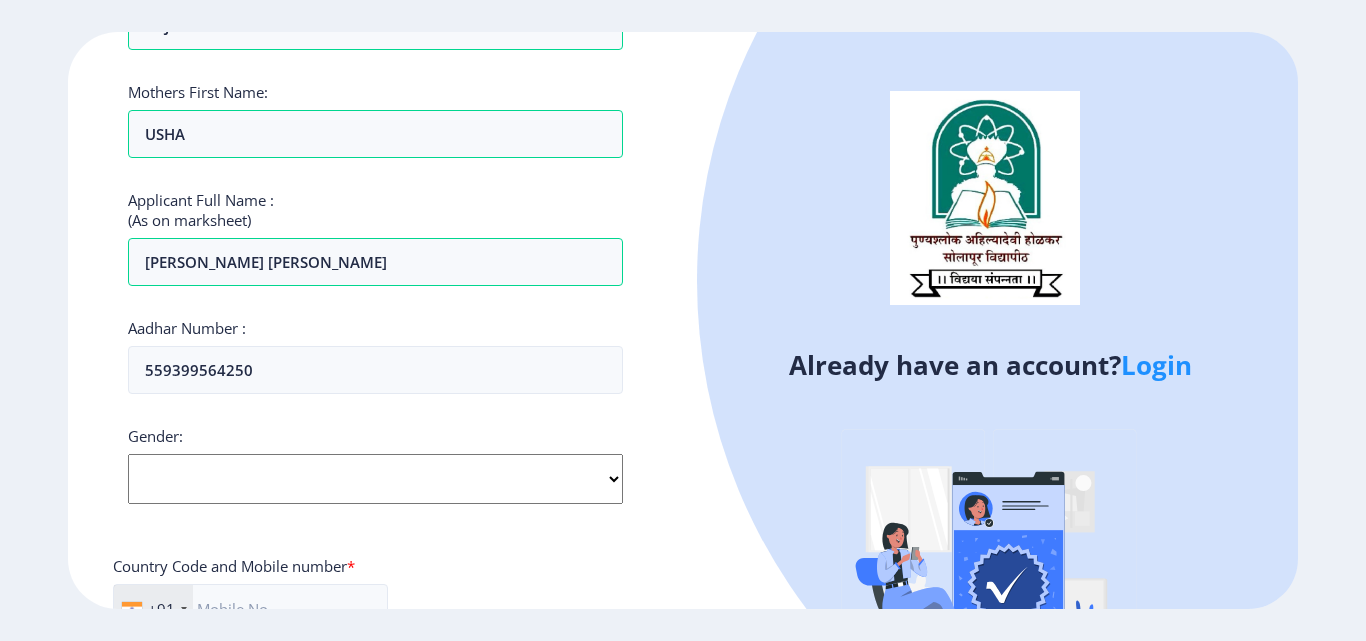 select on "[DEMOGRAPHIC_DATA]" 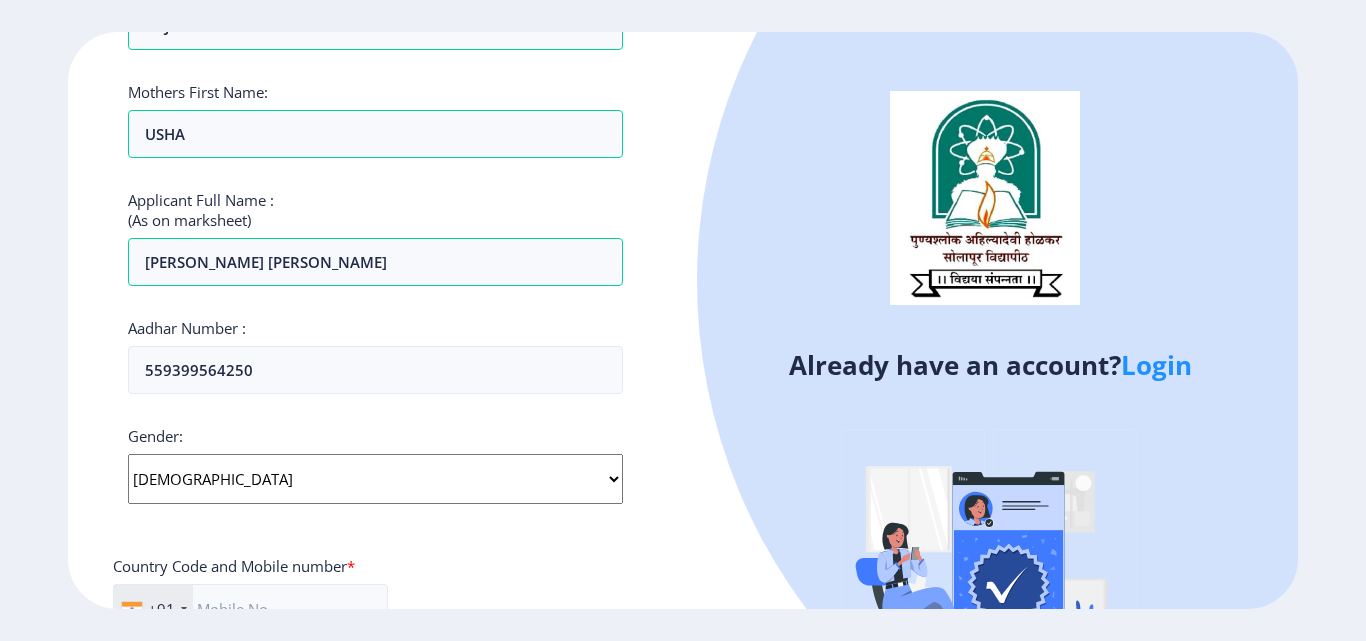 click on "Select Gender Male Female Other" 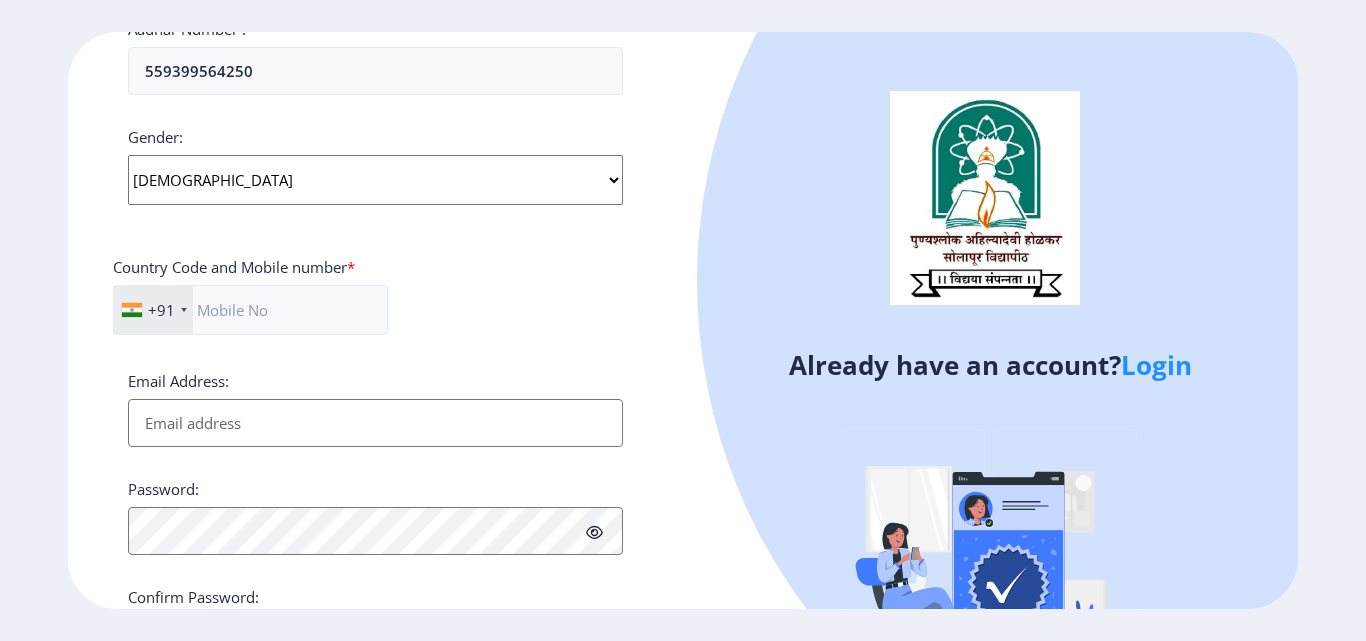 scroll, scrollTop: 700, scrollLeft: 0, axis: vertical 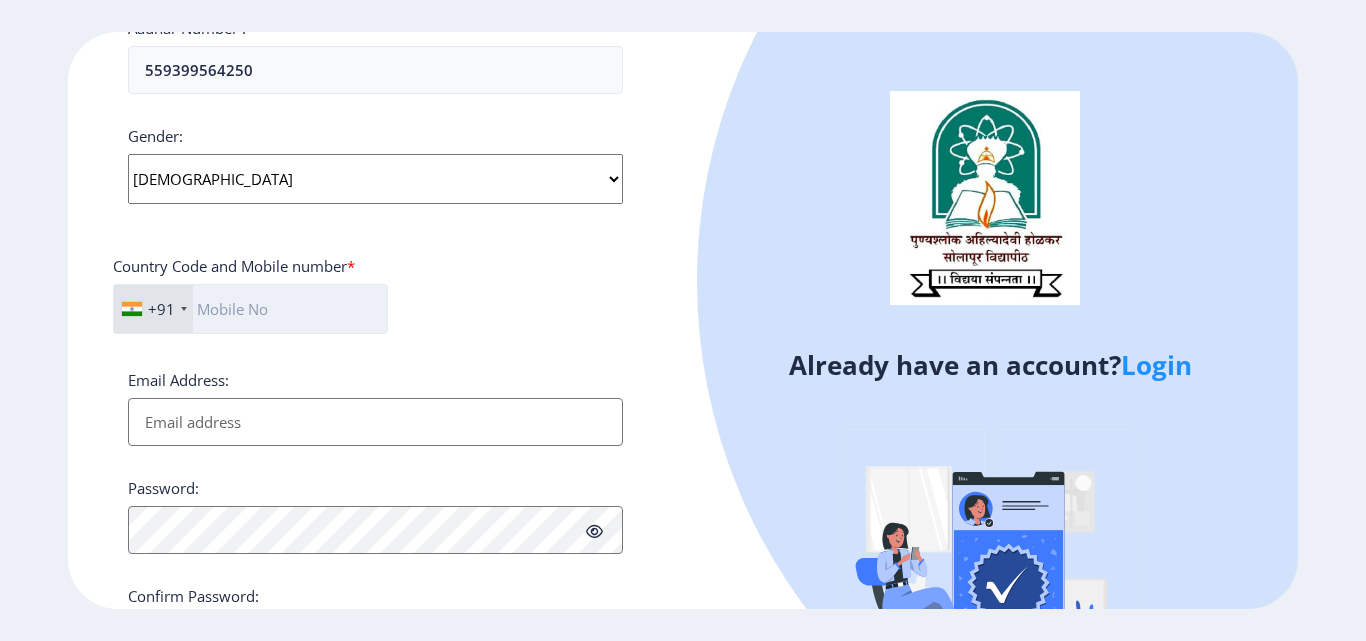 click 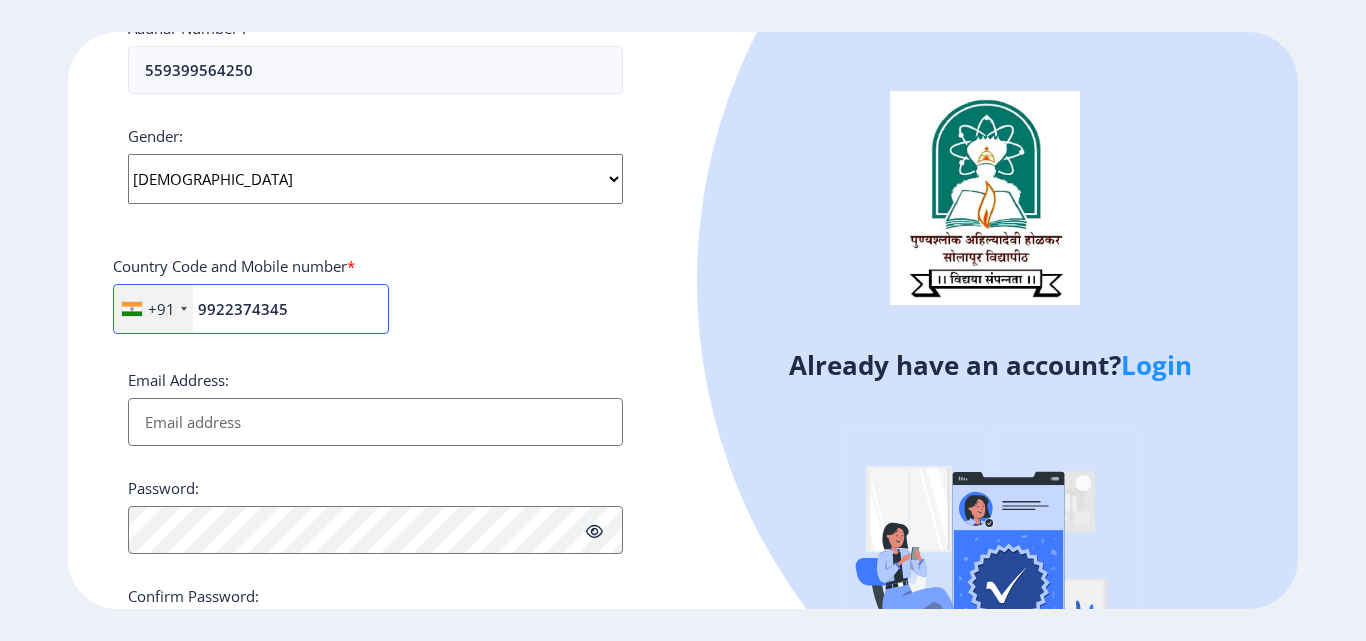 type on "9922374345" 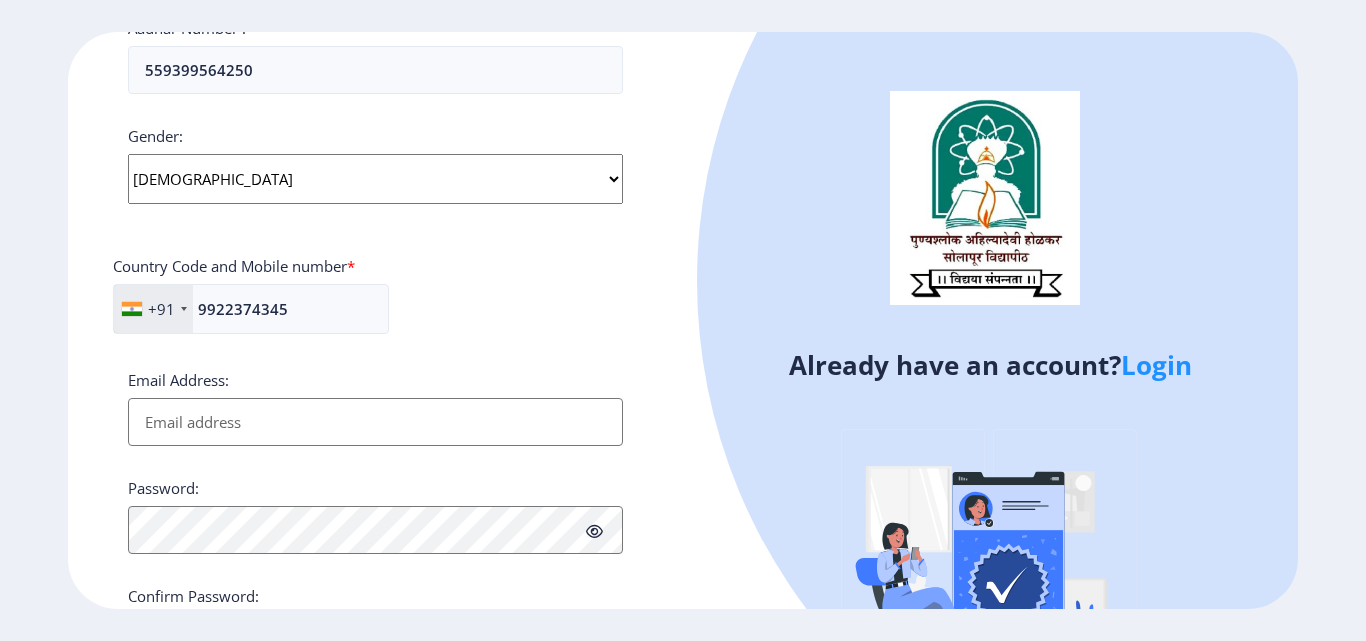 click on "Email Address:" at bounding box center (375, 422) 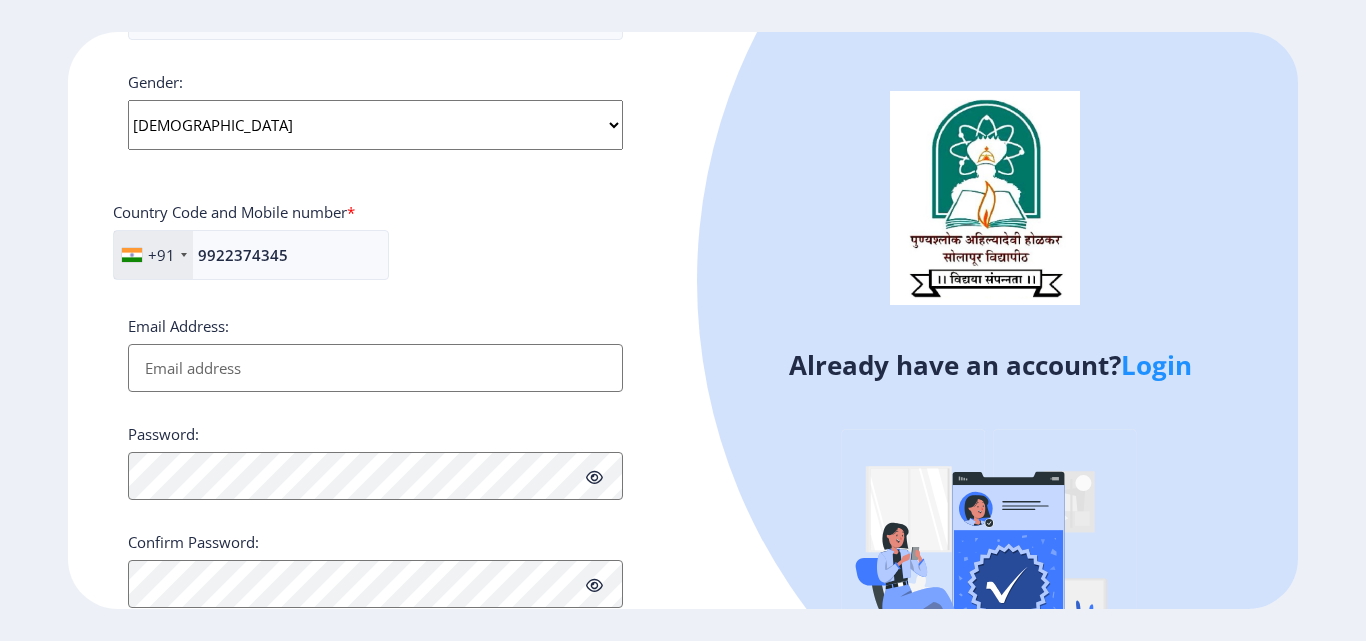 scroll, scrollTop: 800, scrollLeft: 0, axis: vertical 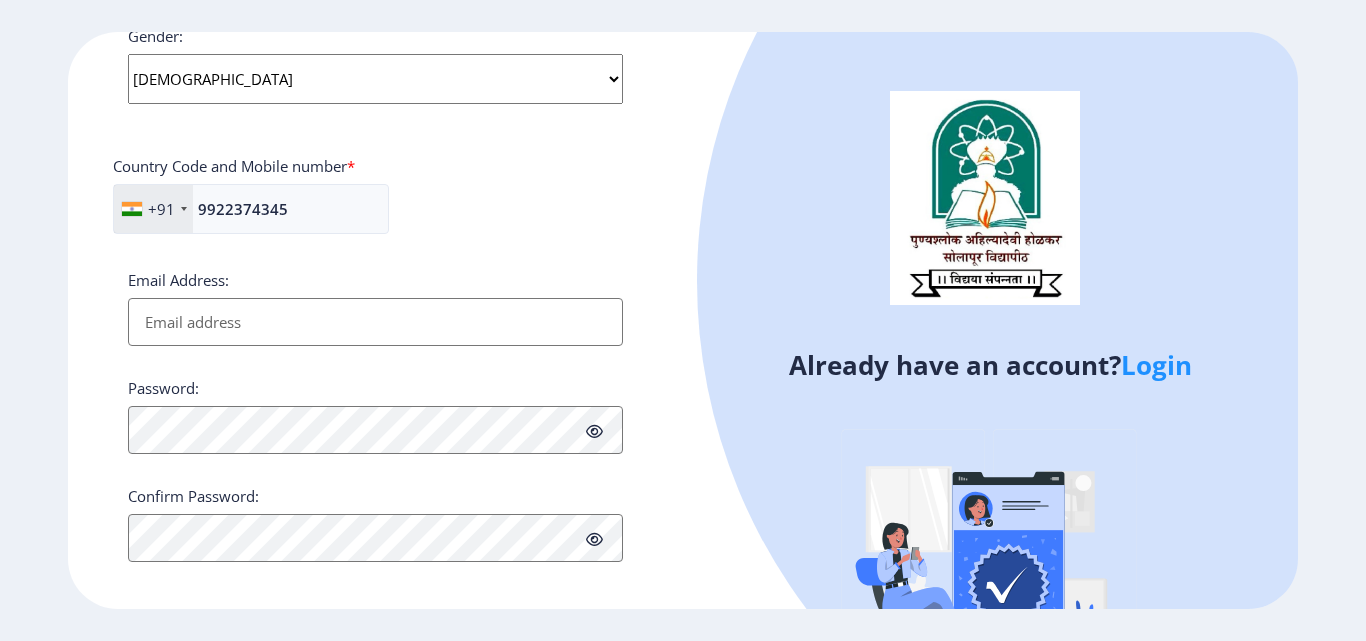 click on "Email Address:" at bounding box center [375, 322] 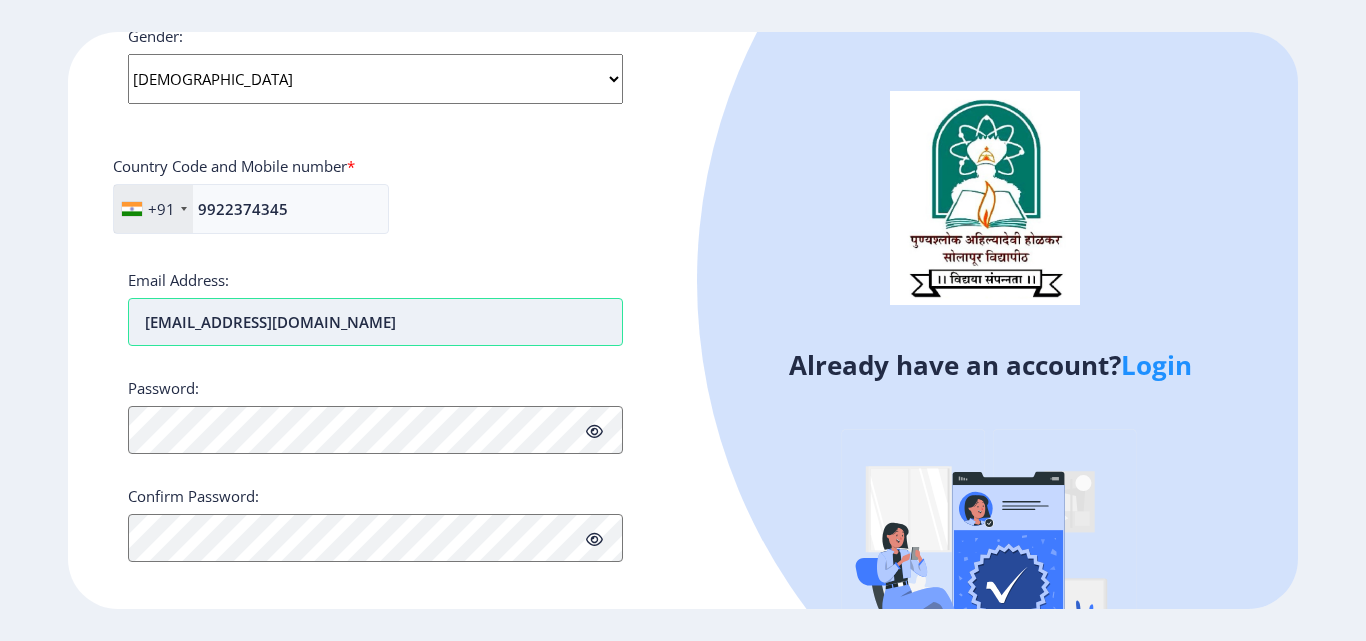 type on "[EMAIL_ADDRESS][DOMAIN_NAME]" 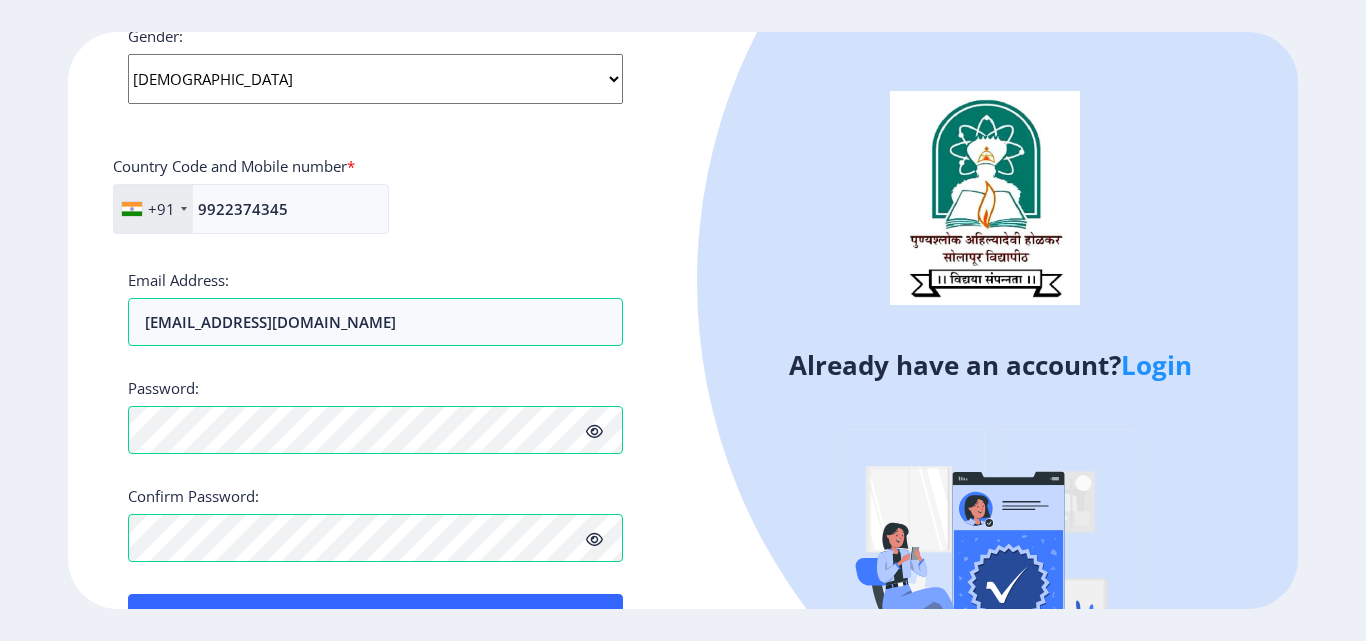 scroll, scrollTop: 833, scrollLeft: 0, axis: vertical 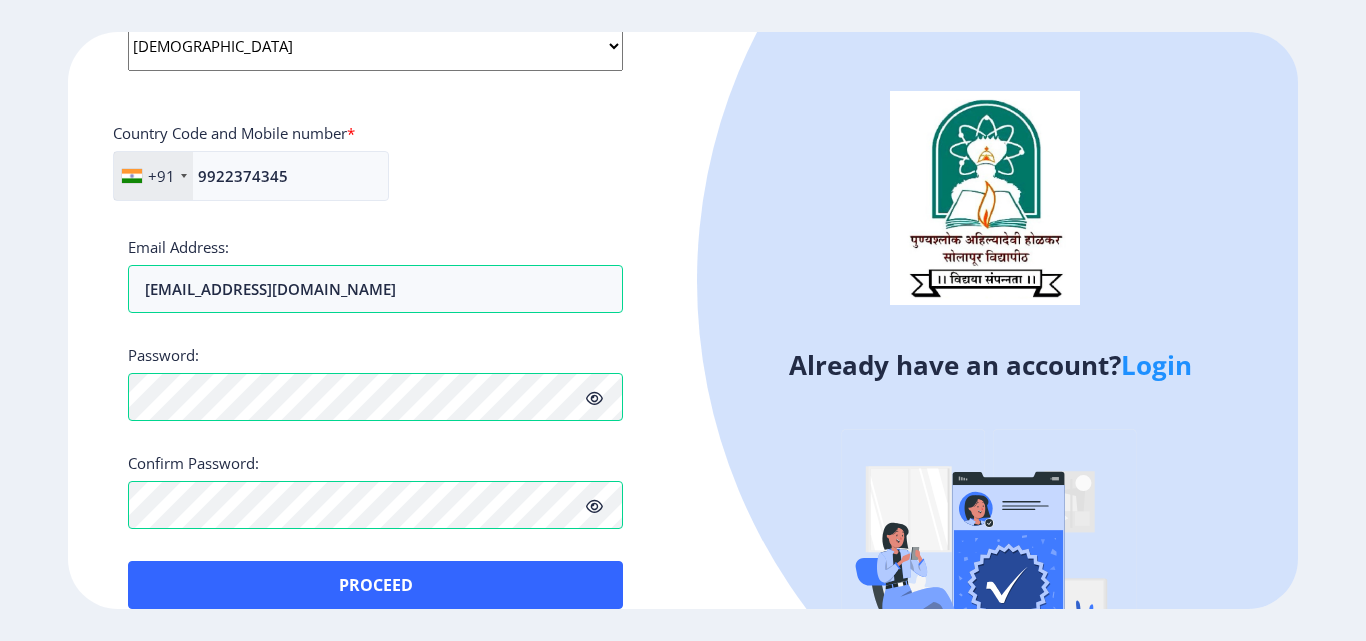 click 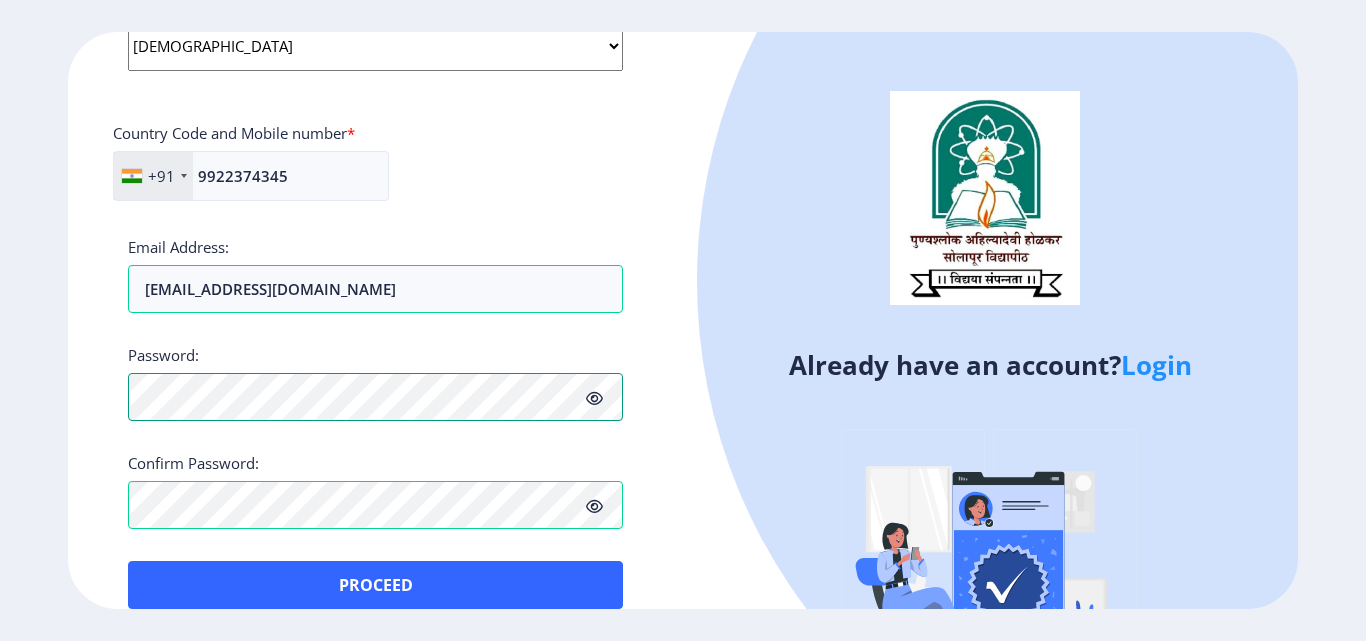 click on "Register Applicant First Name: MASKE Applicant Middle Name: DHARMARAJ Applicant Last Name: RAJENDRA Mothers First Name: USHA Applicant Full Name : (As on marksheet) MASKE DHARMARAJ RAJENDRA Aadhar Number :  559399564250 Gender: Select Gender Male Female Other  Country Code and Mobile number  *  +91 India (भारत) +91 Afghanistan (‫افغانستان‬‎) +93 Albania (Shqipëri) +355 Algeria (‫الجزائر‬‎) +213 American Samoa +1 Andorra +376 Angola +244 Anguilla +1 Antigua and Barbuda +1 Argentina +54 Armenia (Հայաստան) +374 Aruba +297 Australia +61 Austria (Österreich) +43 Azerbaijan (Azərbaycan) +994 Bahamas +1 Bahrain (‫البحرين‬‎) +973 Bangladesh (বাংলাদেশ) +880 Barbados +1 Belarus (Беларусь) +375 Belgium (België) +32 Belize +501 Benin (Bénin) +229 Bermuda +1 Bhutan (འབྲུག) +975 Bolivia +591 Bosnia and Herzegovina (Босна и Херцеговина) +387 Botswana +267 Brazil (Brasil) +55 British Indian Ocean Territory +246 +1" 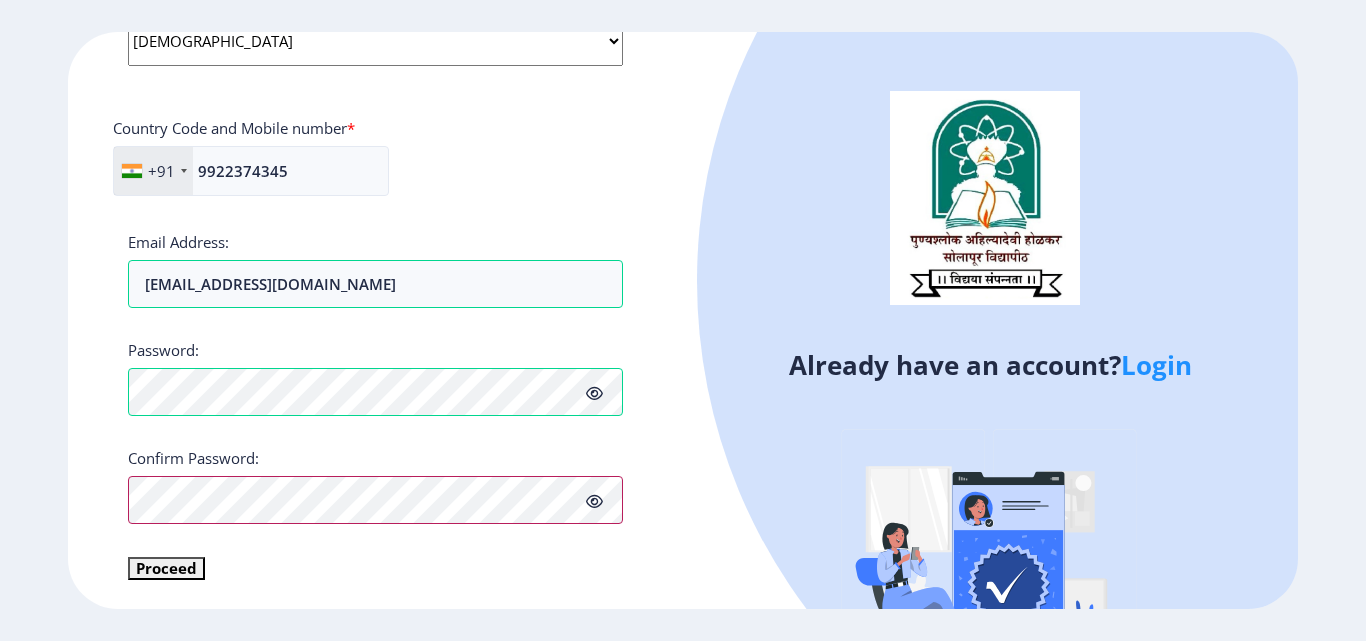scroll, scrollTop: 839, scrollLeft: 0, axis: vertical 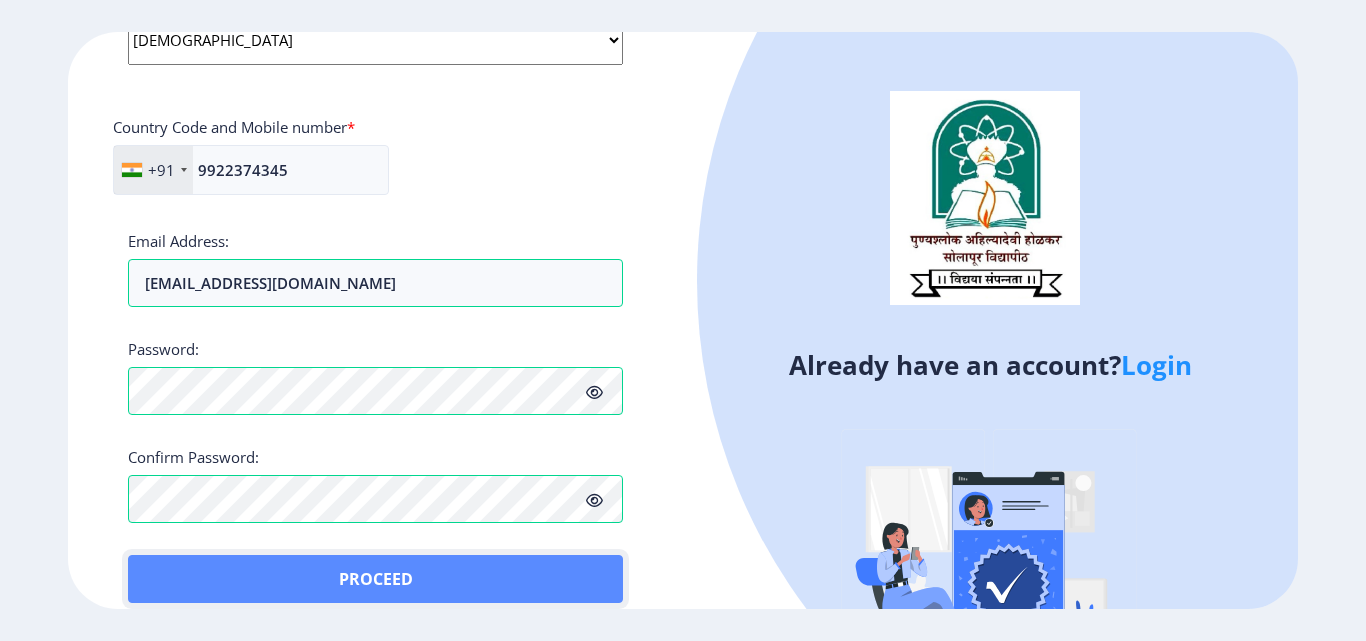 click on "Proceed" 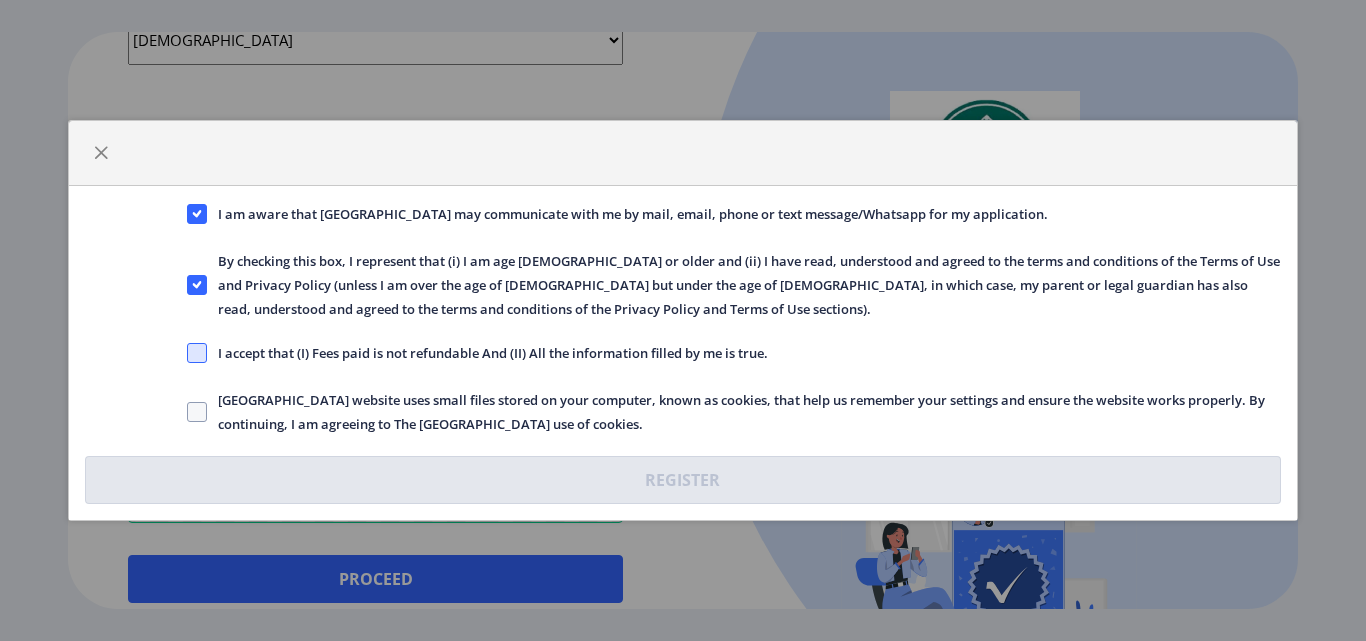 click 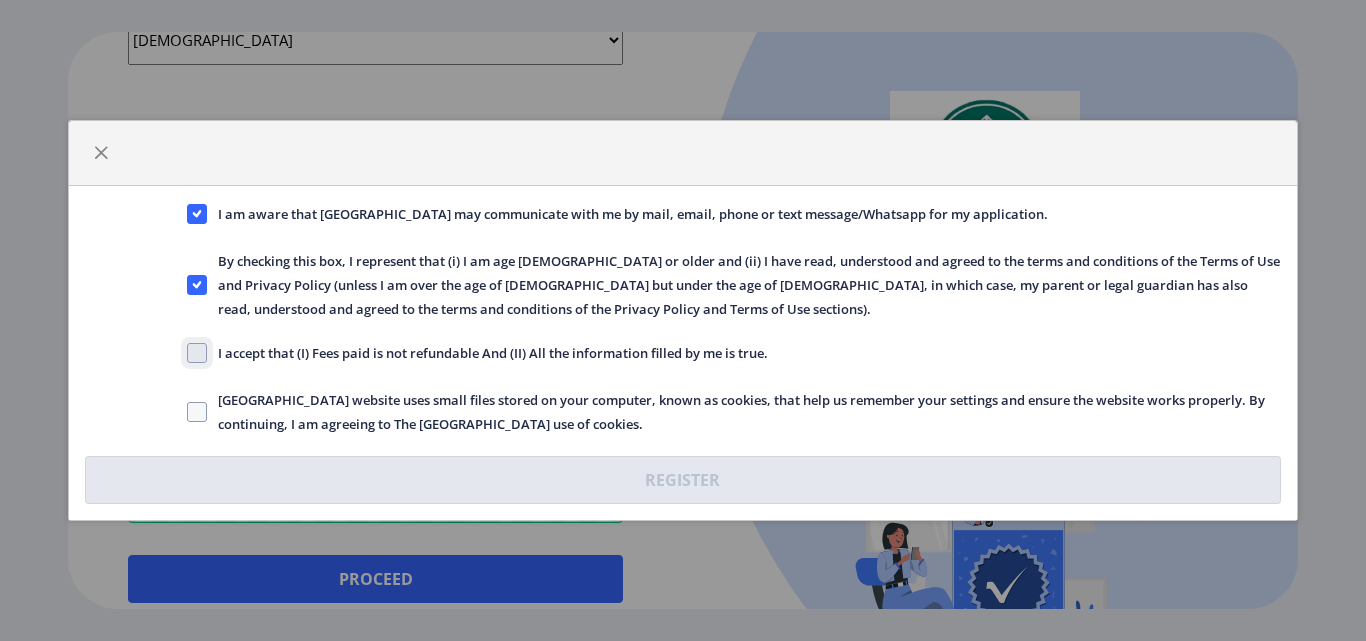 click on "I accept that (I) Fees paid is not refundable And (II) All the information filled by me is true." 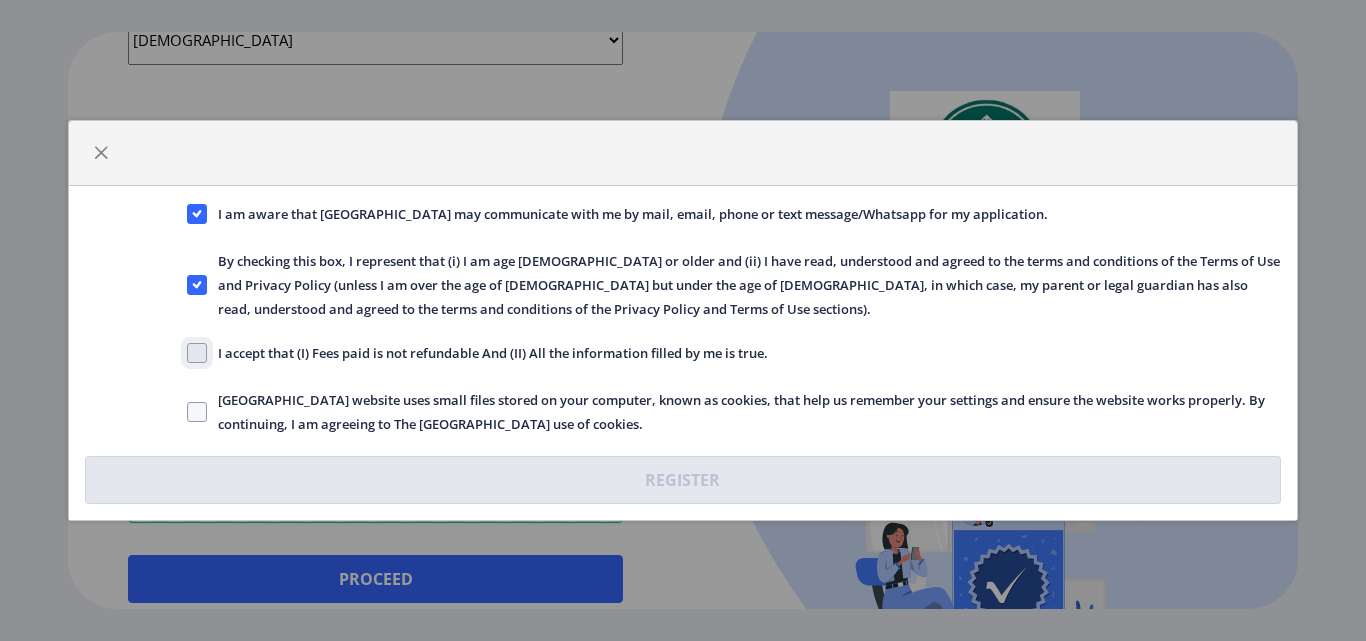 checkbox on "true" 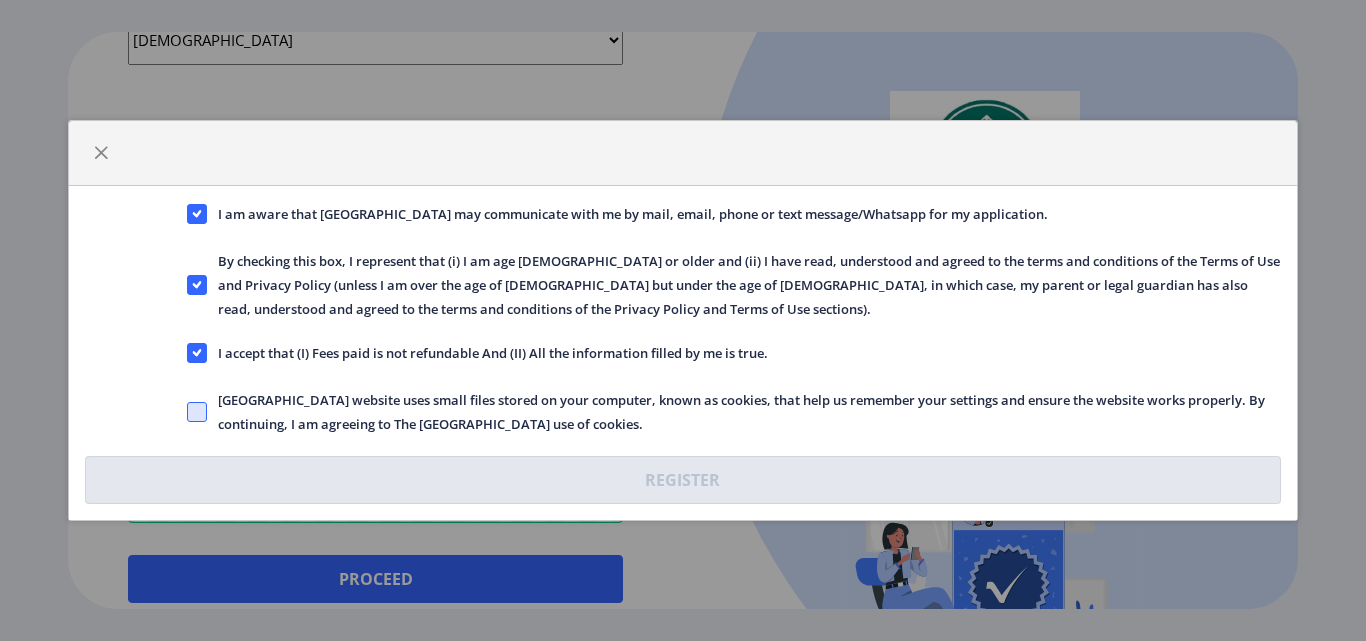 click 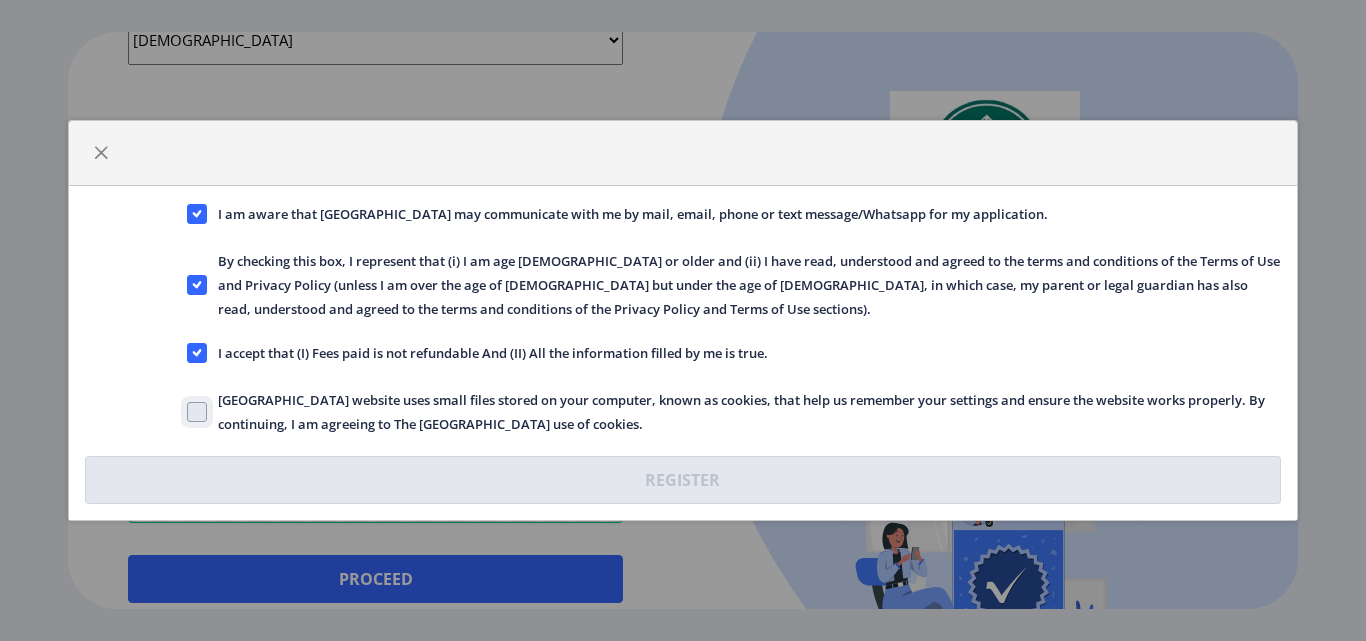 click on "Solapur University website uses small files stored on your computer, known as cookies, that help us remember your settings and ensure the website works properly. By continuing, I am agreeing to The Solapur University use of cookies." 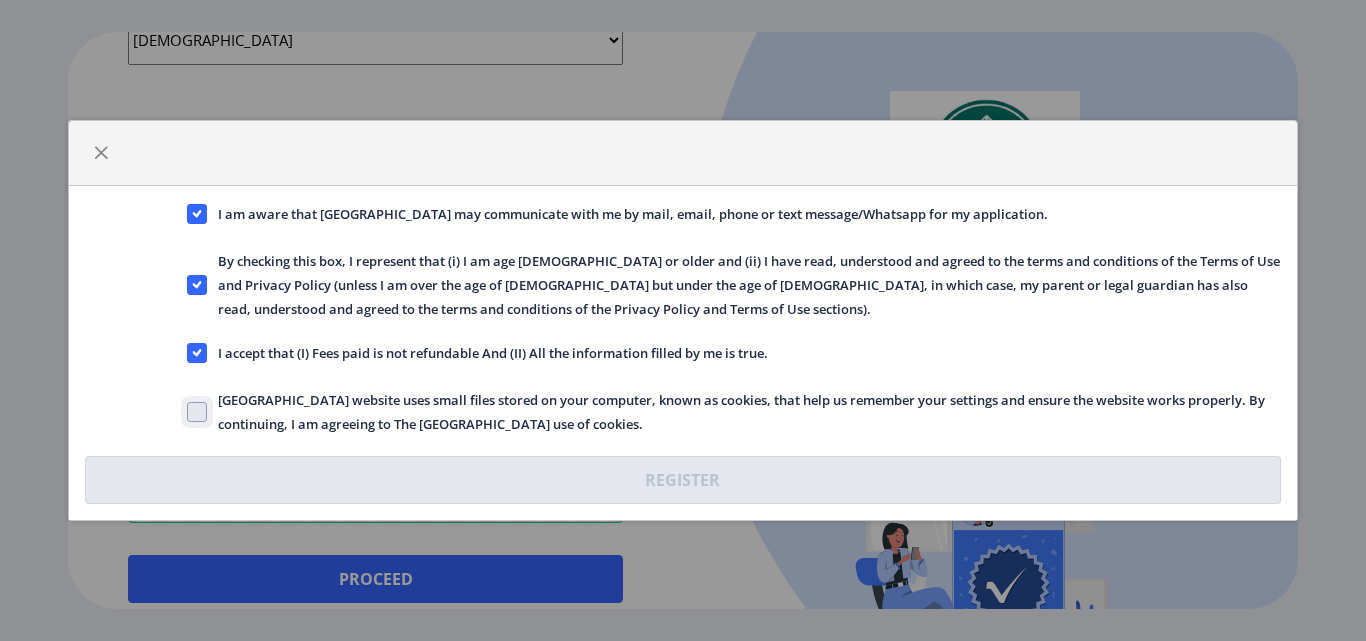 checkbox on "true" 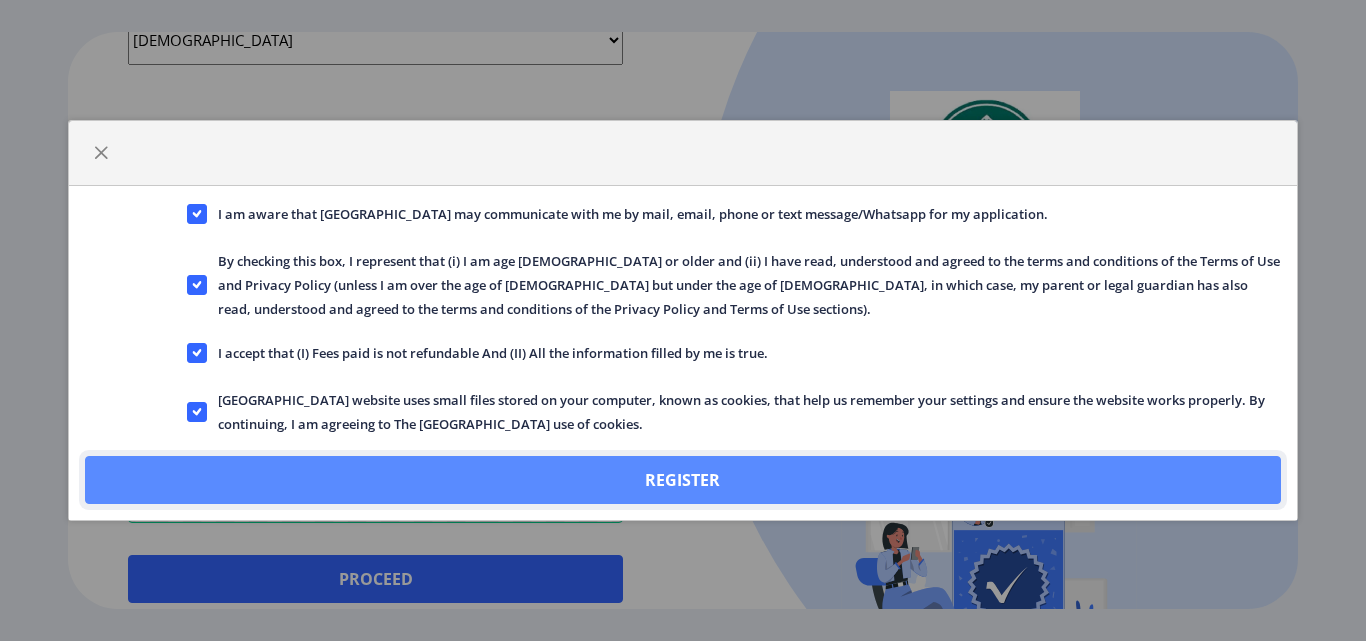 click on "Register" 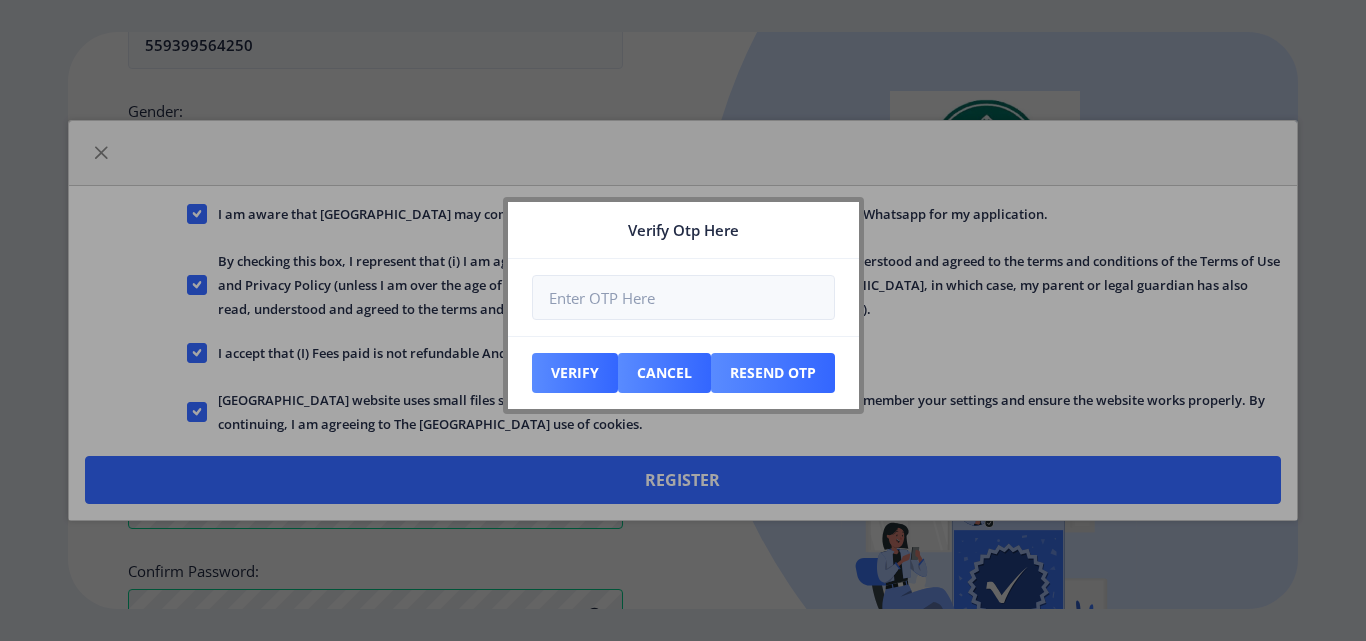 scroll, scrollTop: 953, scrollLeft: 0, axis: vertical 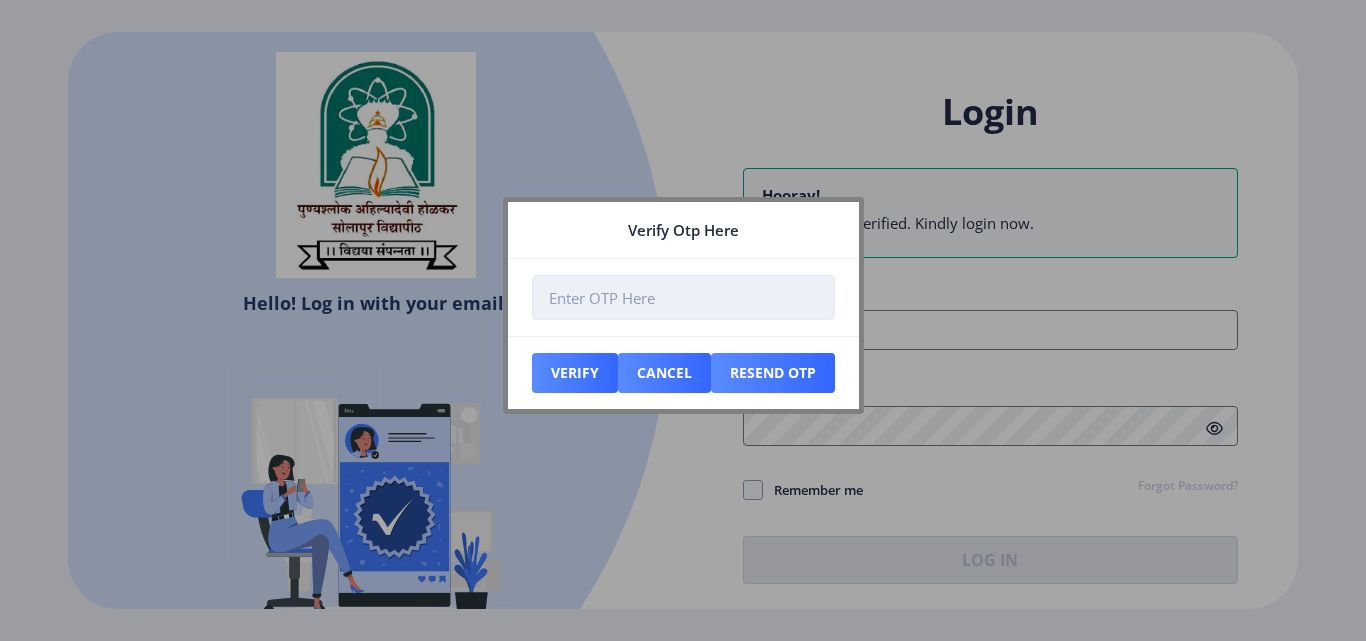 click at bounding box center [683, 297] 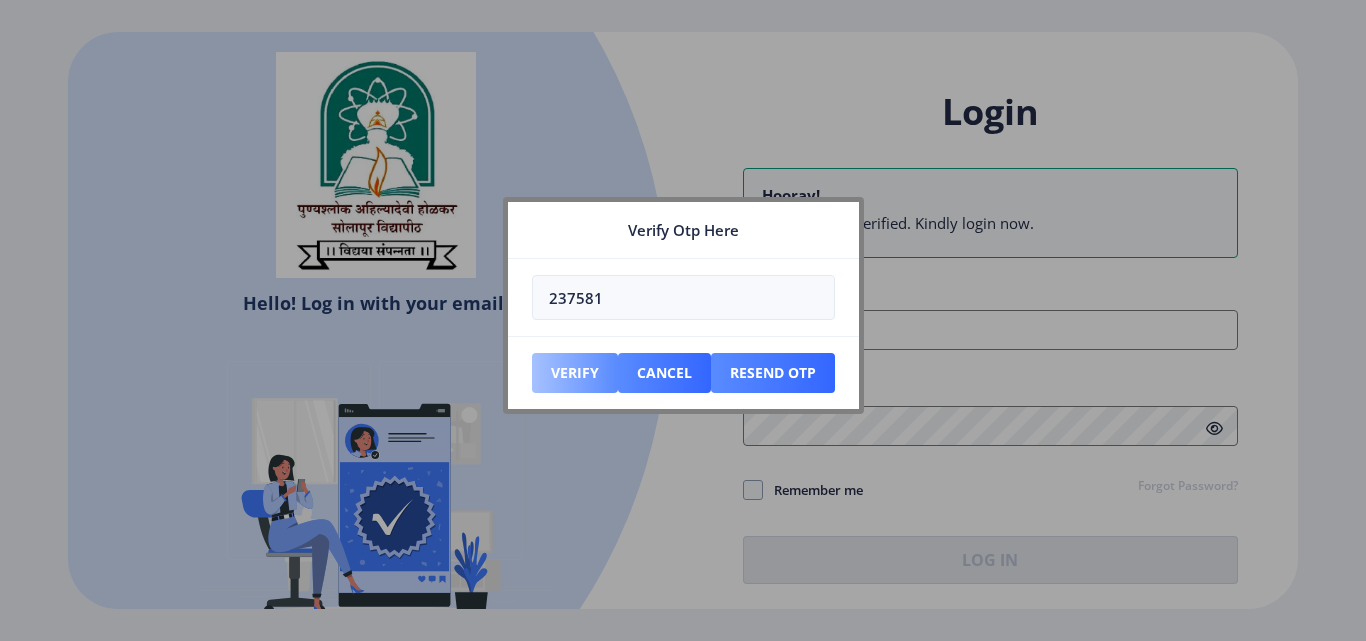 type on "237581" 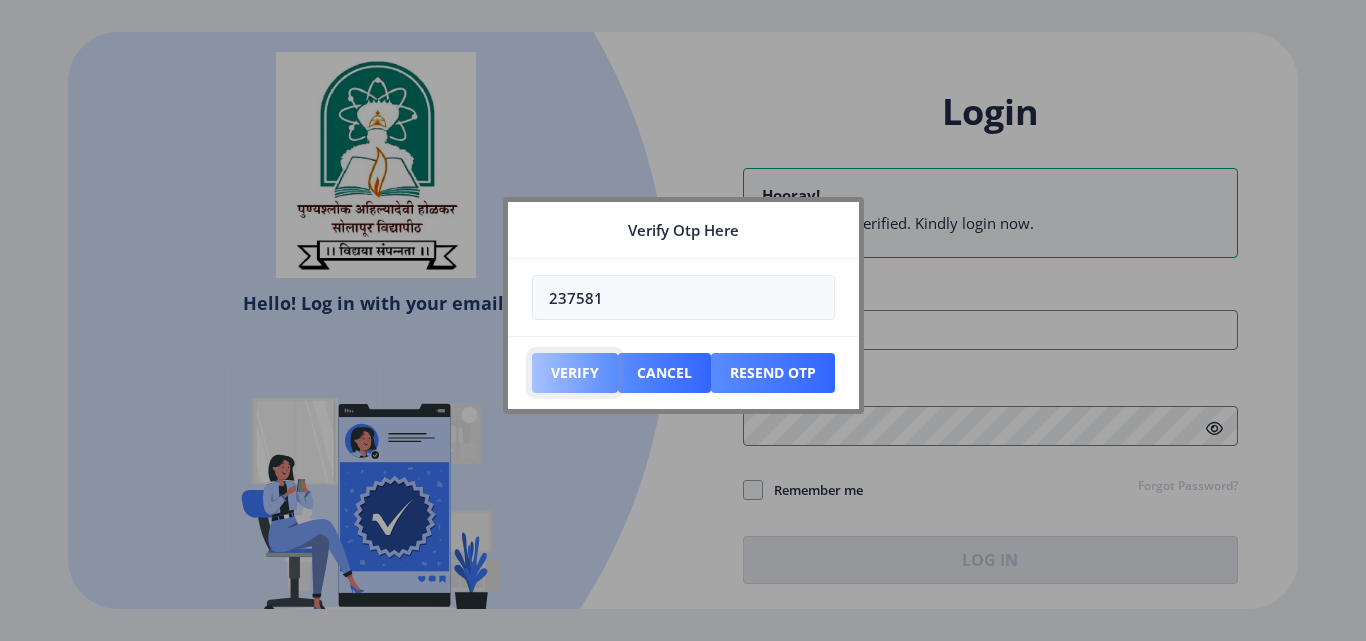 click on "Verify" at bounding box center (575, 373) 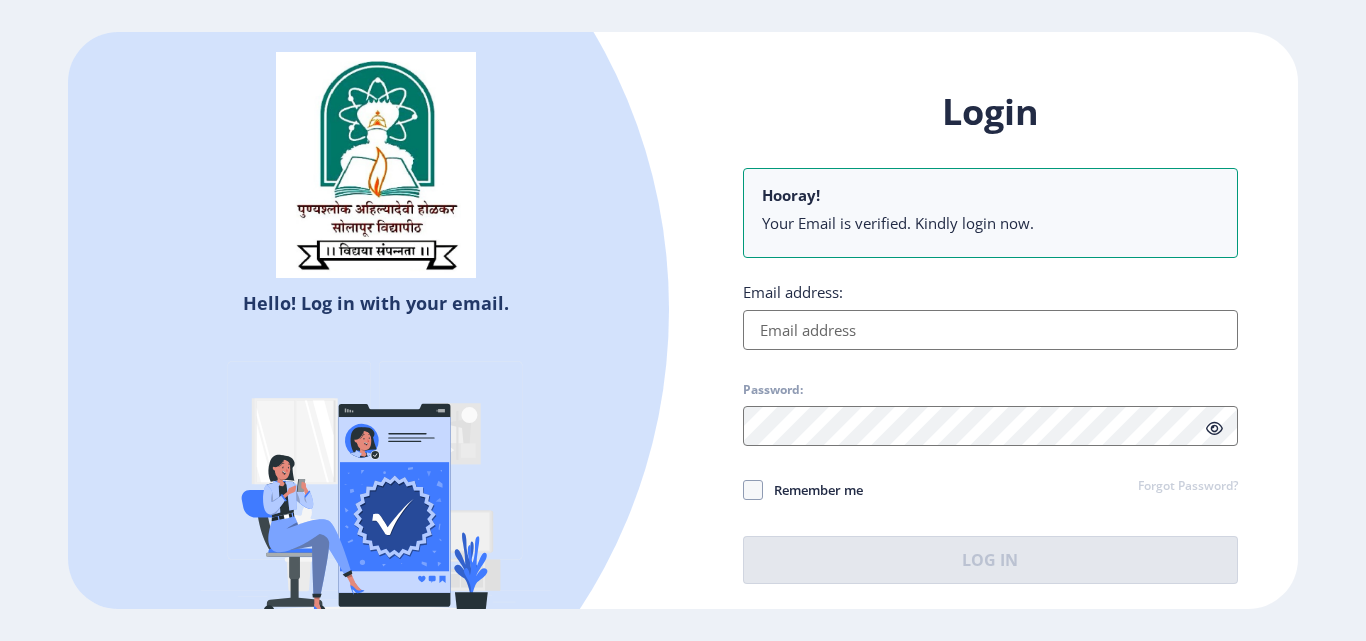click on "Email address:" at bounding box center [990, 330] 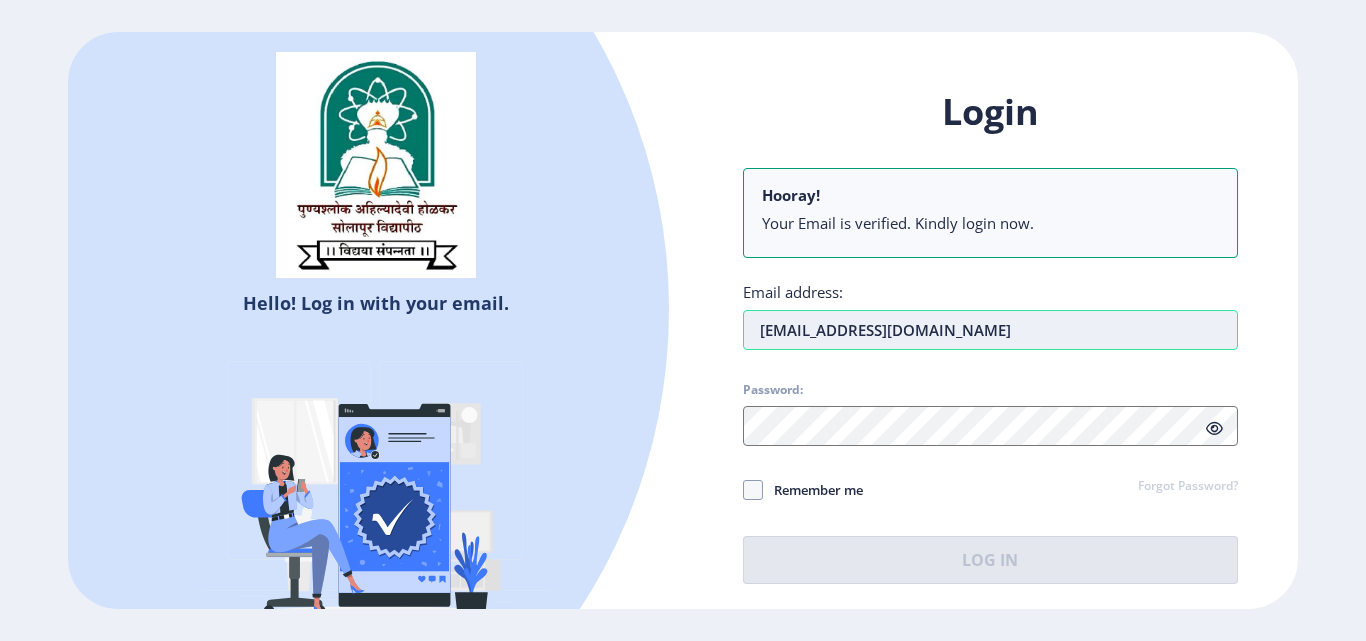 type on "[EMAIL_ADDRESS][DOMAIN_NAME]" 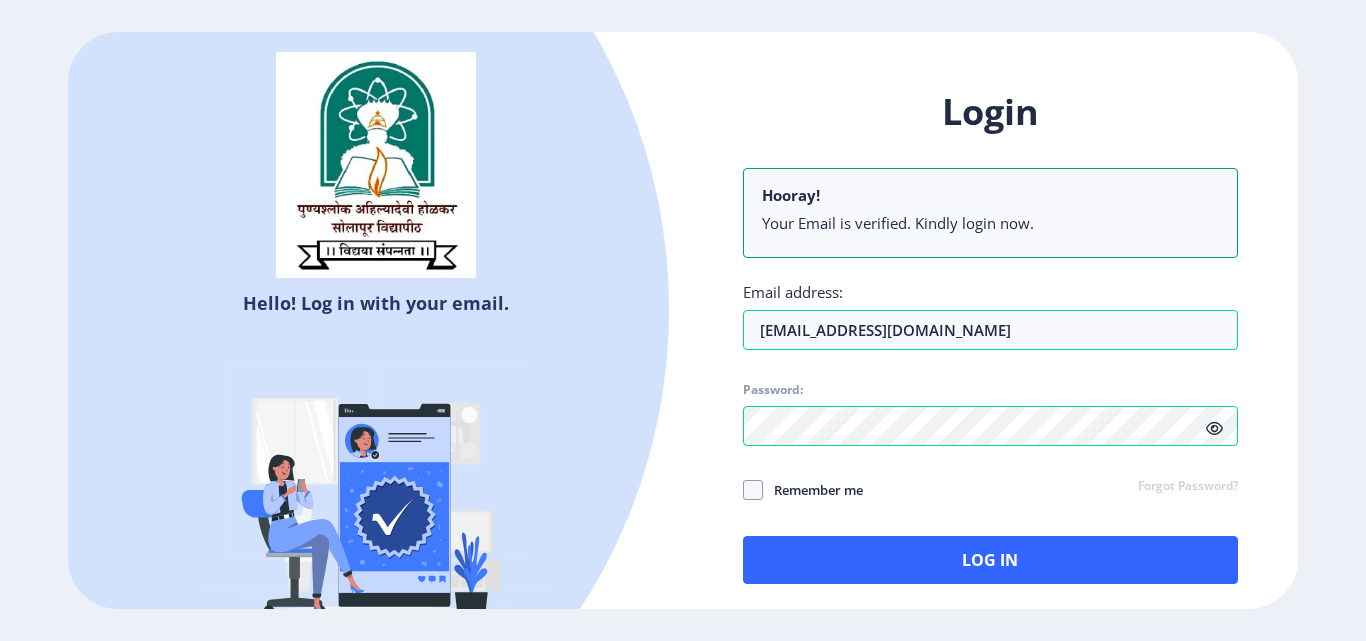 click 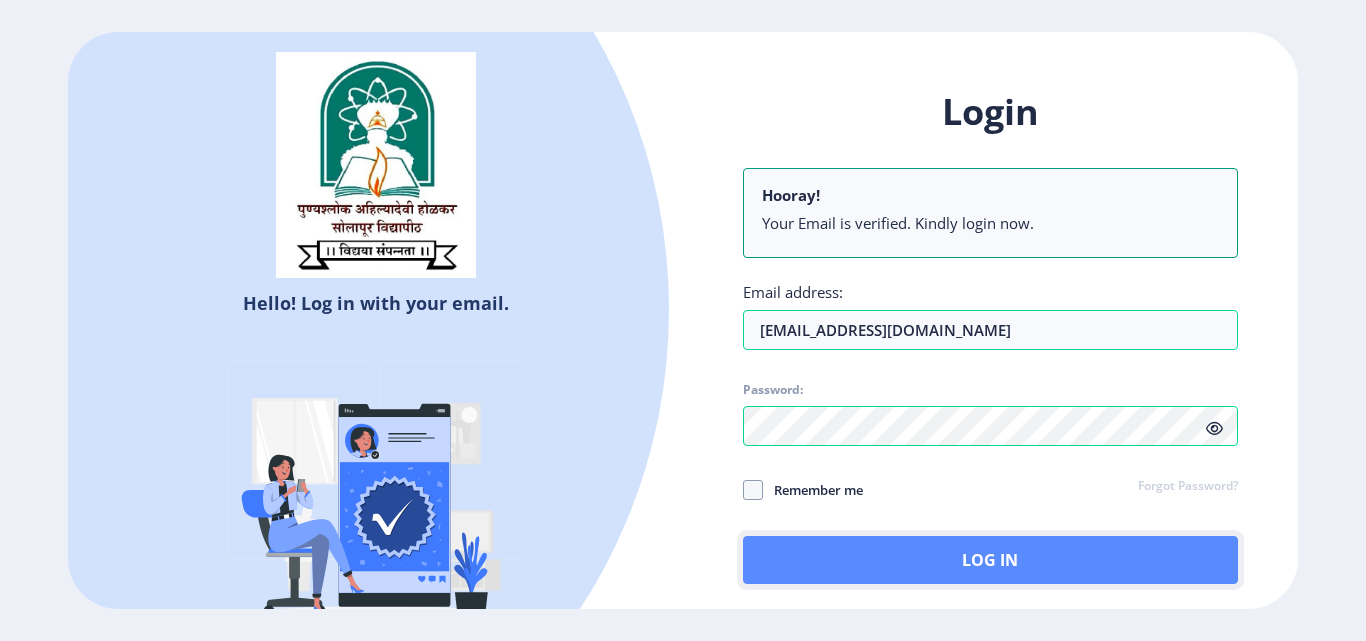 click on "Log In" 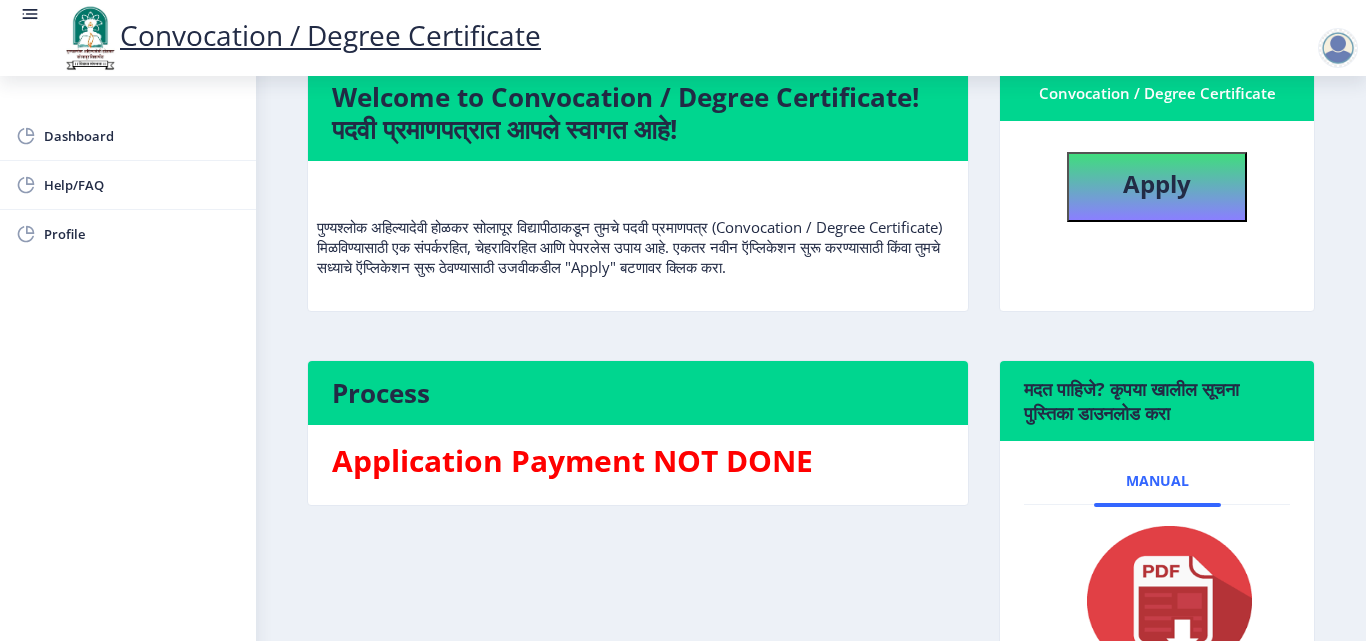 scroll, scrollTop: 300, scrollLeft: 0, axis: vertical 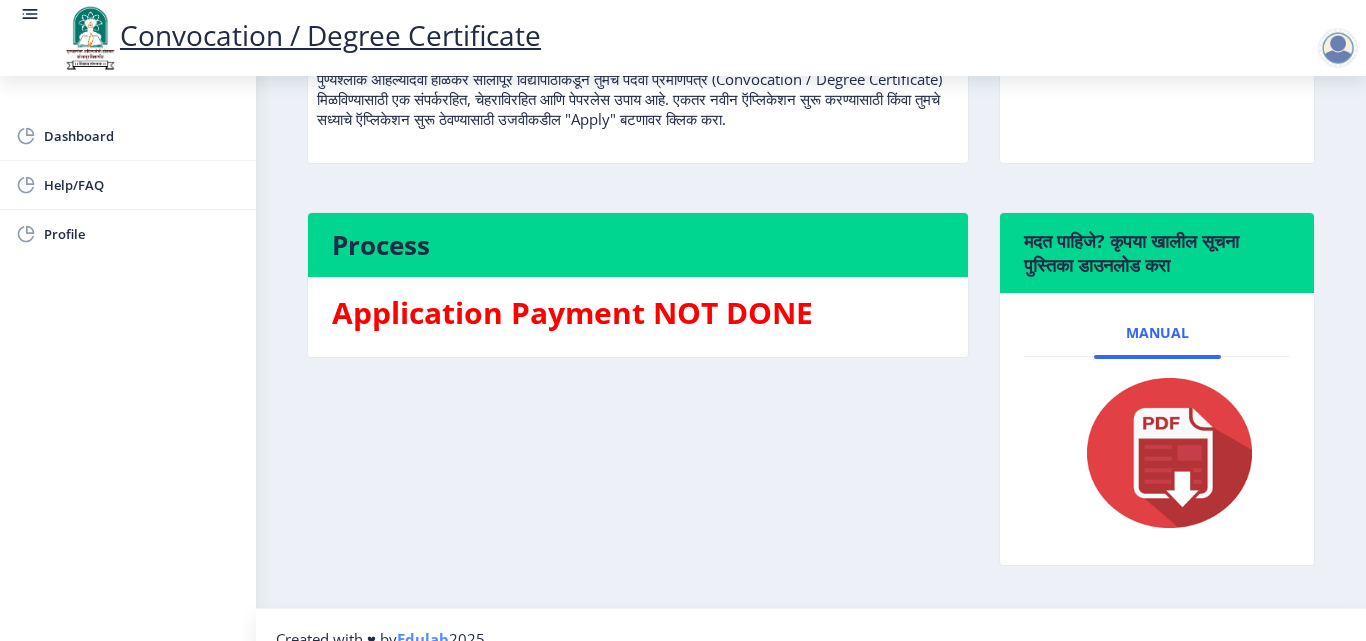 click 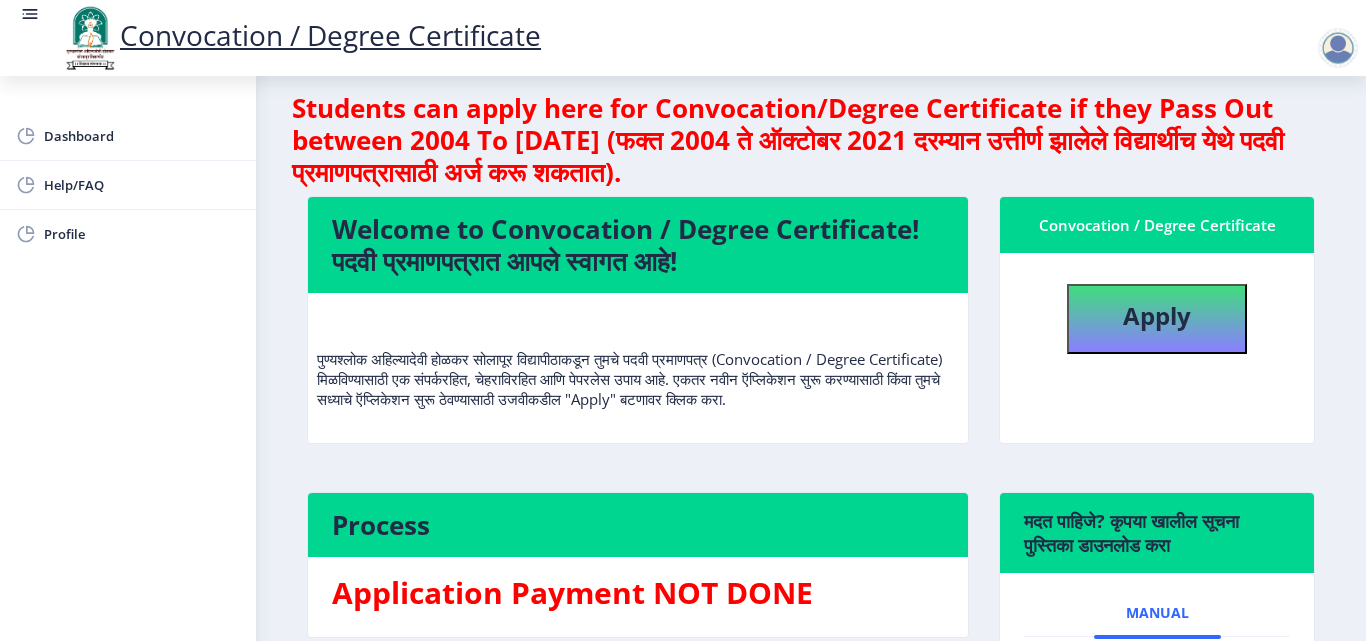 scroll, scrollTop: 0, scrollLeft: 0, axis: both 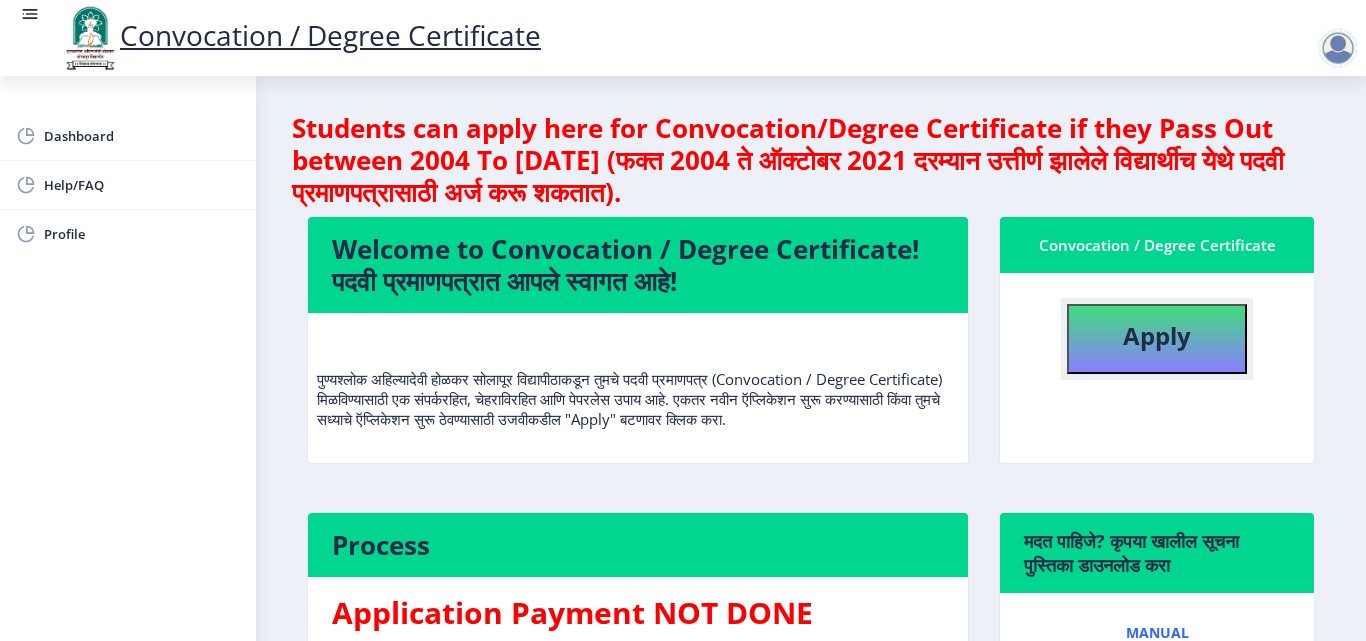 click on "Apply" 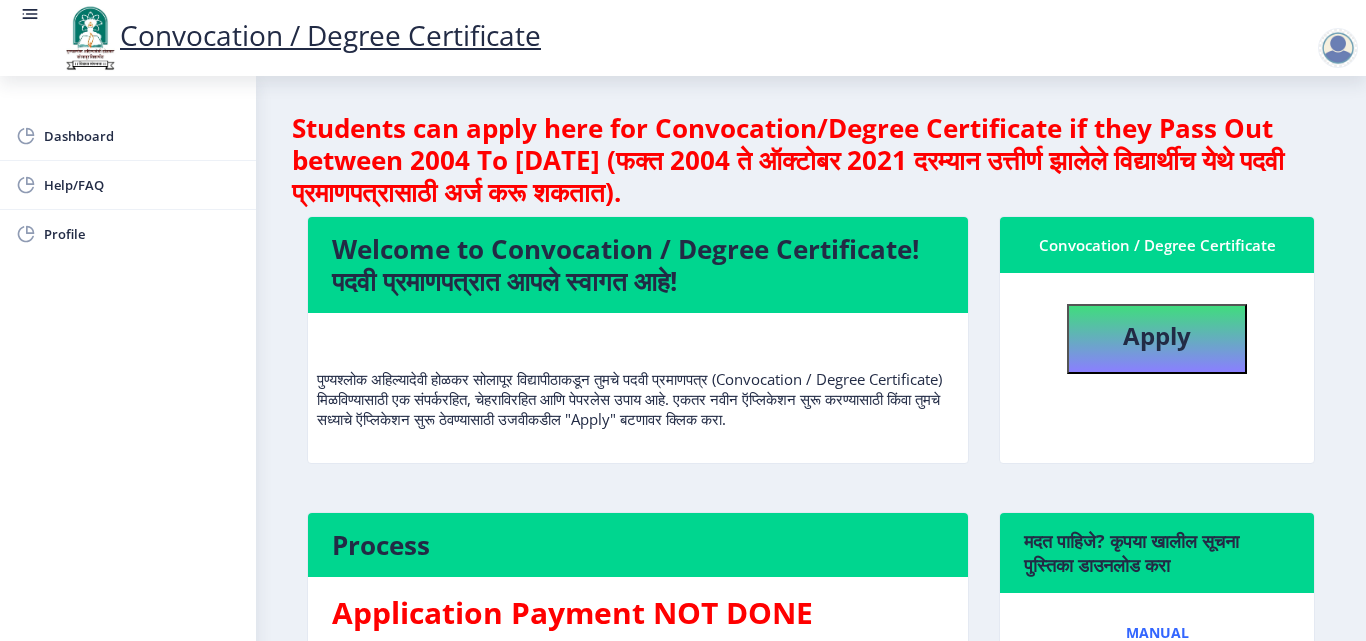 select 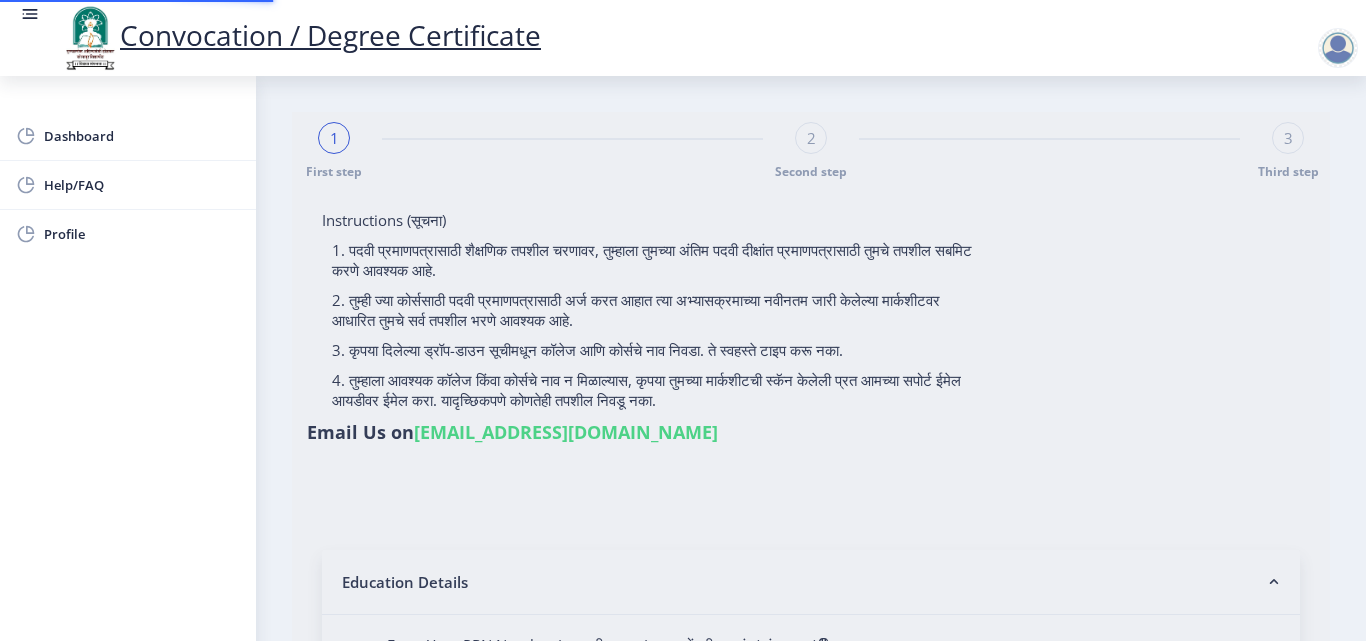 scroll, scrollTop: 400, scrollLeft: 0, axis: vertical 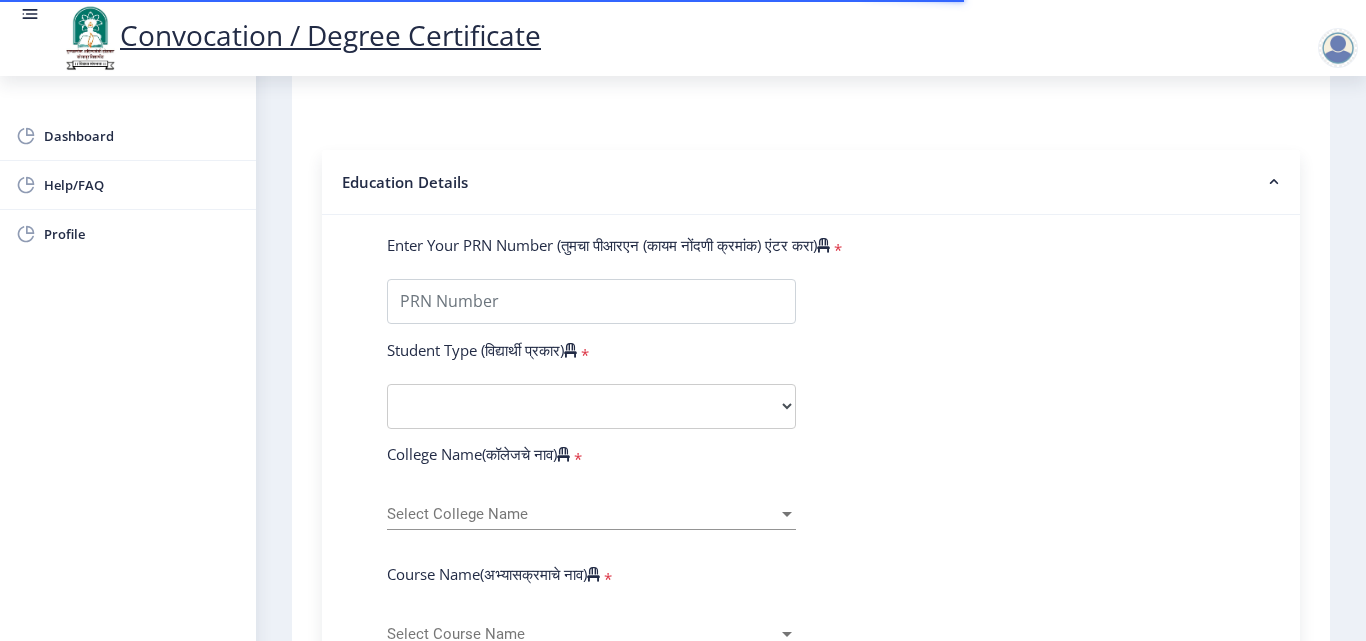 type on "[PERSON_NAME] [PERSON_NAME]" 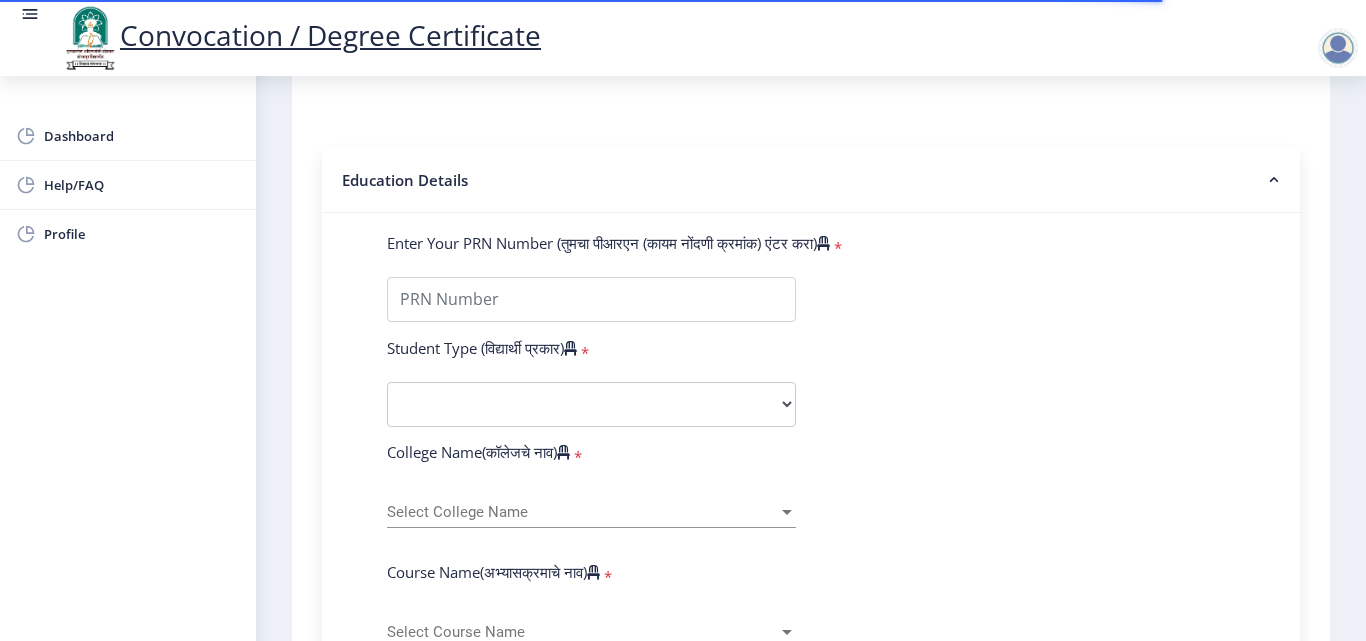 scroll, scrollTop: 400, scrollLeft: 0, axis: vertical 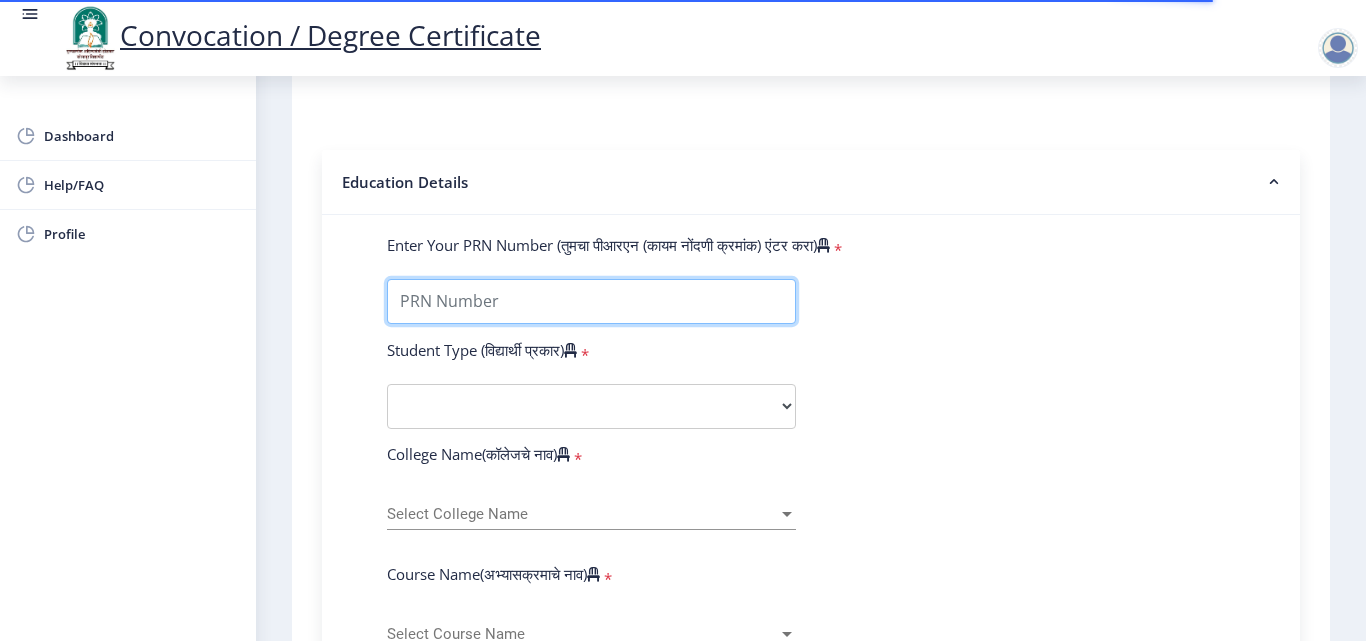 click on "Enter Your PRN Number (तुमचा पीआरएन (कायम नोंदणी क्रमांक) एंटर करा)" at bounding box center [591, 301] 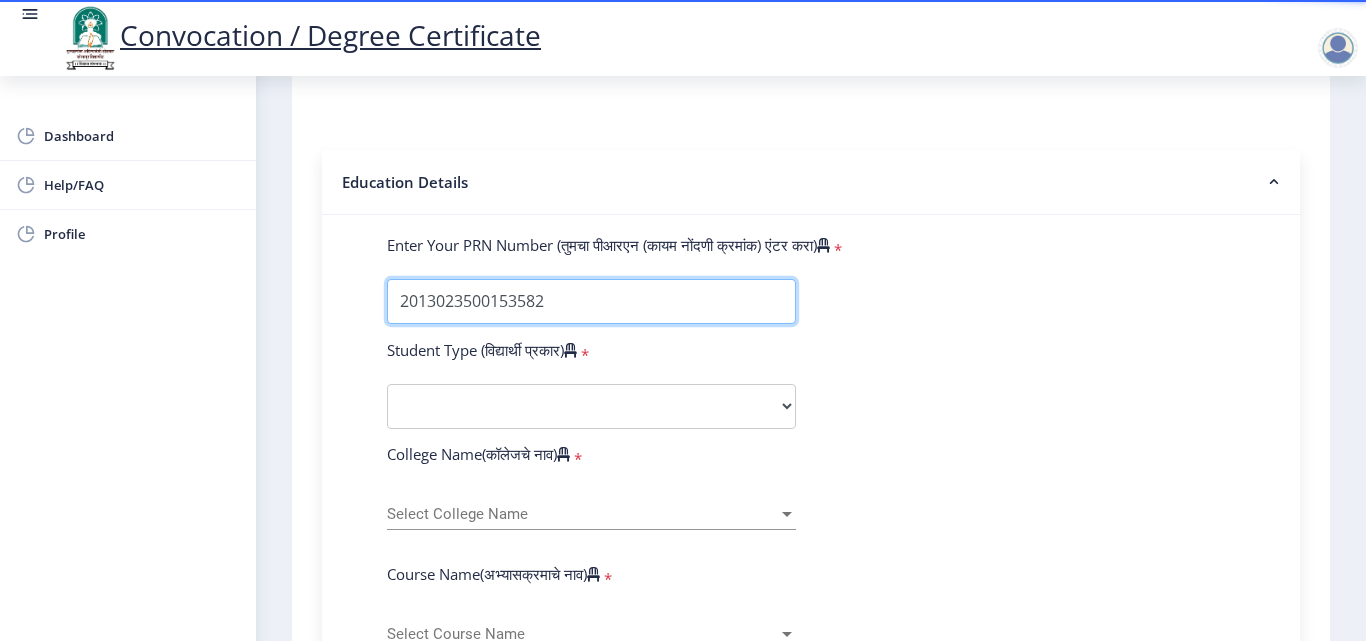 type on "2013023500153582" 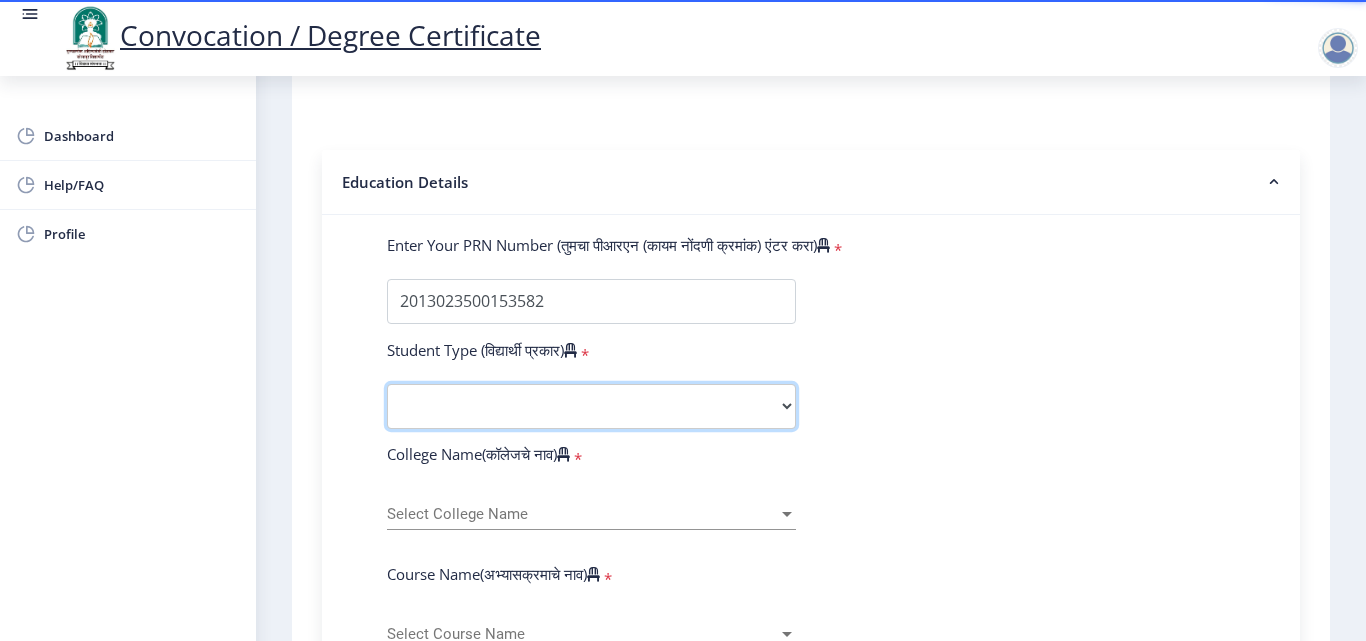 click on "Select Student Type Regular External" at bounding box center (591, 406) 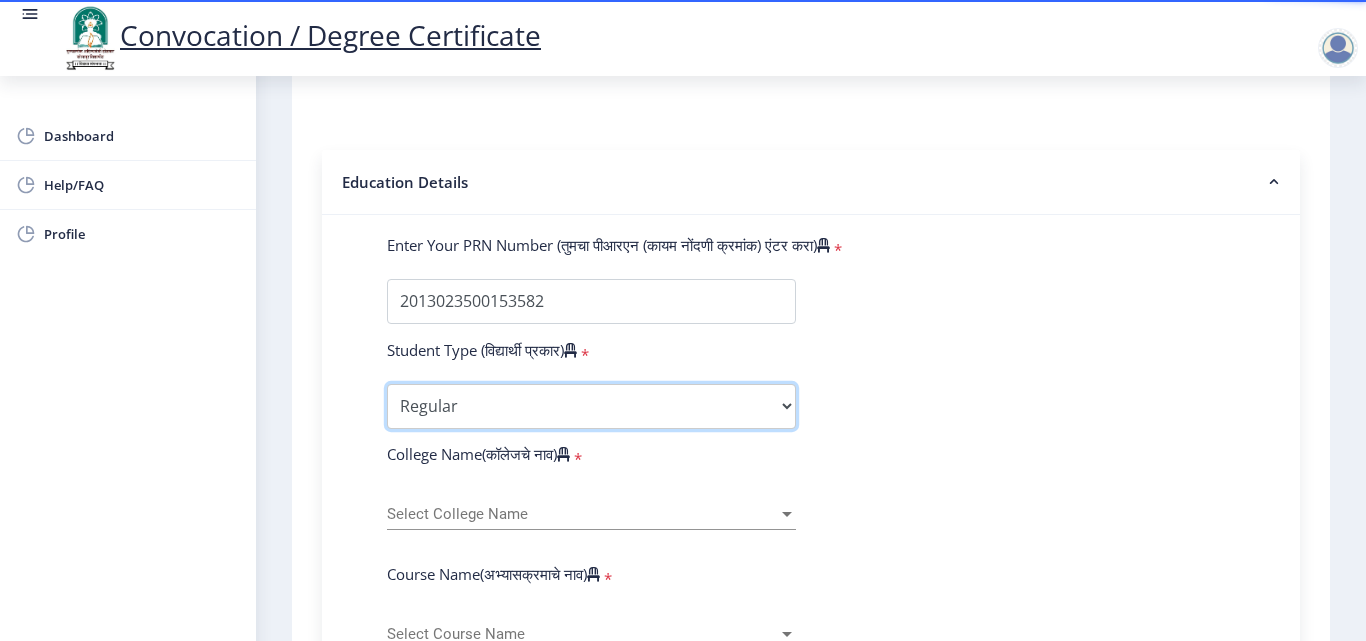 click on "Select Student Type Regular External" at bounding box center [591, 406] 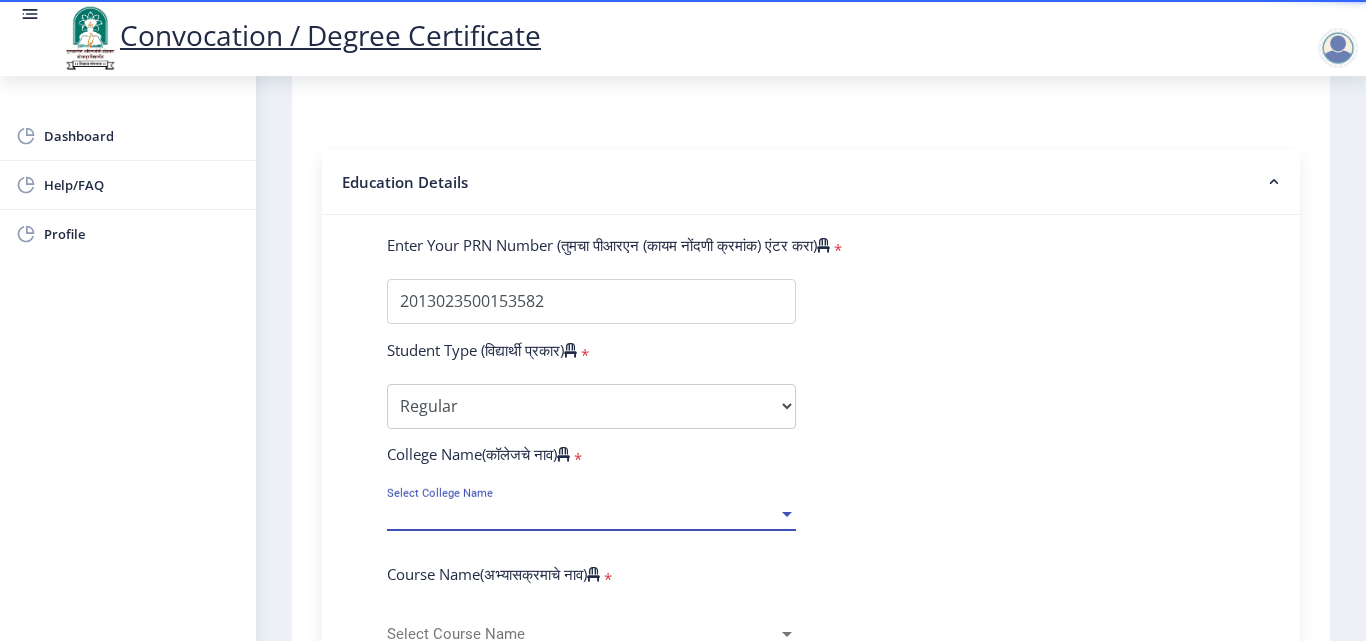 click on "Select College Name" at bounding box center (582, 514) 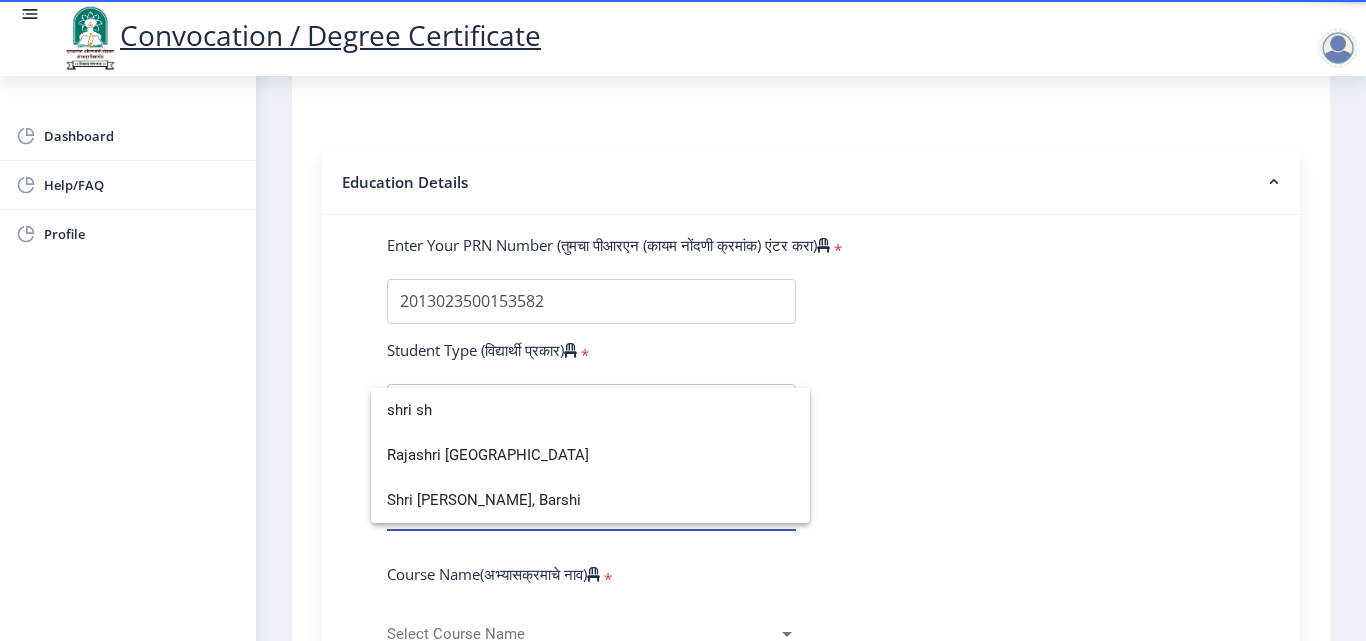 type on "shri sh" 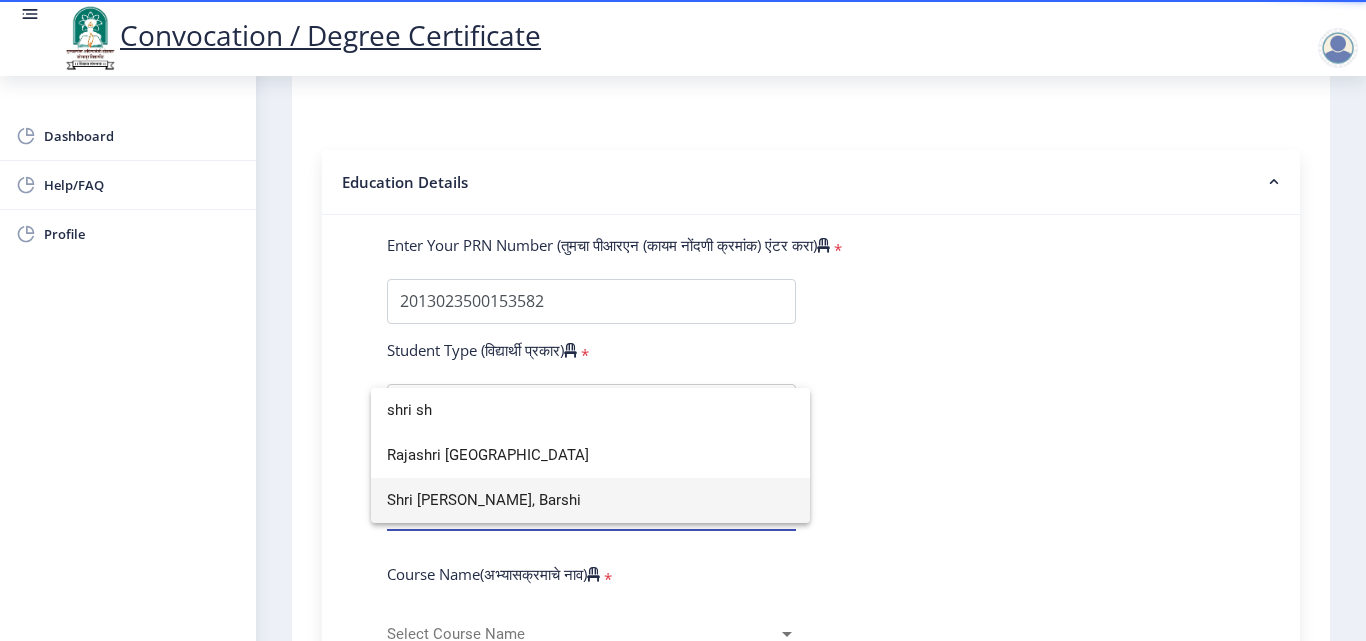 click on "Shri Shivaji Mahavidyalaya, Barshi" at bounding box center (590, 500) 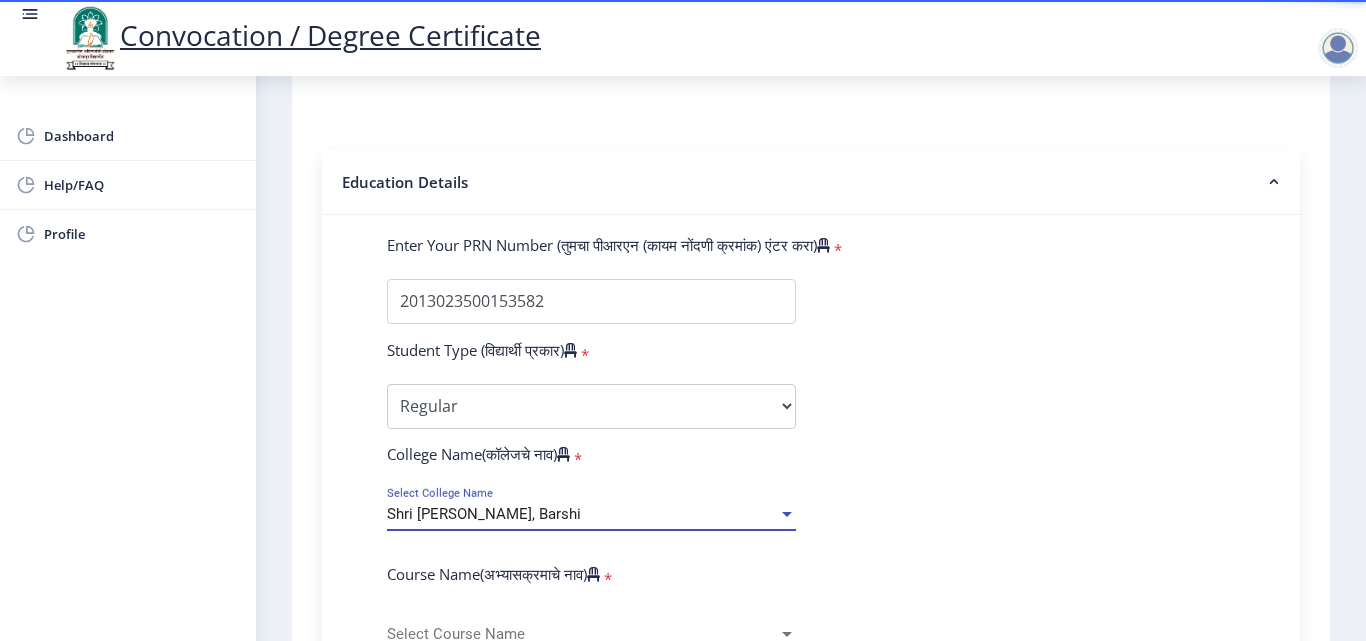 scroll, scrollTop: 700, scrollLeft: 0, axis: vertical 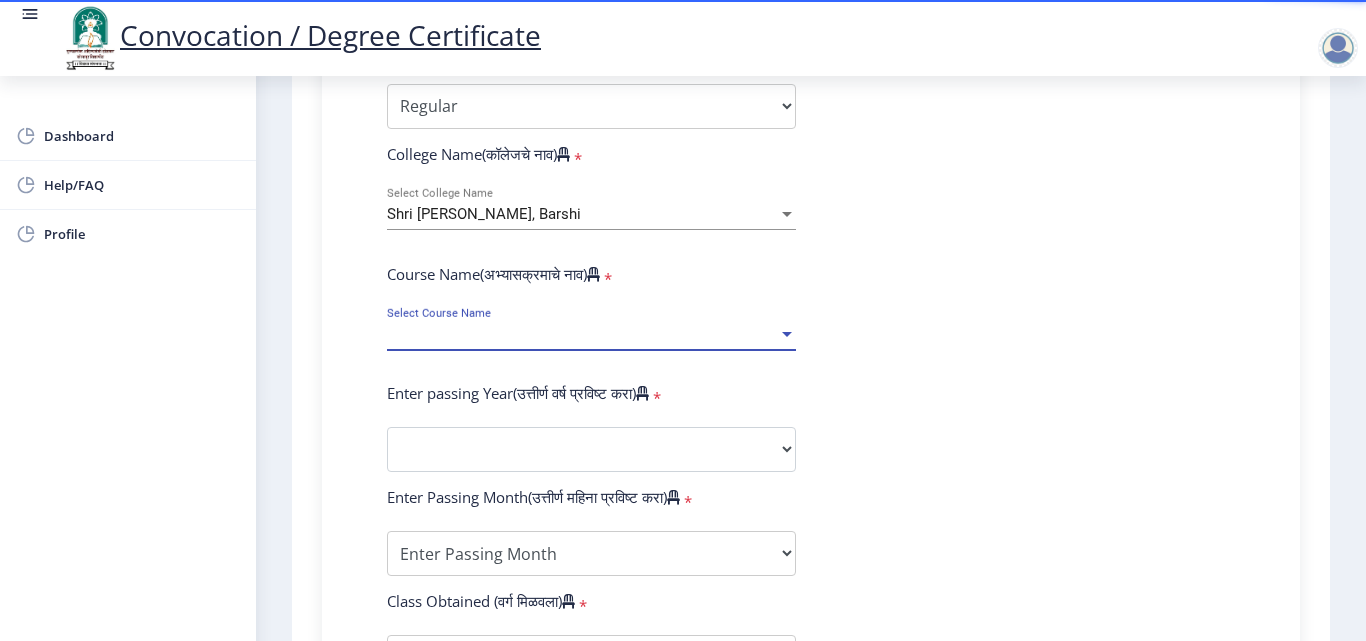 click on "Select Course Name" at bounding box center [582, 334] 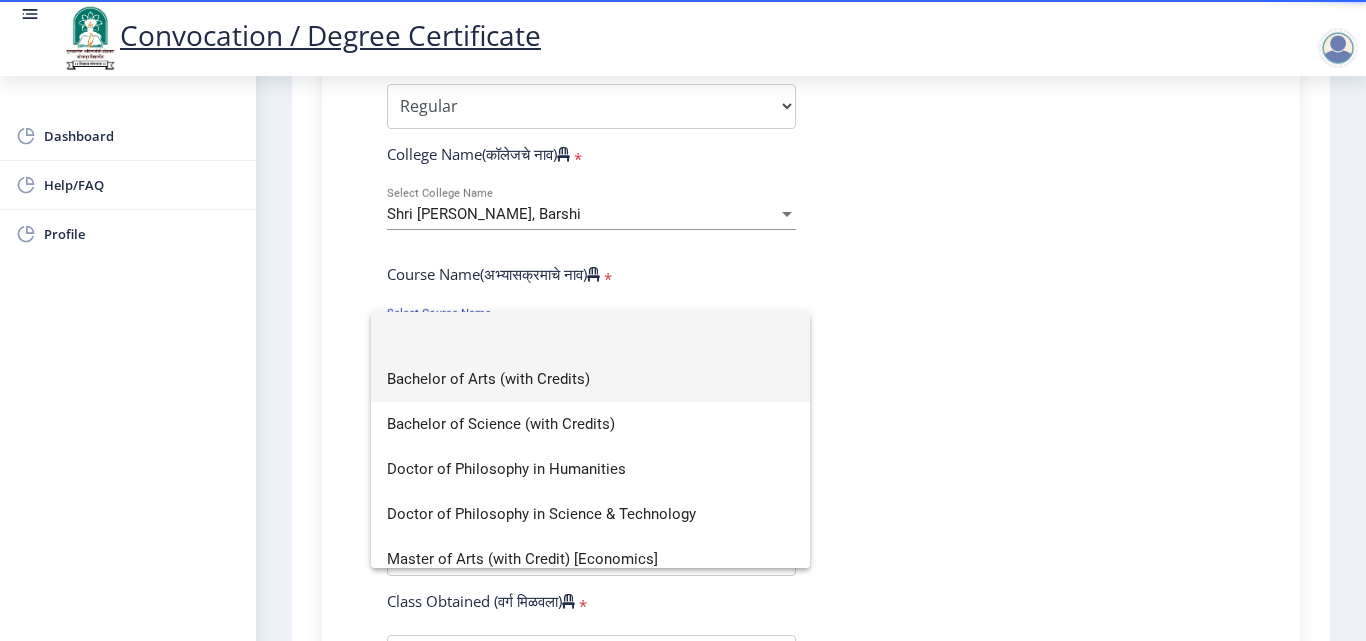 click on "Bachelor of Arts (with Credits)" at bounding box center [590, 379] 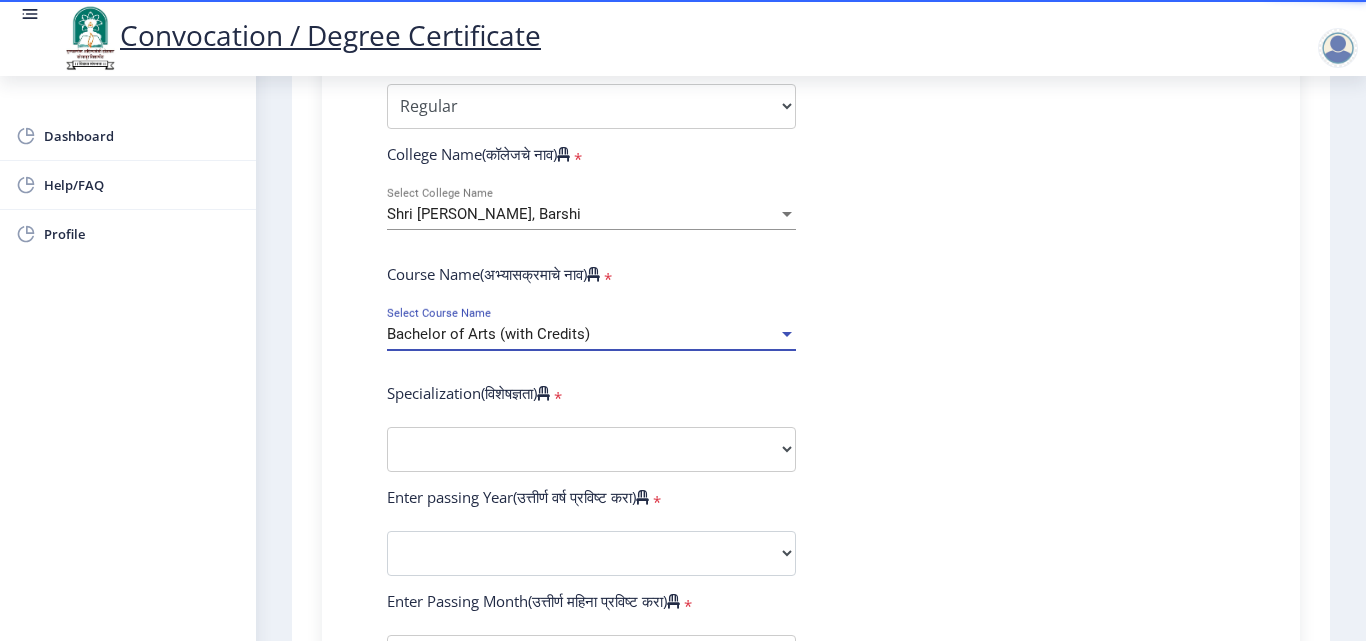 click on "Bachelor of Arts (with Credits)" at bounding box center [488, 334] 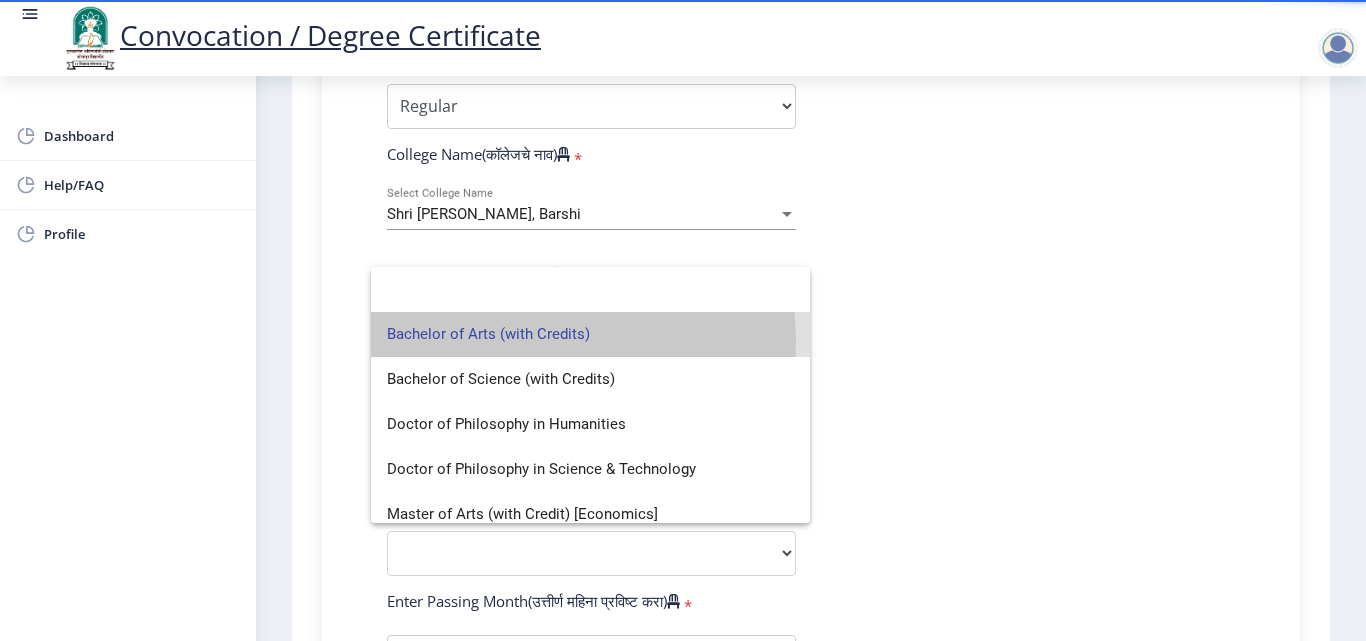click on "Bachelor of Arts (with Credits)" at bounding box center [590, 334] 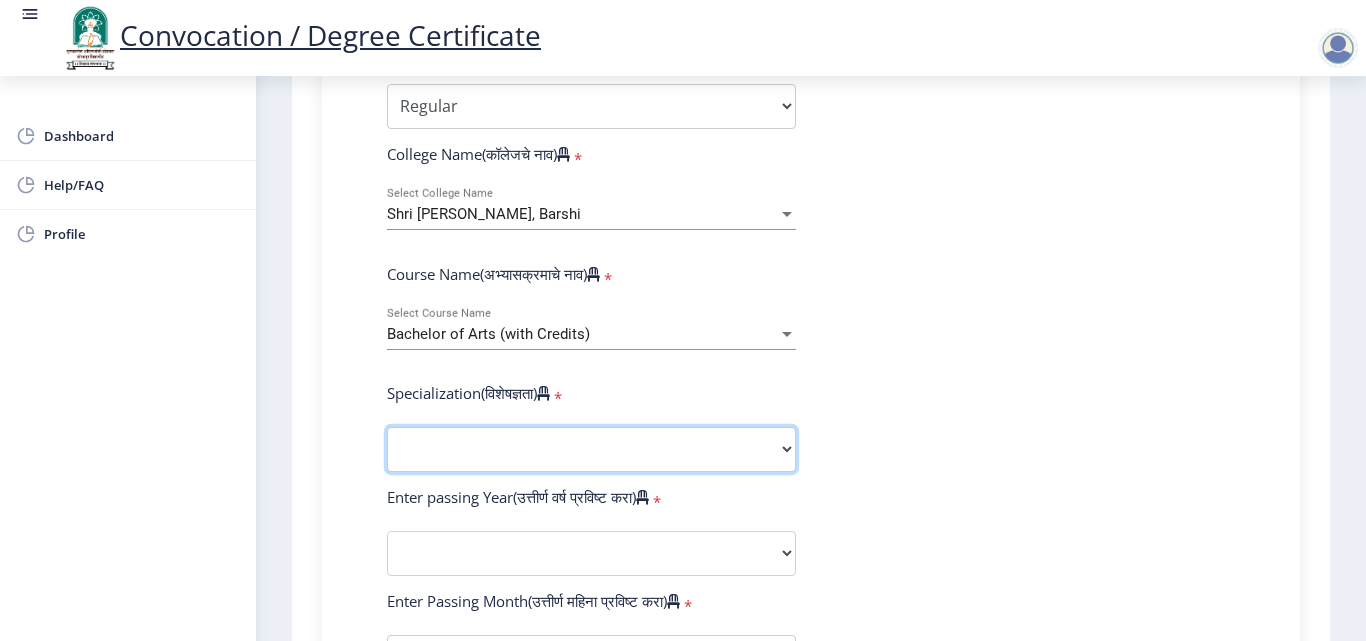 click on "Specialization English Geography Hindi Marathi Music Sanskrit Urdu Ancient Indian History Culture & Archaeology Economics History Physical Education Political Science Psychology Sociology Kannada Philosophy Other" at bounding box center [591, 449] 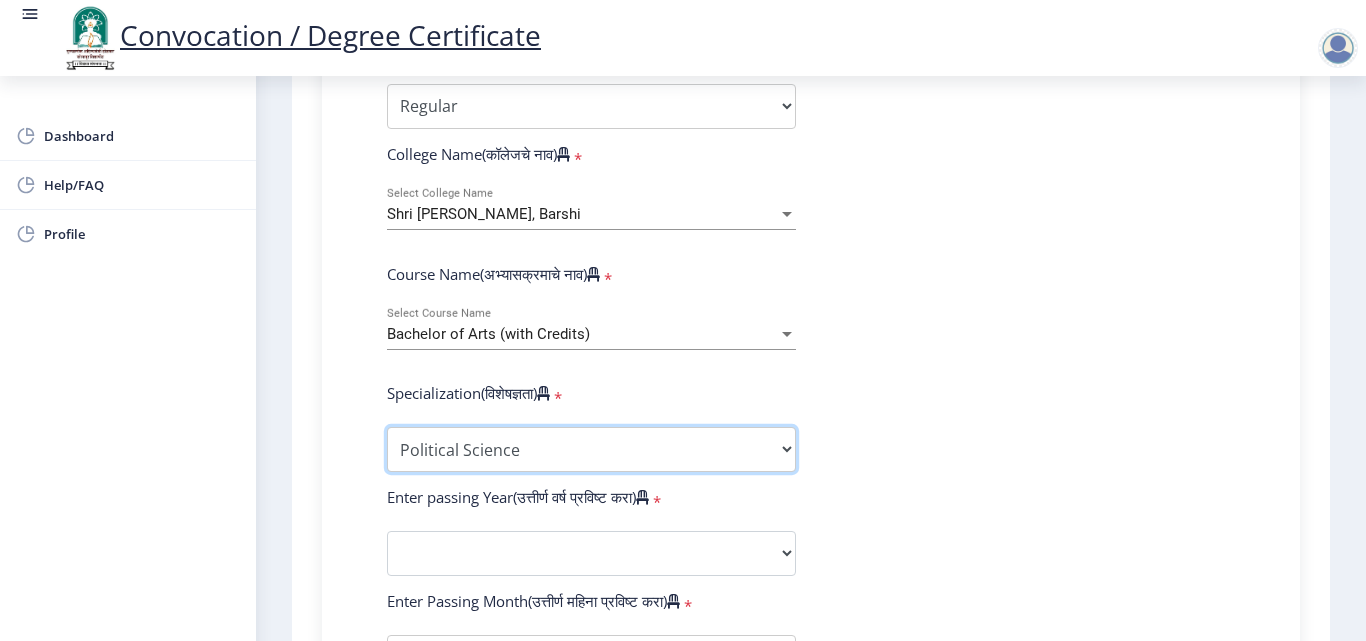 click on "Specialization English Geography Hindi Marathi Music Sanskrit Urdu Ancient Indian History Culture & Archaeology Economics History Physical Education Political Science Psychology Sociology Kannada Philosophy Other" at bounding box center [591, 449] 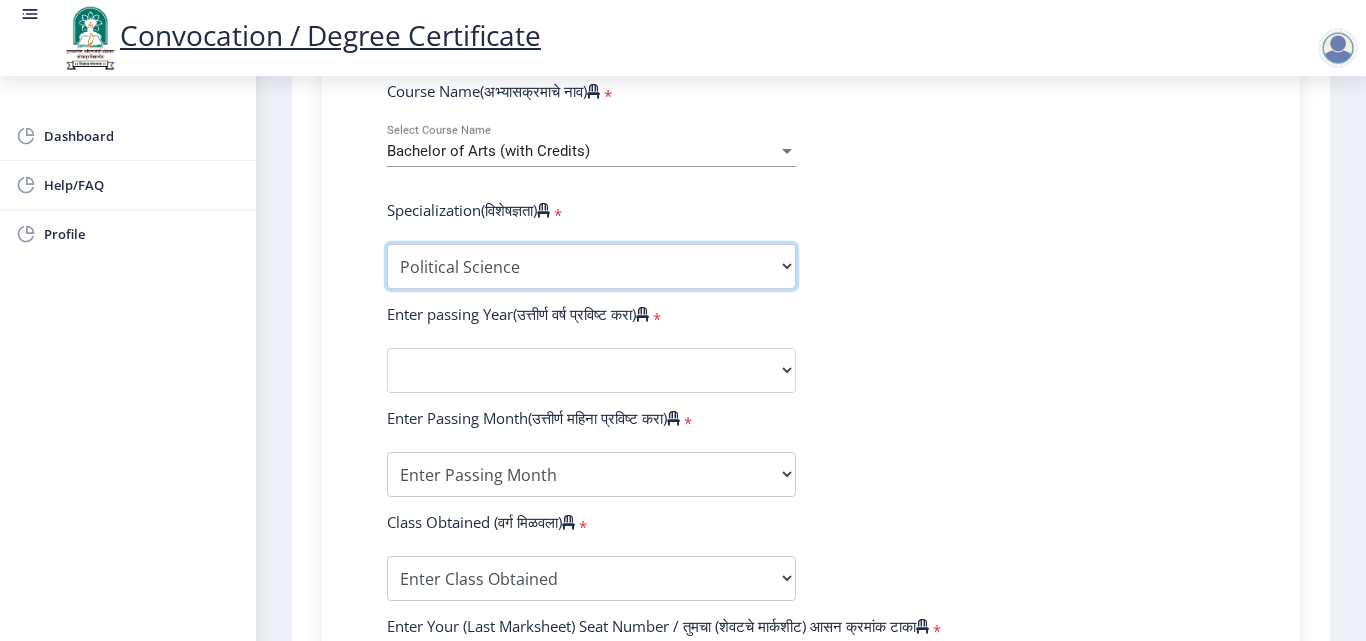 scroll, scrollTop: 900, scrollLeft: 0, axis: vertical 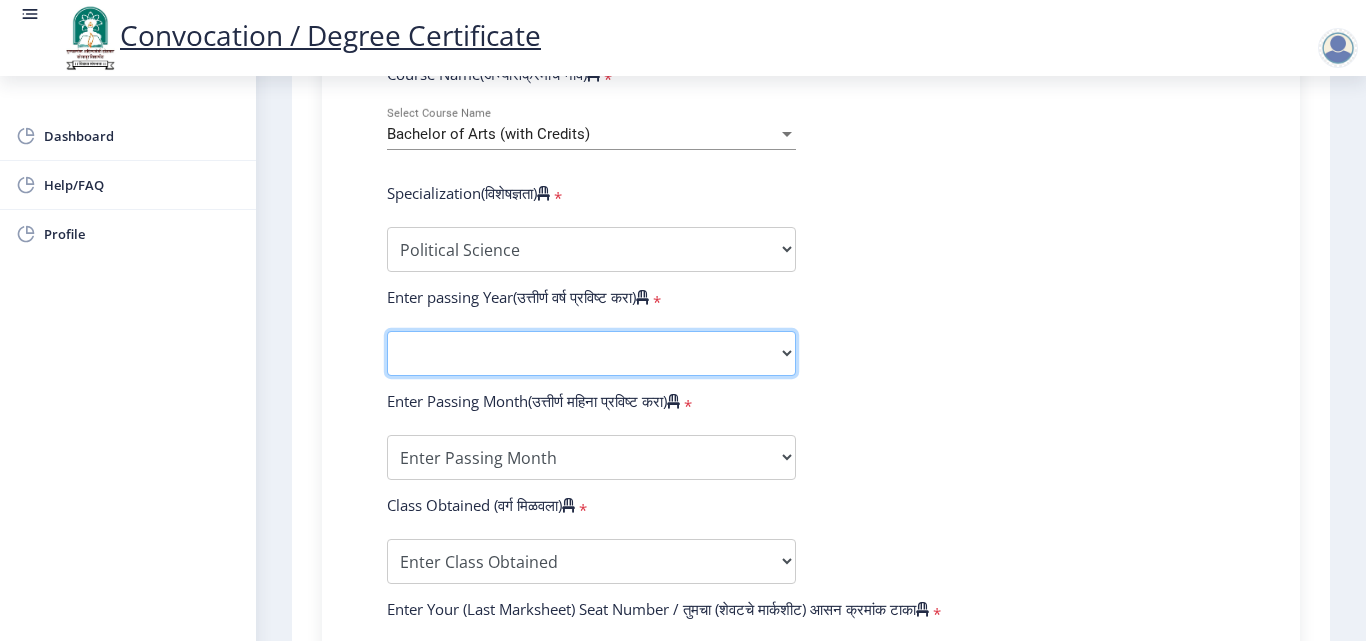 click on "2025   2024   2023   2022   2021   2020   2019   2018   2017   2016   2015   2014   2013   2012   2011   2010   2009   2008   2007   2006   2005   2004   2003   2002   2001   2000   1999   1998   1997   1996   1995   1994   1993   1992   1991   1990   1989   1988   1987   1986   1985   1984   1983   1982   1981   1980   1979   1978   1977   1976" 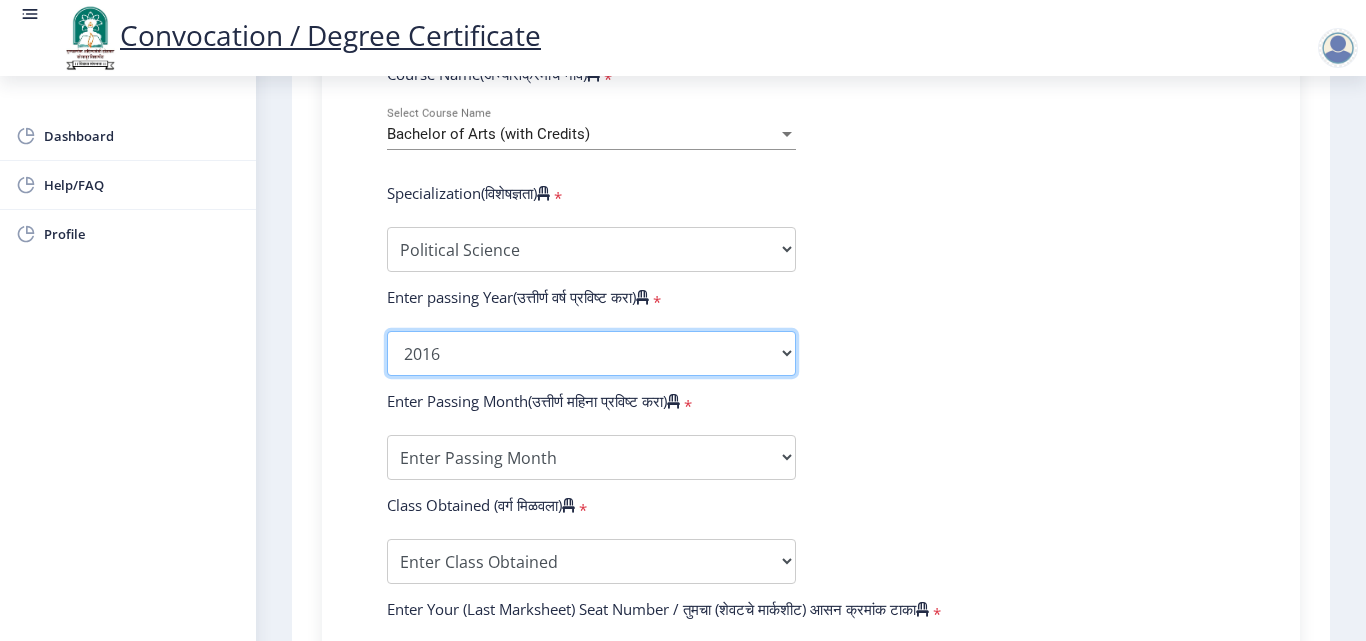 click on "2025   2024   2023   2022   2021   2020   2019   2018   2017   2016   2015   2014   2013   2012   2011   2010   2009   2008   2007   2006   2005   2004   2003   2002   2001   2000   1999   1998   1997   1996   1995   1994   1993   1992   1991   1990   1989   1988   1987   1986   1985   1984   1983   1982   1981   1980   1979   1978   1977   1976" 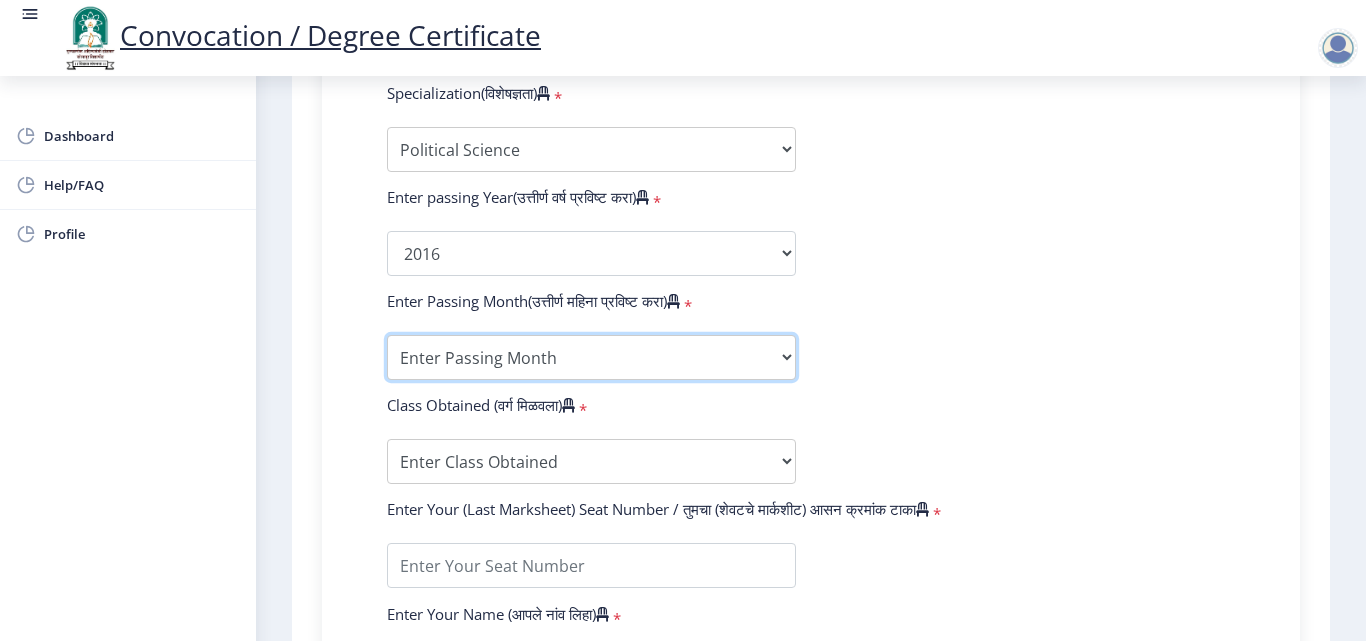 click on "Enter Passing Month March April May October November December" at bounding box center [591, 357] 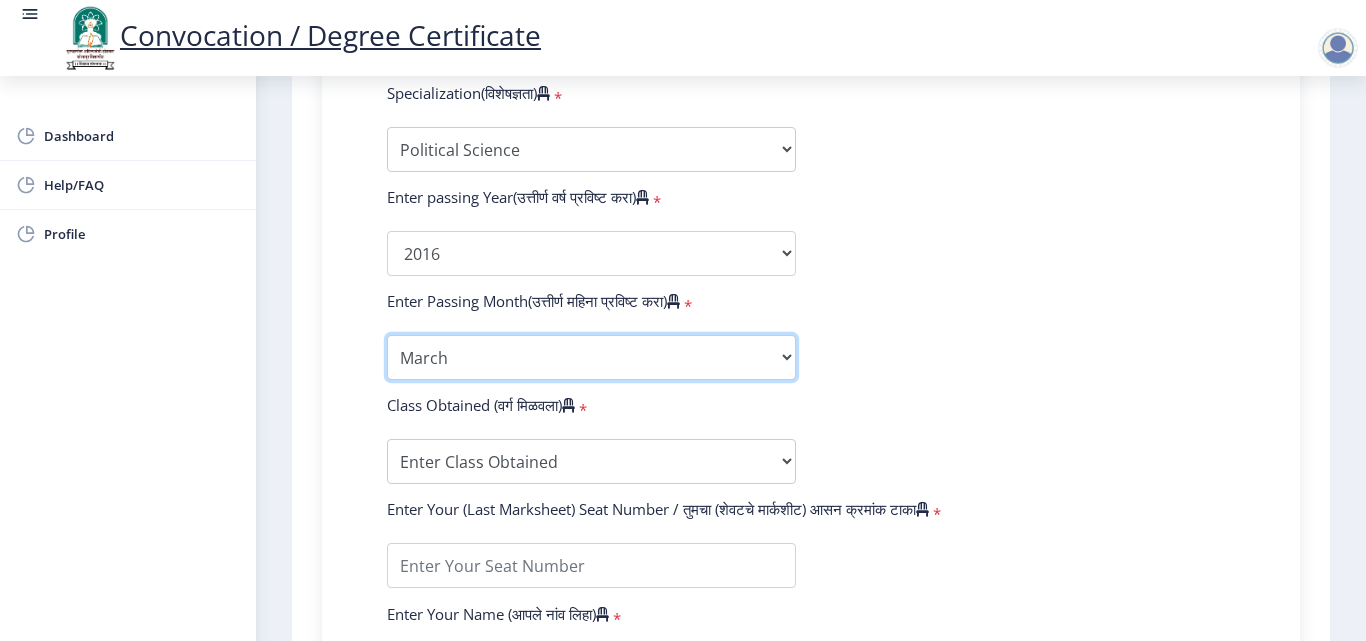 click on "Enter Passing Month March April May October November December" at bounding box center [591, 357] 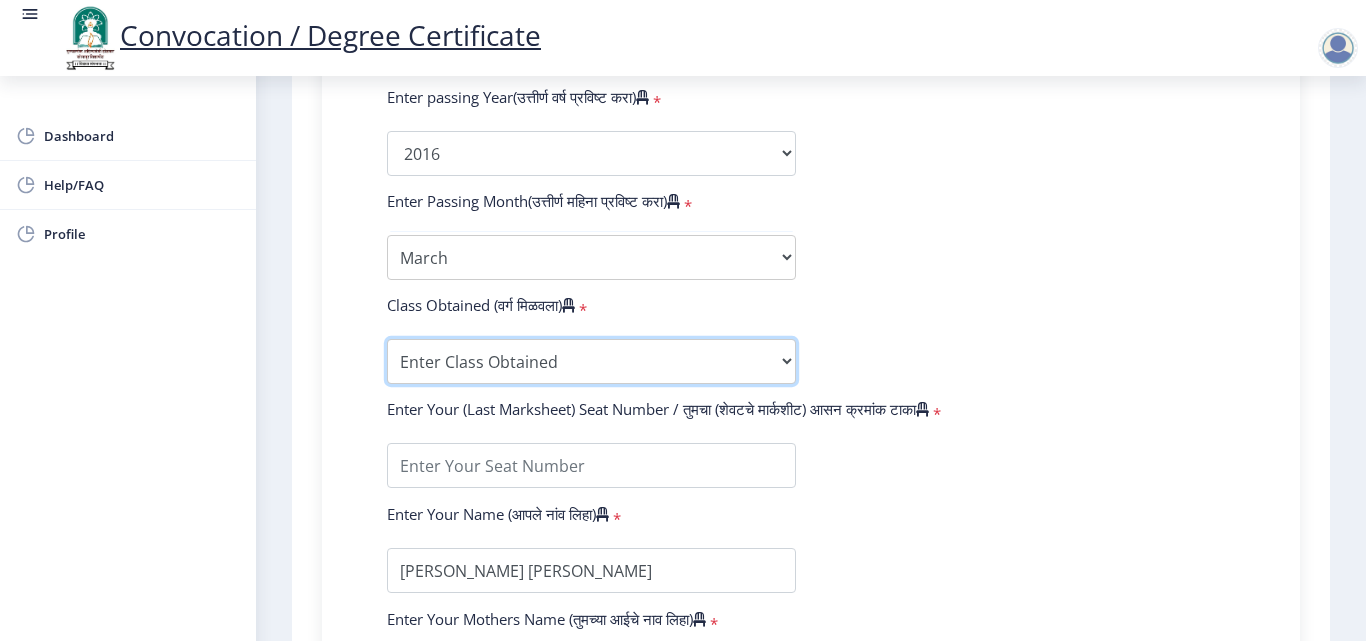 click on "Enter Class Obtained FIRST CLASS WITH DISTINCTION FIRST CLASS HIGHER SECOND CLASS SECOND CLASS PASS CLASS Grade O Grade A+ Grade A Grade B+ Grade B Grade C+ Grade C Grade D Grade E" at bounding box center [591, 361] 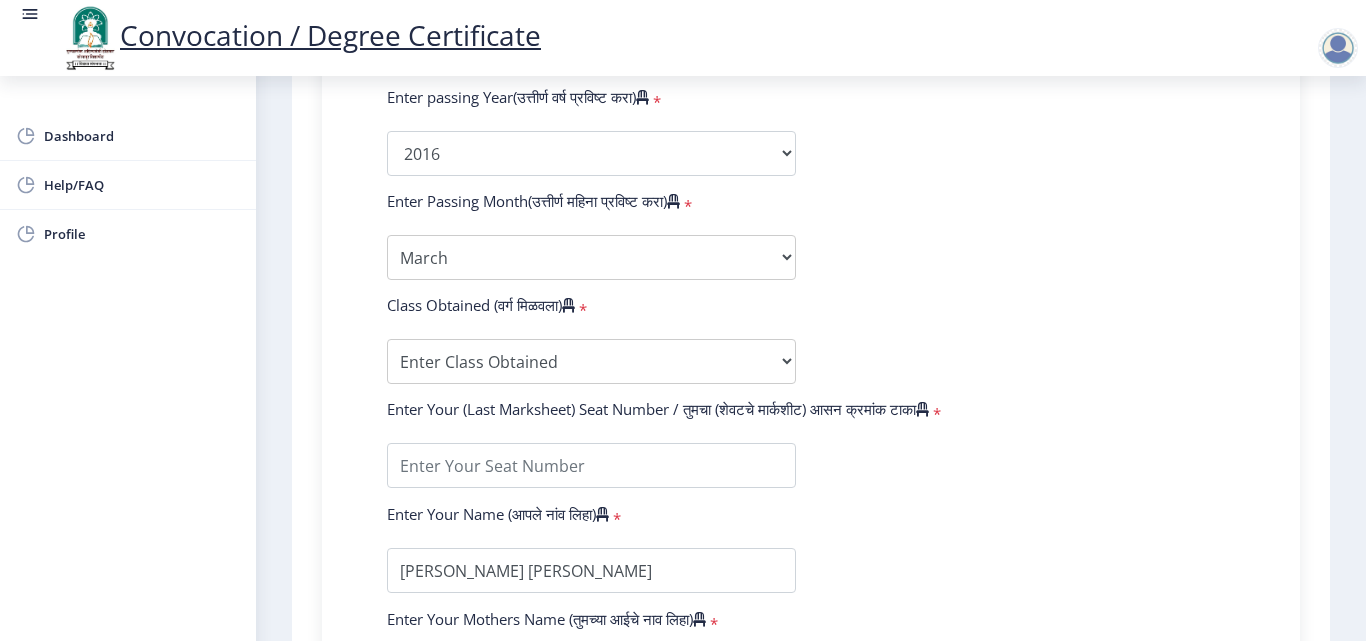 click on "Enter Your PRN Number (तुमचा पीआरएन (कायम नोंदणी क्रमांक) एंटर करा)   * Student Type (विद्यार्थी प्रकार)    * Select Student Type Regular External College Name(कॉलेजचे नाव)   * Shri Shivaji Mahavidyalaya, Barshi Select College Name Course Name(अभ्यासक्रमाचे नाव)   * Bachelor of Arts (with Credits) Select Course Name  Specialization(विशेषज्ञता)   * Specialization English Geography Hindi Marathi Music Sanskrit Urdu Ancient Indian History Culture & Archaeology Economics History Physical Education Political Science Psychology Sociology Kannada Philosophy Other Enter passing Year(उत्तीर्ण वर्ष प्रविष्ट करा)   *  2025   2024   2023   2022   2021   2020   2019   2018   2017   2016   2015   2014   2013   2012   2011   2010   2009   2008   2007   2006   2005   2004   2003   2002   2001  *" 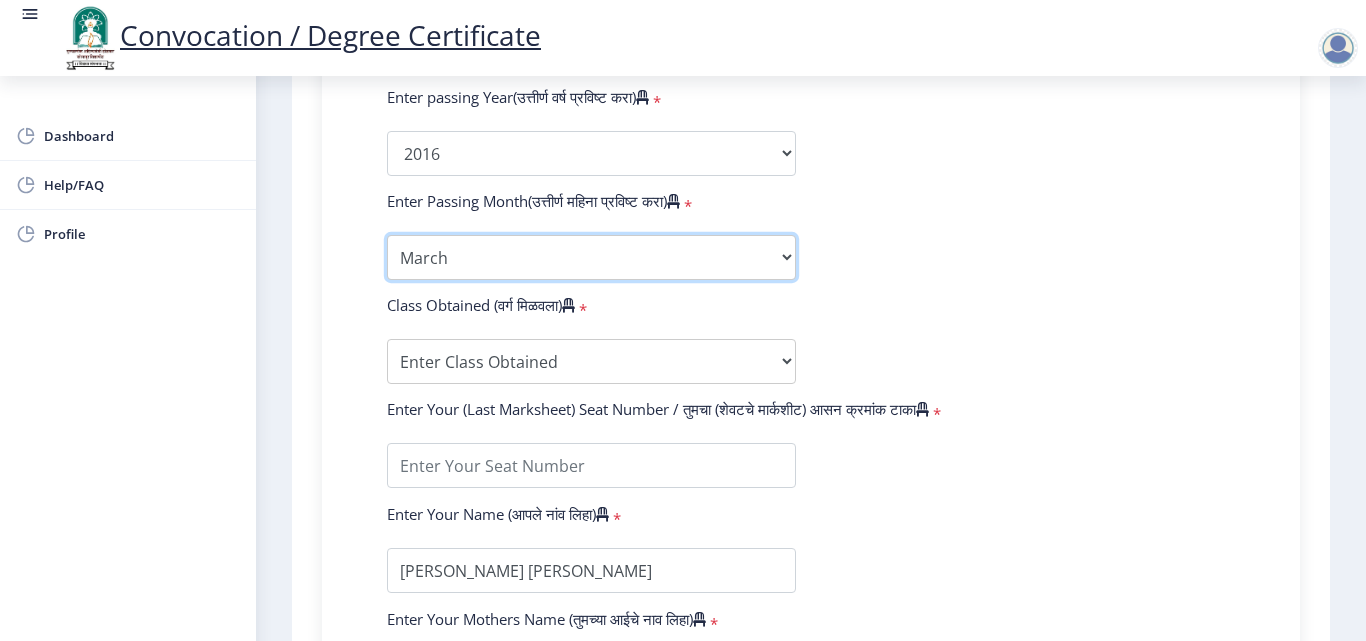 click on "Enter Passing Month March April May October November December" at bounding box center [591, 257] 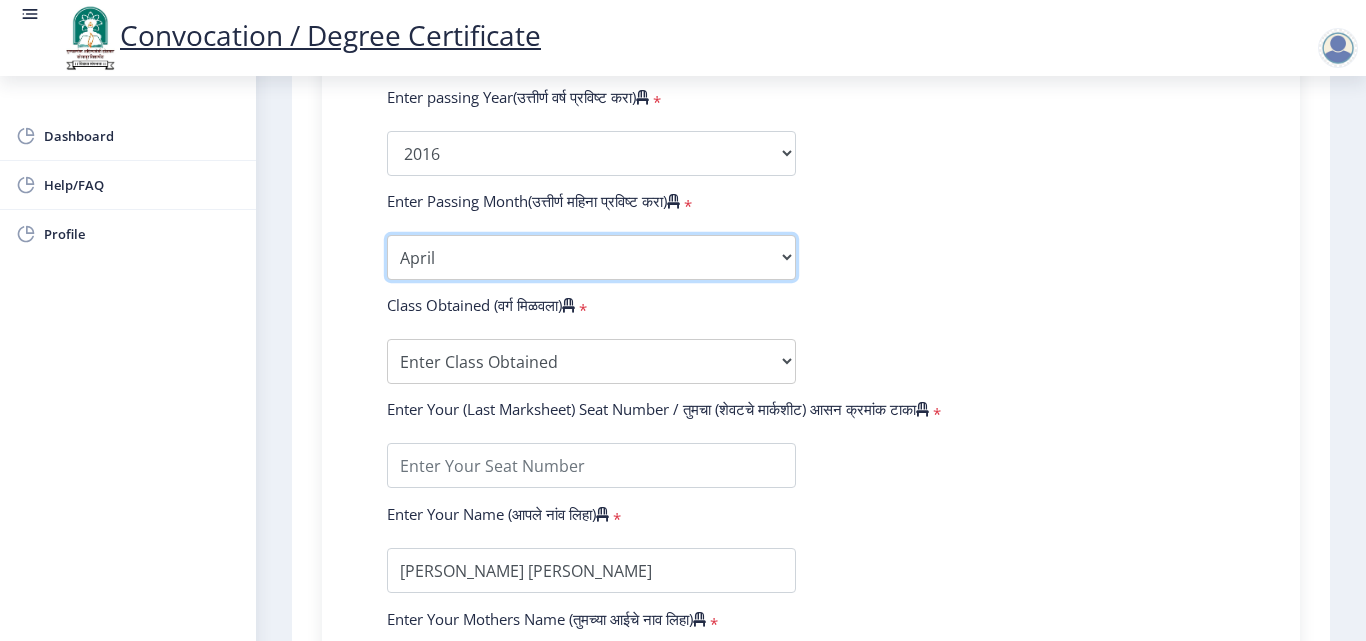 click on "Enter Passing Month March April May October November December" at bounding box center [591, 257] 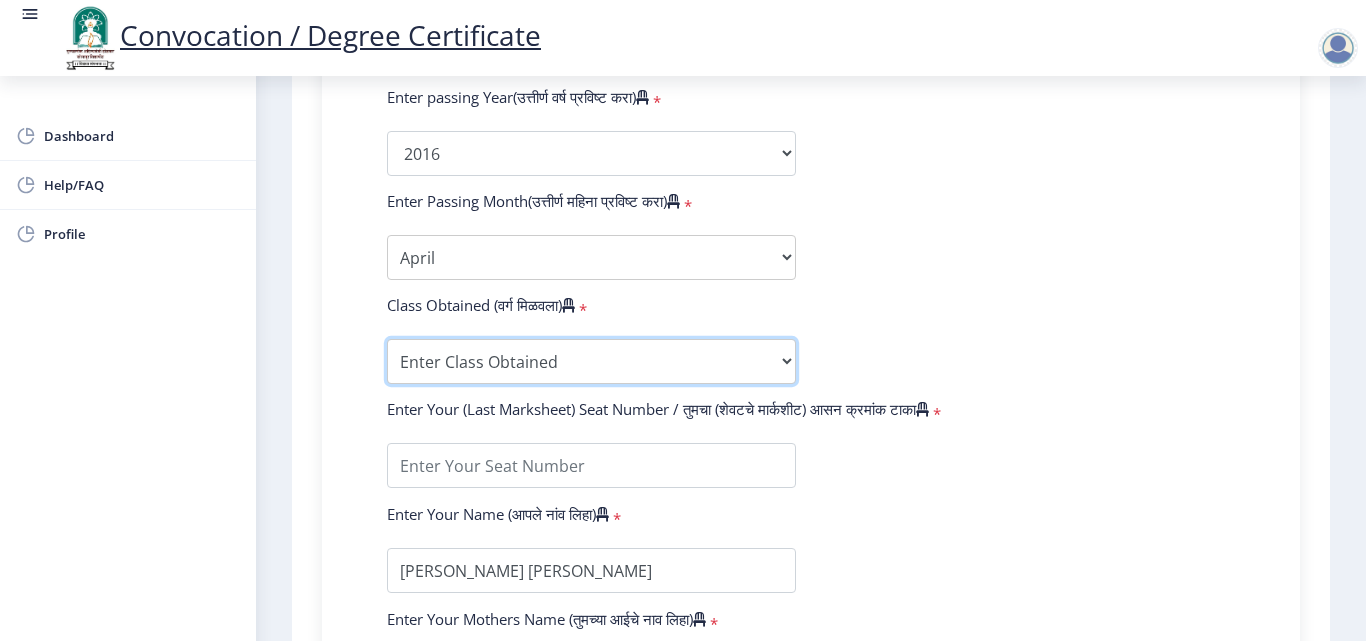 click on "Enter Class Obtained FIRST CLASS WITH DISTINCTION FIRST CLASS HIGHER SECOND CLASS SECOND CLASS PASS CLASS Grade O Grade A+ Grade A Grade B+ Grade B Grade C+ Grade C Grade D Grade E" at bounding box center (591, 361) 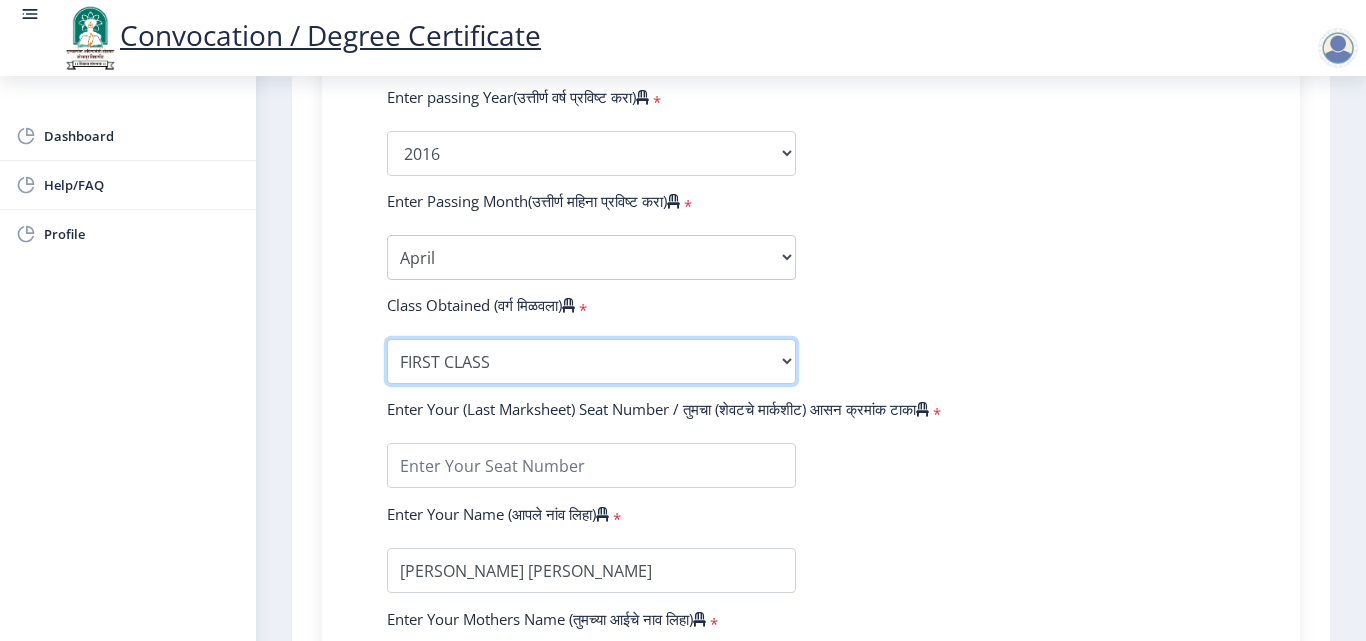 click on "Enter Class Obtained FIRST CLASS WITH DISTINCTION FIRST CLASS HIGHER SECOND CLASS SECOND CLASS PASS CLASS Grade O Grade A+ Grade A Grade B+ Grade B Grade C+ Grade C Grade D Grade E" at bounding box center [591, 361] 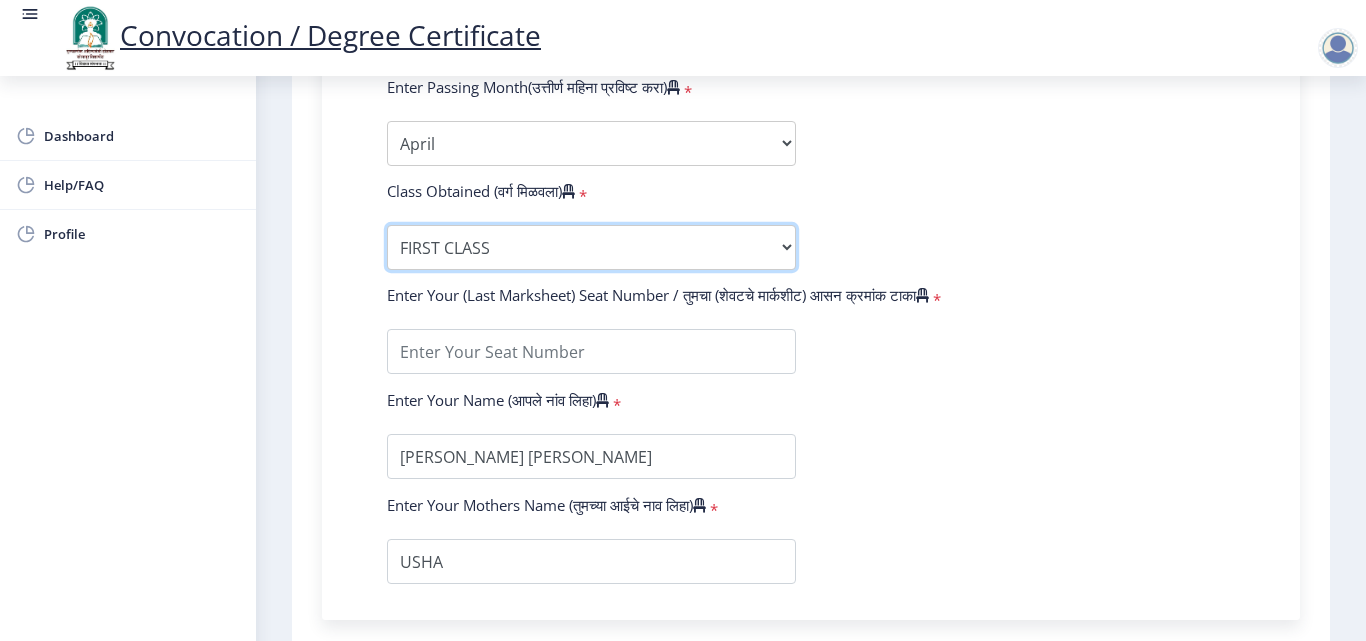 scroll, scrollTop: 1300, scrollLeft: 0, axis: vertical 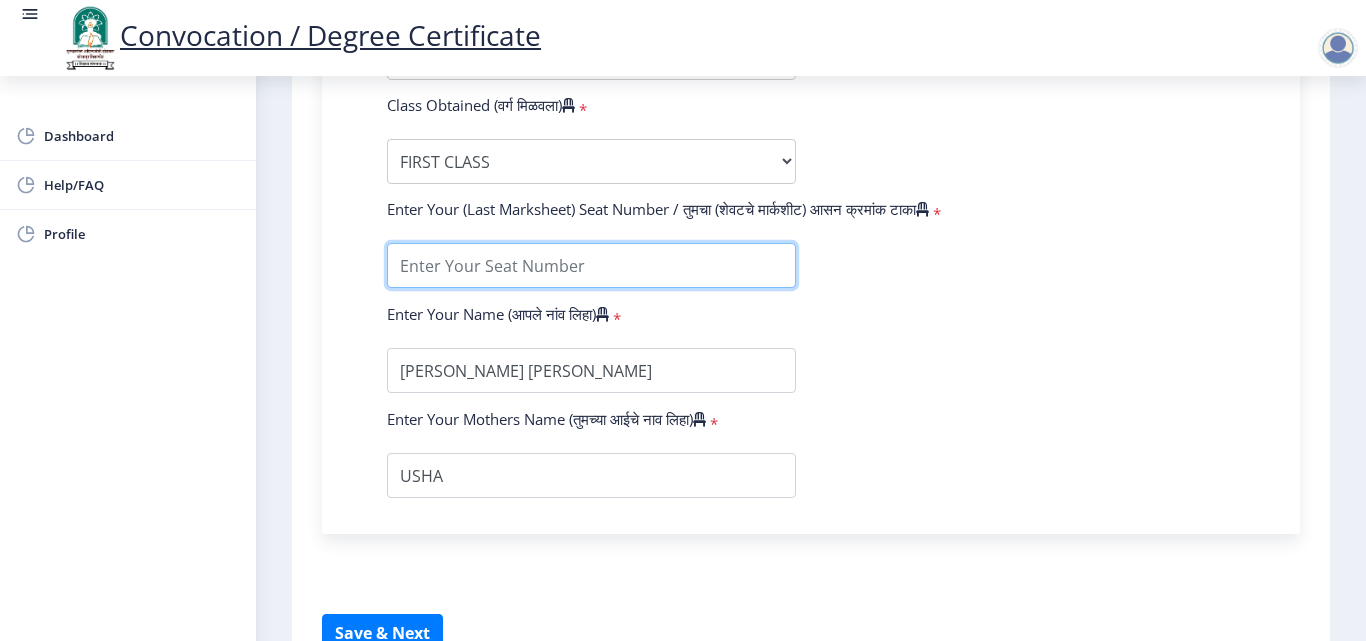 click at bounding box center (591, 265) 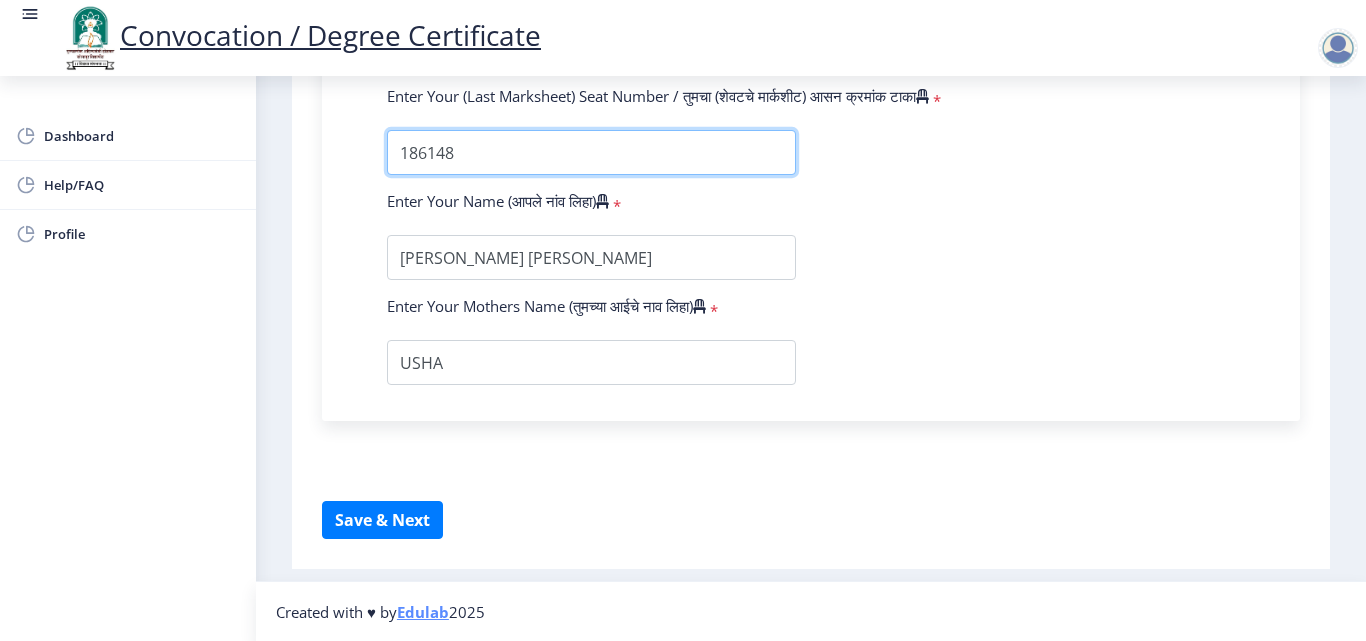 scroll, scrollTop: 1414, scrollLeft: 0, axis: vertical 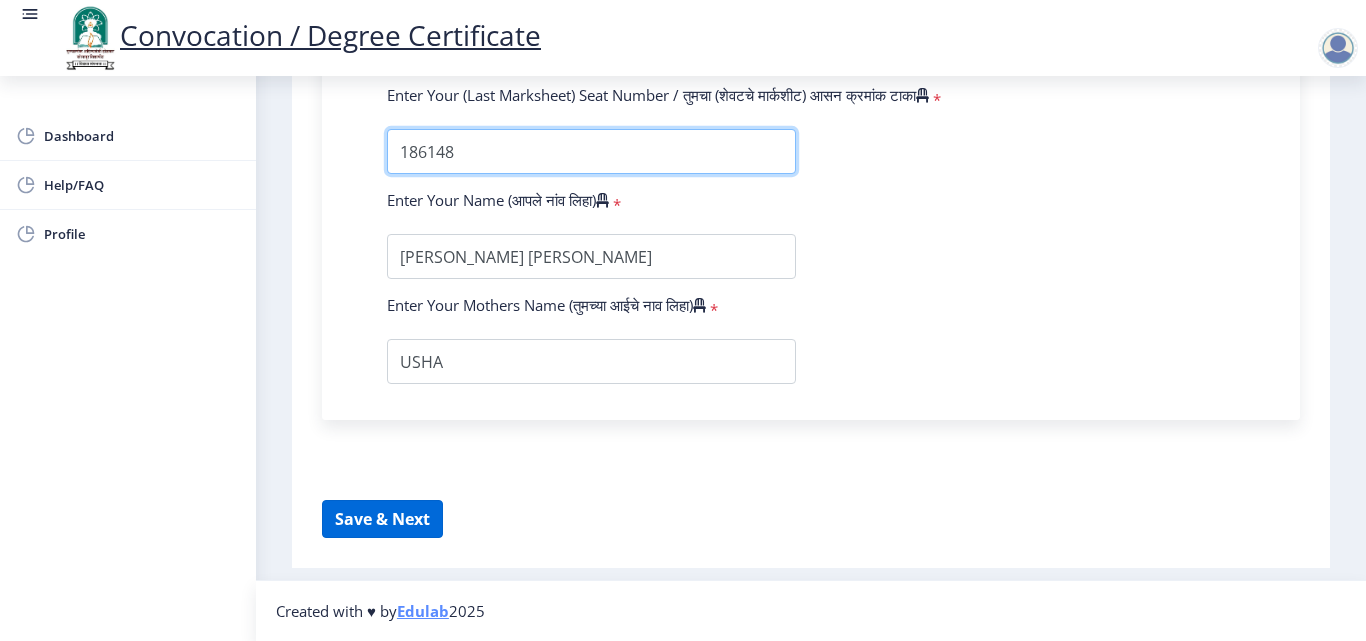 type on "186148" 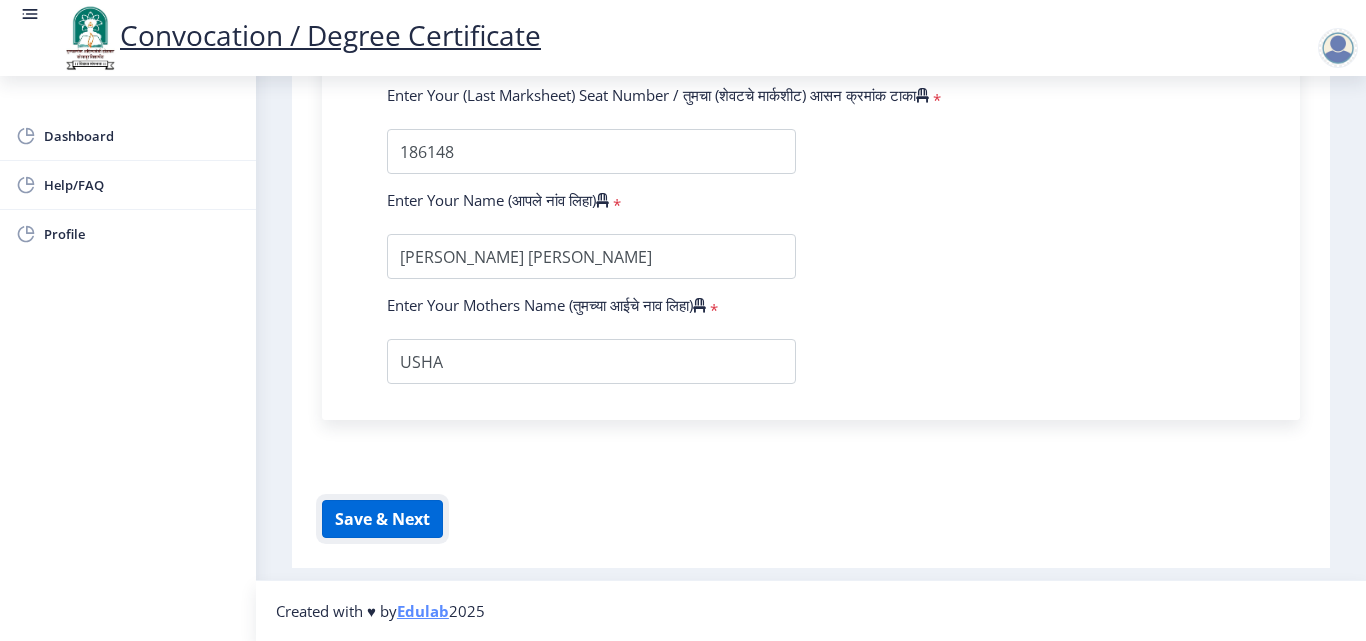 click on "Save & Next" 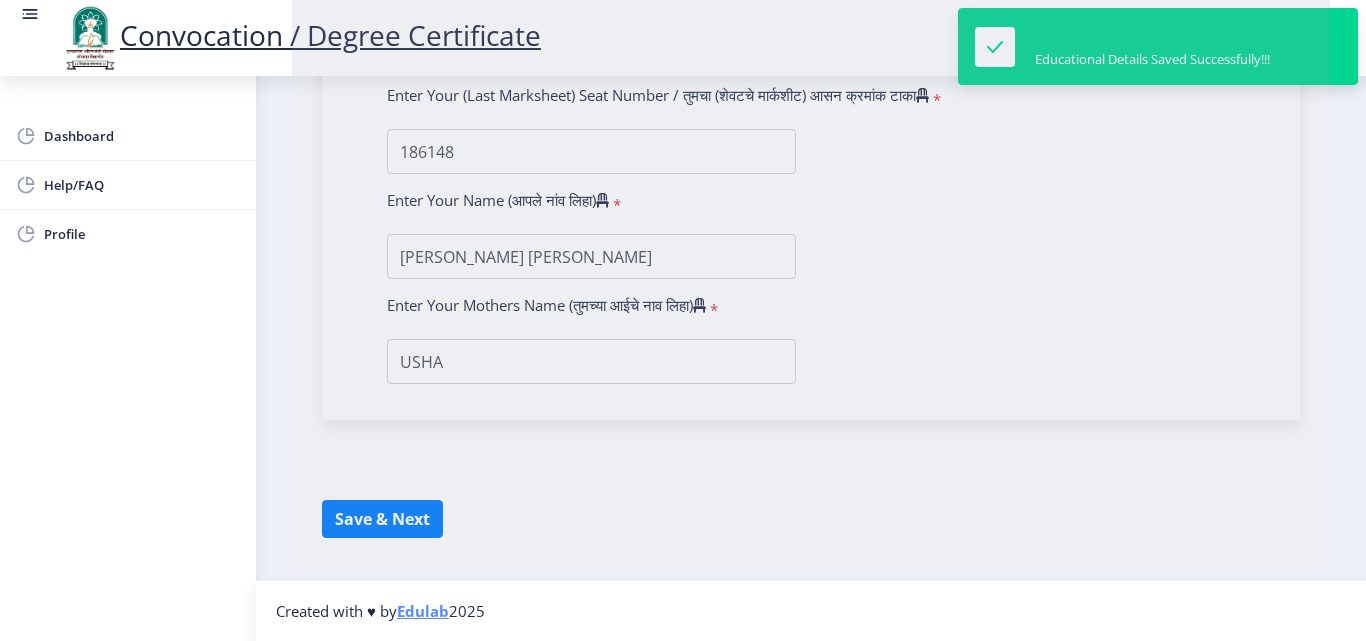 select 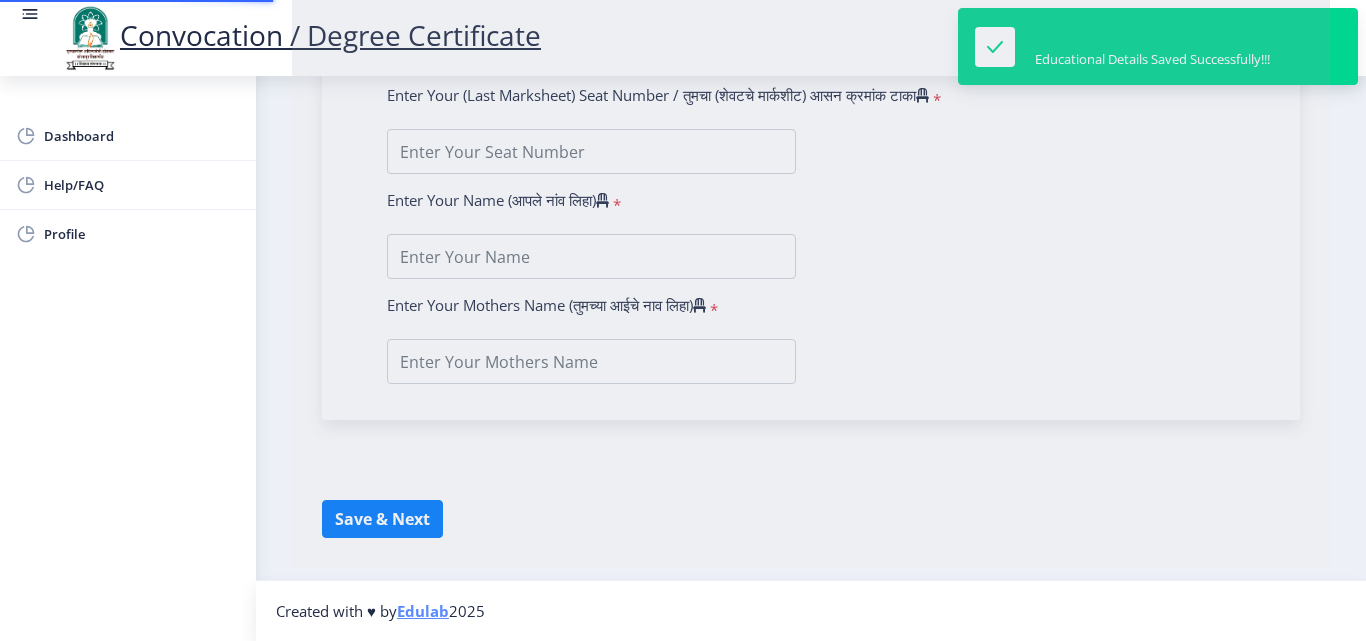 scroll, scrollTop: 0, scrollLeft: 0, axis: both 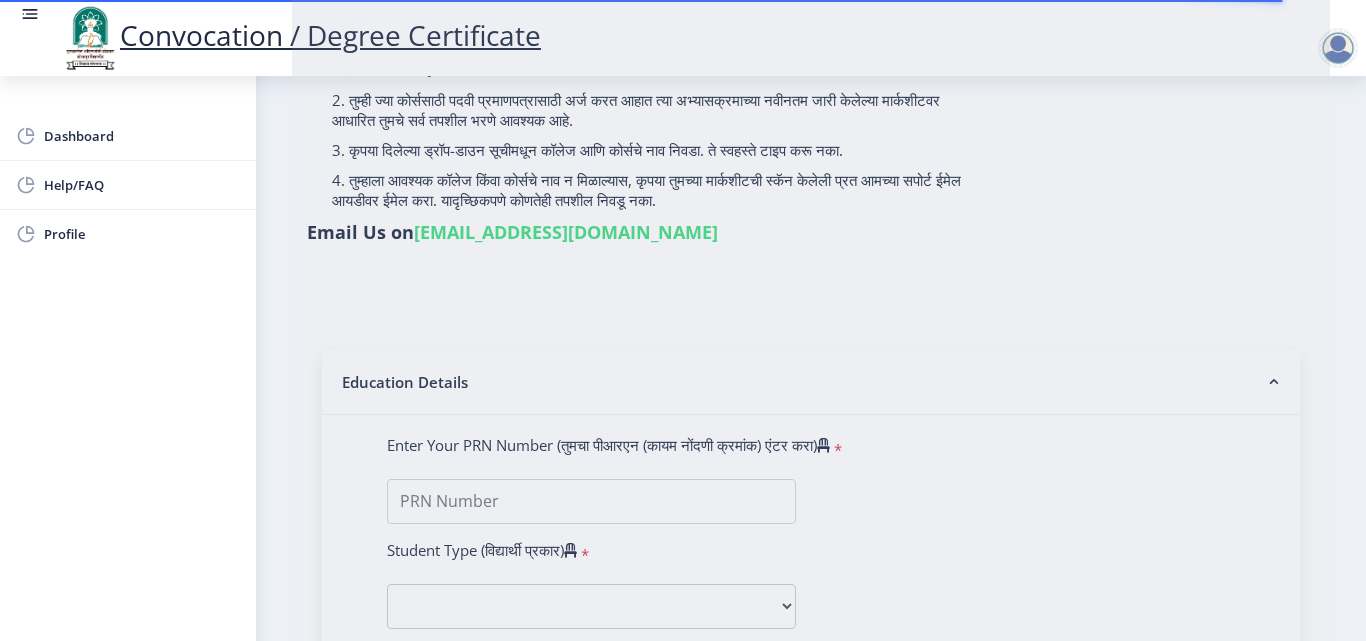 type on "[PERSON_NAME] [PERSON_NAME]" 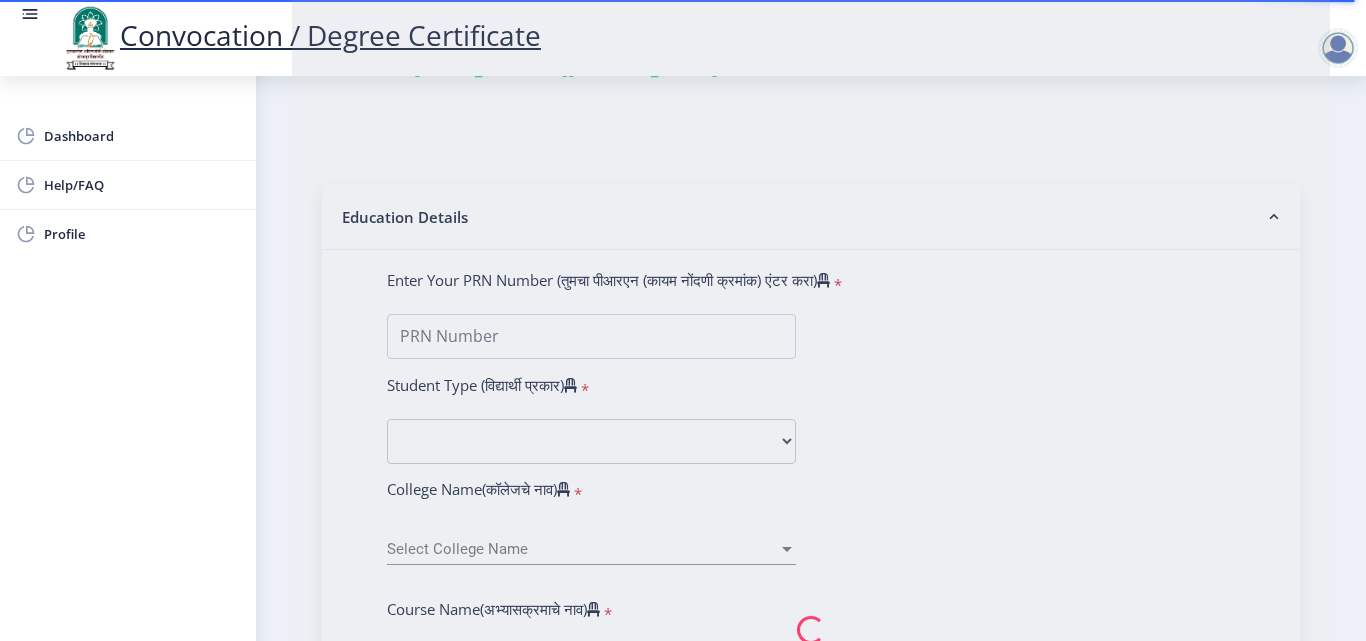 scroll, scrollTop: 400, scrollLeft: 0, axis: vertical 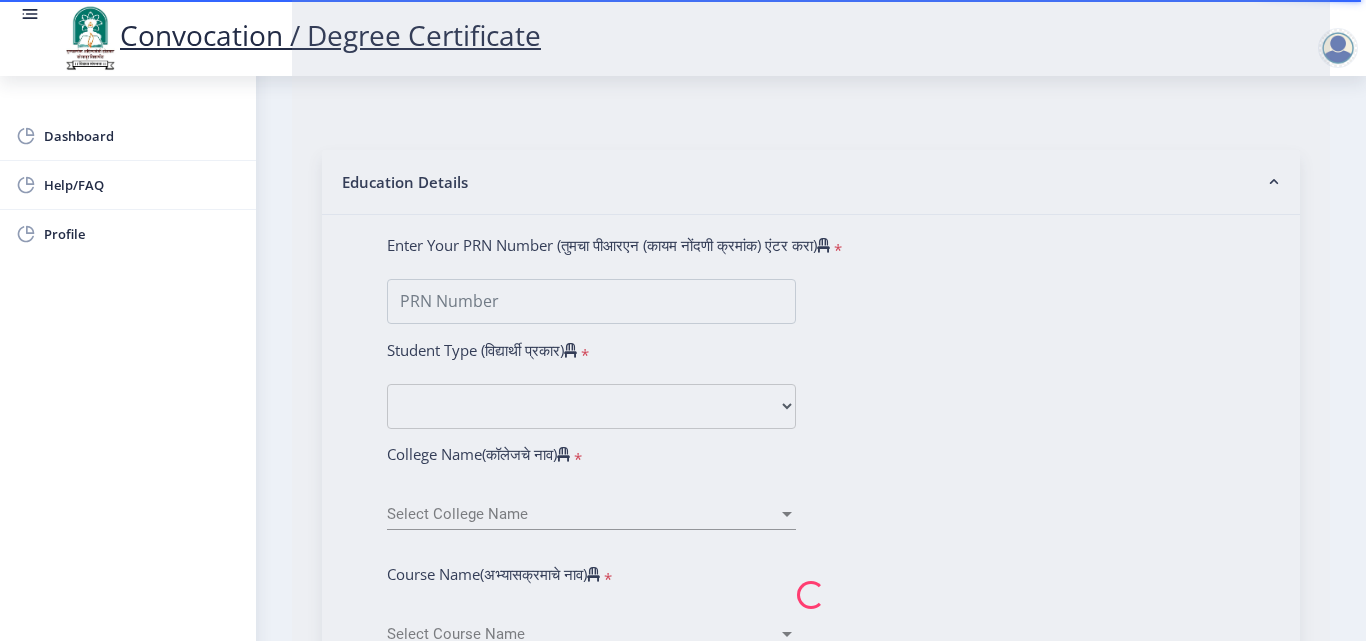 click 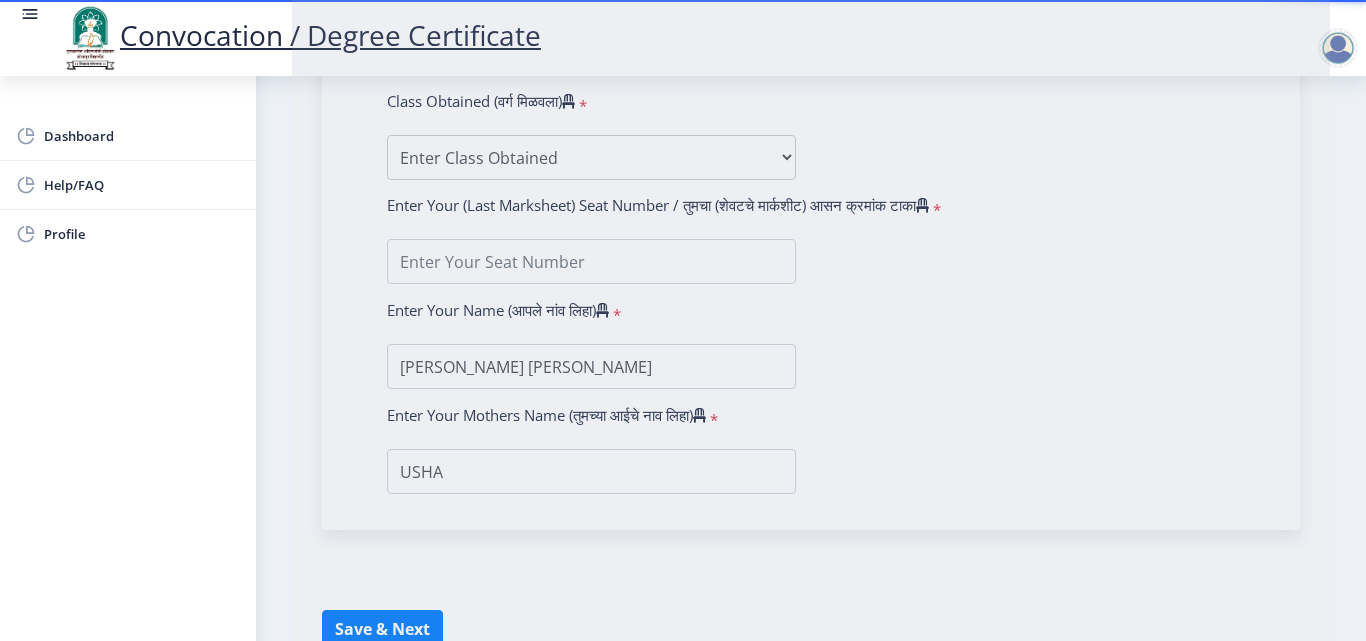 scroll, scrollTop: 700, scrollLeft: 0, axis: vertical 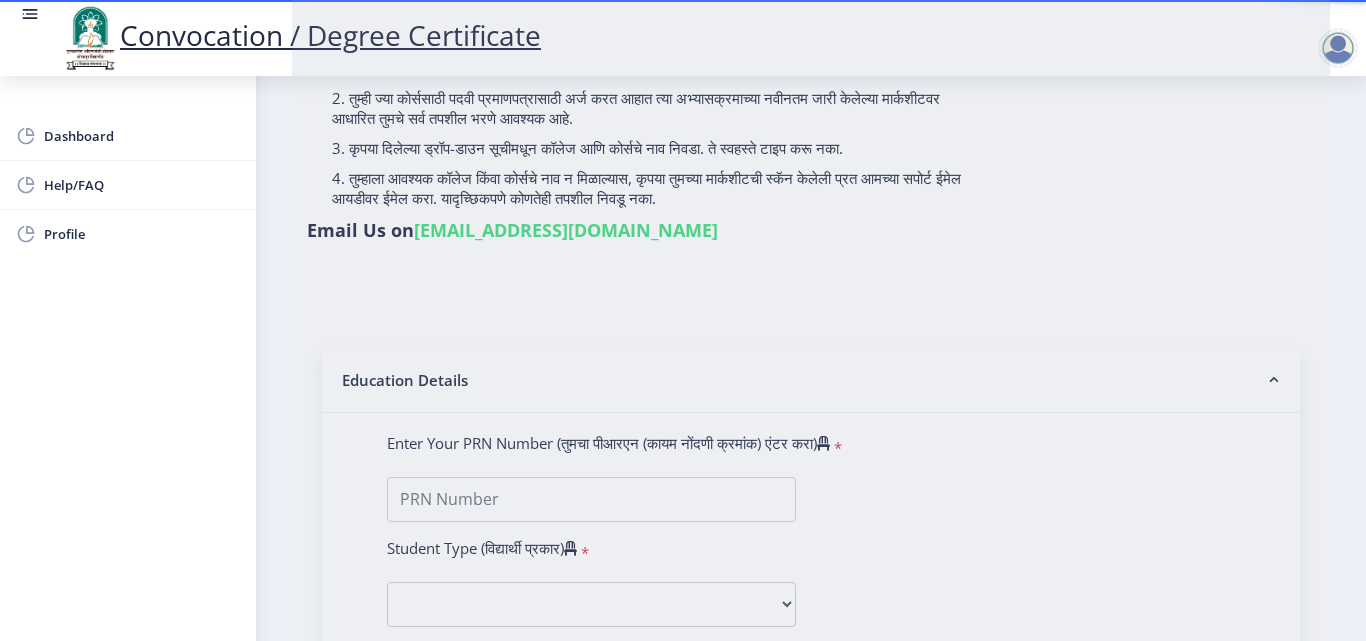 type on "2013023500153582" 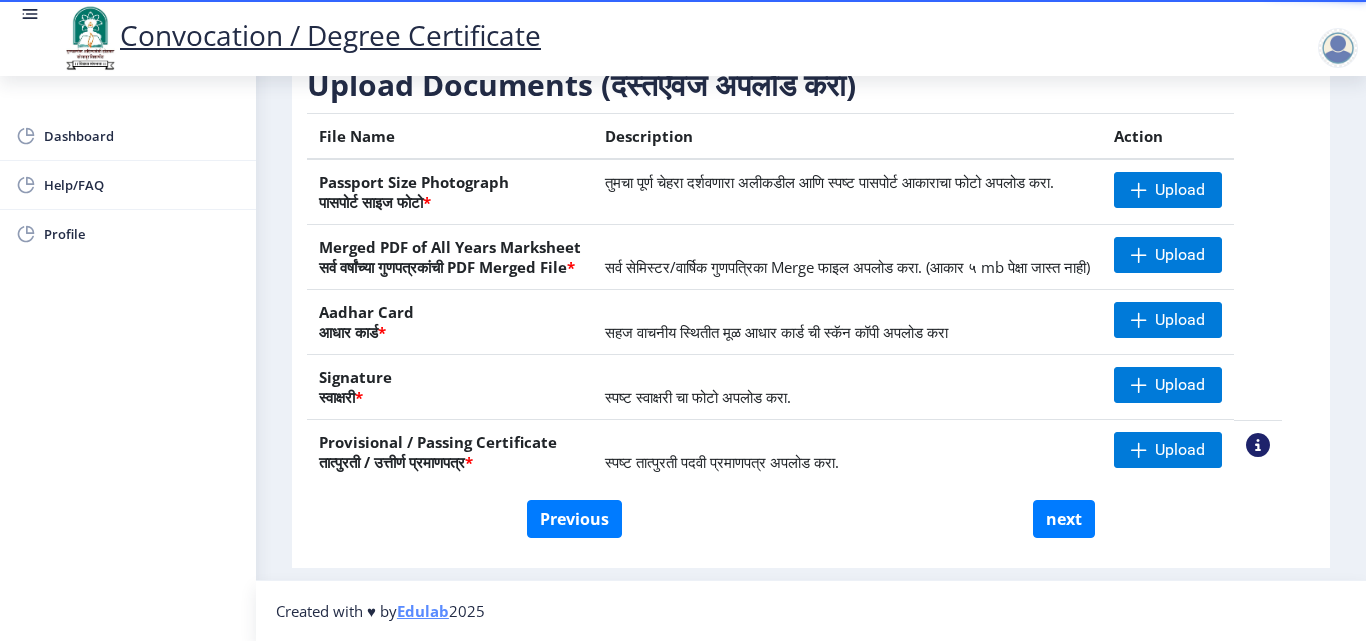 scroll, scrollTop: 269, scrollLeft: 0, axis: vertical 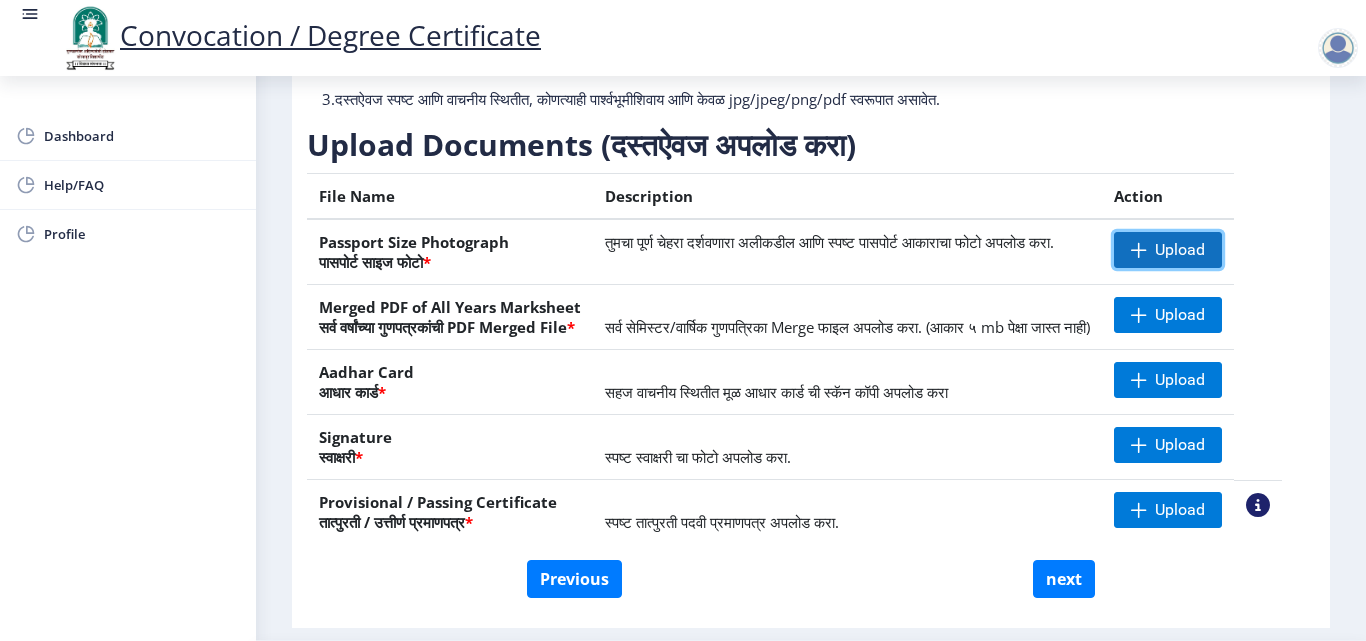 click on "Upload" 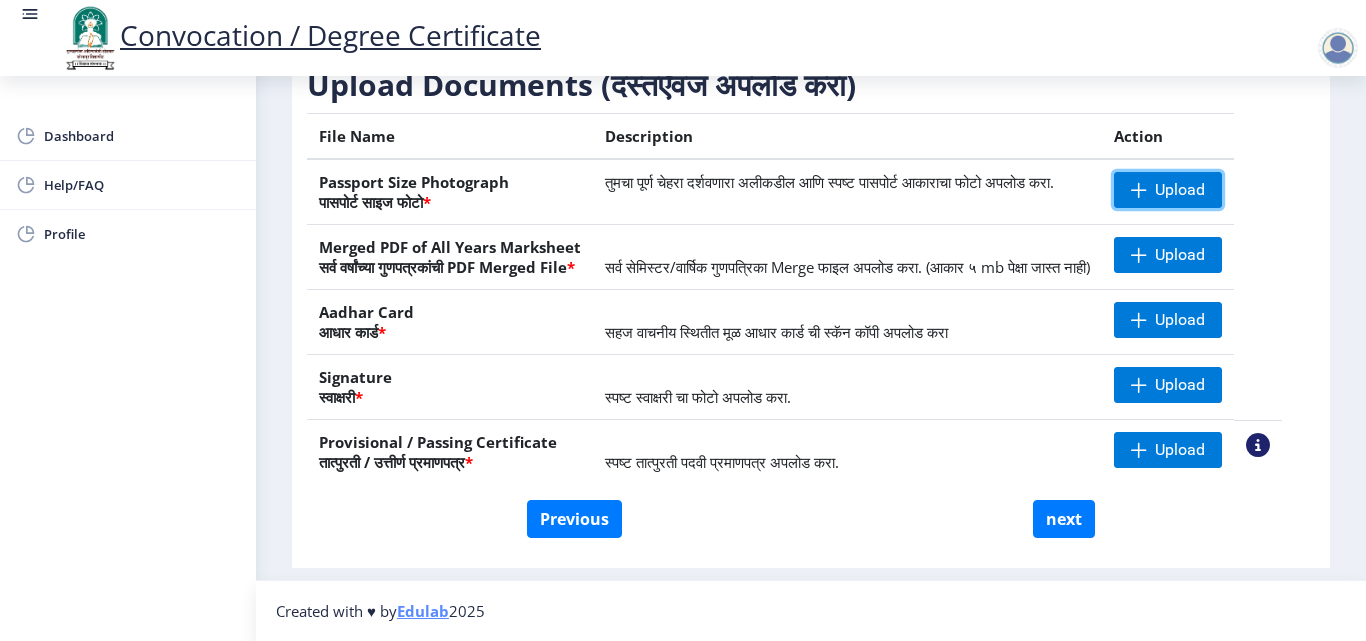 scroll, scrollTop: 369, scrollLeft: 0, axis: vertical 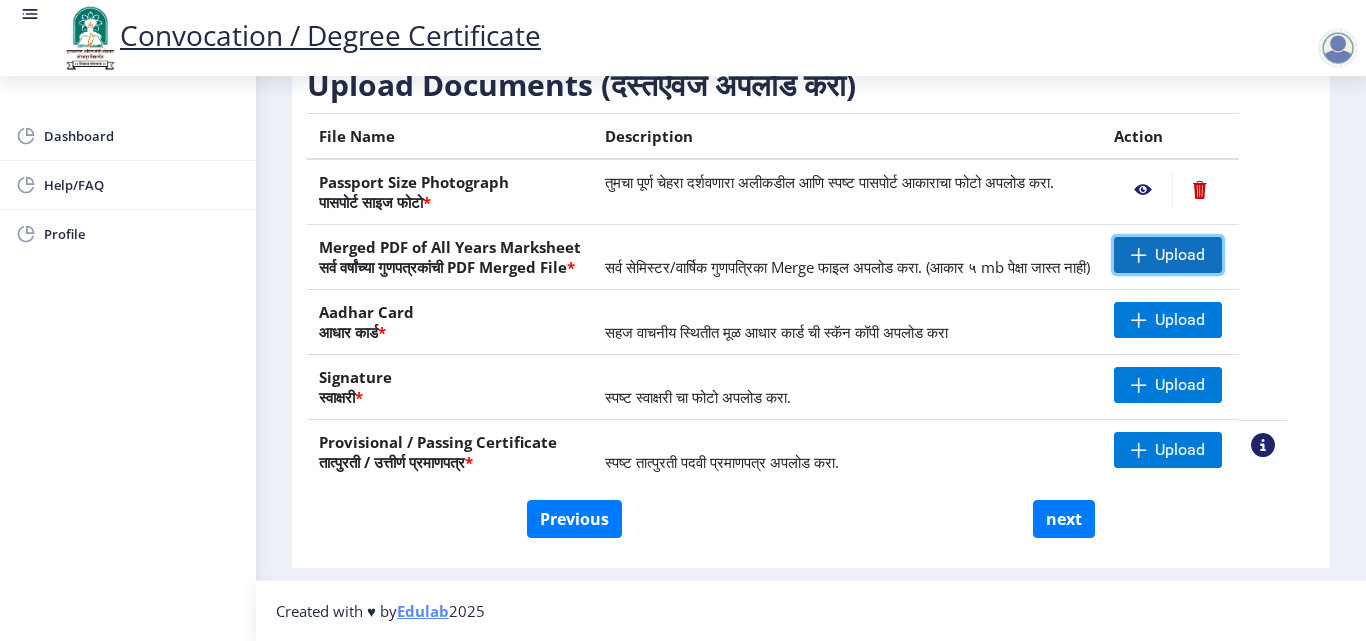 click on "Upload" 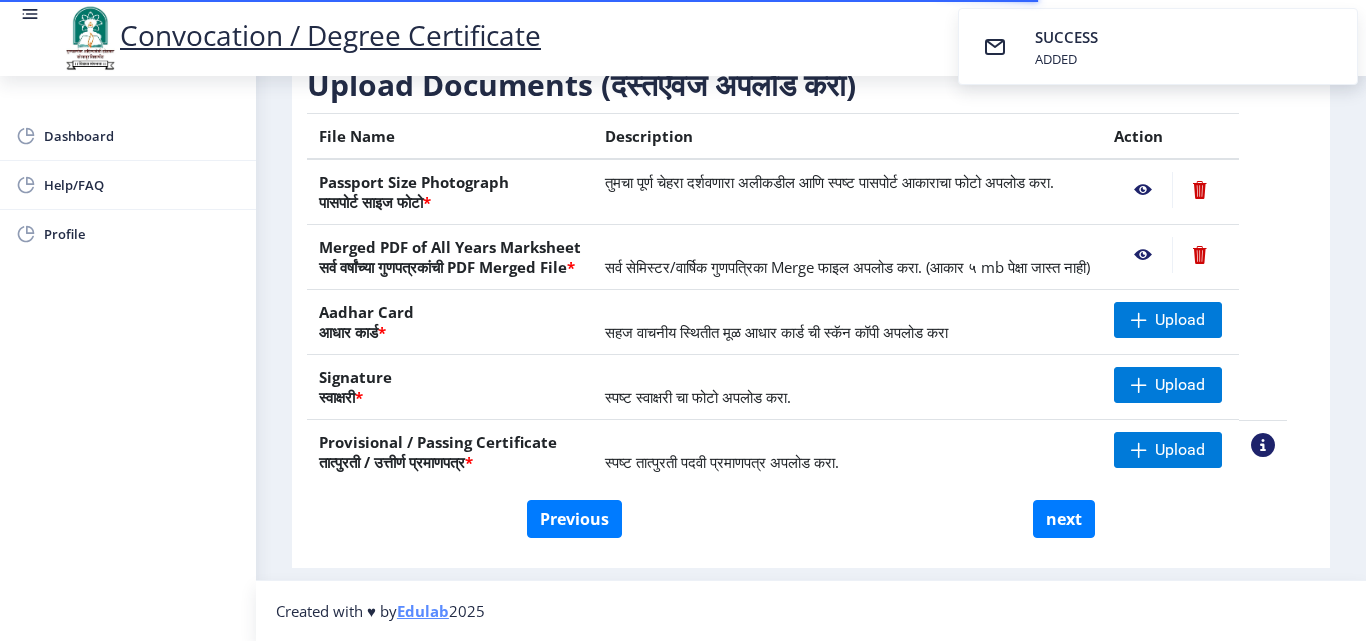 click 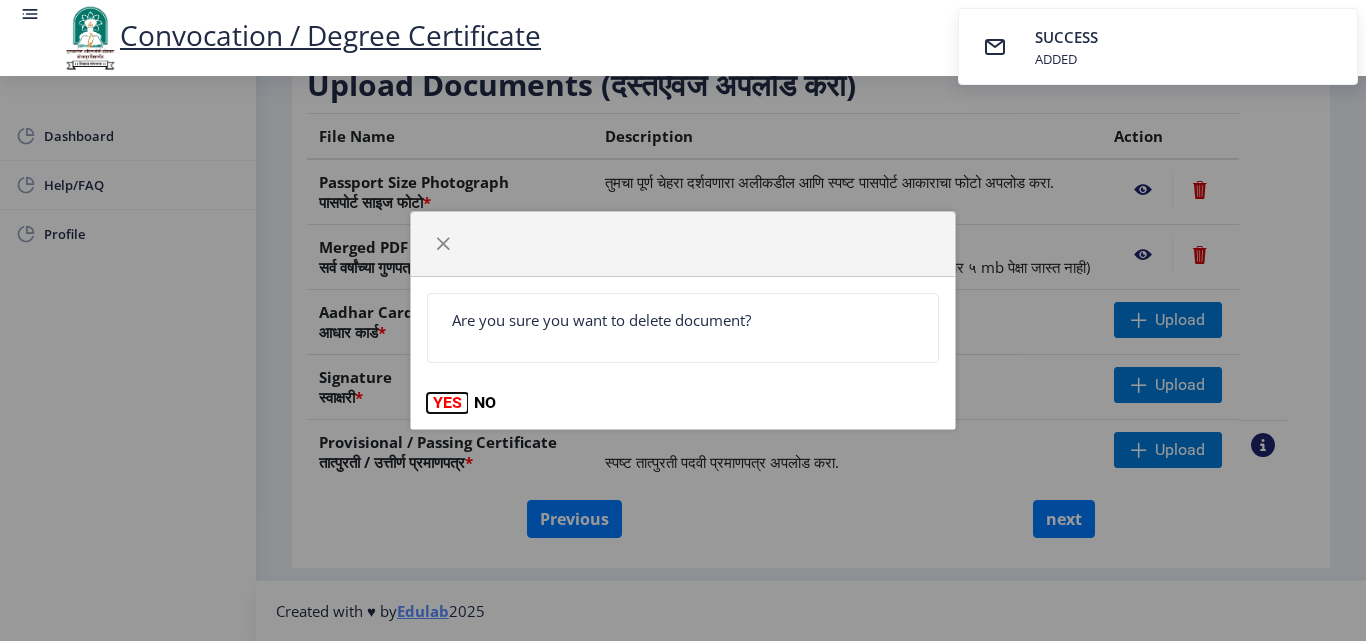 click on "YES" 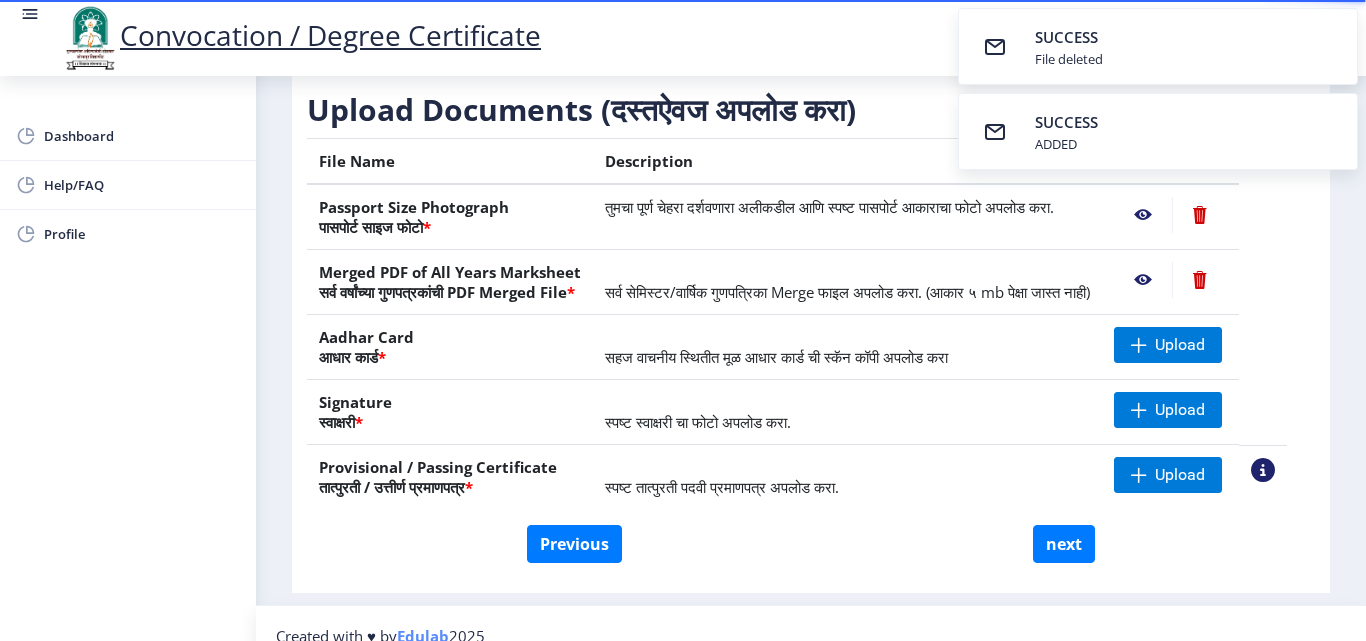 scroll, scrollTop: 269, scrollLeft: 0, axis: vertical 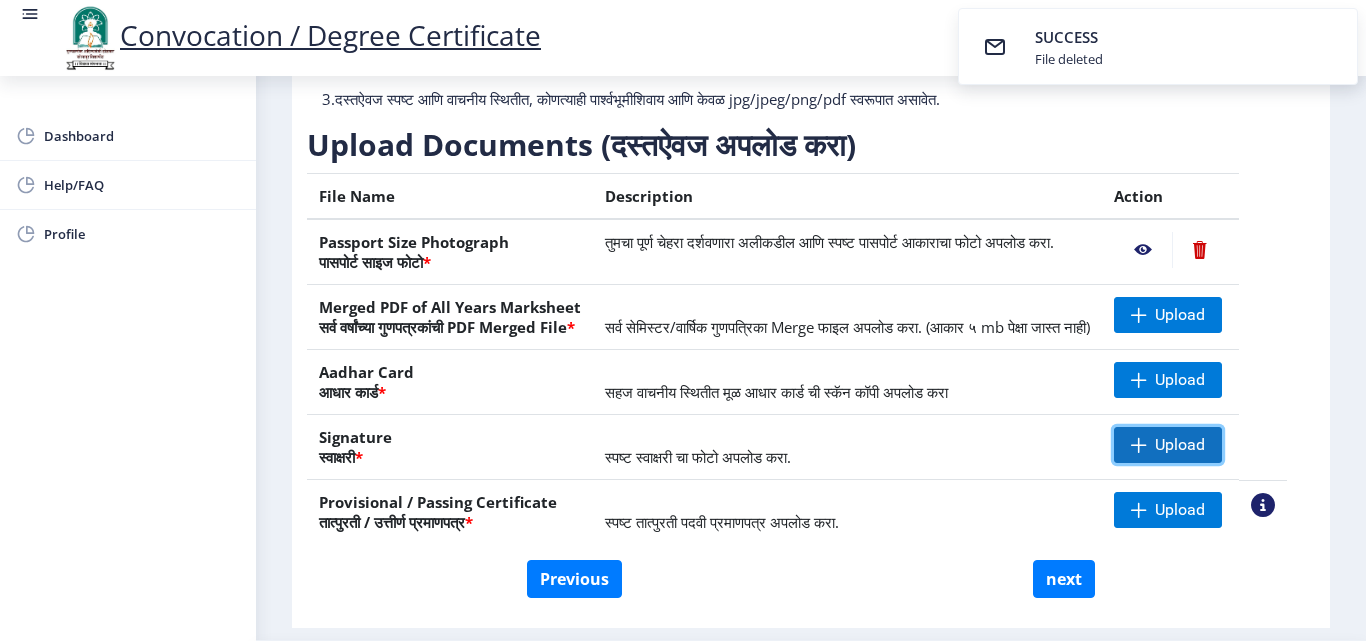 click on "Upload" 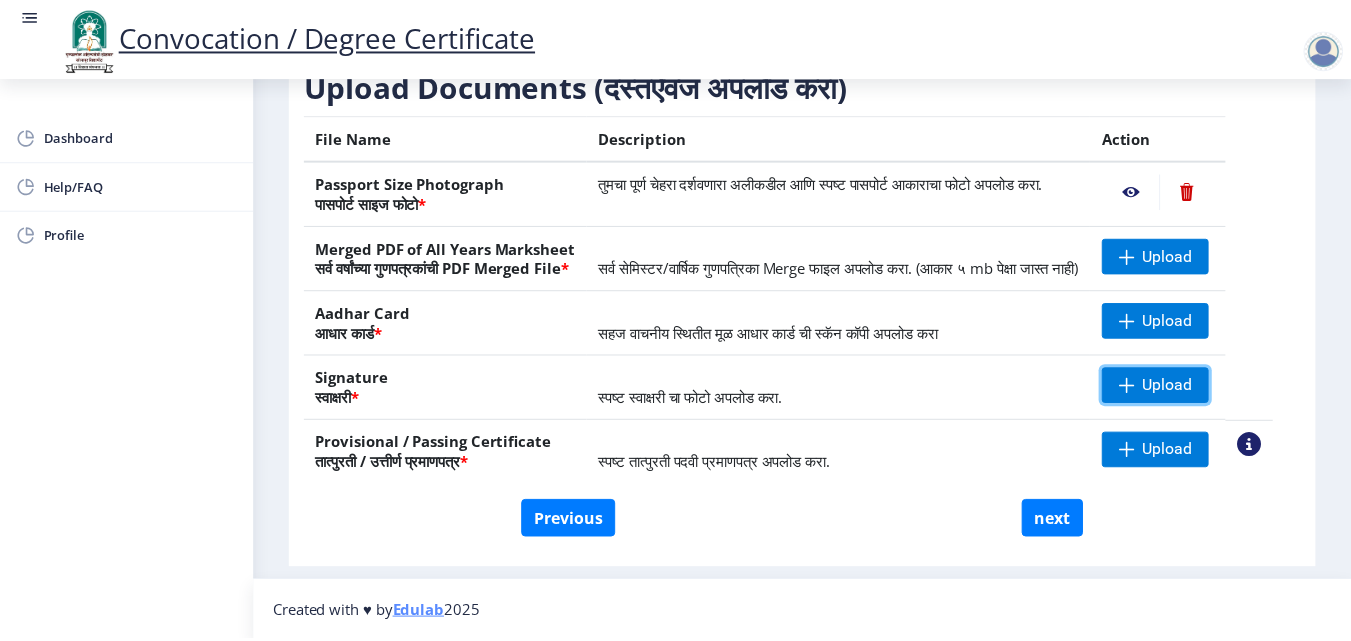scroll, scrollTop: 369, scrollLeft: 0, axis: vertical 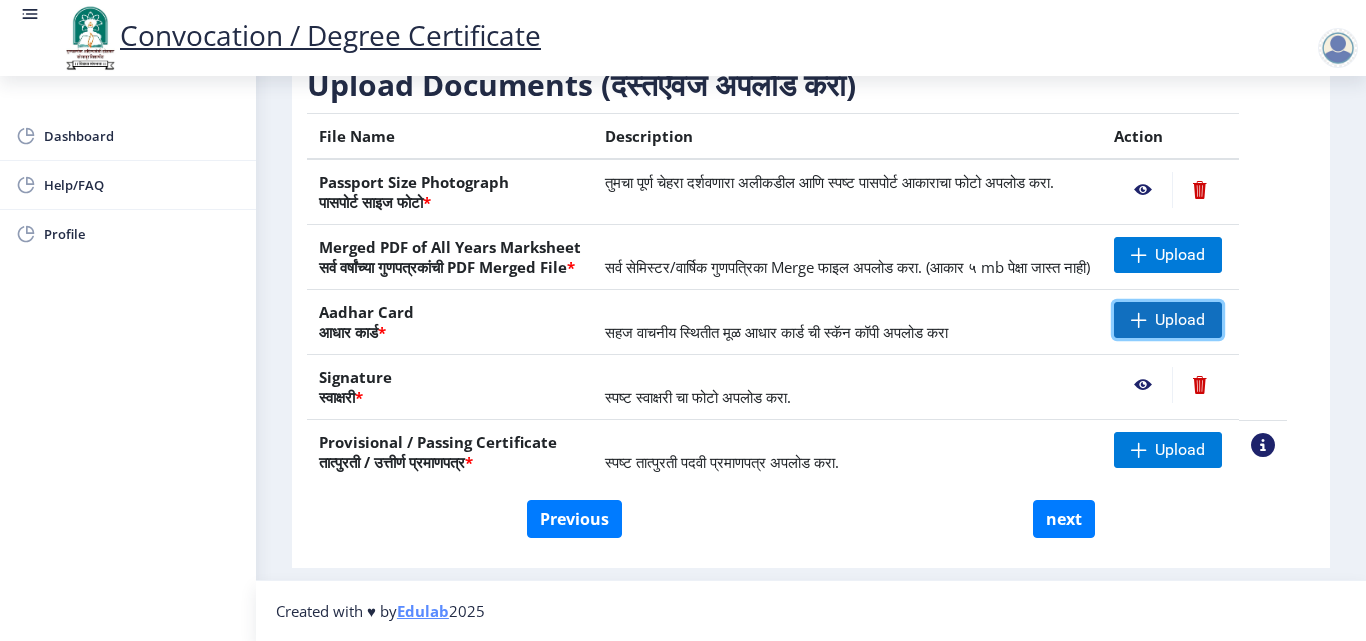 click on "Upload" 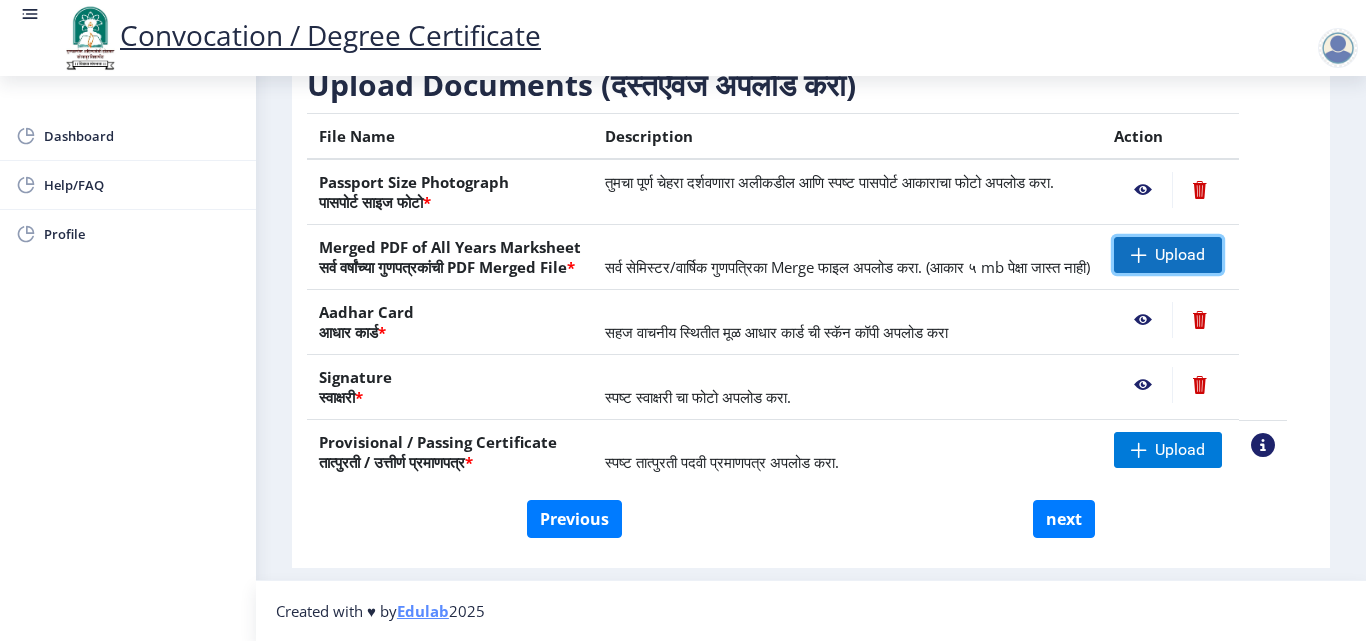 click on "Upload" 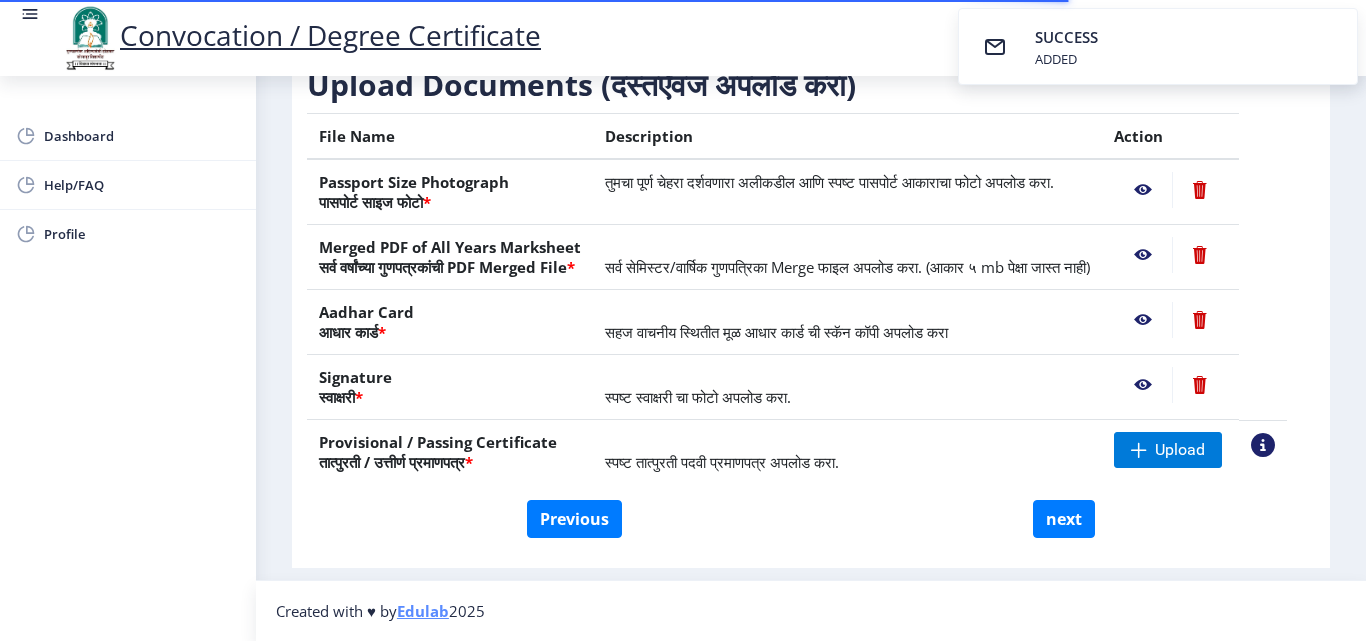click 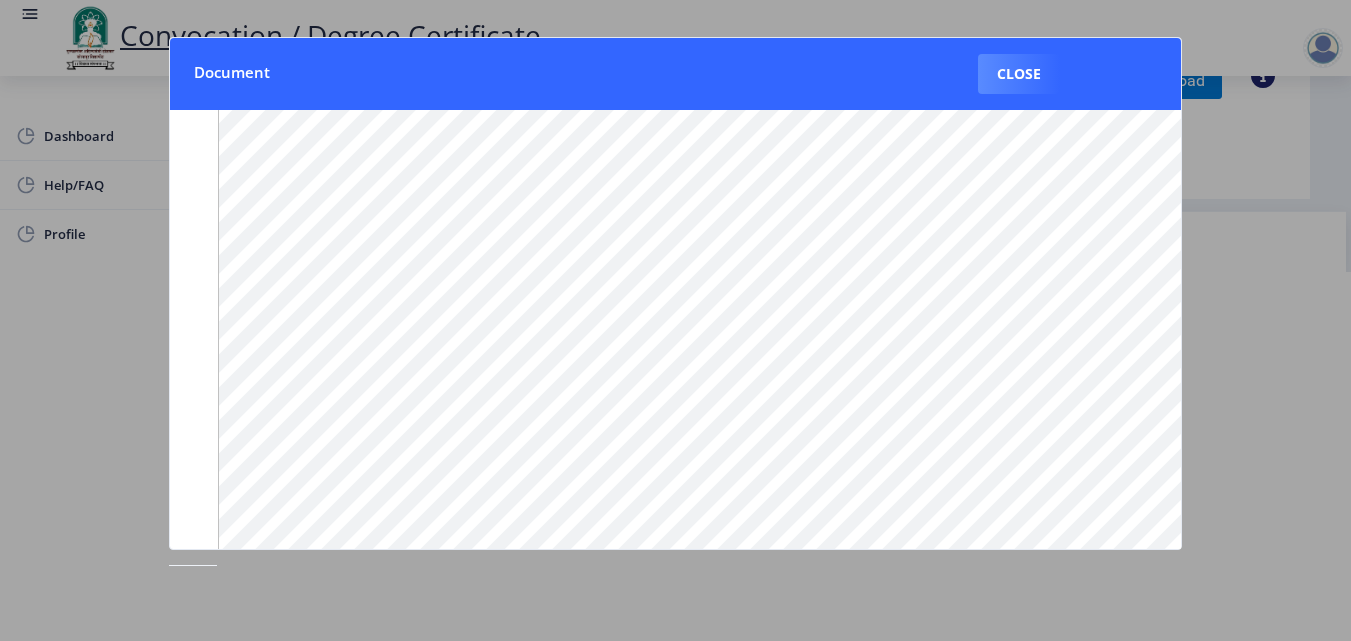 scroll, scrollTop: 200, scrollLeft: 0, axis: vertical 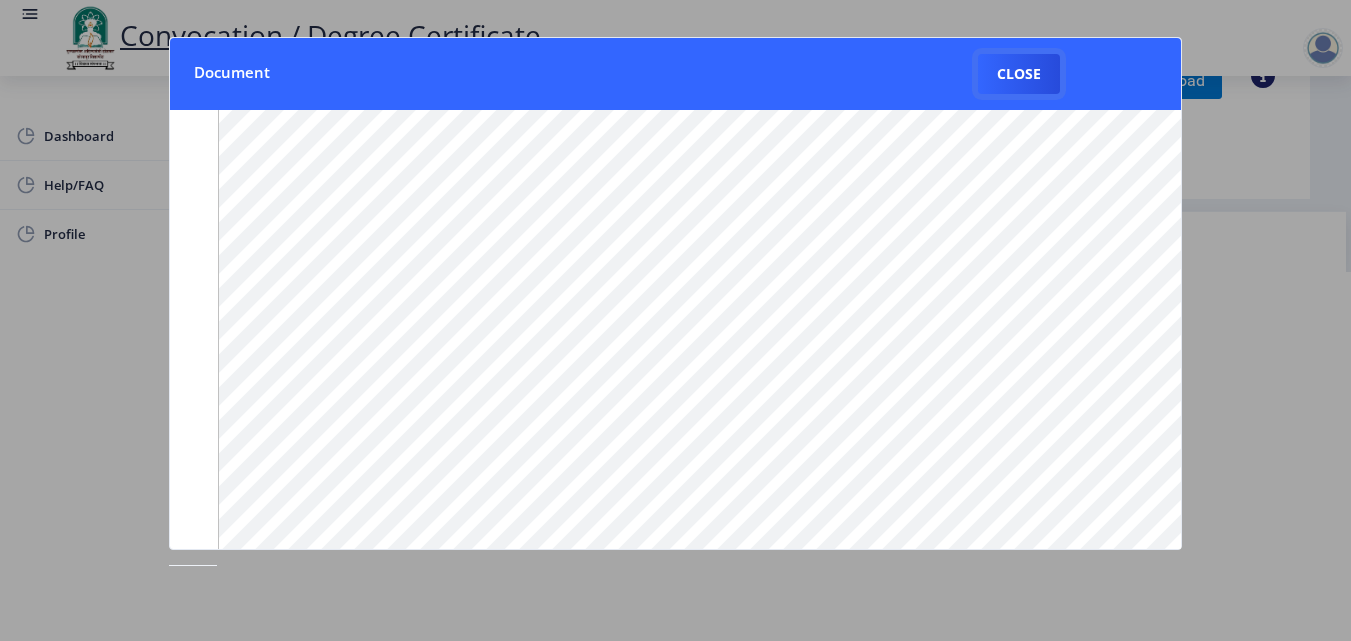 click on "Close" at bounding box center (1019, 74) 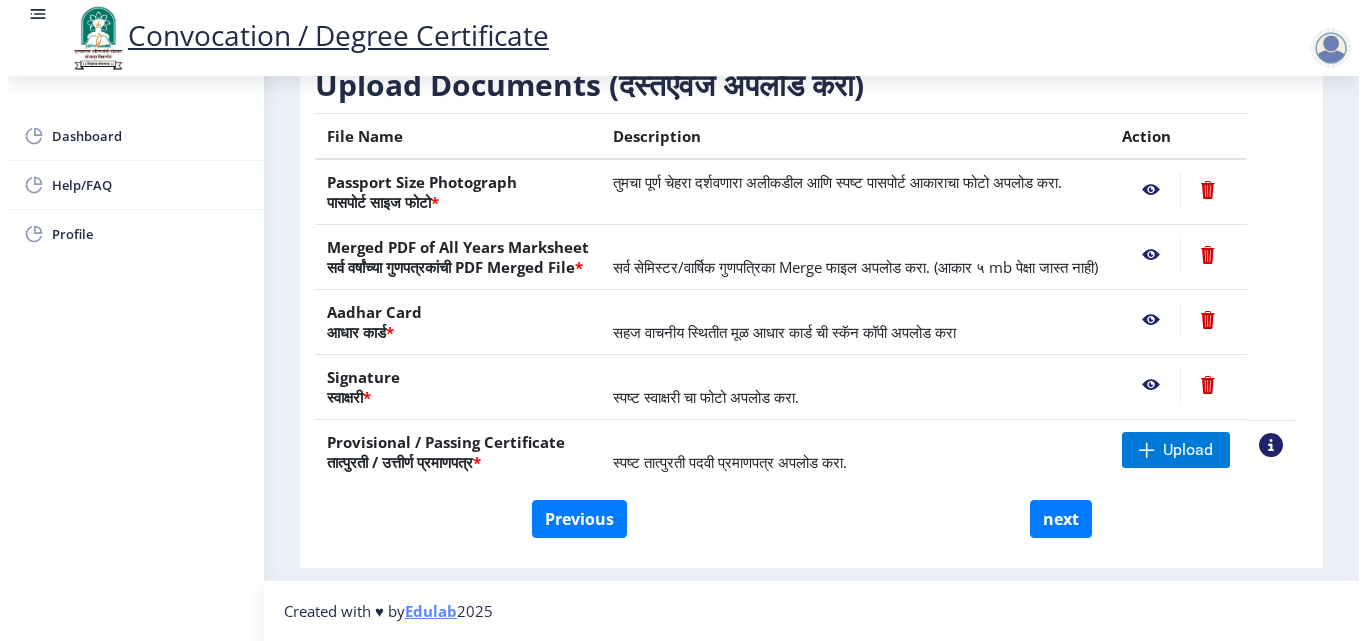 scroll, scrollTop: 173, scrollLeft: 0, axis: vertical 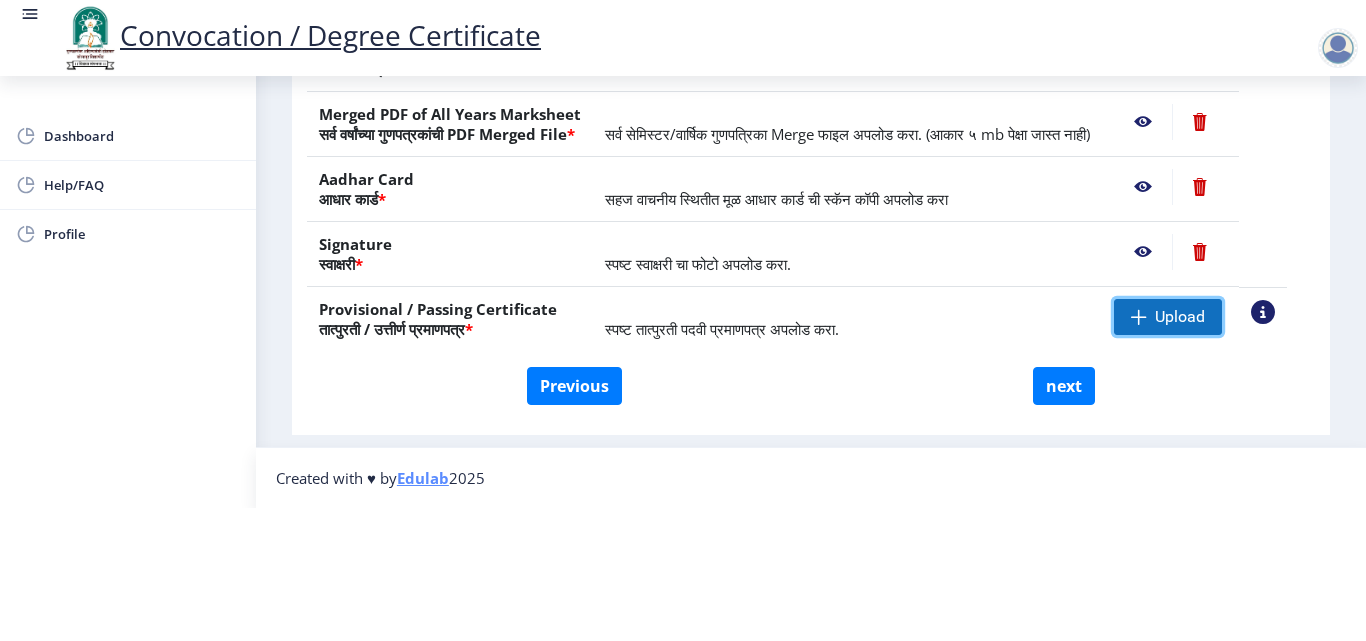 click on "Upload" 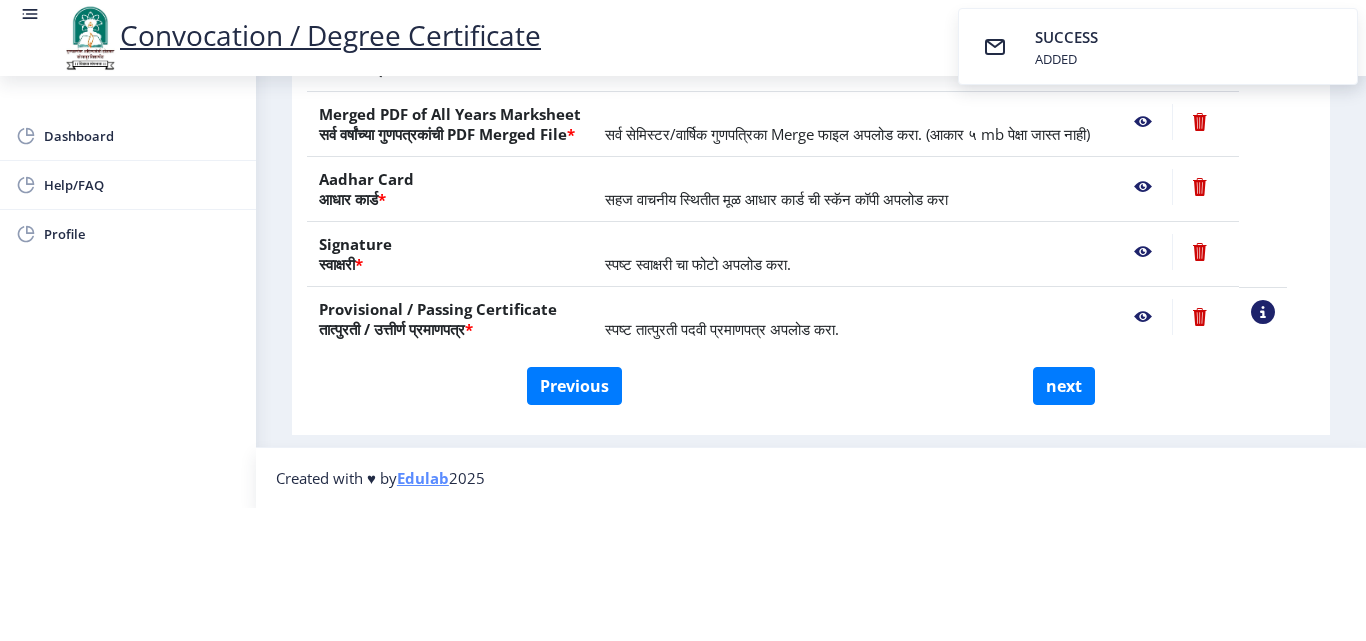 click 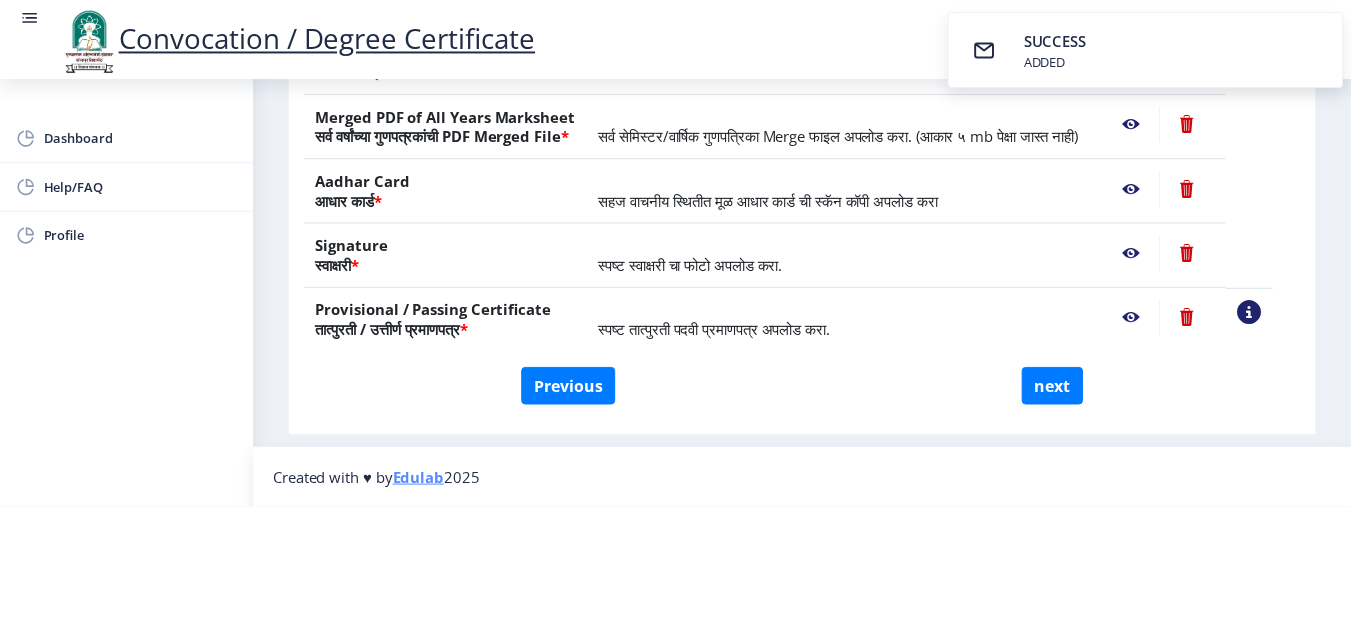 scroll, scrollTop: 0, scrollLeft: 0, axis: both 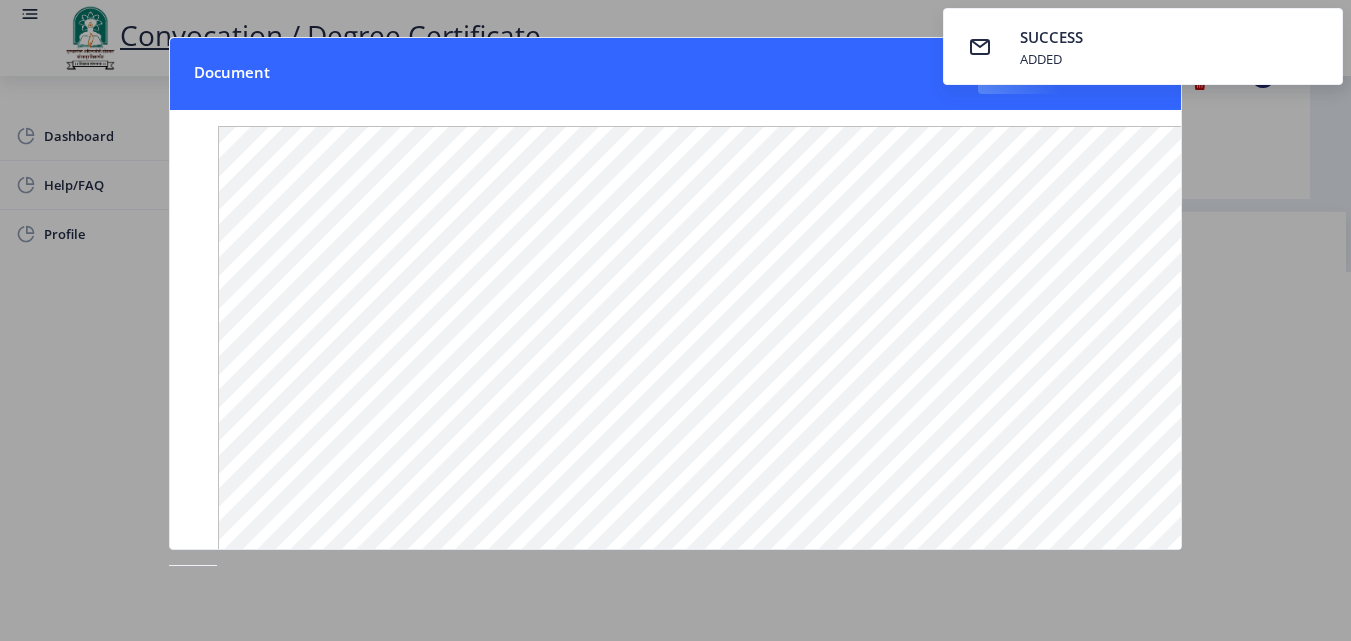 drag, startPoint x: 1278, startPoint y: 212, endPoint x: 1265, endPoint y: 203, distance: 15.811388 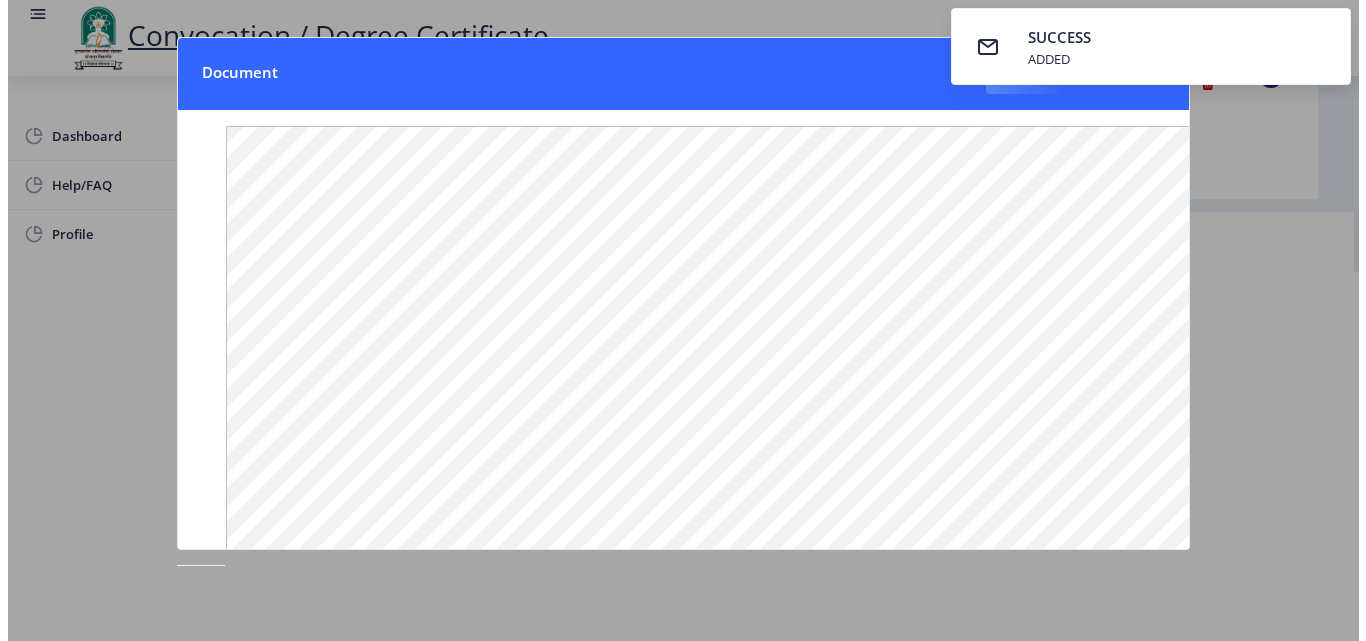 scroll, scrollTop: 173, scrollLeft: 0, axis: vertical 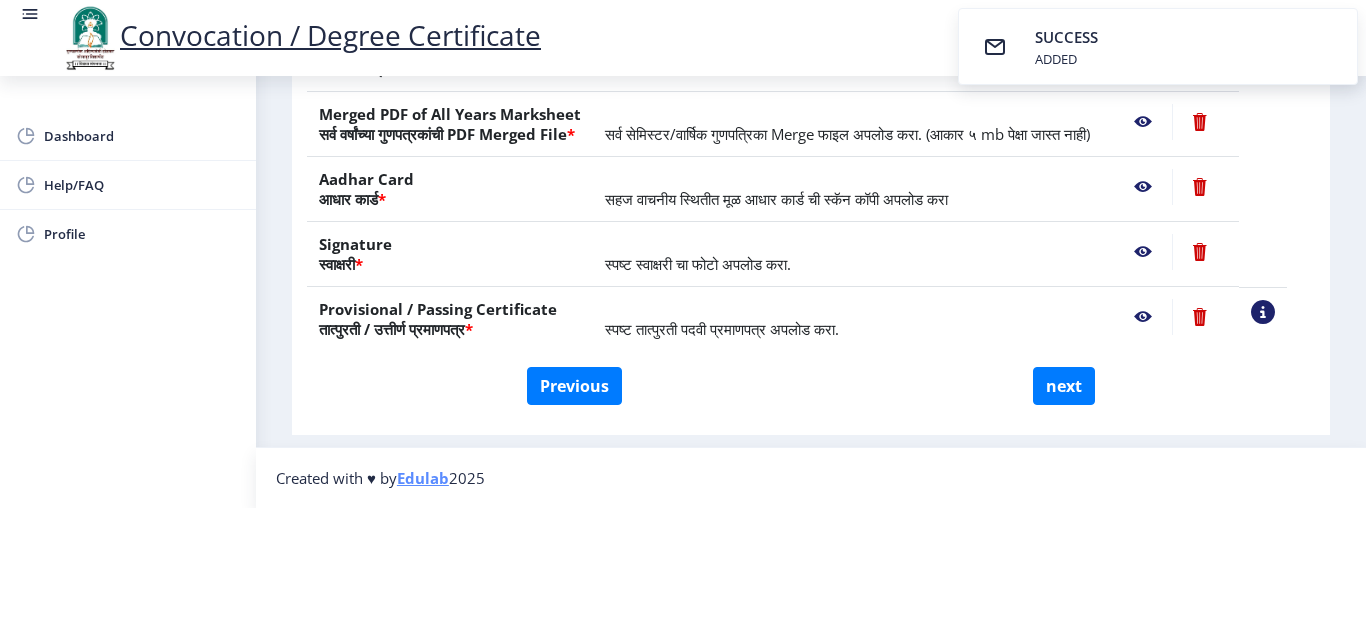 click 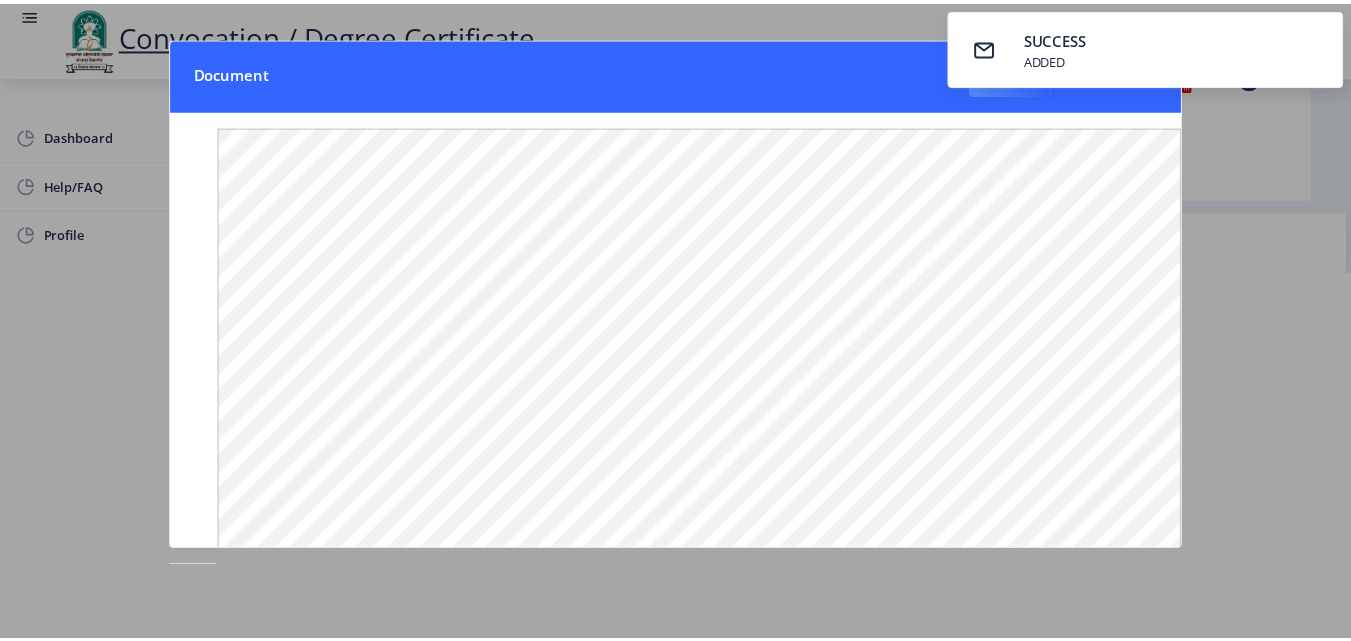 scroll, scrollTop: 0, scrollLeft: 0, axis: both 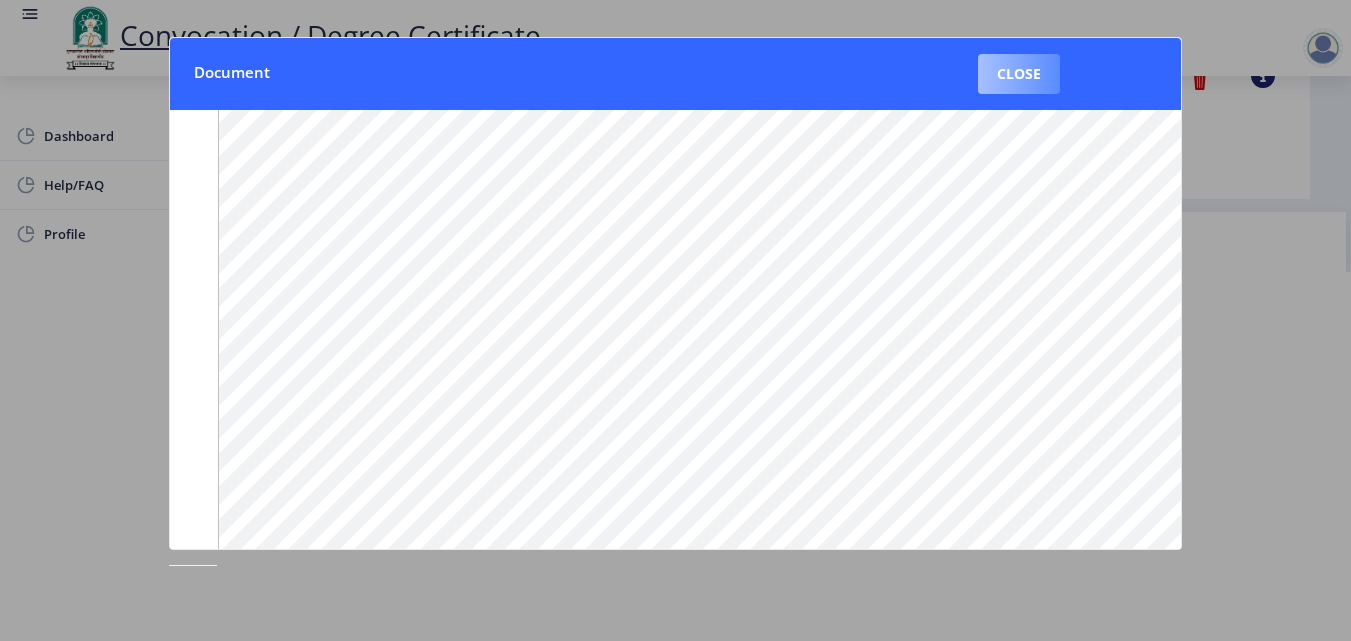 click on "Close" at bounding box center (1019, 74) 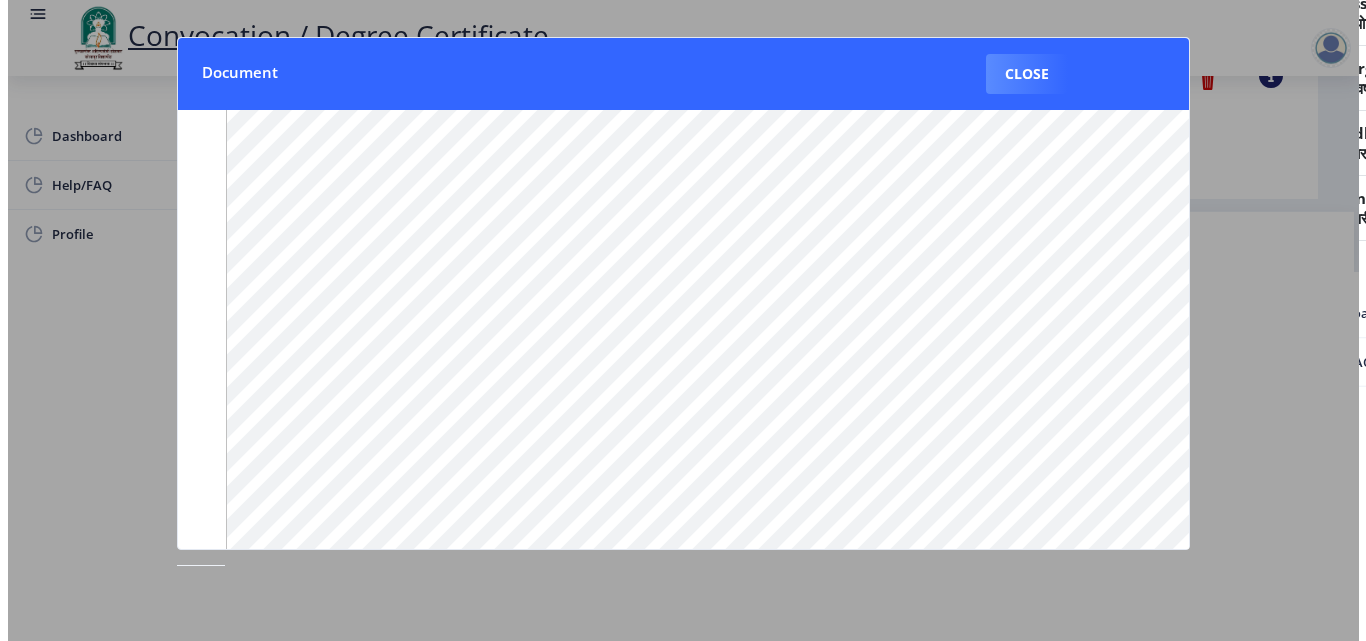 scroll, scrollTop: 173, scrollLeft: 0, axis: vertical 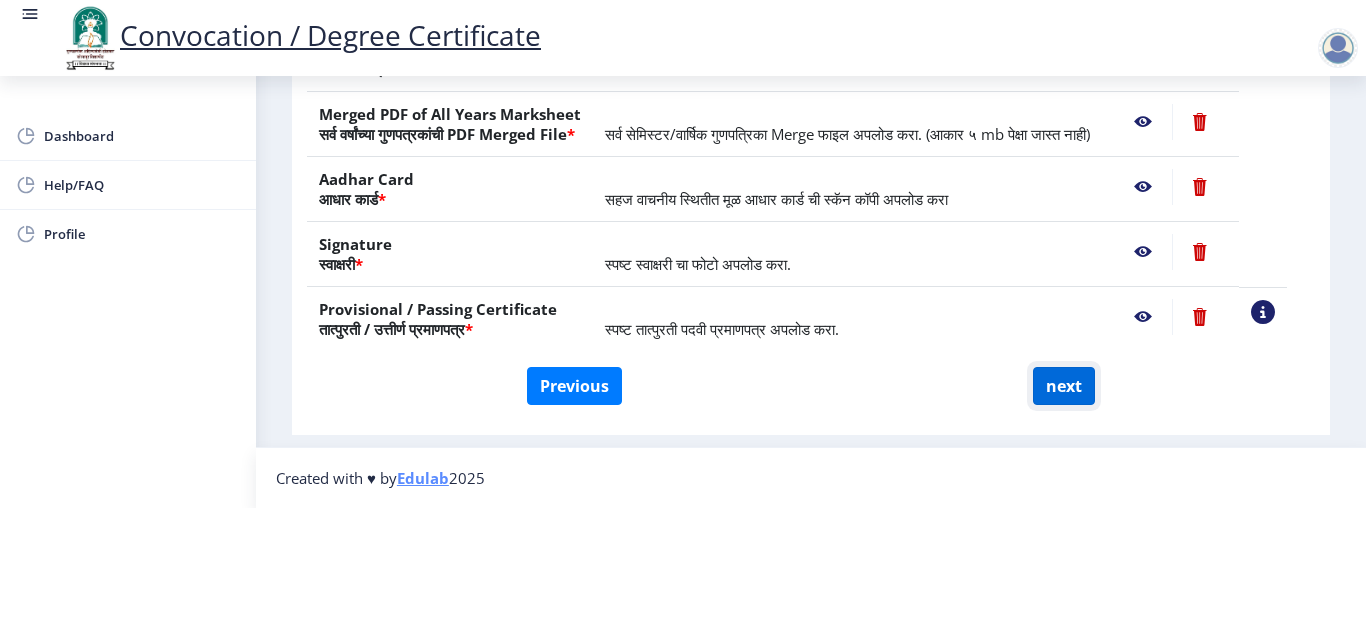 click on "next" 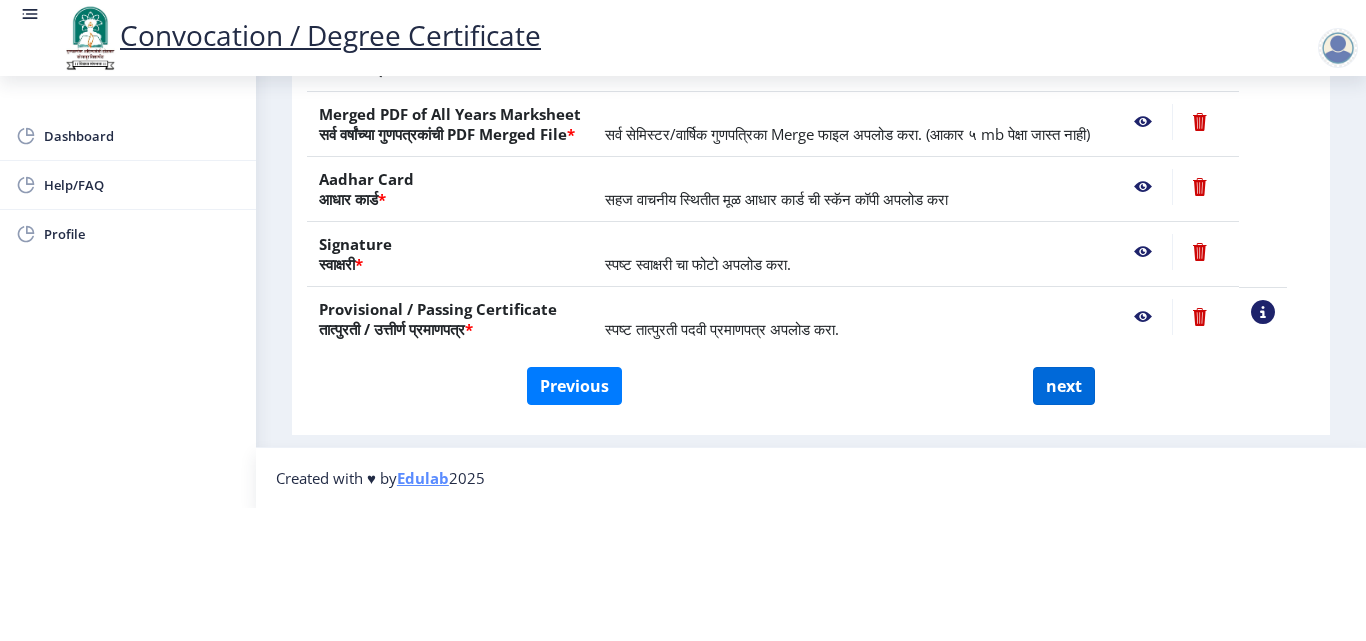 select 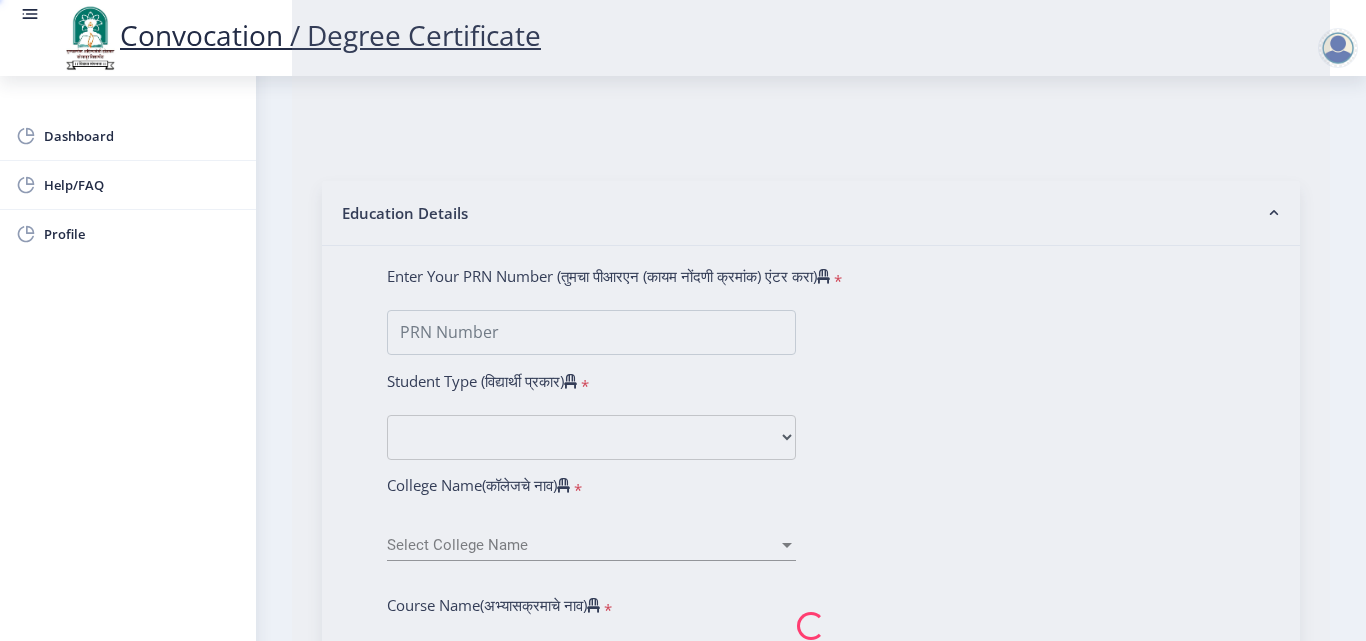 scroll, scrollTop: 0, scrollLeft: 0, axis: both 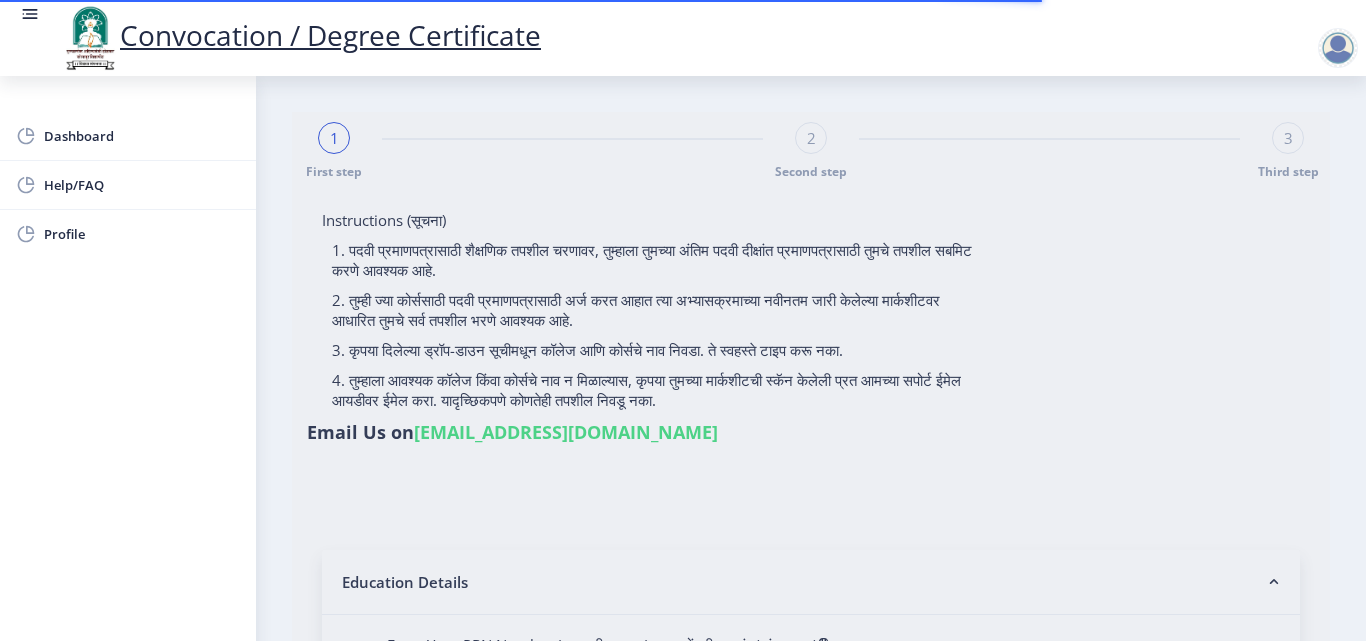 select 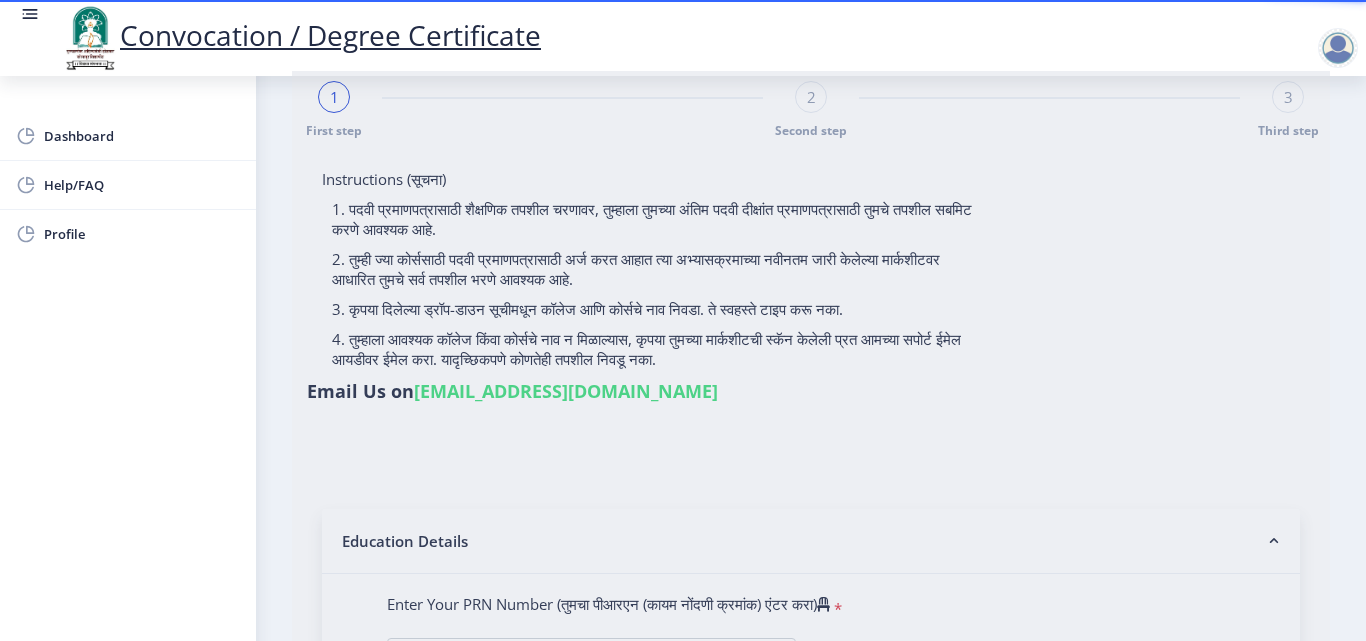 scroll, scrollTop: 0, scrollLeft: 0, axis: both 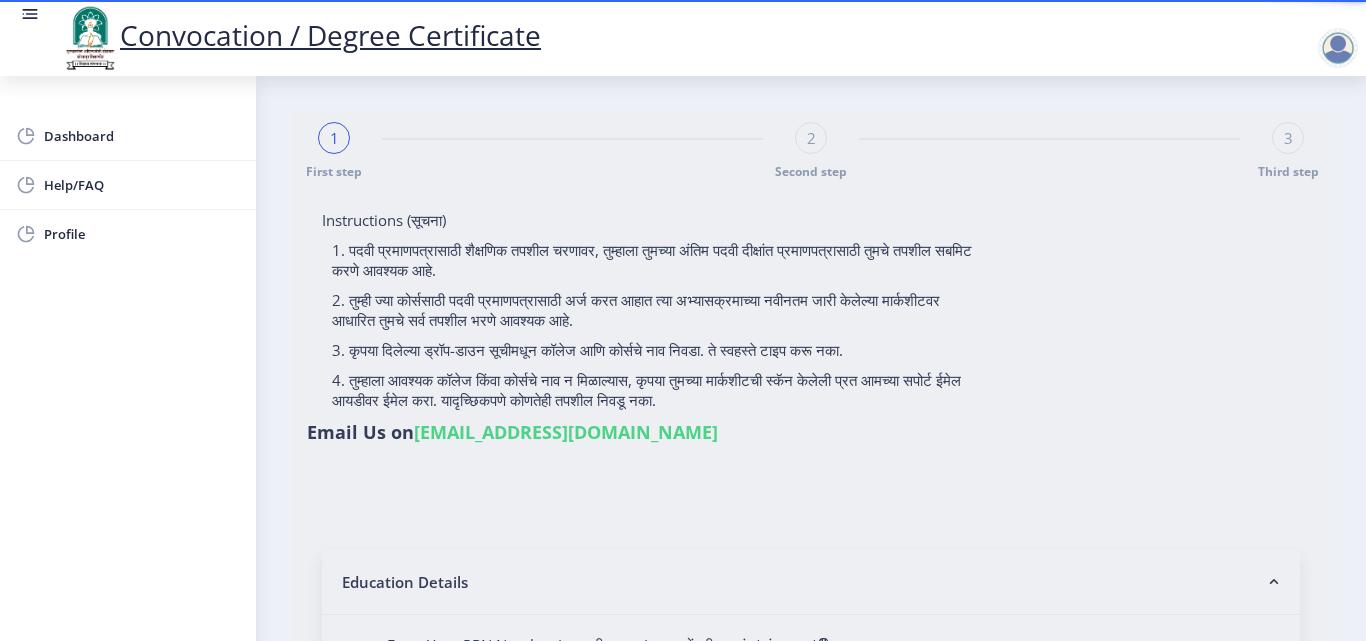 select 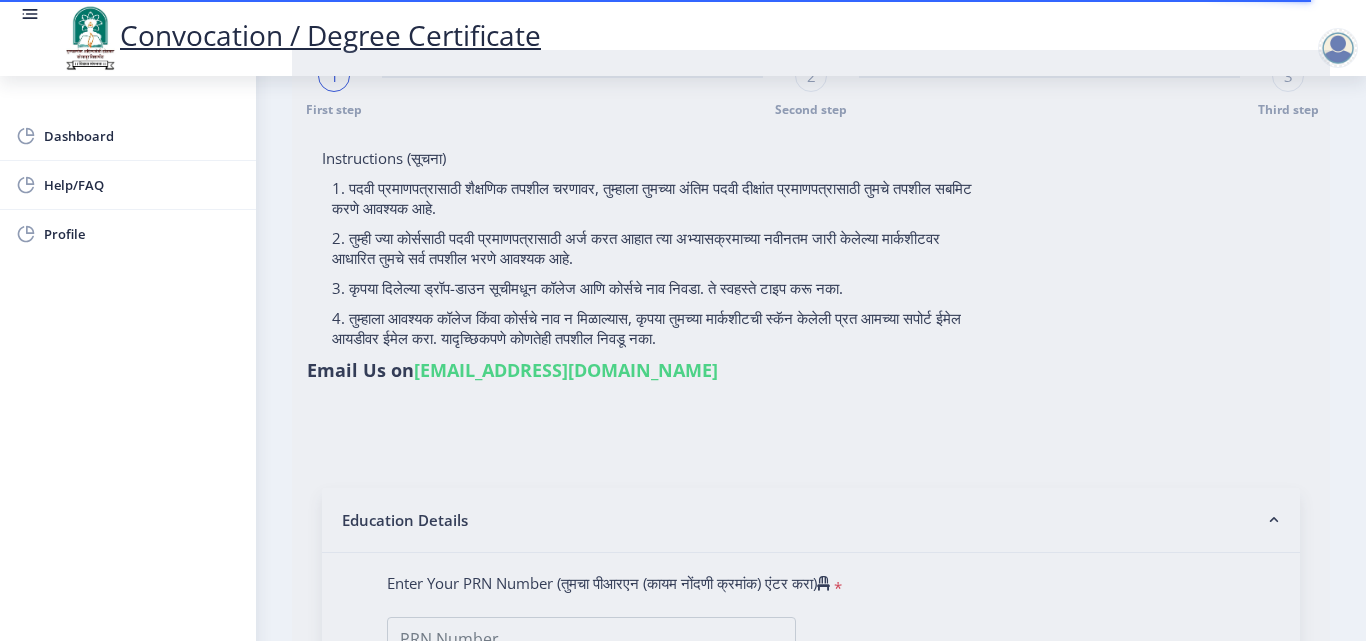 scroll, scrollTop: 200, scrollLeft: 0, axis: vertical 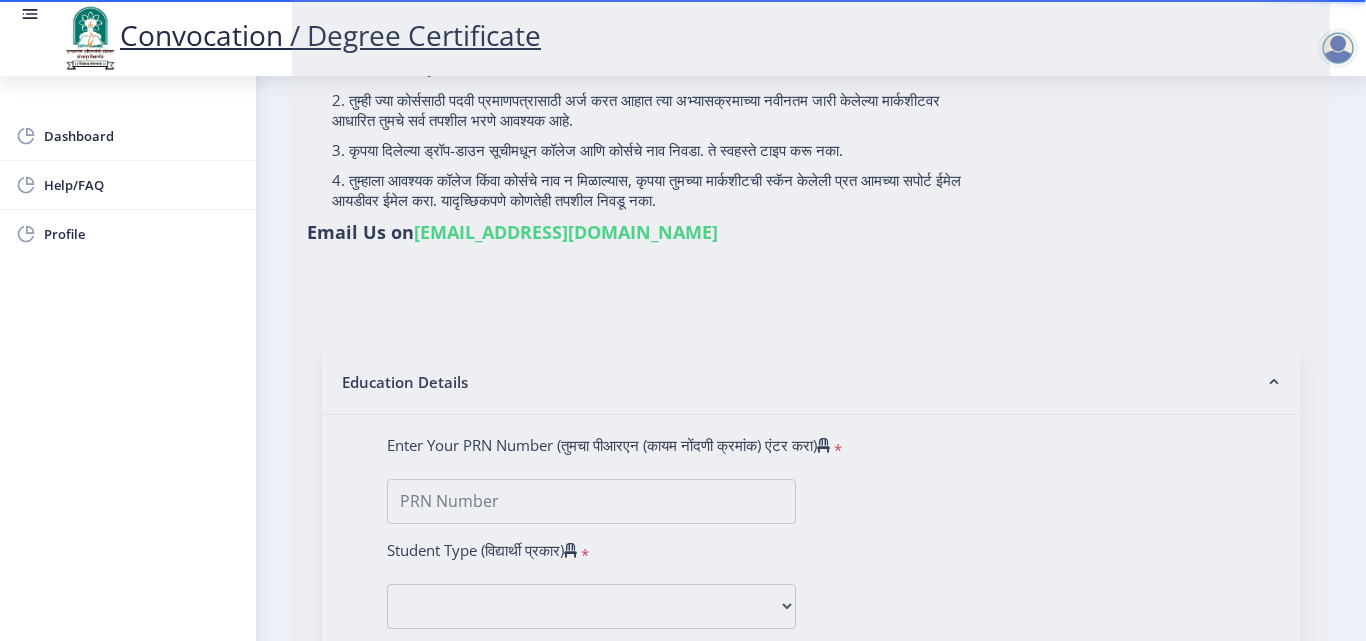 type on "[PERSON_NAME] [PERSON_NAME]" 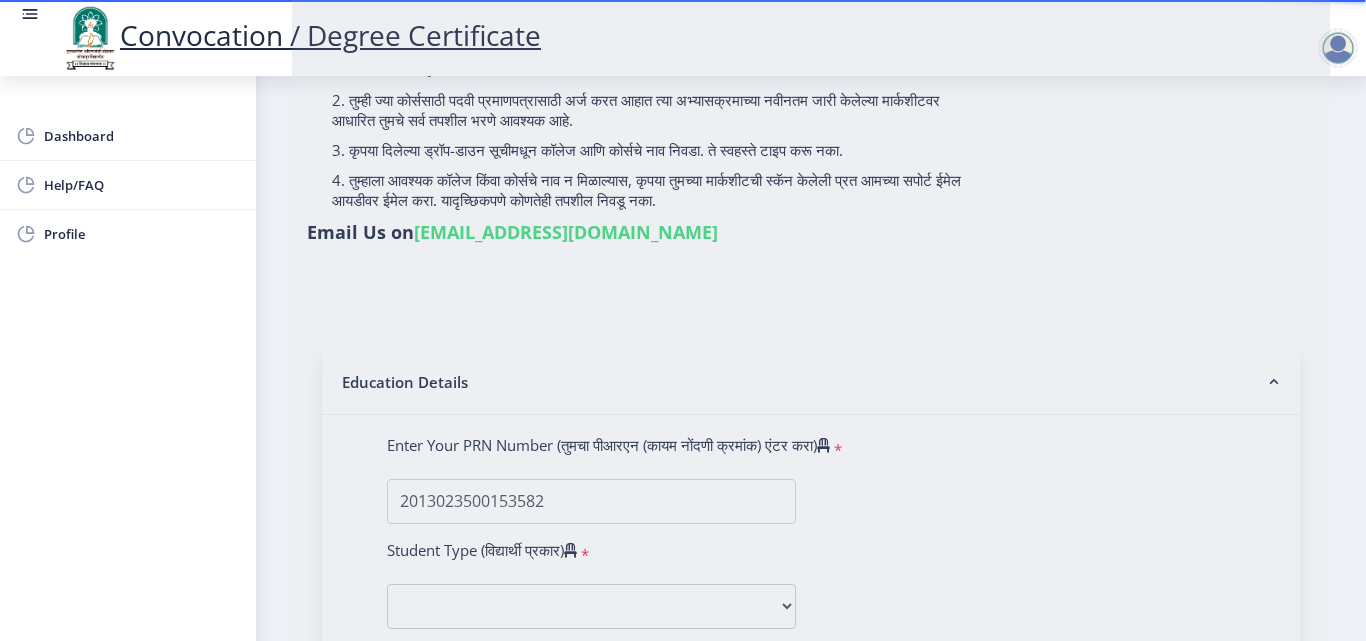 select on "Regular" 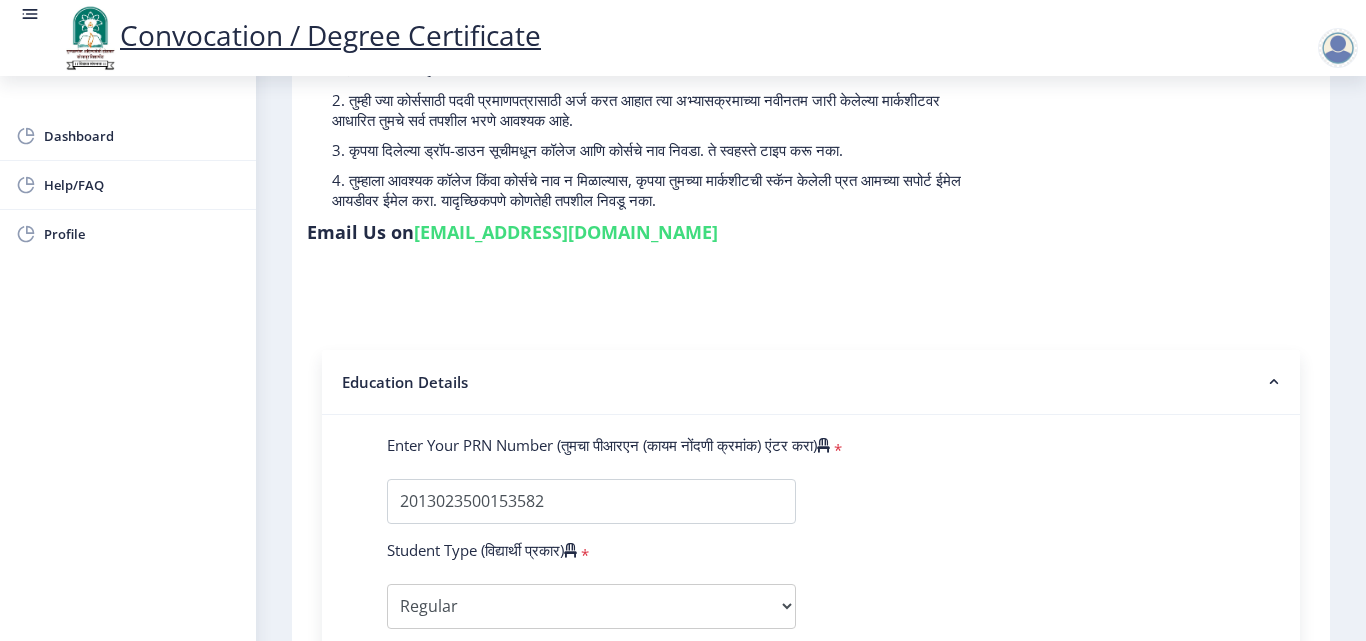 select 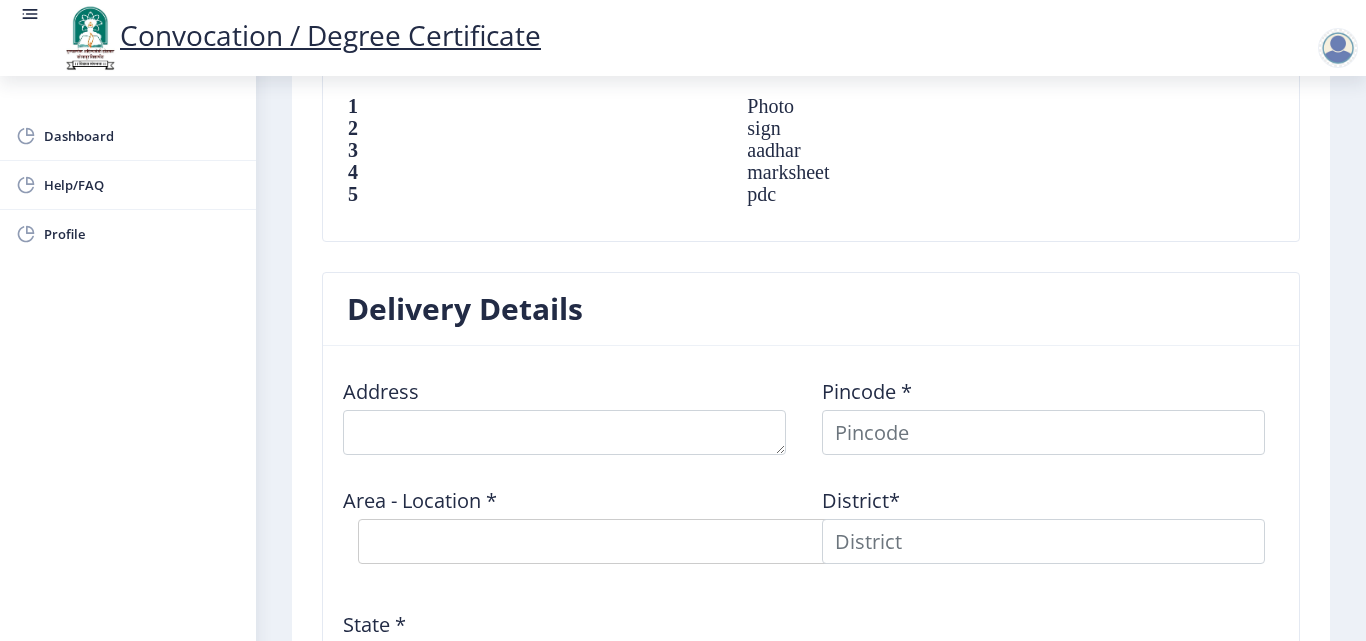 scroll, scrollTop: 1500, scrollLeft: 0, axis: vertical 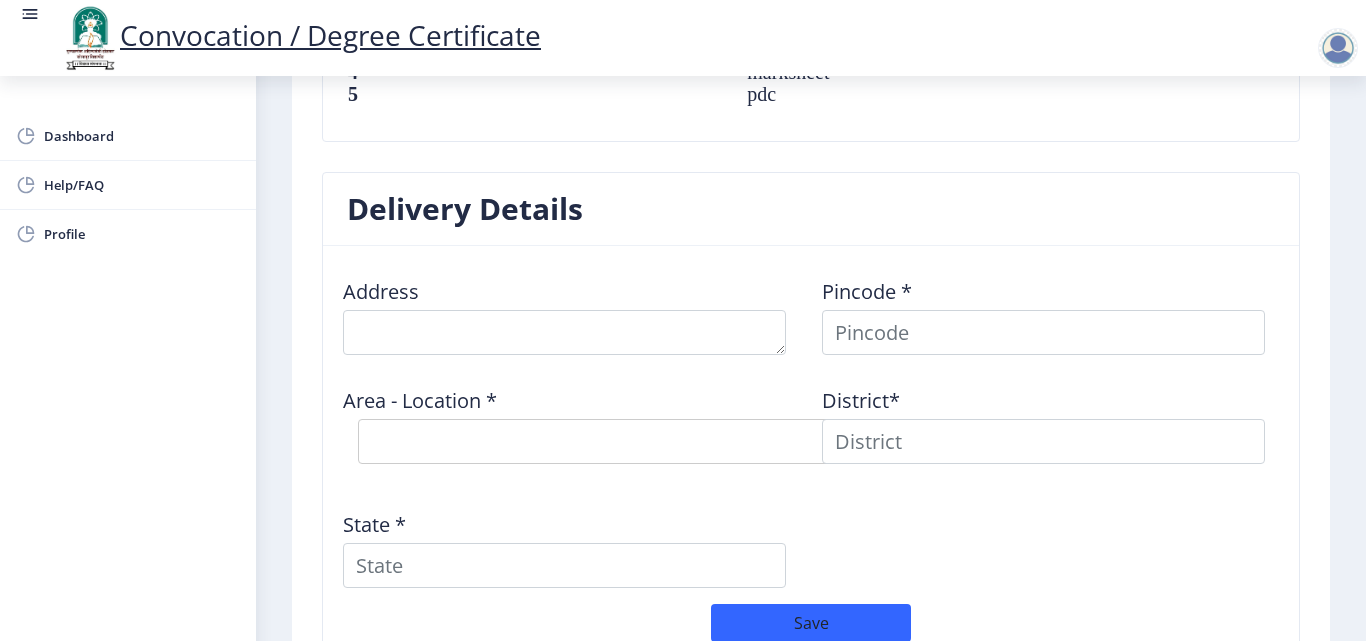 click on "Address" 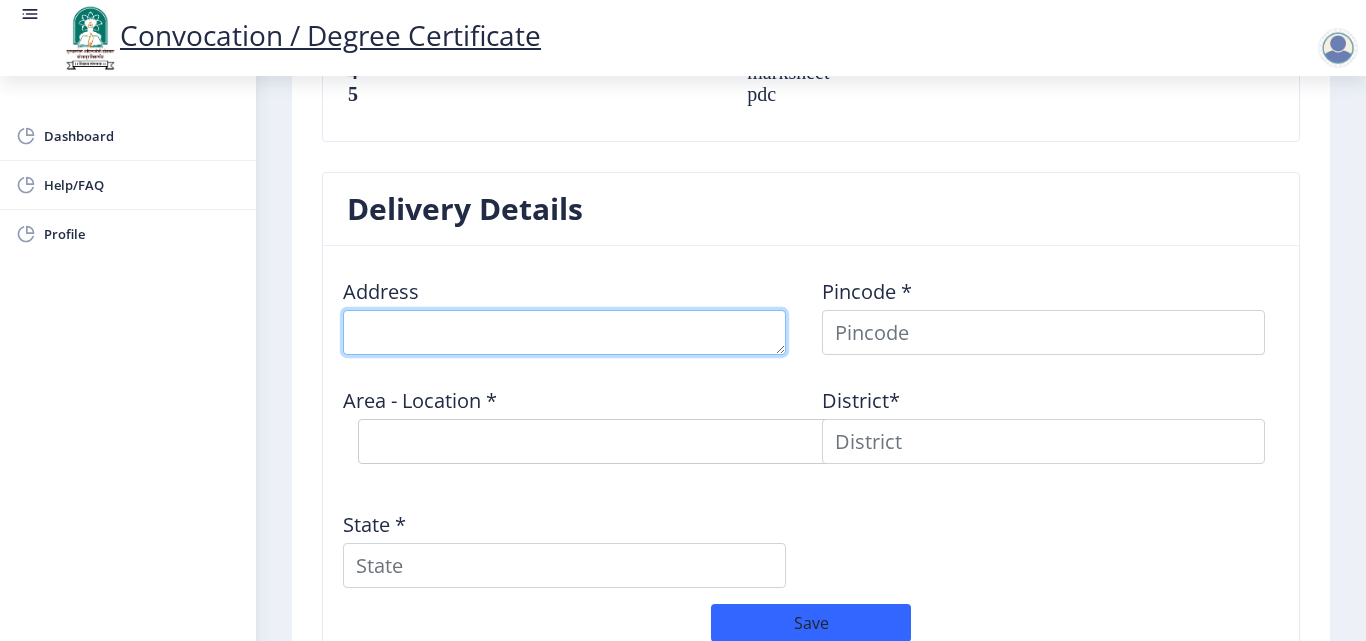 click at bounding box center [564, 332] 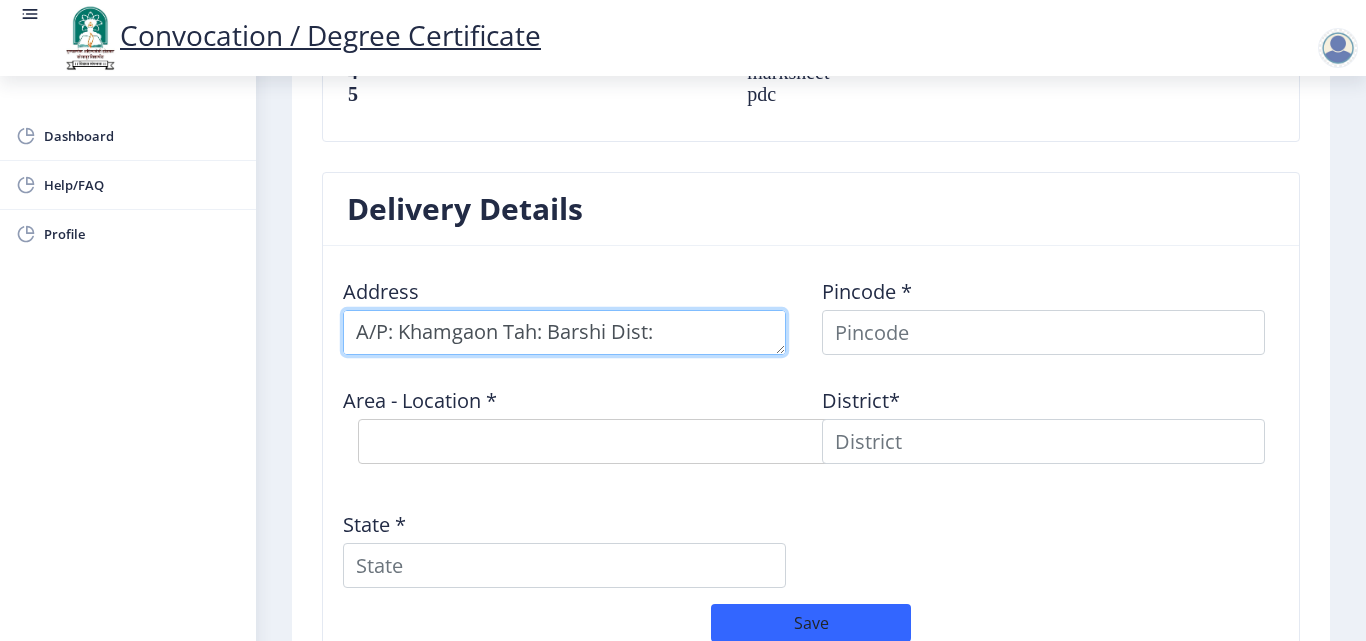 type on "A/P: Khamgaon Tah: Barshi Dist: Solapur" 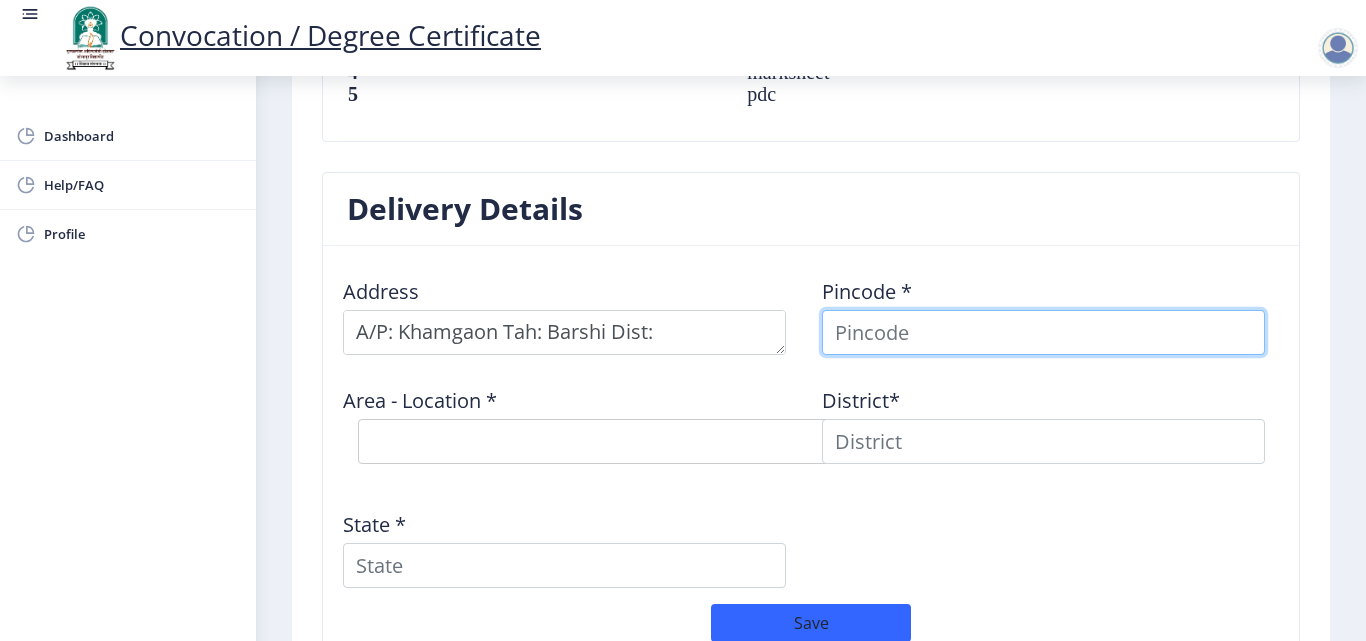 click at bounding box center [1043, 332] 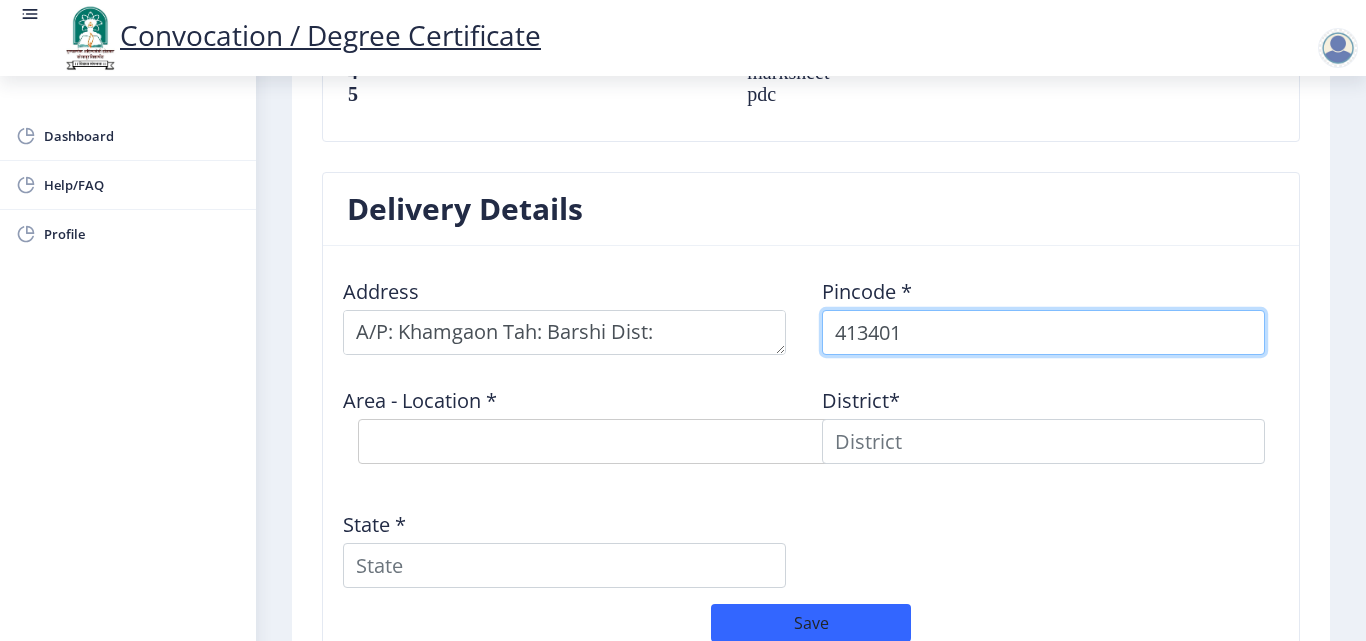 type on "413401" 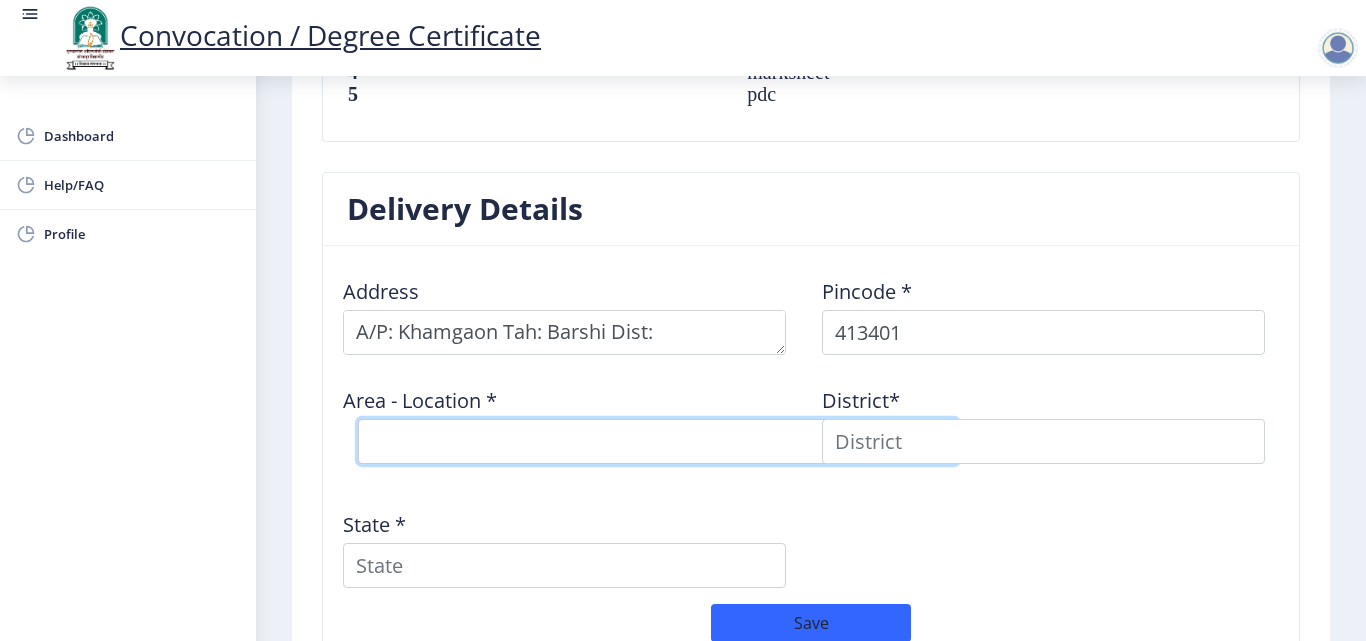 click on "Select Area Location" at bounding box center [658, 441] 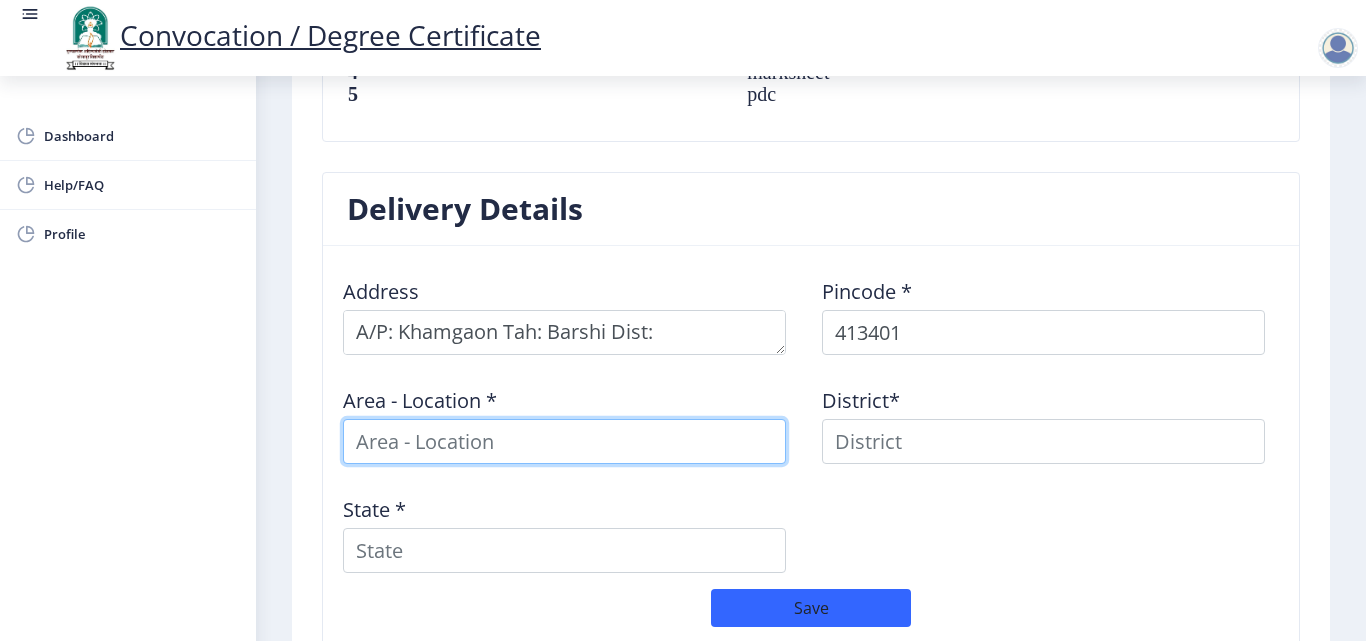 click at bounding box center (564, 441) 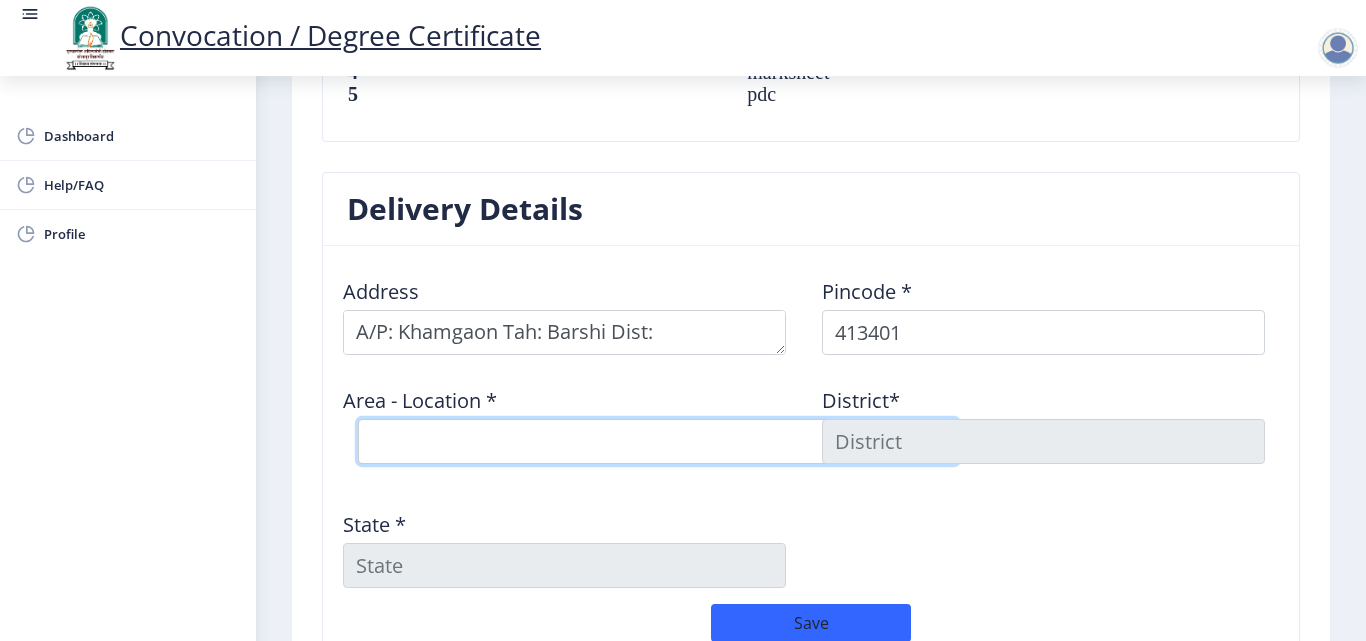 click on "Select Area Location Barshi S.O Bhatambre B.O Deogaon B.O Gadegaon B.O Gulpoli B.O Halduge B.O Jamgaon  (Agalgaon) B.O Jamgaon  (Pangari) B.O Kavhe B.O Khamgaon B.O Khandvi B.O Korphale B.O Kuslumb B.O Malegaon B.O Malvandi B.O Market Yard Barshi S.O Pimpalgaon B.O Shendri B.O Shripat Pimpari B.O Sondare B.O Subhash Nagar Barshi S.O Surdi B.O Tadsoundane B.O Upalai  ( Thonge ) B.O Upale Dhumala B.O" at bounding box center (658, 441) 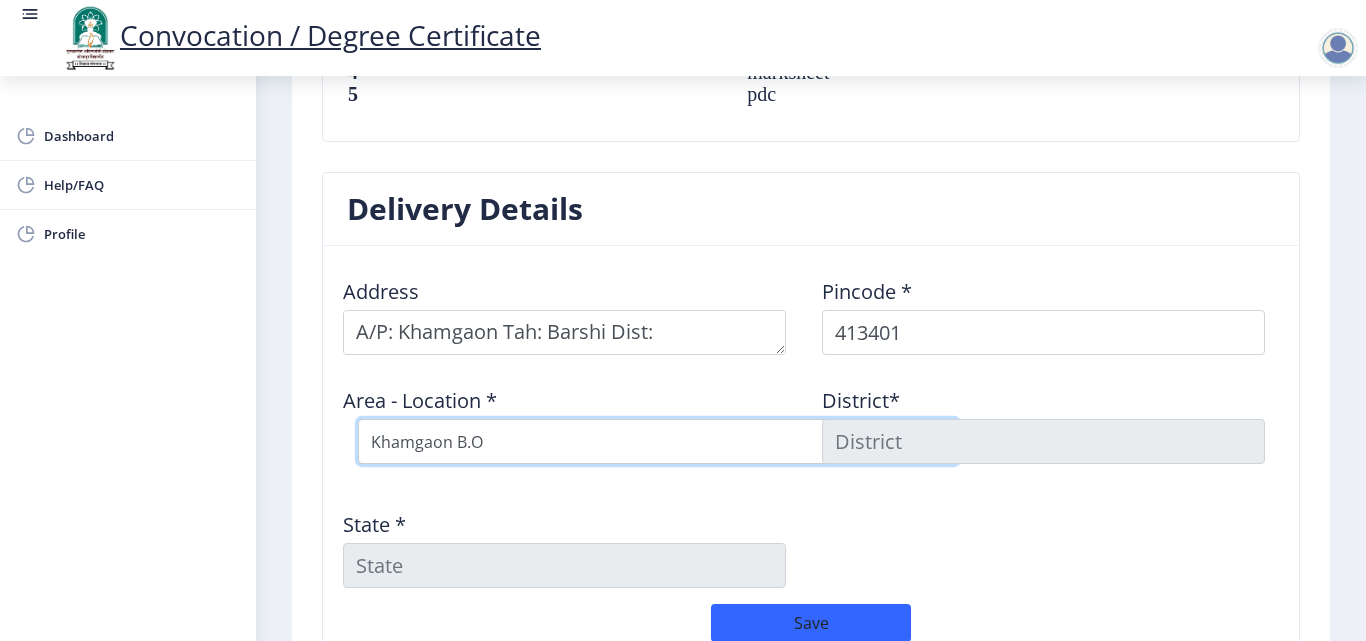 click on "Select Area Location Barshi S.O Bhatambre B.O Deogaon B.O Gadegaon B.O Gulpoli B.O Halduge B.O Jamgaon  (Agalgaon) B.O Jamgaon  (Pangari) B.O Kavhe B.O Khamgaon B.O Khandvi B.O Korphale B.O Kuslumb B.O Malegaon B.O Malvandi B.O Market Yard Barshi S.O Pimpalgaon B.O Shendri B.O Shripat Pimpari B.O Sondare B.O Subhash Nagar Barshi S.O Surdi B.O Tadsoundane B.O Upalai  ( Thonge ) B.O Upale Dhumala B.O" at bounding box center (658, 441) 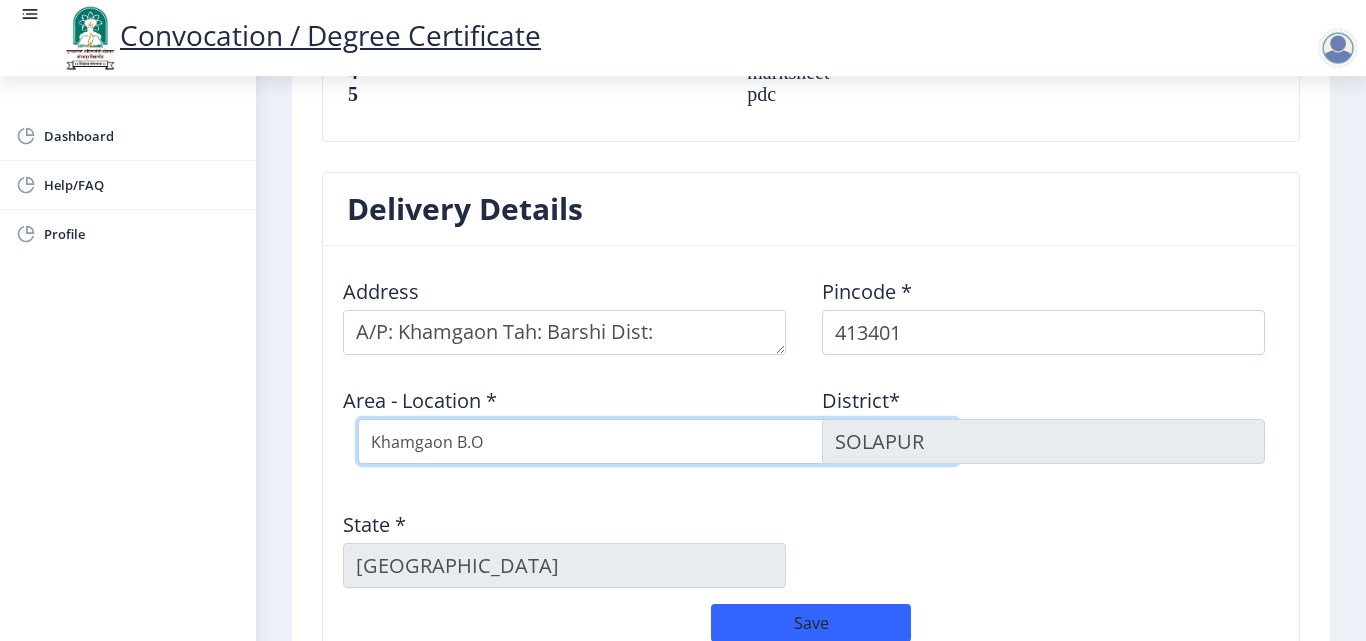 scroll, scrollTop: 1700, scrollLeft: 0, axis: vertical 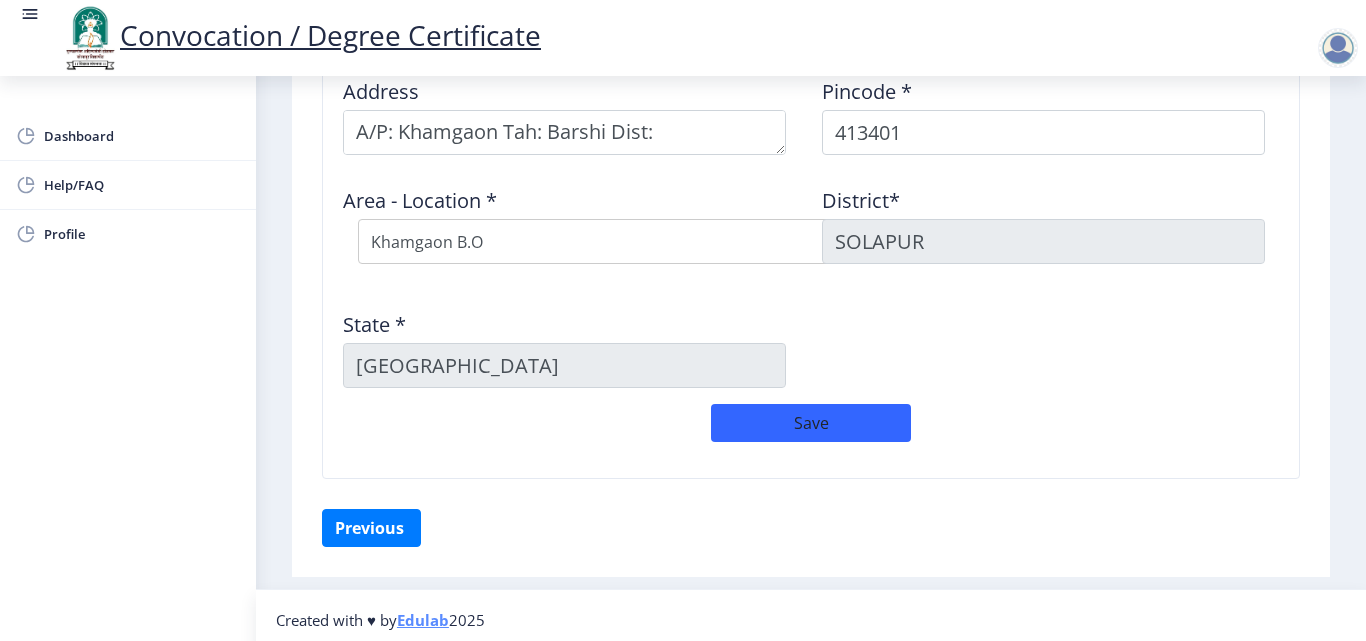 click on "Address    Pincode *  413401 Area - Location *  Select Area Location Barshi S.O Bhatambre B.O Deogaon B.O Gadegaon B.O Gulpoli B.O Halduge B.O Jamgaon  (Agalgaon) B.O Jamgaon  (Pangari) B.O Kavhe B.O Khamgaon B.O Khandvi B.O Korphale B.O Kuslumb B.O Malegaon B.O Malvandi B.O Market Yard Barshi S.O Pimpalgaon B.O Shendri B.O Shripat Pimpari B.O Sondare B.O Subhash Nagar Barshi S.O Surdi B.O Tadsoundane B.O Upalai  ( Thonge ) B.O Upale Dhumala B.O District*  SOLAPUR State *  Maharashtra" 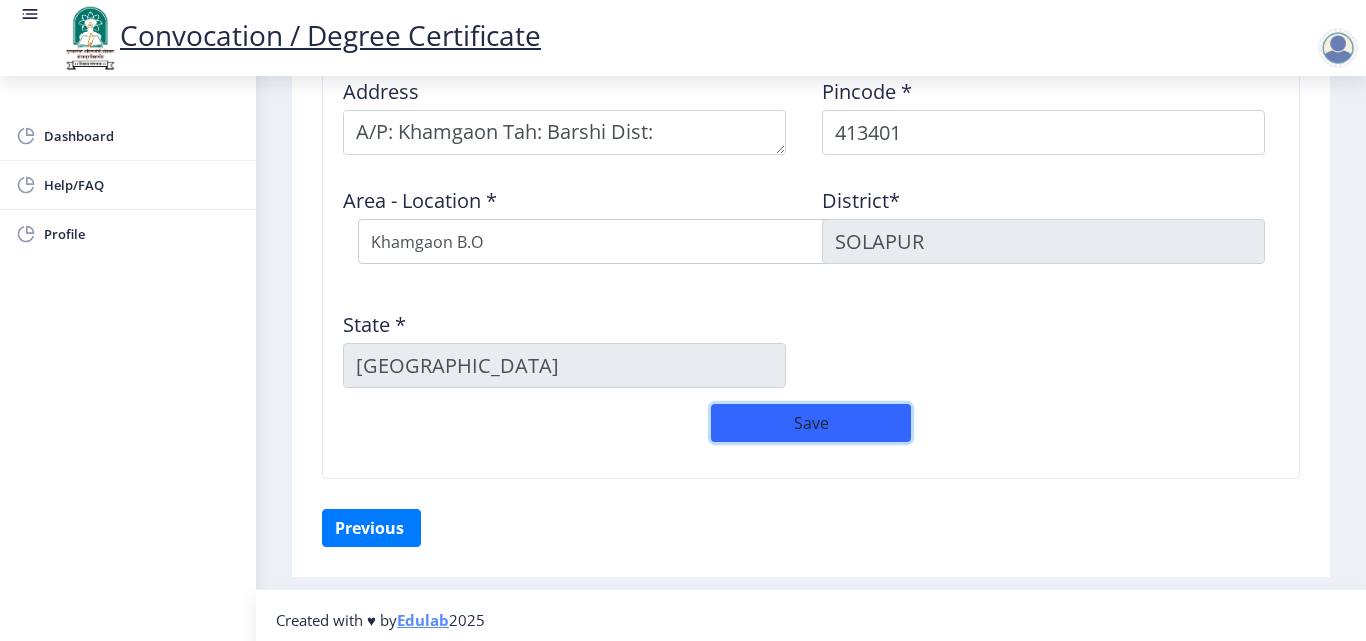 click on "Save" 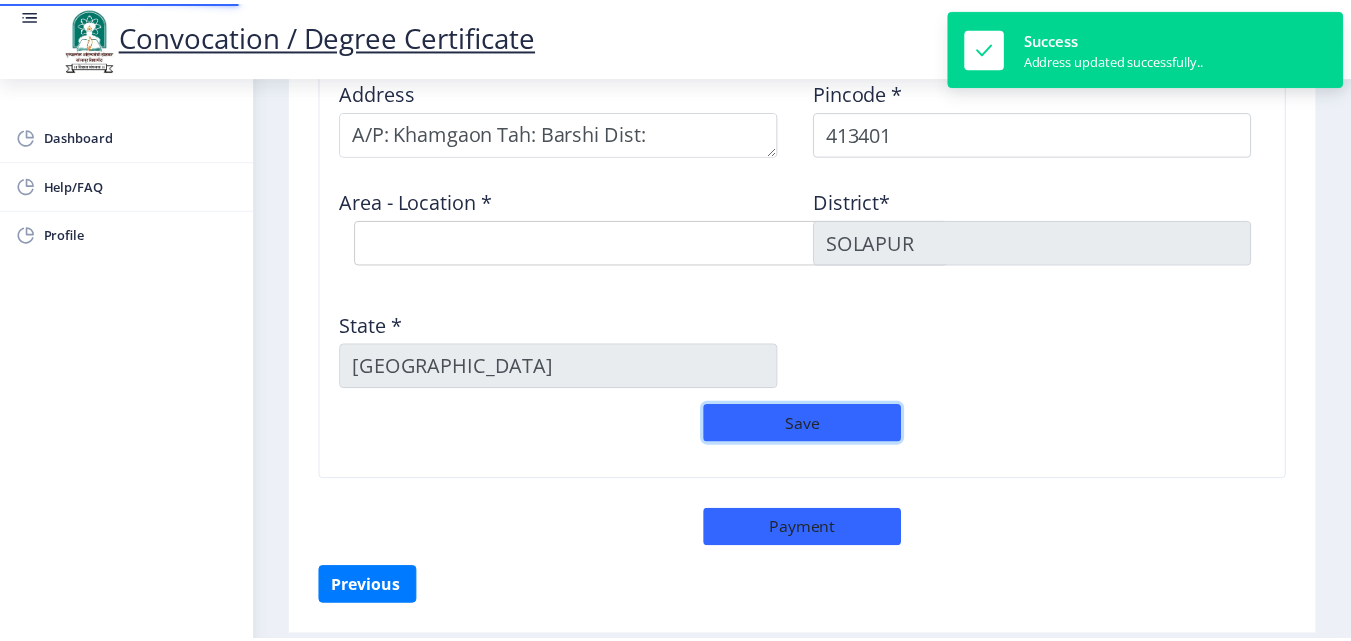scroll, scrollTop: 1752, scrollLeft: 0, axis: vertical 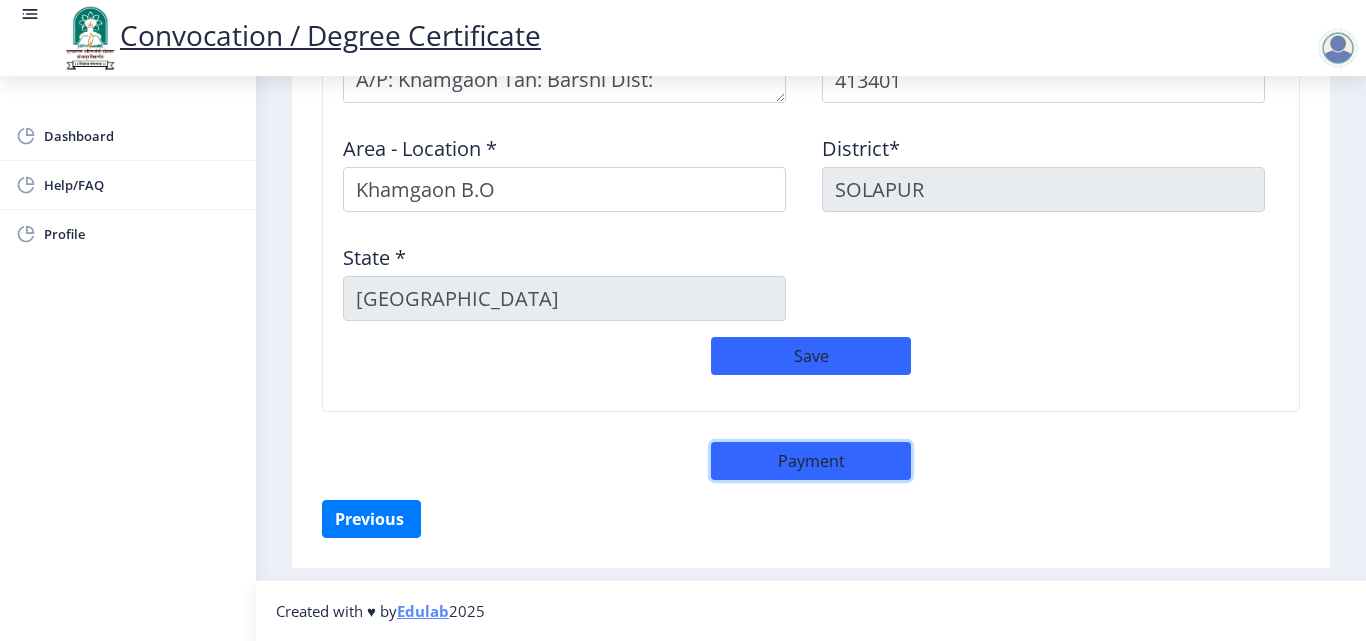 click on "Payment" 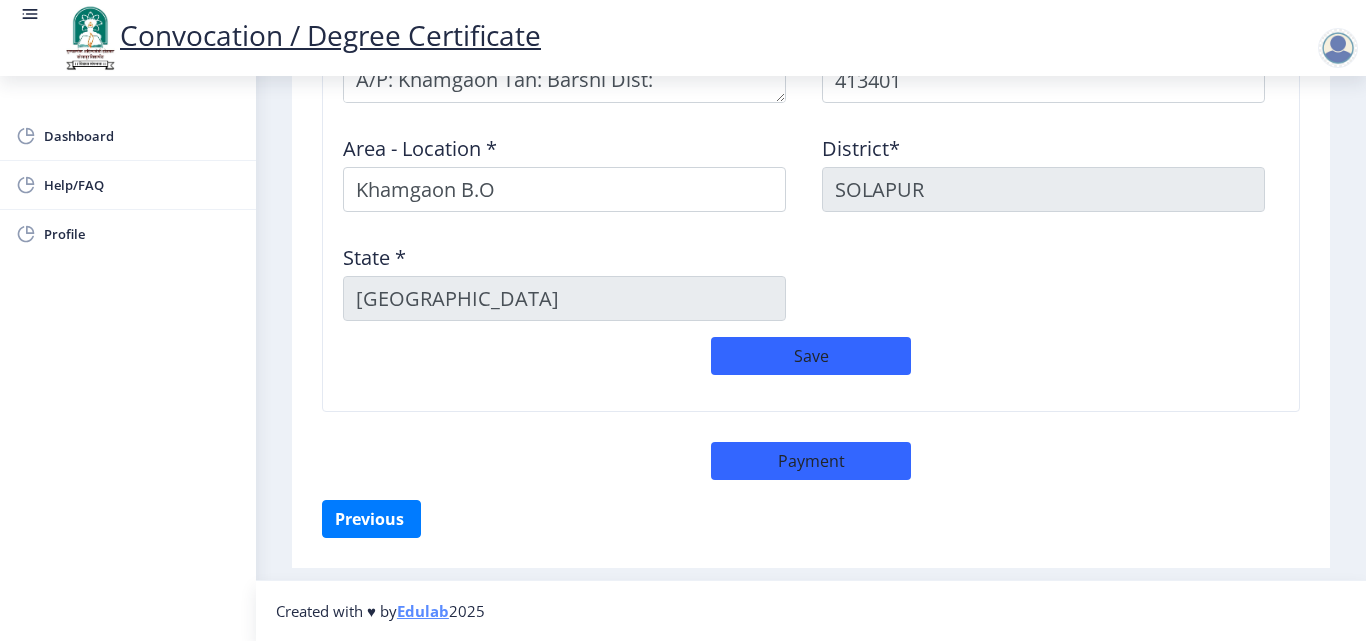 select on "sealed" 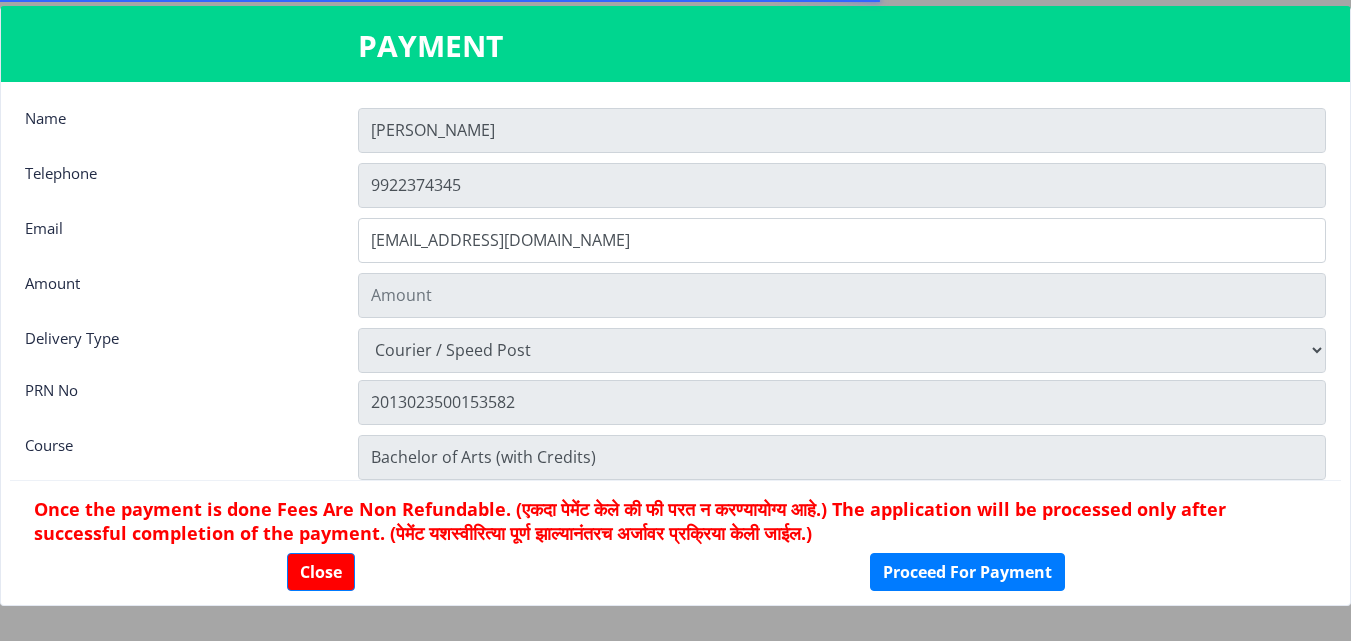 type on "900" 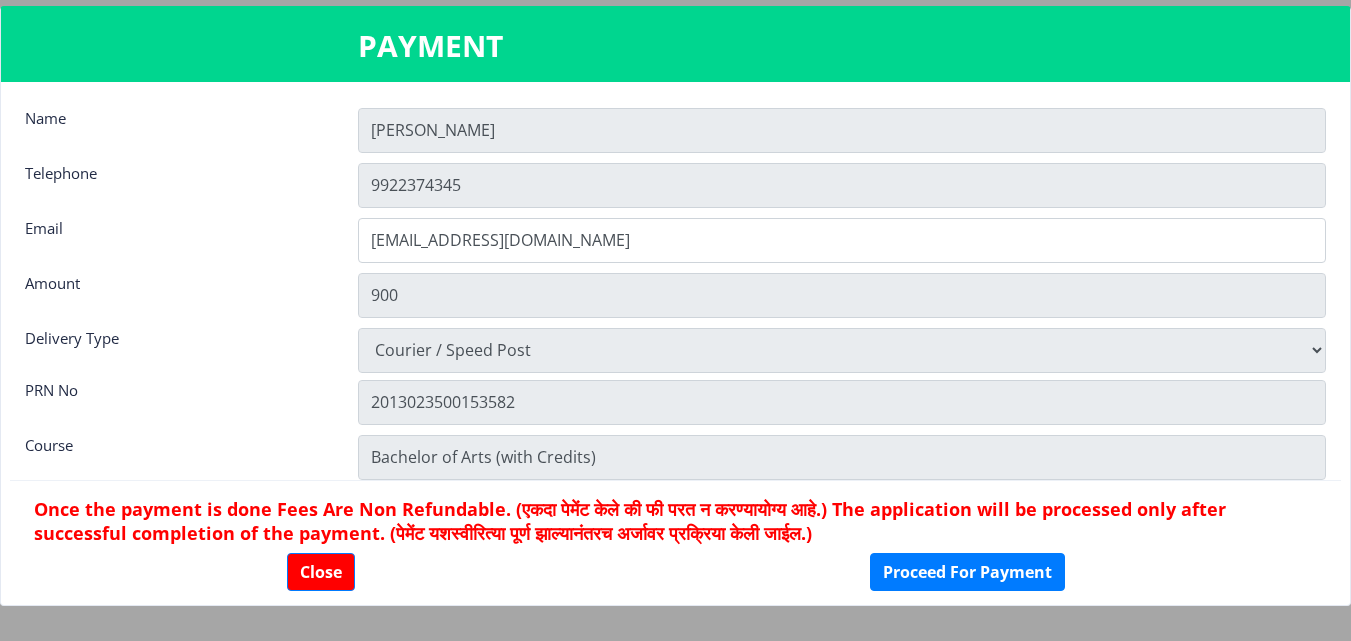 scroll, scrollTop: 28, scrollLeft: 0, axis: vertical 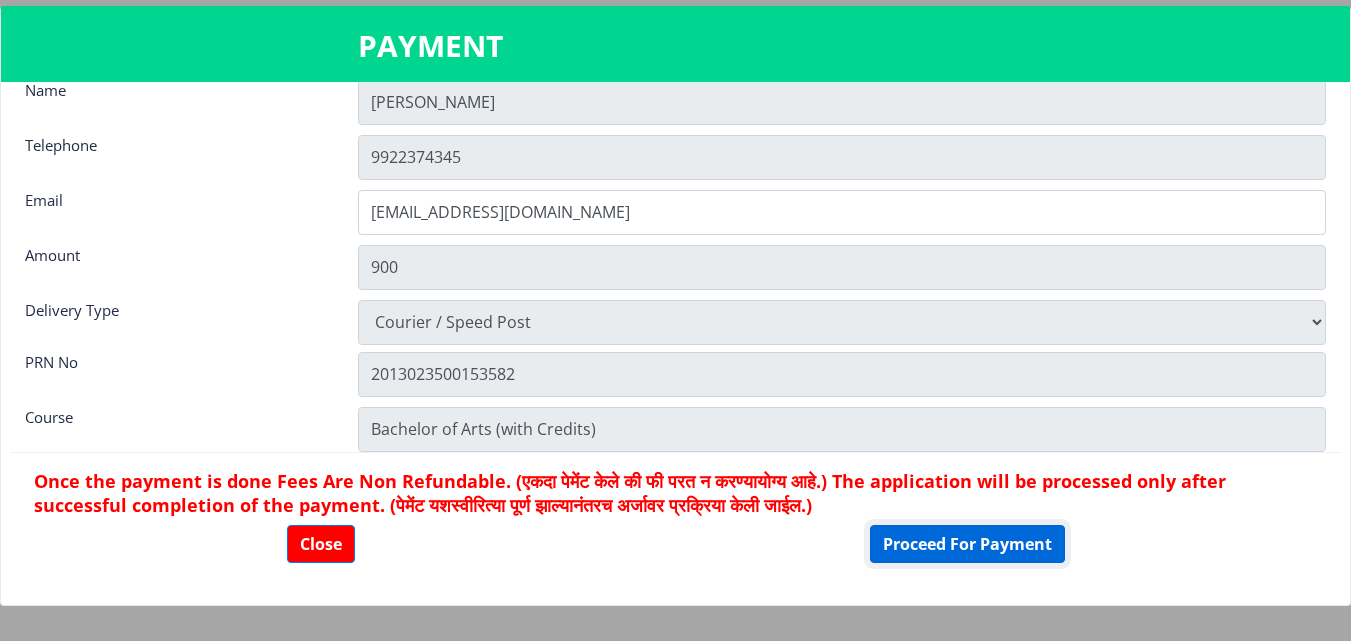 click on "Proceed For Payment" 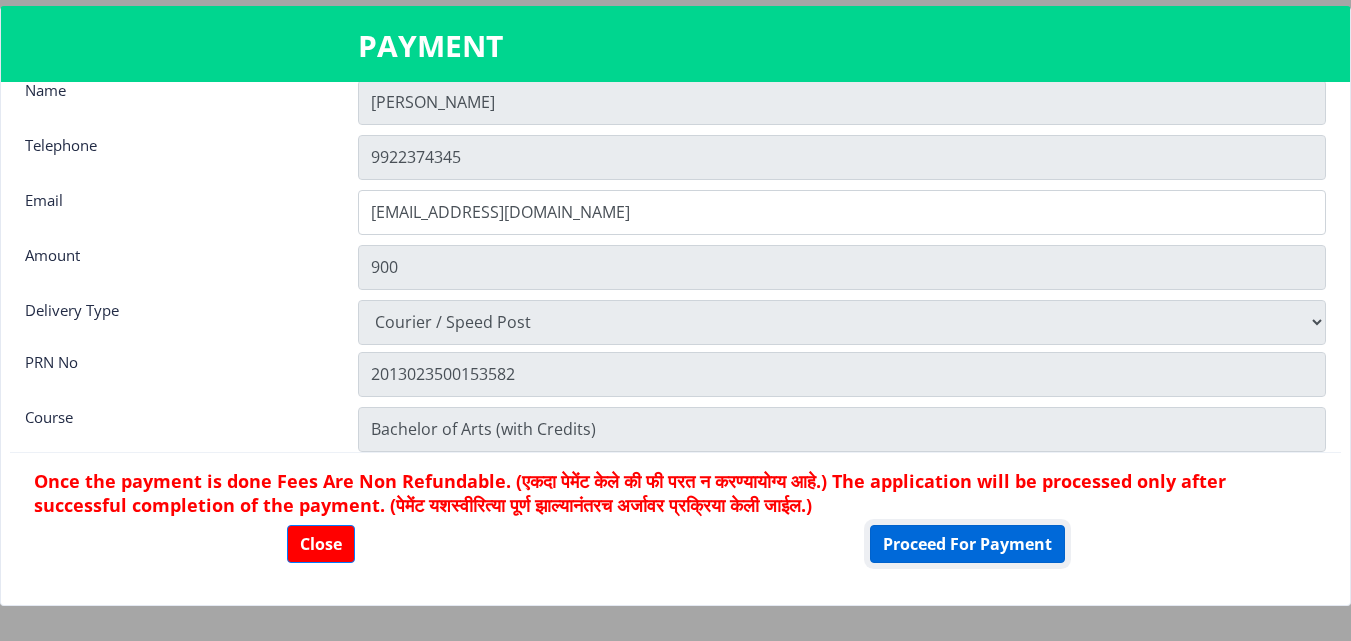 click on "Proceed For Payment" 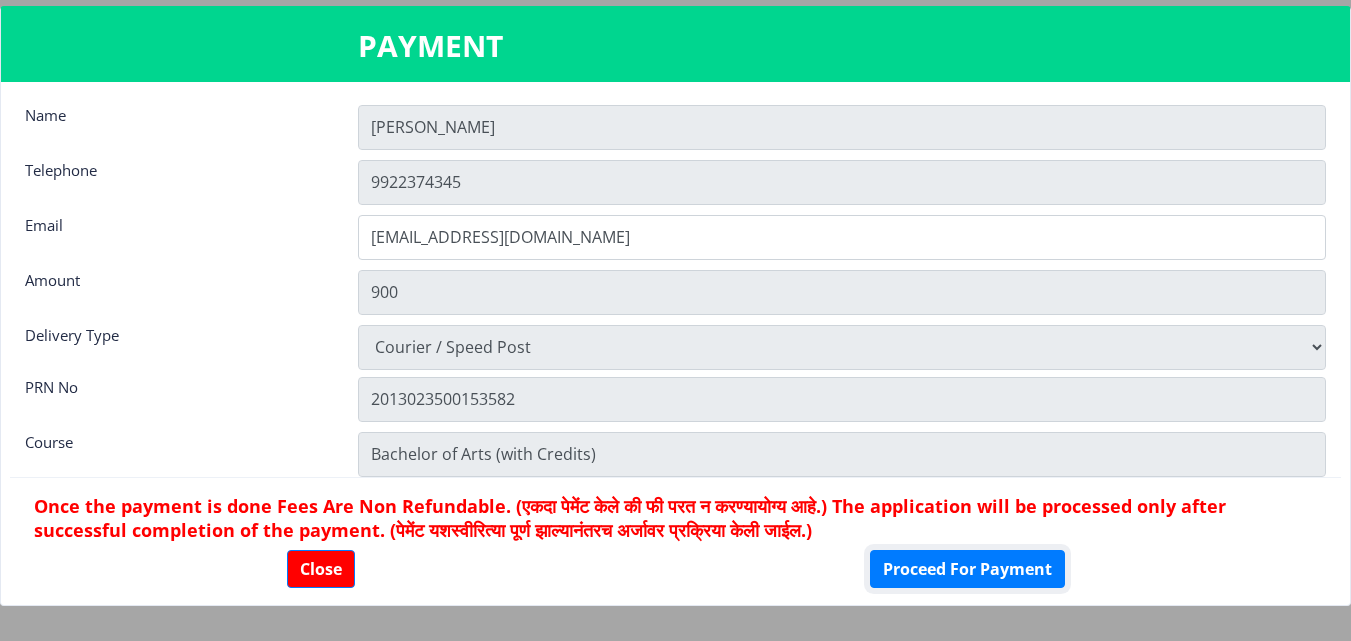 scroll, scrollTop: 0, scrollLeft: 0, axis: both 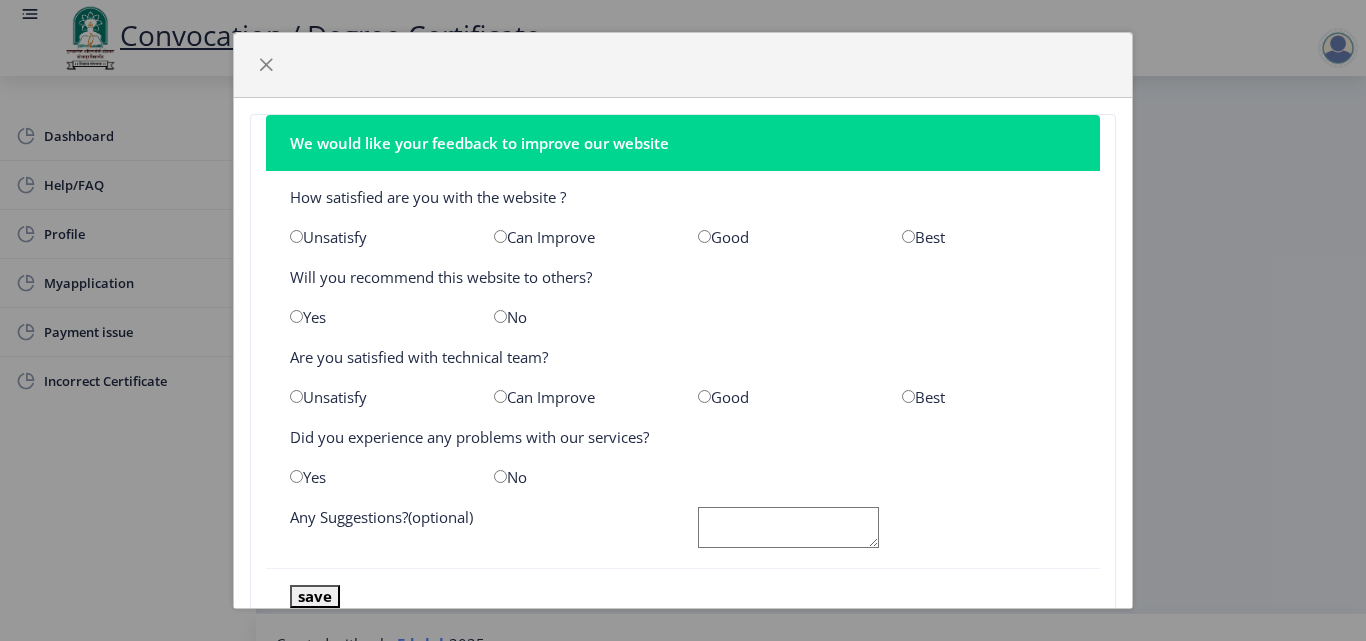 click at bounding box center [908, 236] 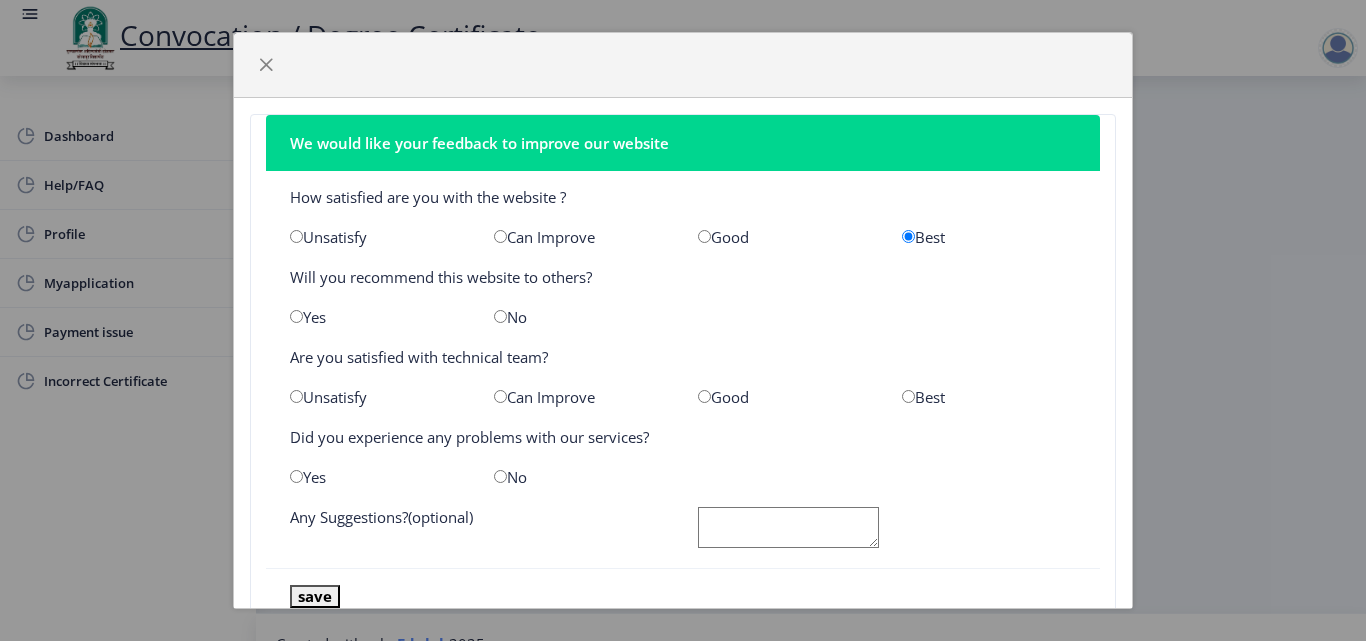click at bounding box center (296, 316) 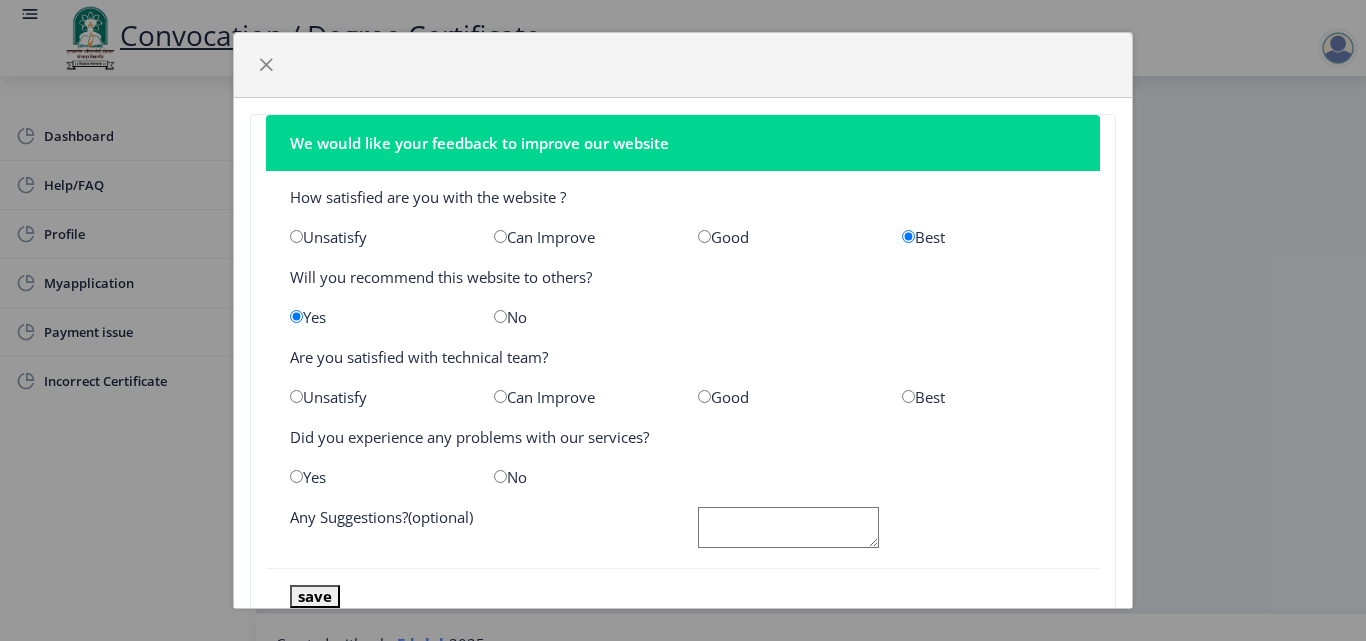 click at bounding box center [908, 396] 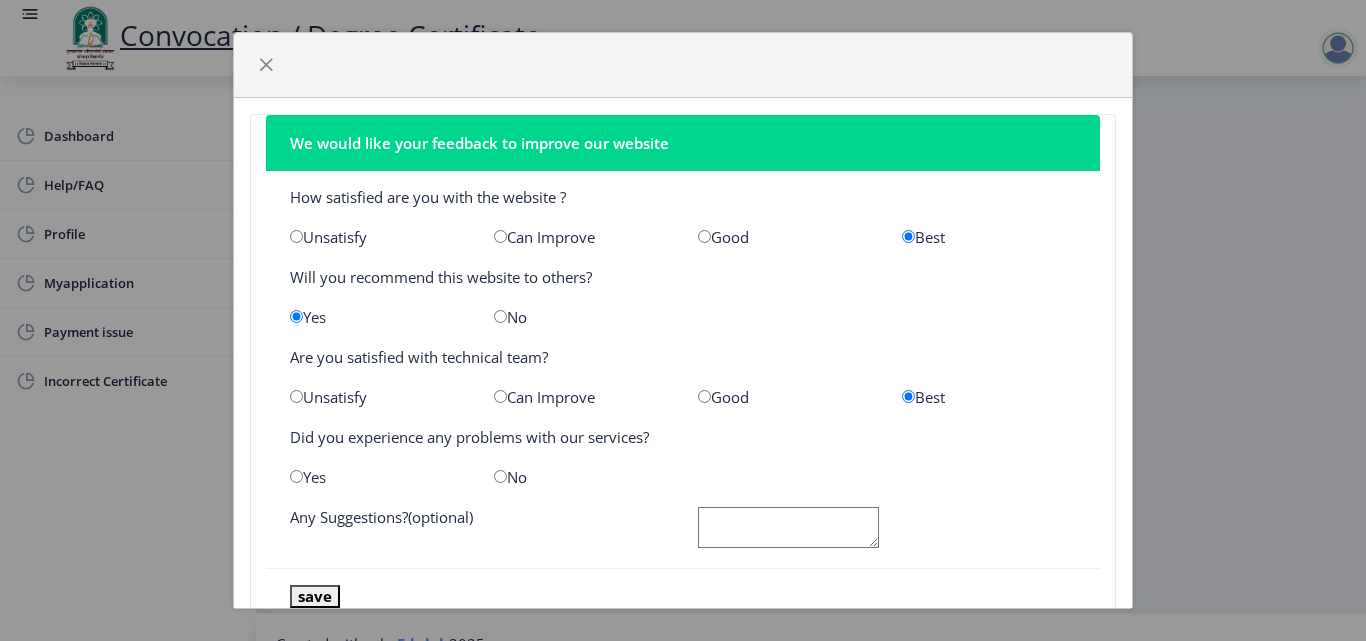 click at bounding box center [500, 476] 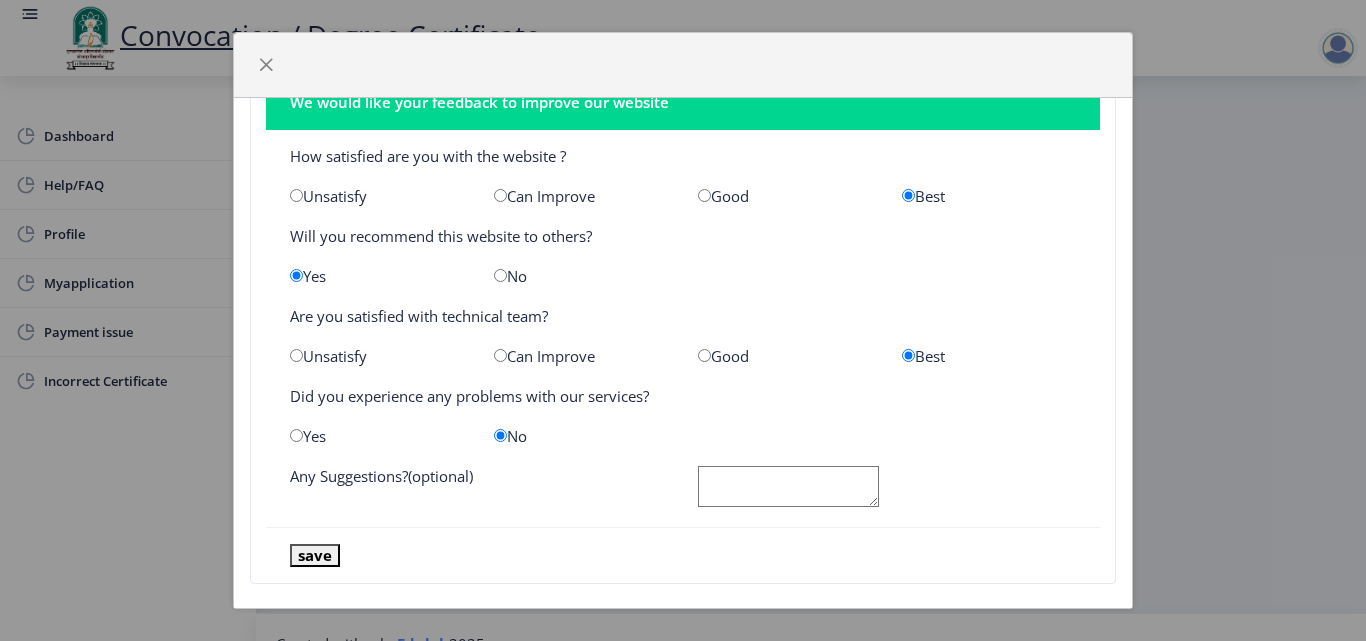 scroll, scrollTop: 63, scrollLeft: 0, axis: vertical 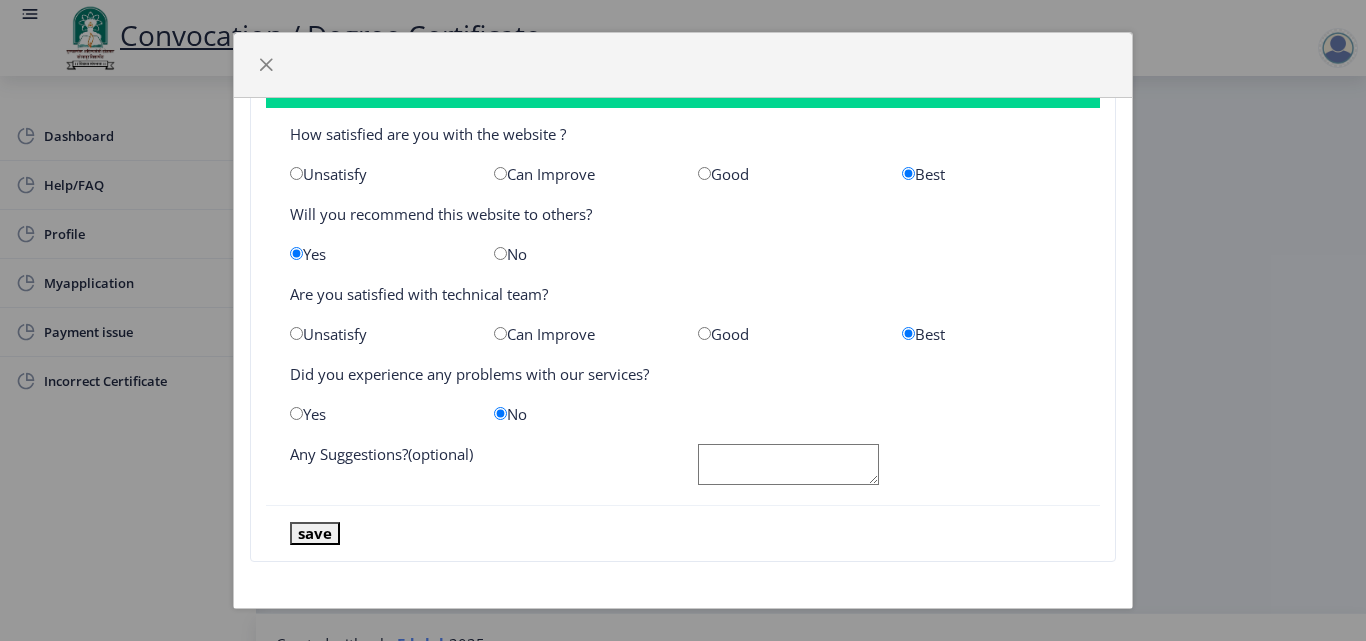 click 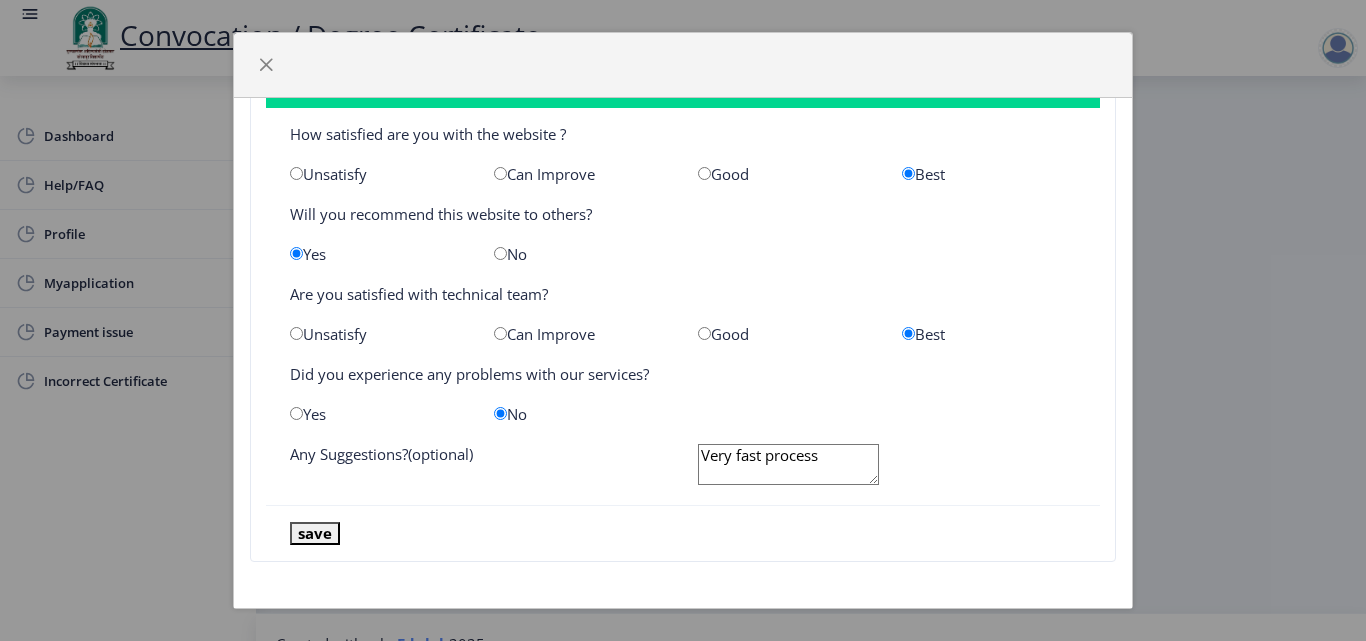 type on "Very fast process" 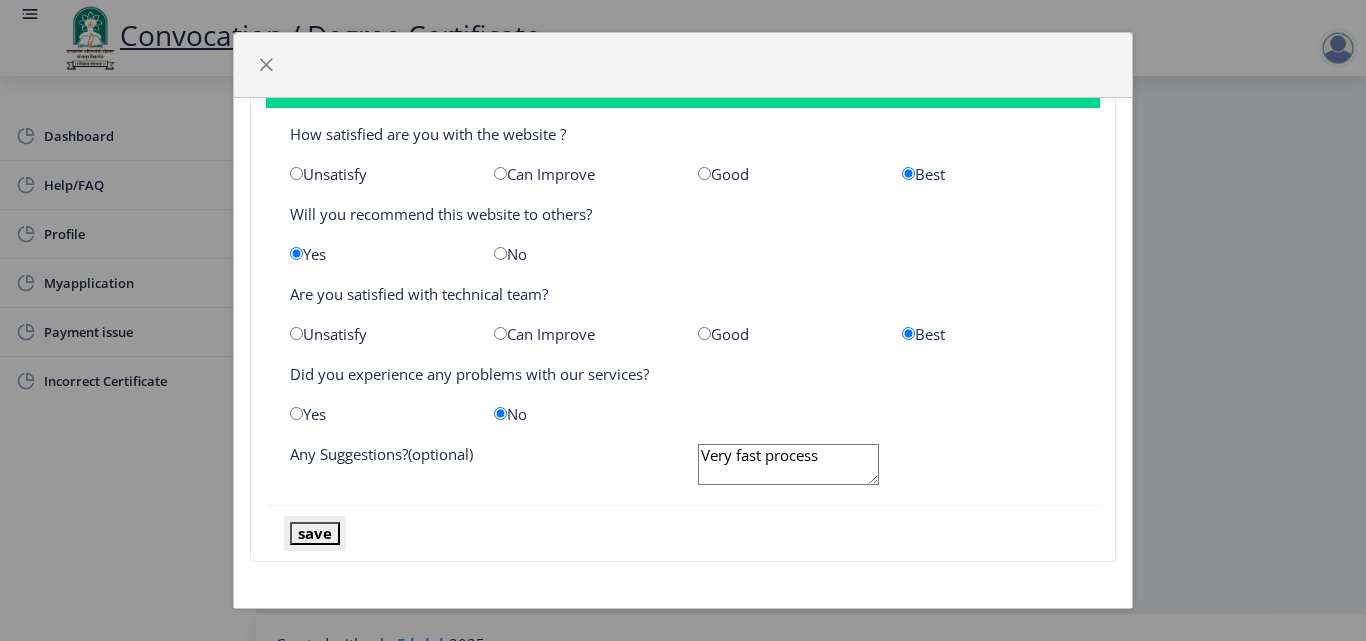 click on "save" 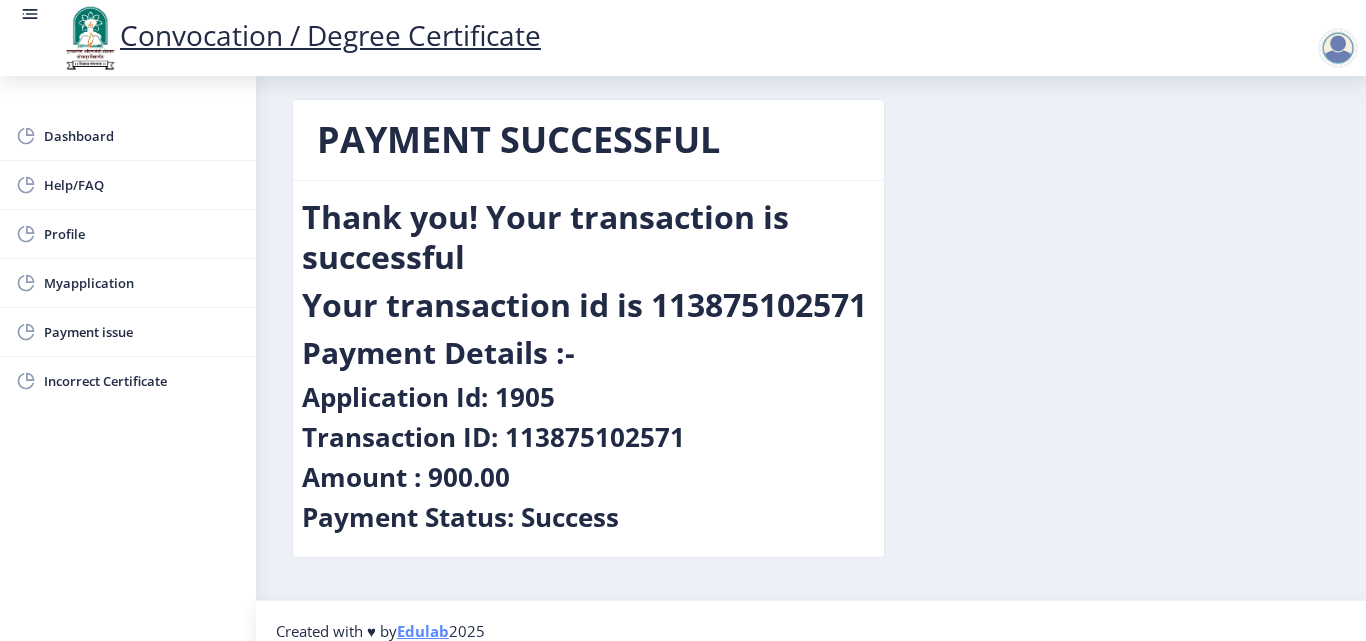 scroll, scrollTop: 33, scrollLeft: 0, axis: vertical 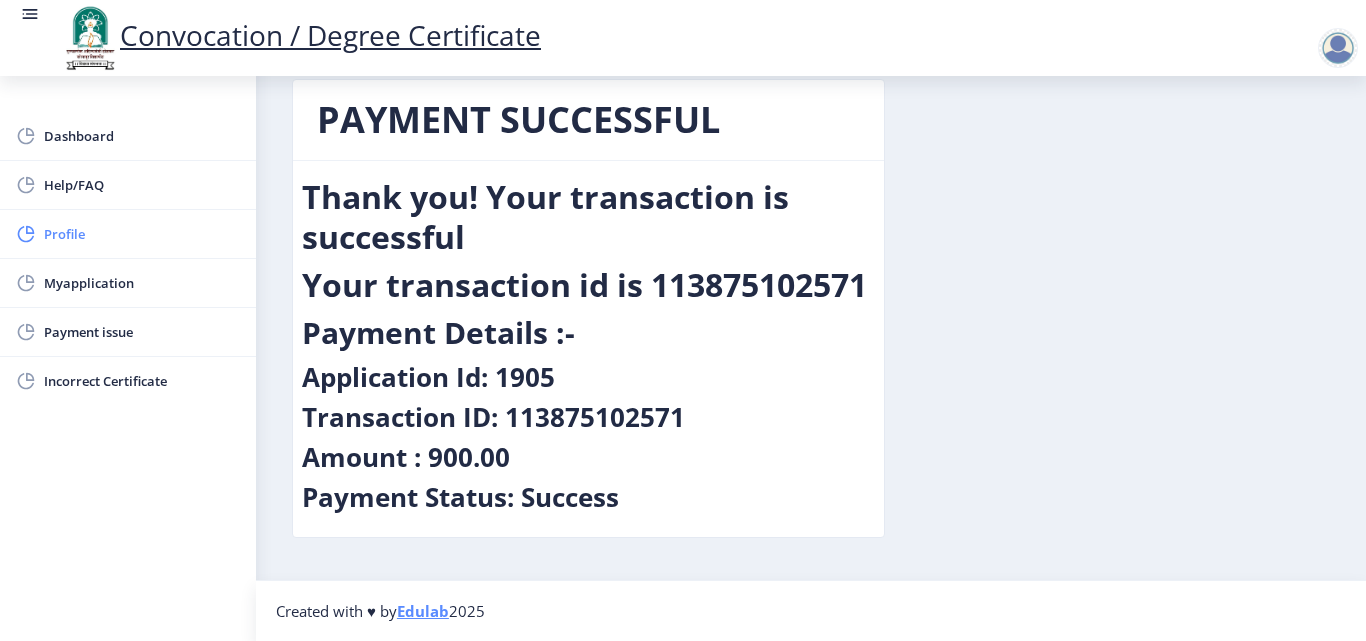 click on "Profile" 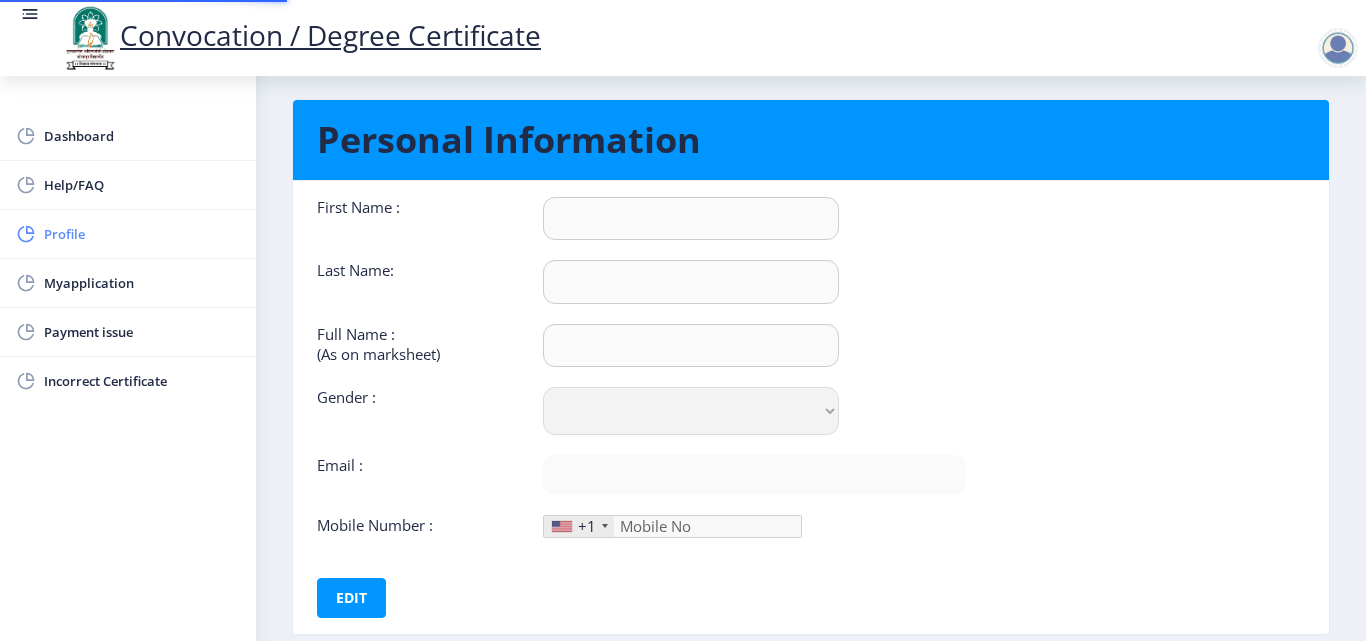 scroll, scrollTop: 0, scrollLeft: 0, axis: both 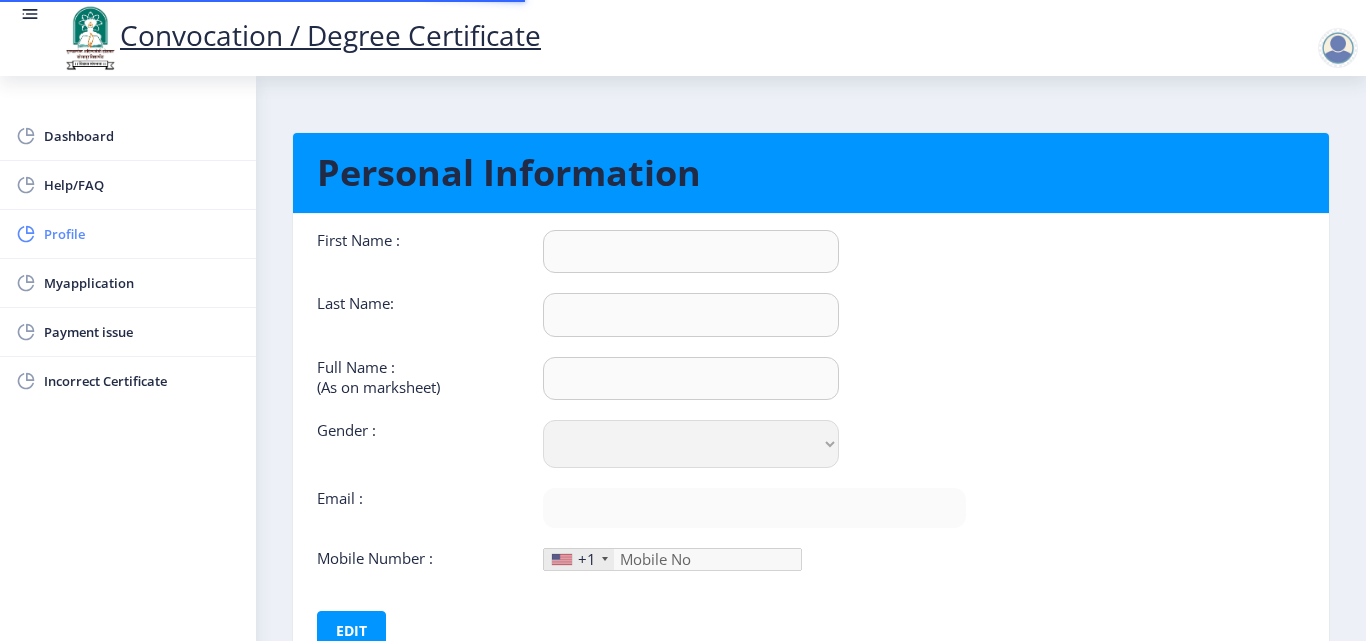 type on "[PERSON_NAME]" 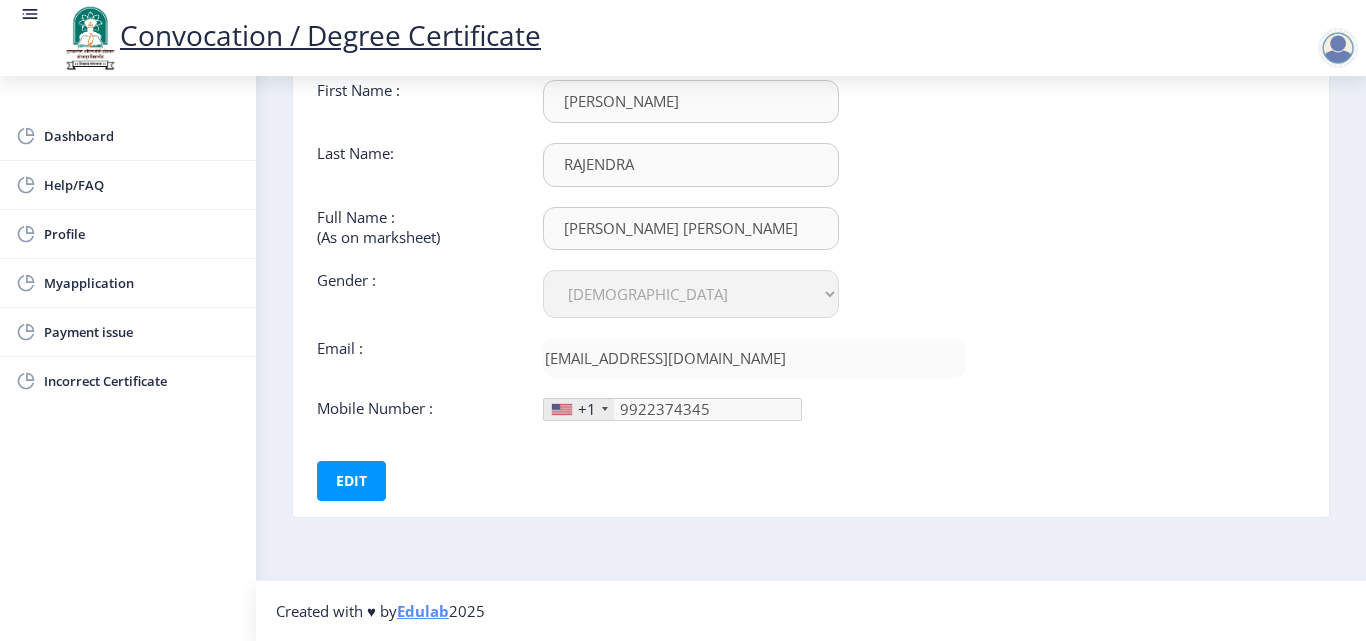 scroll, scrollTop: 0, scrollLeft: 0, axis: both 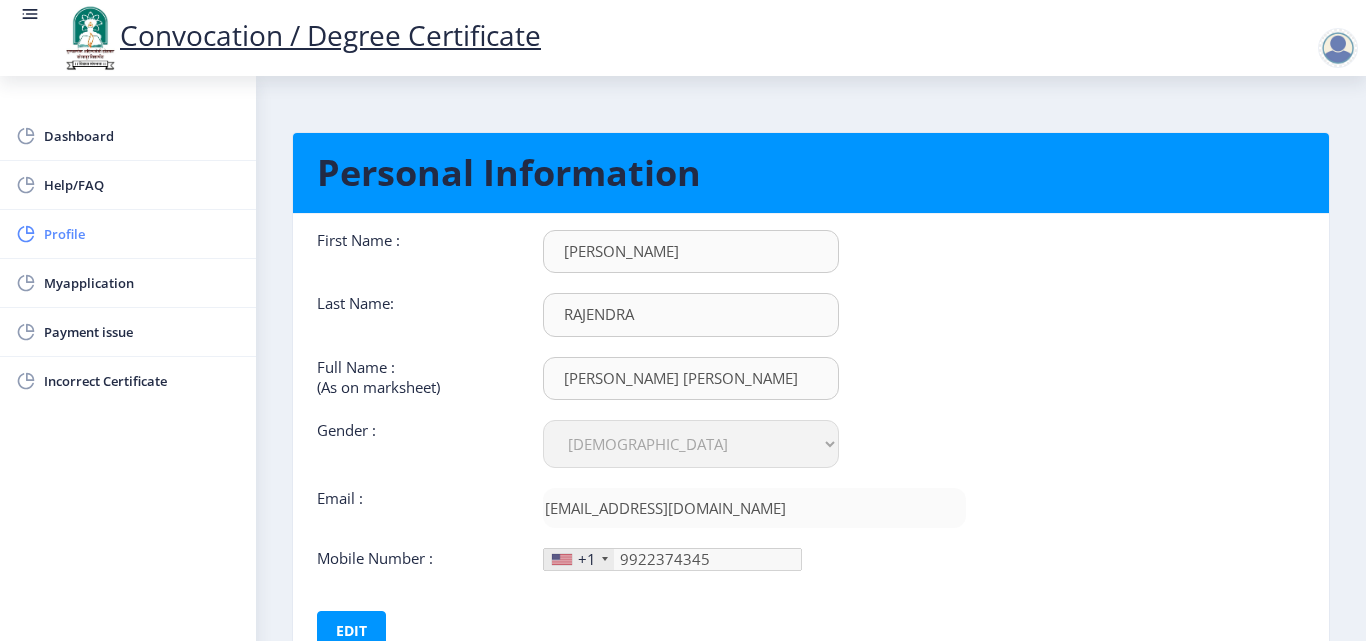 click on "Profile" 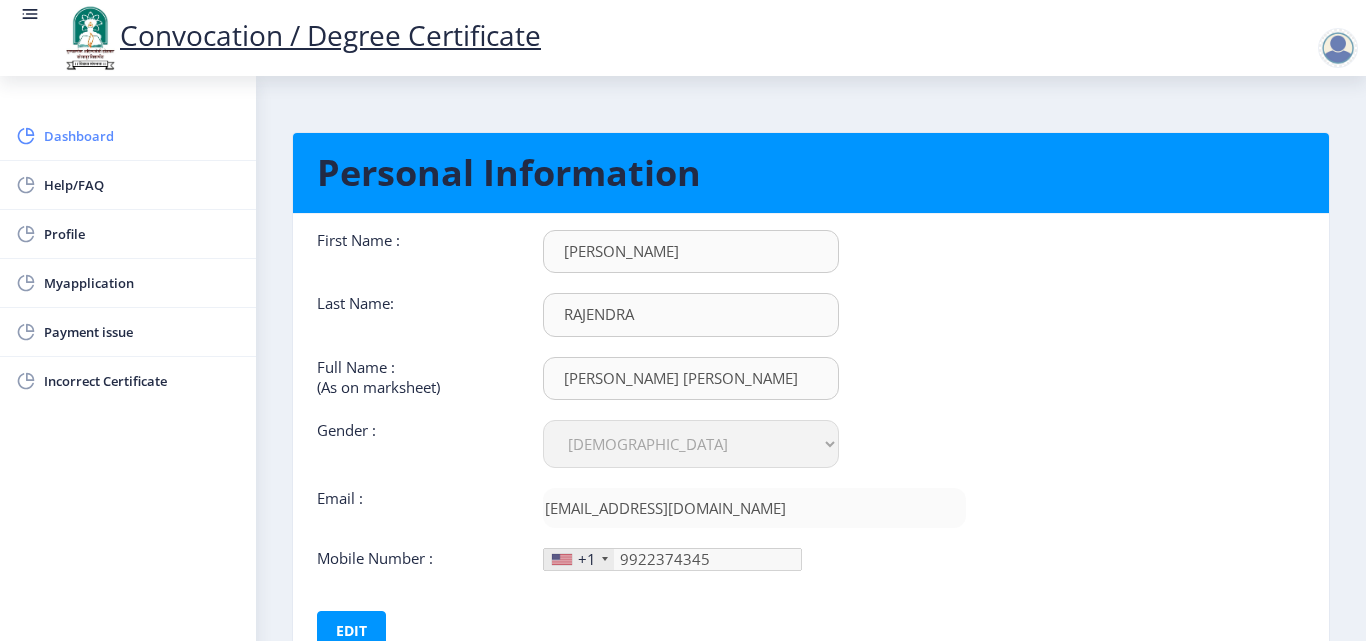click on "Dashboard" 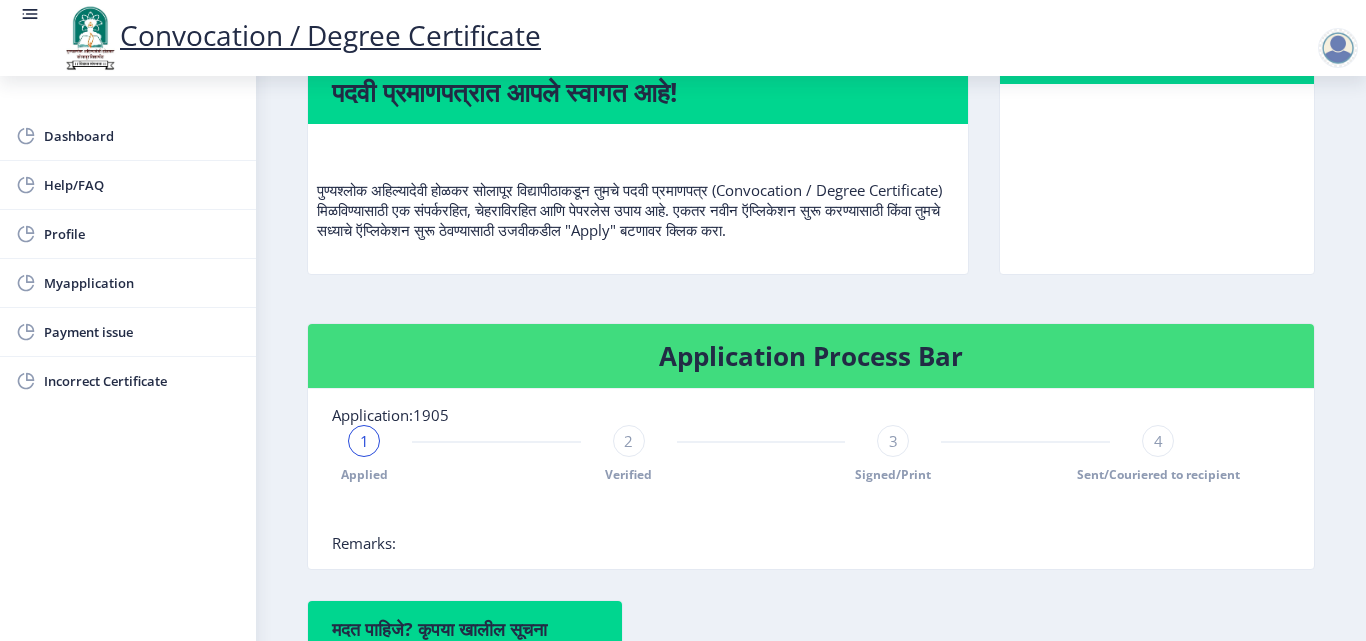 scroll, scrollTop: 0, scrollLeft: 0, axis: both 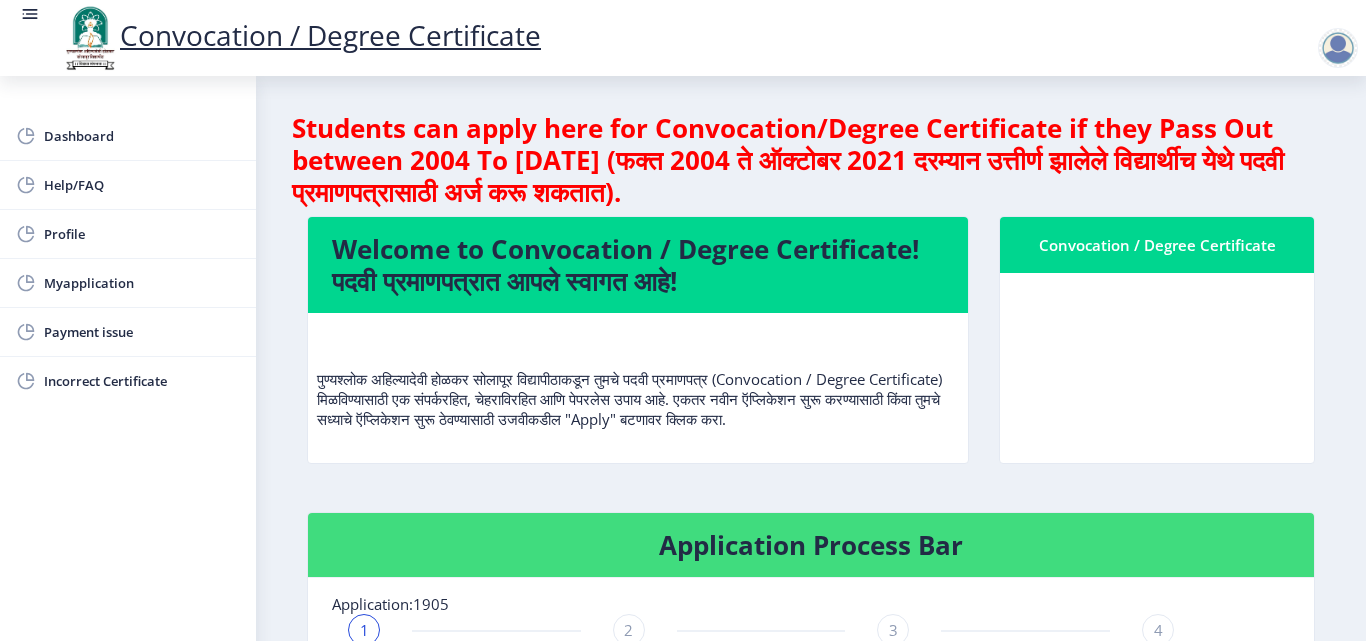 click on "Convocation / Degree Certificate" 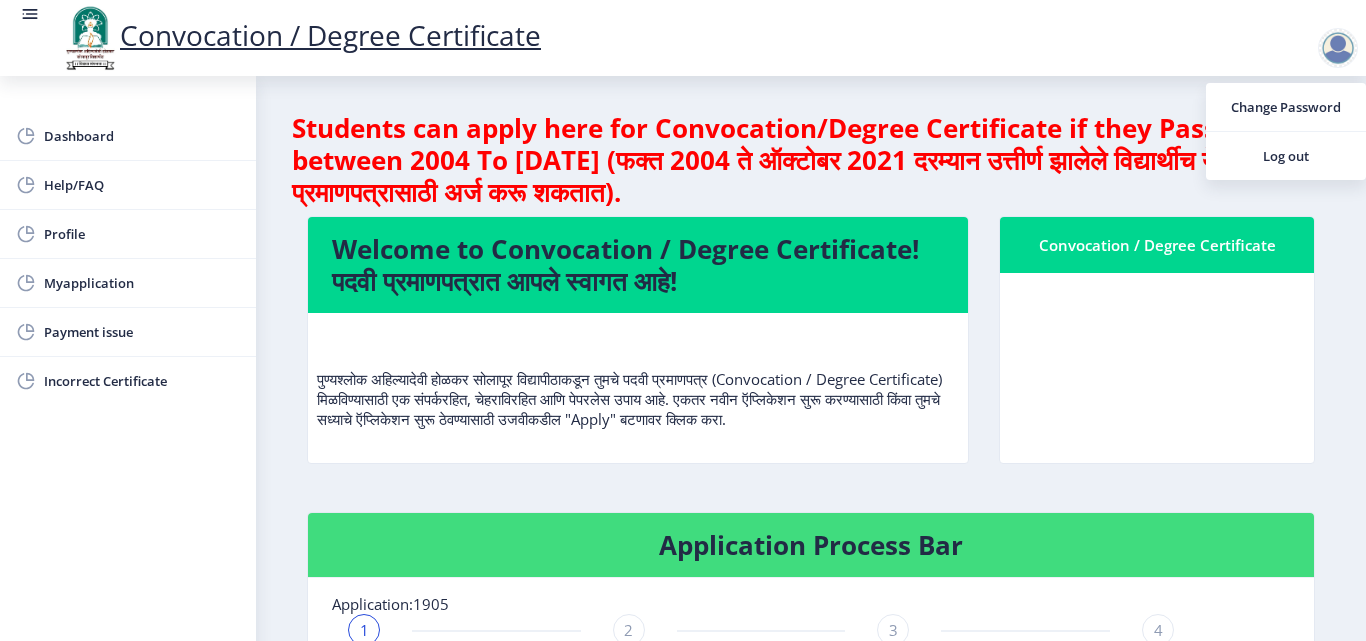 click on "Dashboard Help/FAQ Profile Myapplication Payment issue Incorrect Certificate" 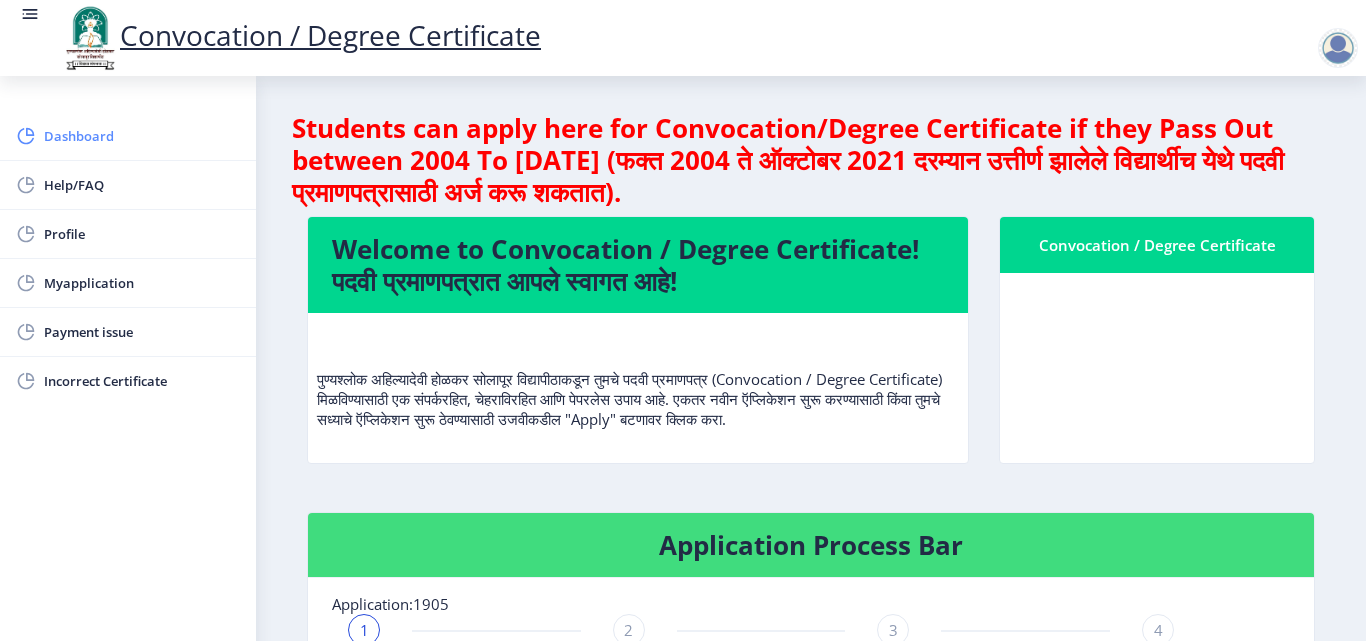 click on "Dashboard" 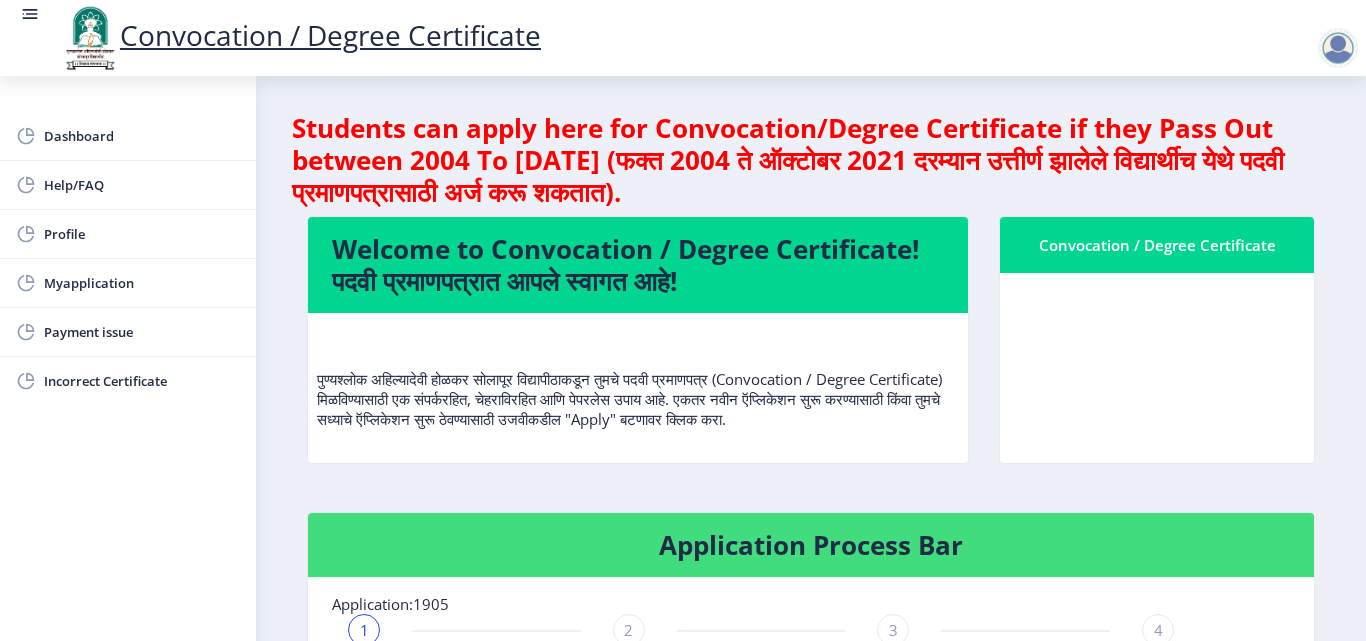click 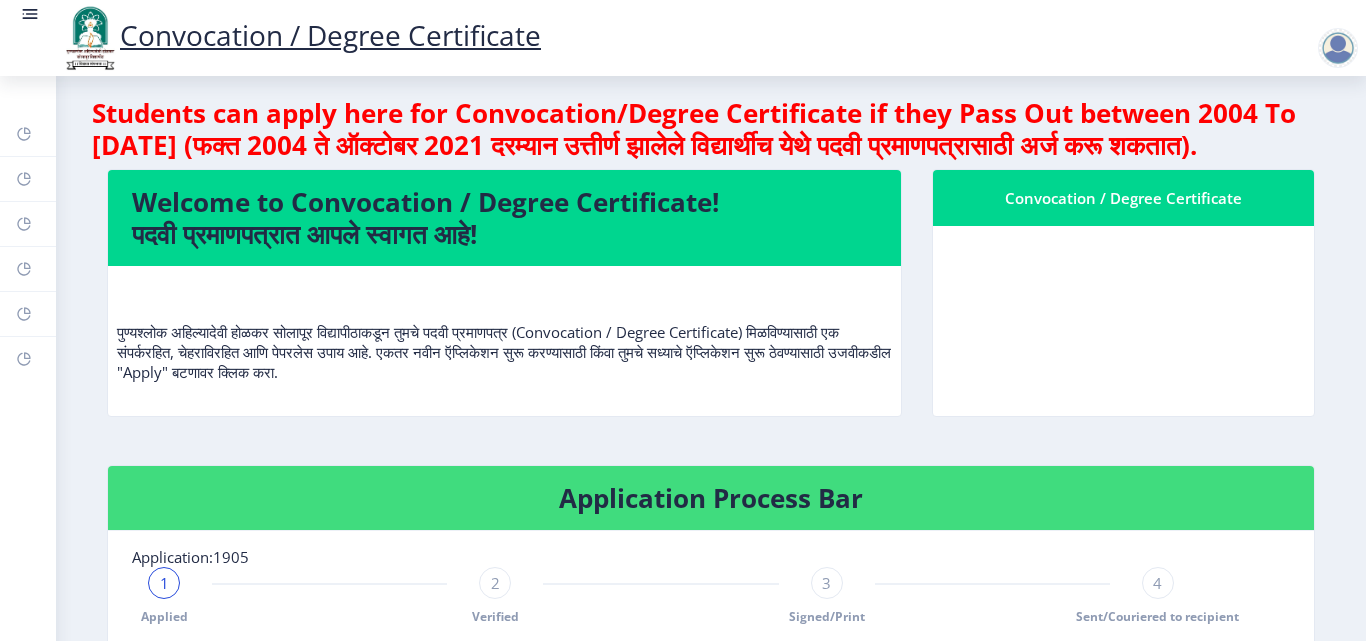 scroll, scrollTop: 0, scrollLeft: 0, axis: both 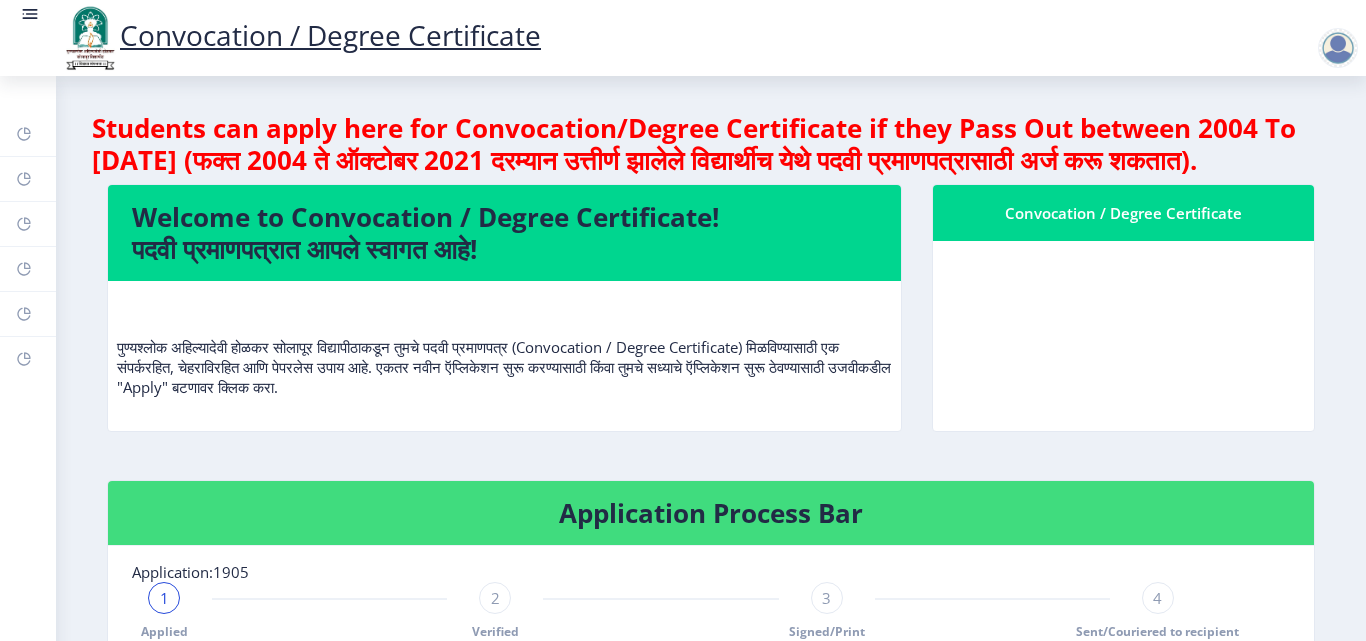 click on "Convocation / Degree Certificate" 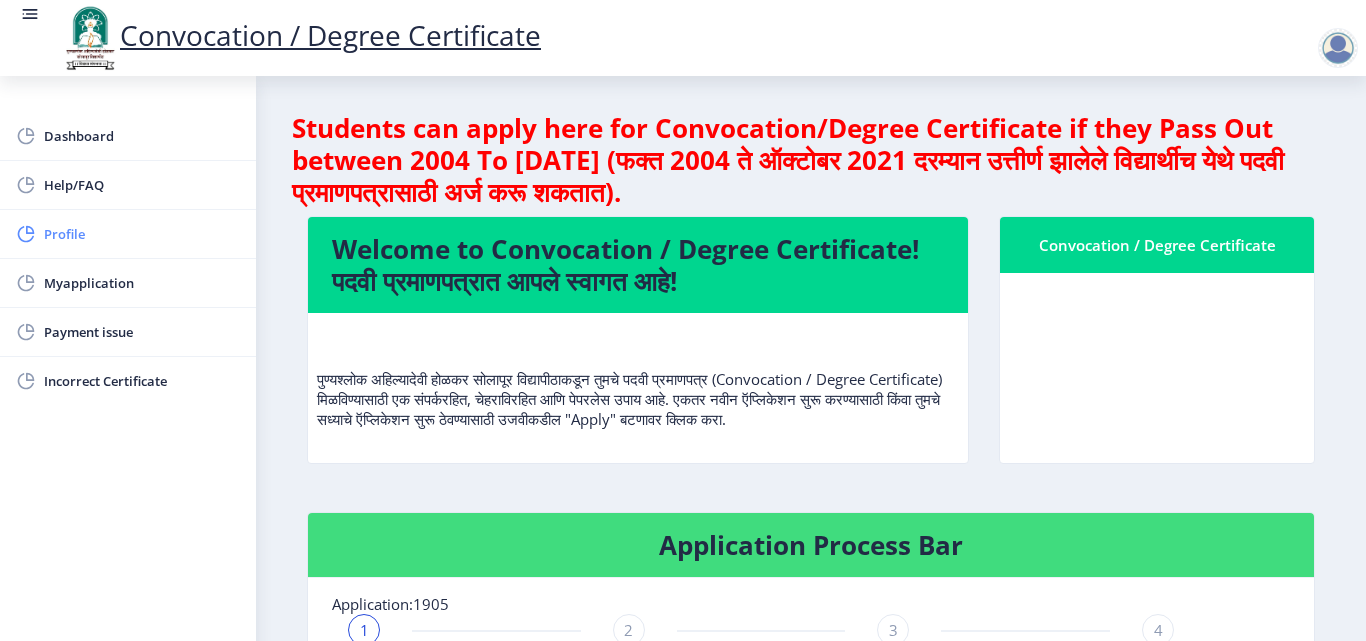 click on "Profile" 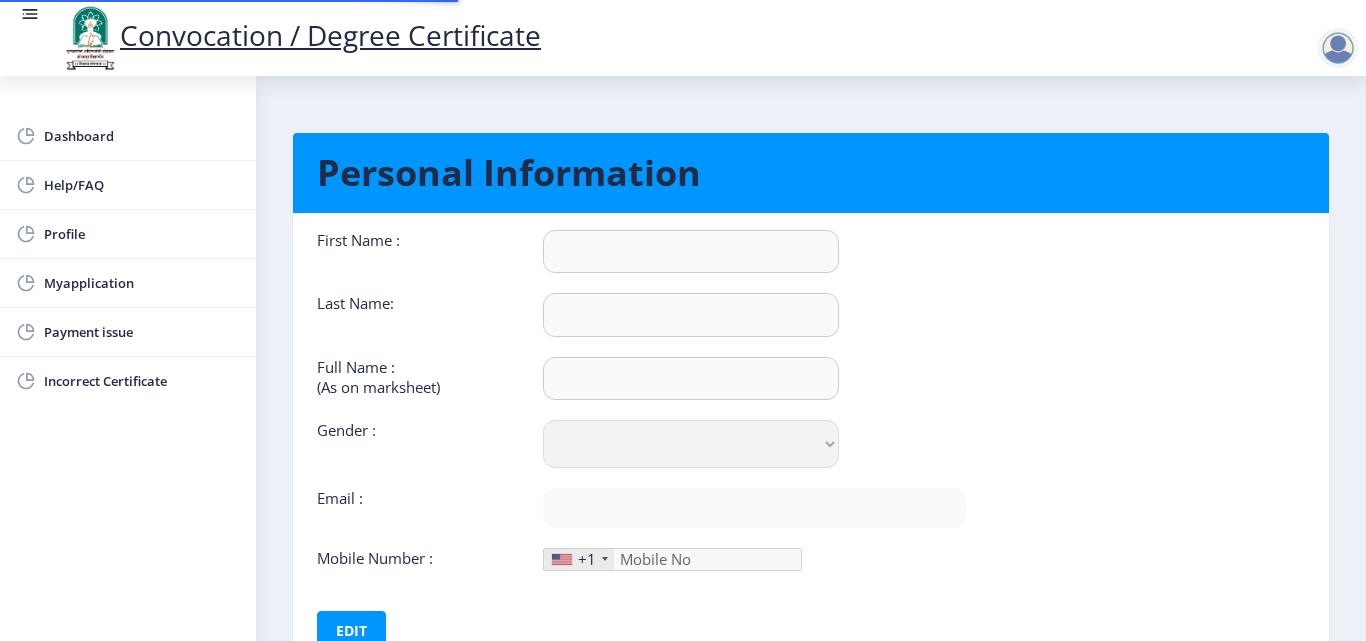 type on "[PERSON_NAME]" 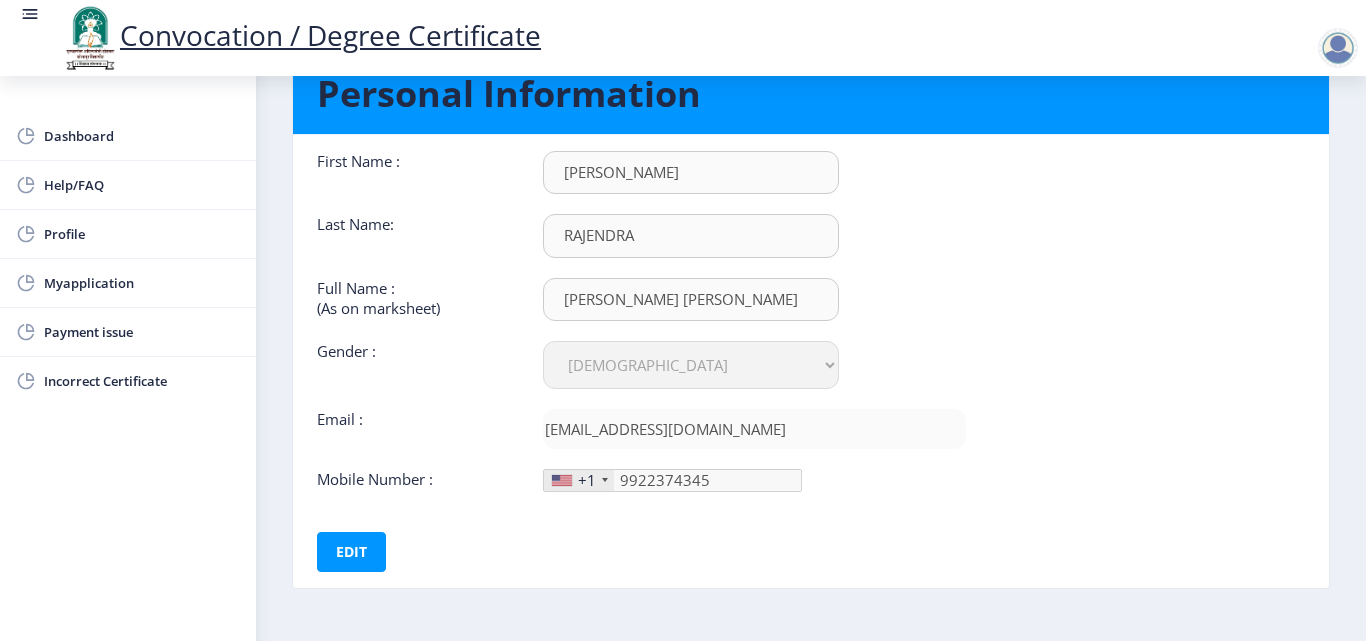 scroll, scrollTop: 150, scrollLeft: 0, axis: vertical 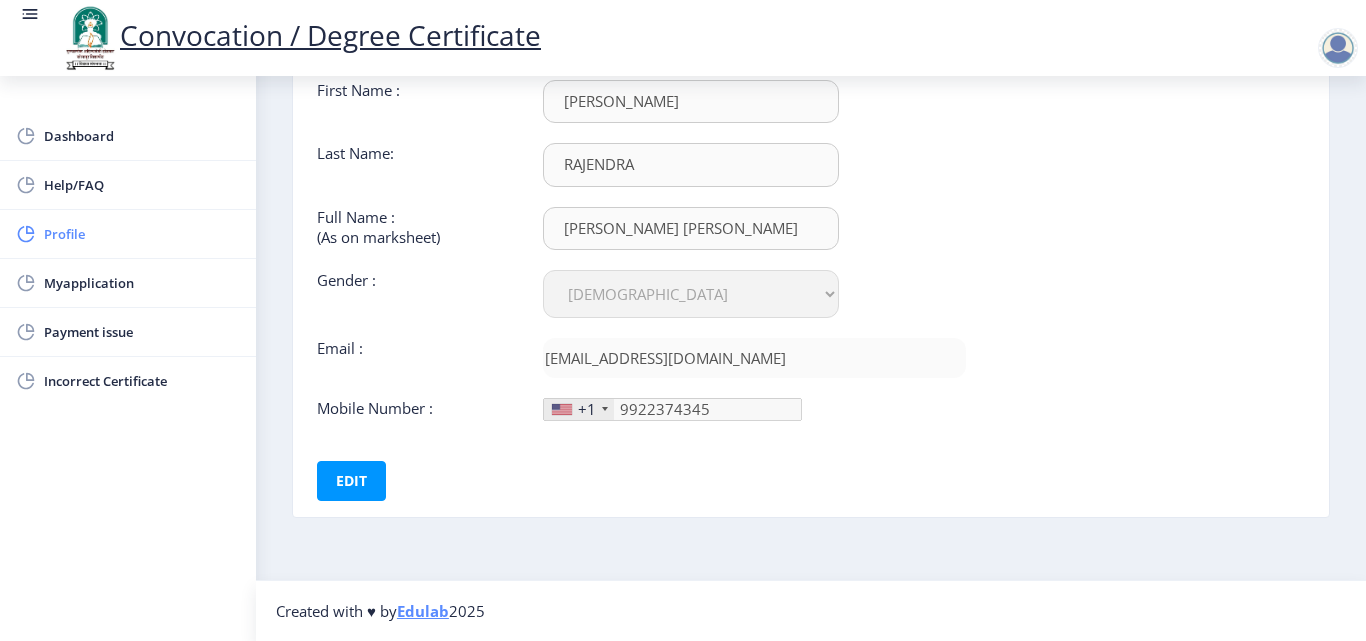 click on "Profile" 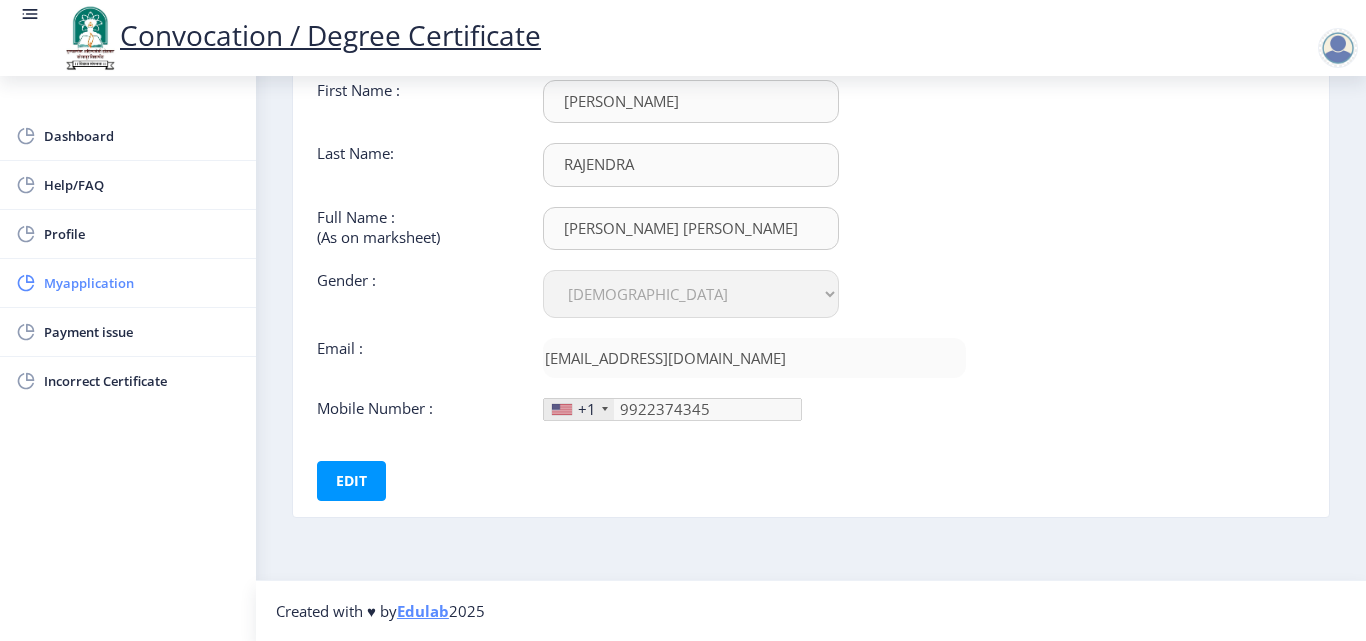 click on "Myapplication" 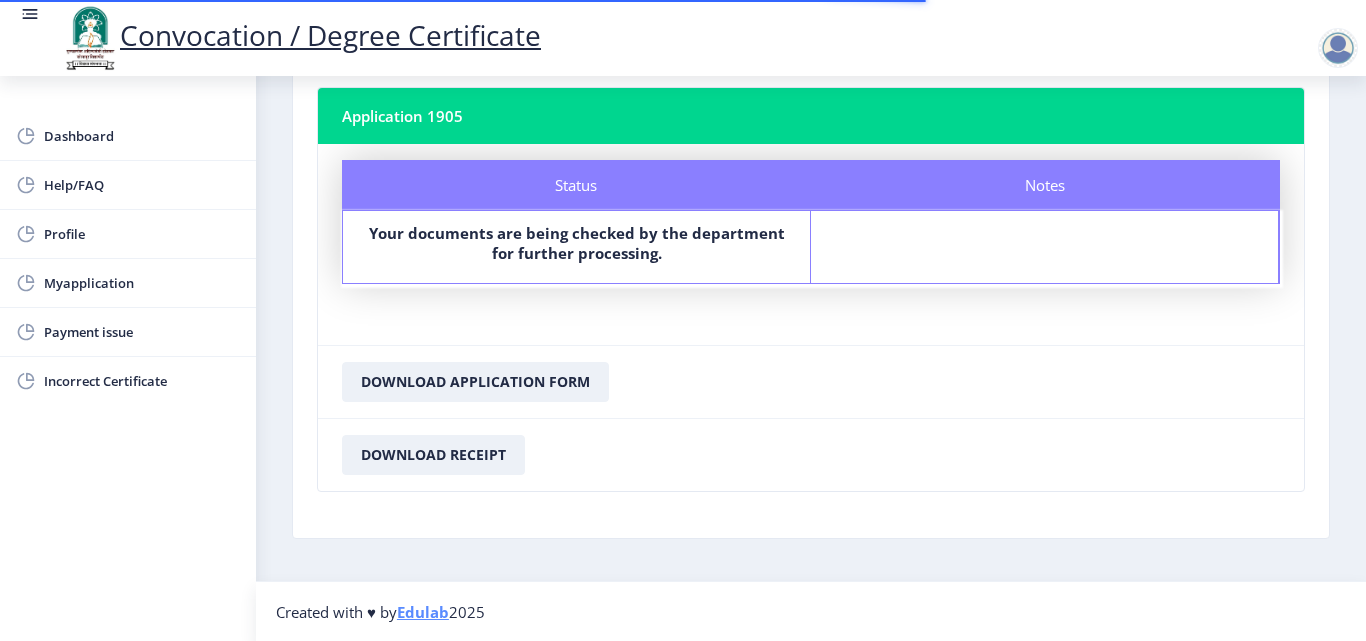 scroll, scrollTop: 115, scrollLeft: 0, axis: vertical 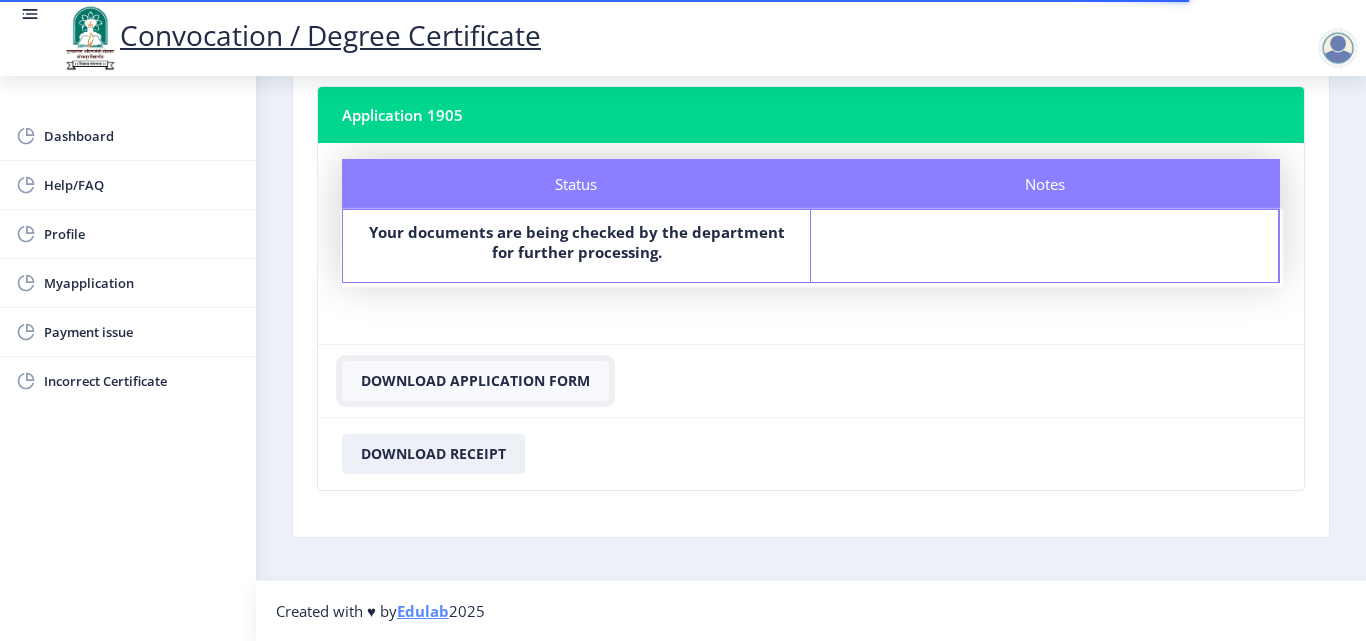 click on "Download Application Form" 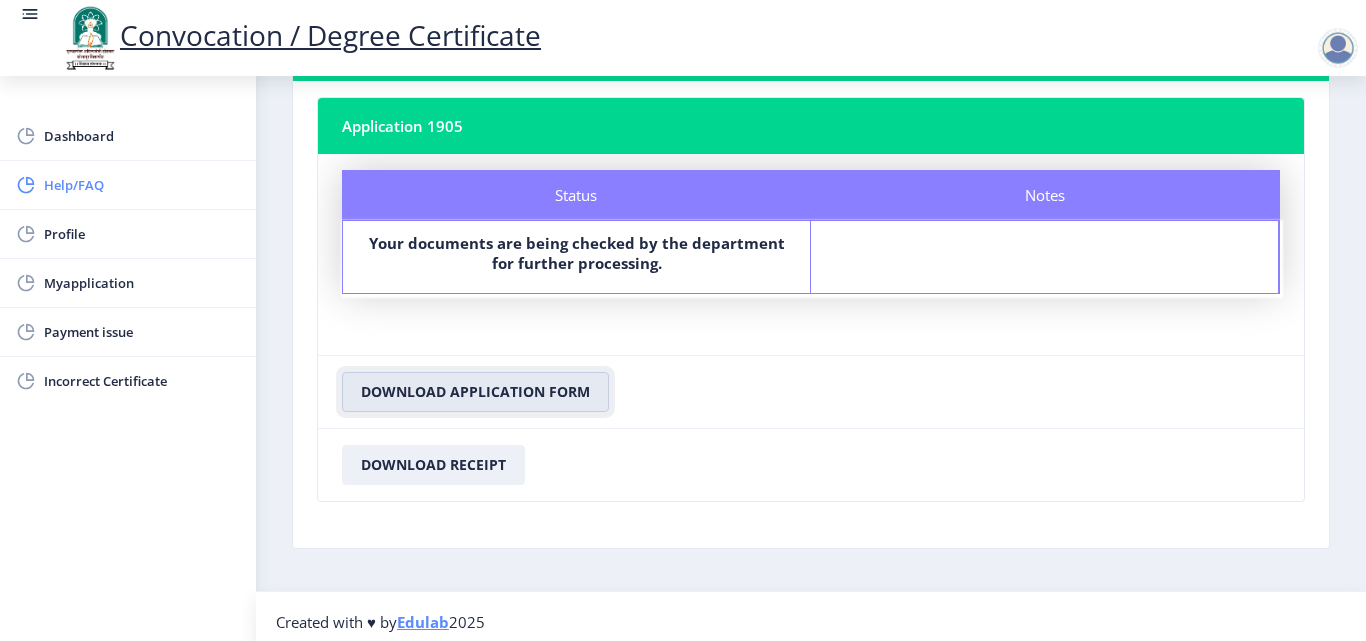scroll, scrollTop: 115, scrollLeft: 0, axis: vertical 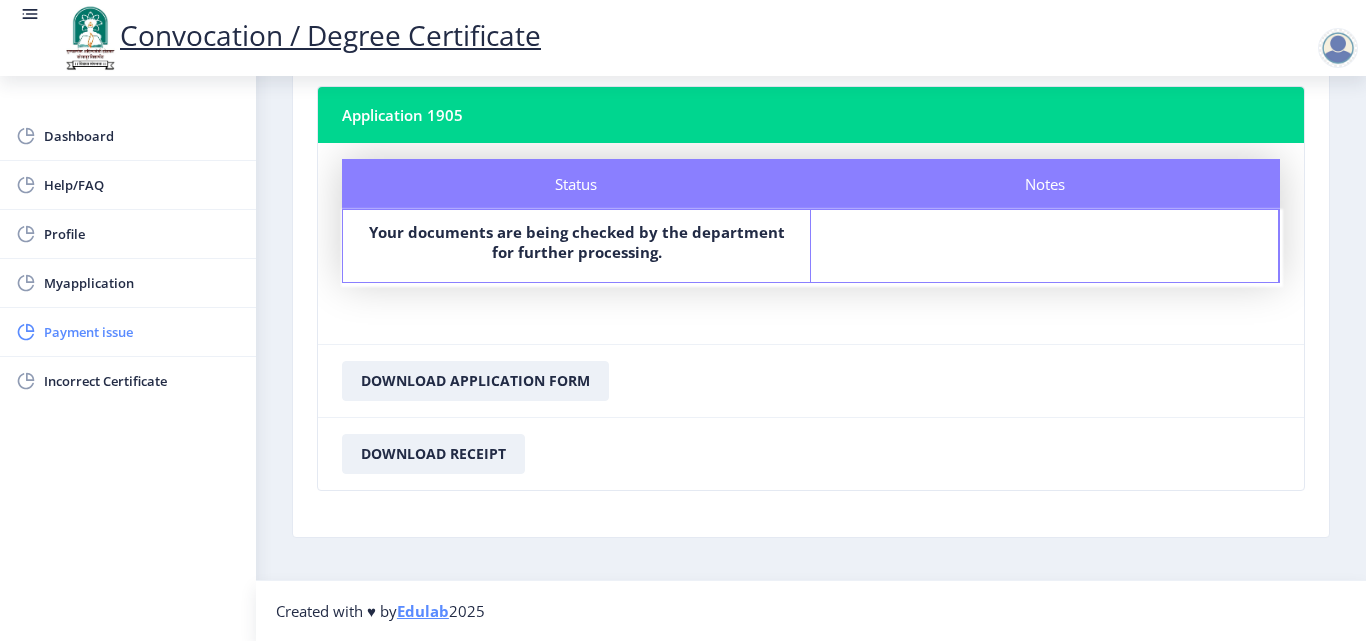 click on "Payment issue" 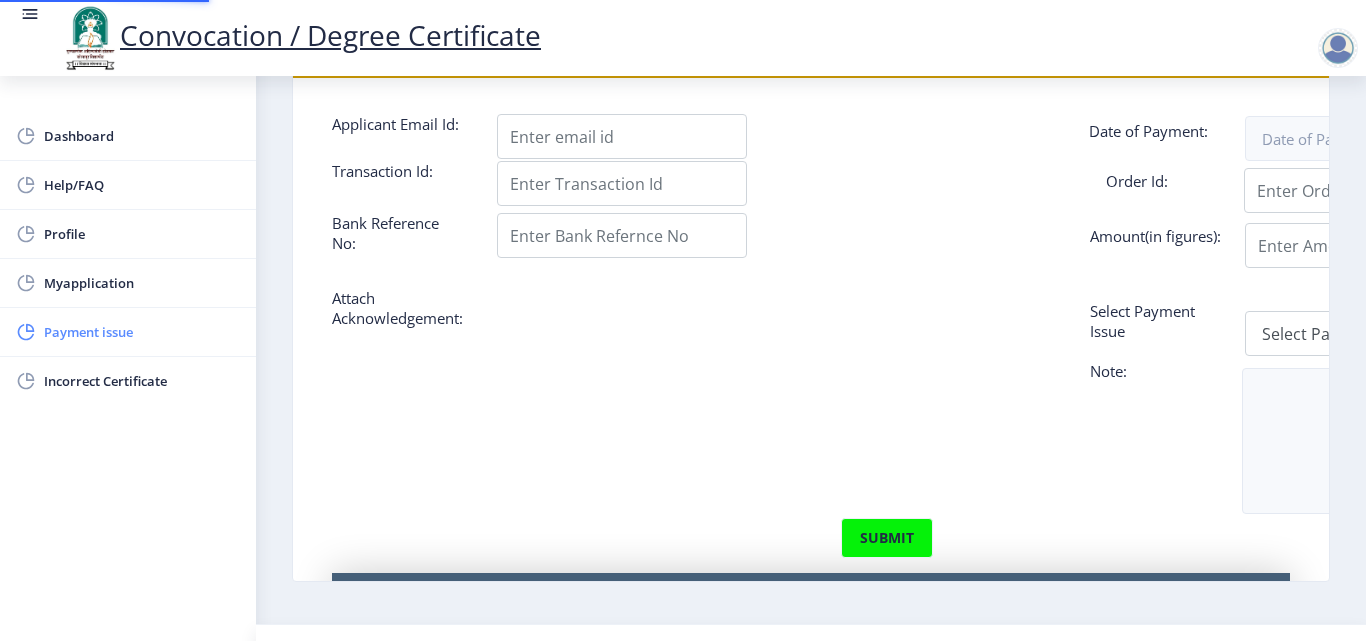 scroll, scrollTop: 0, scrollLeft: 0, axis: both 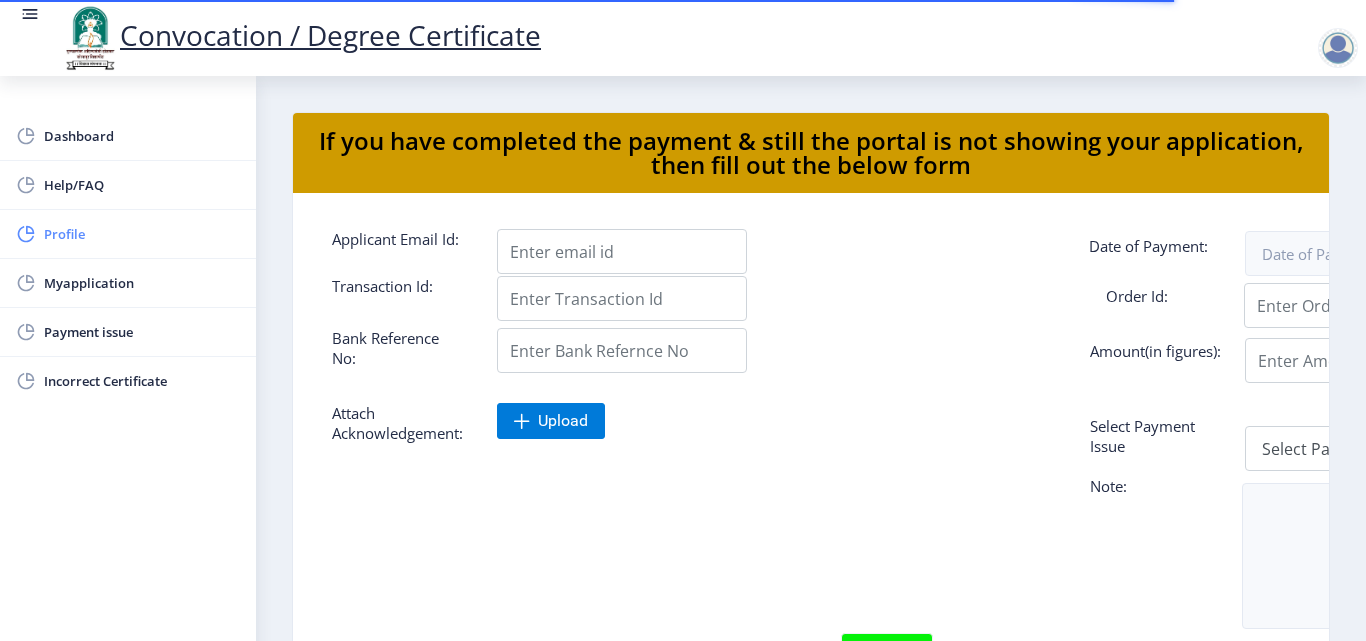 click on "Profile" 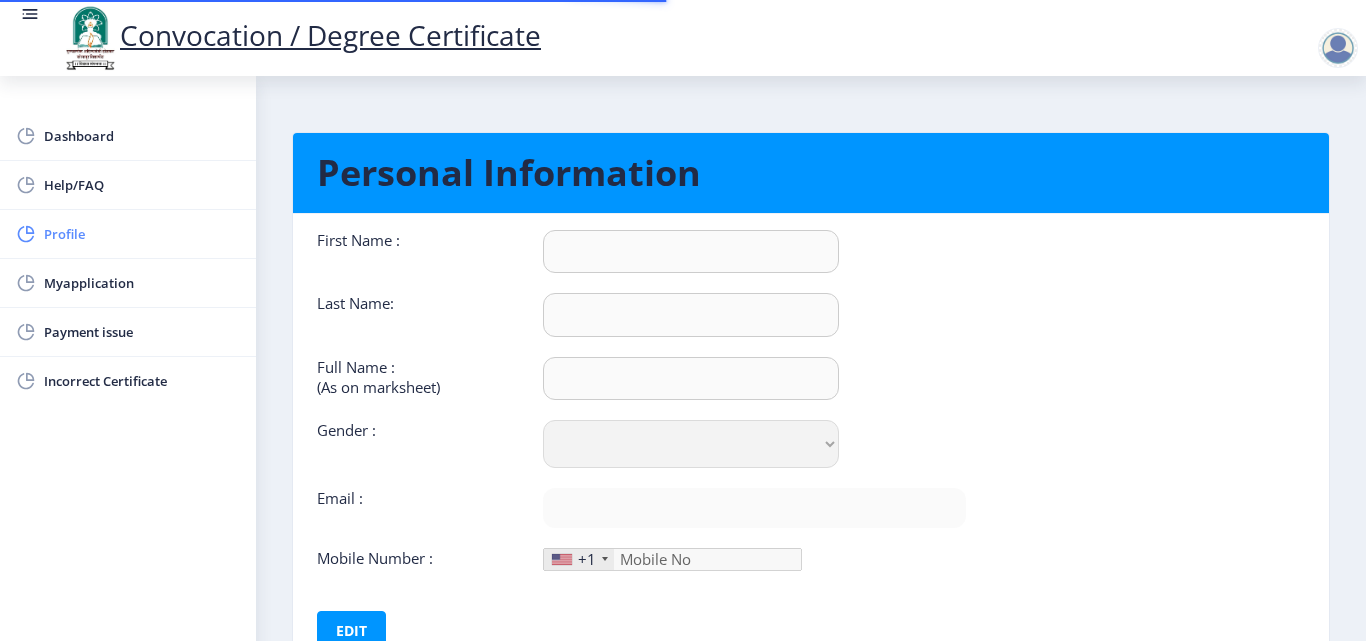 type on "[PERSON_NAME]" 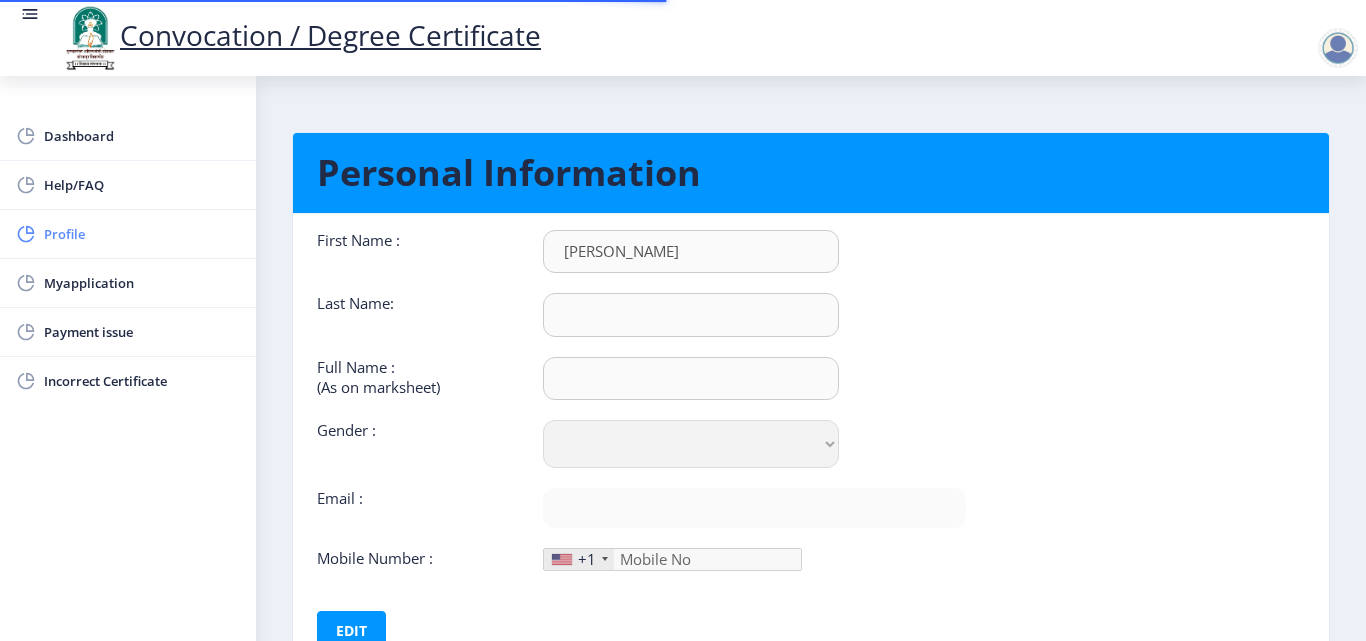 type on "RAJENDRA" 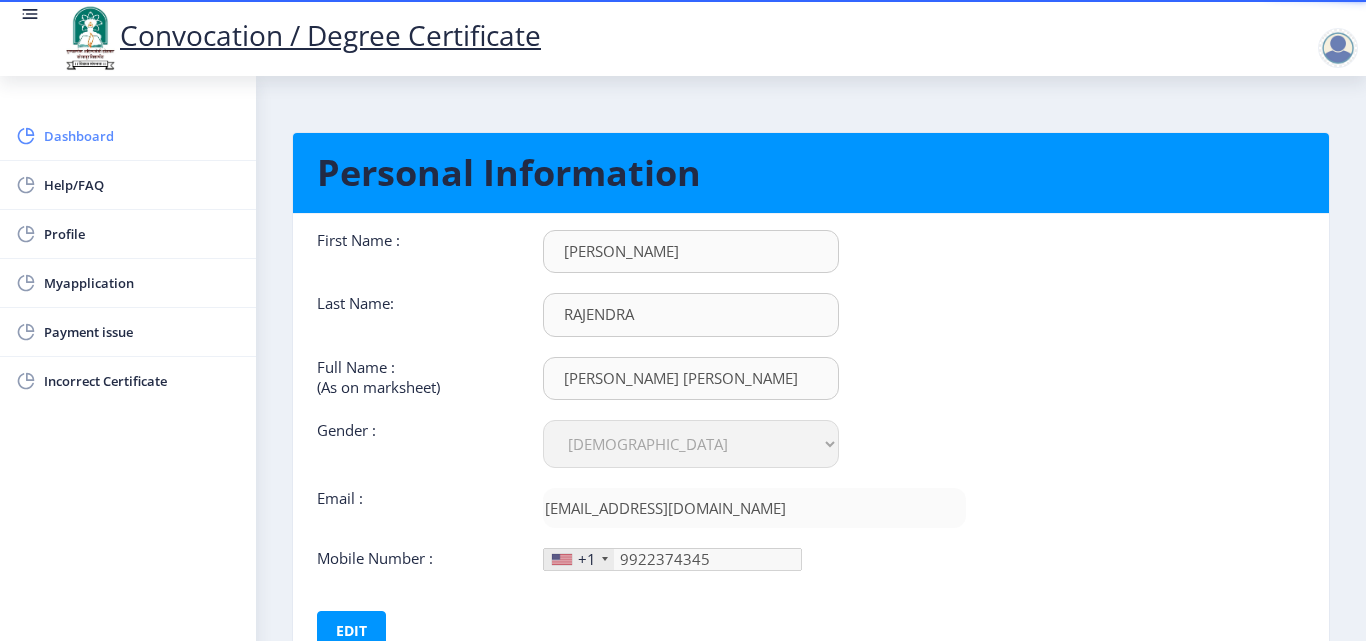 click on "Dashboard" 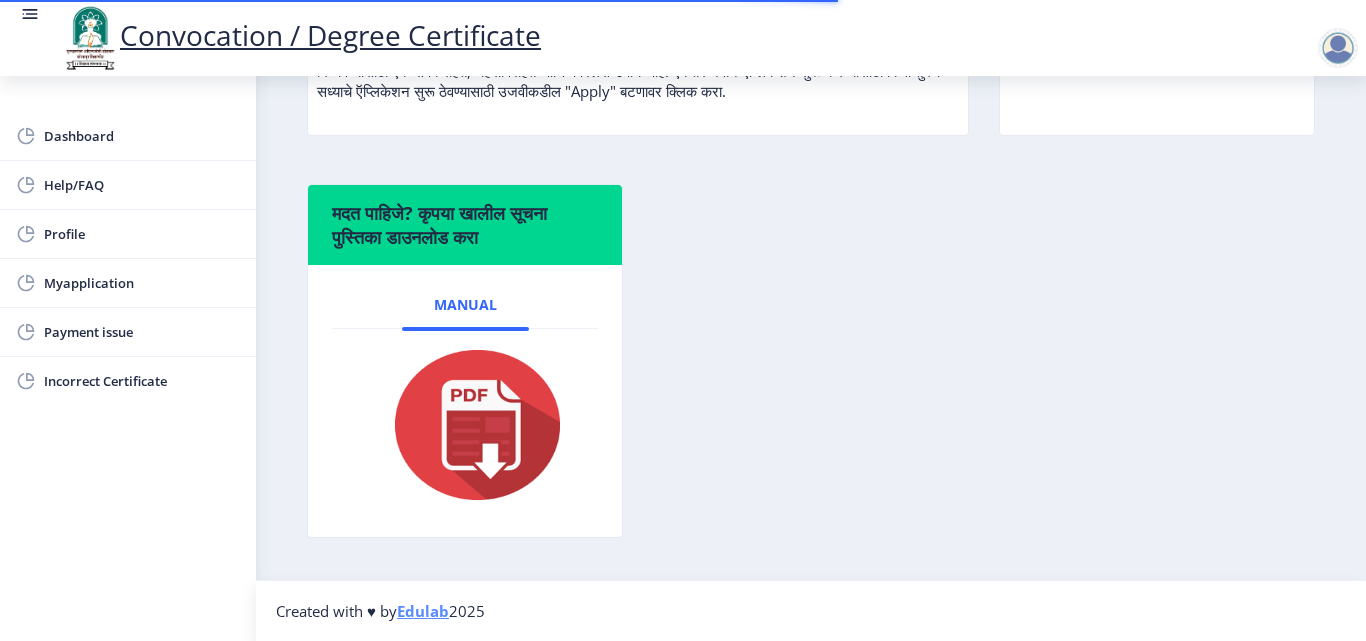 scroll, scrollTop: 0, scrollLeft: 0, axis: both 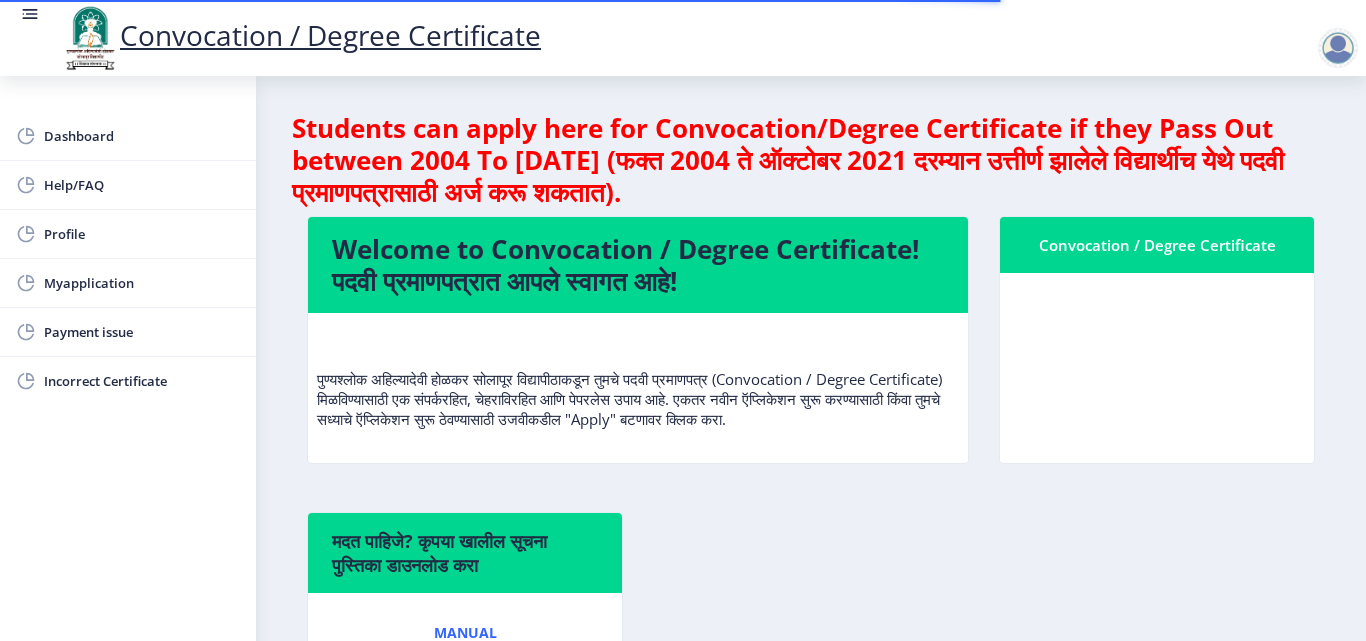 click 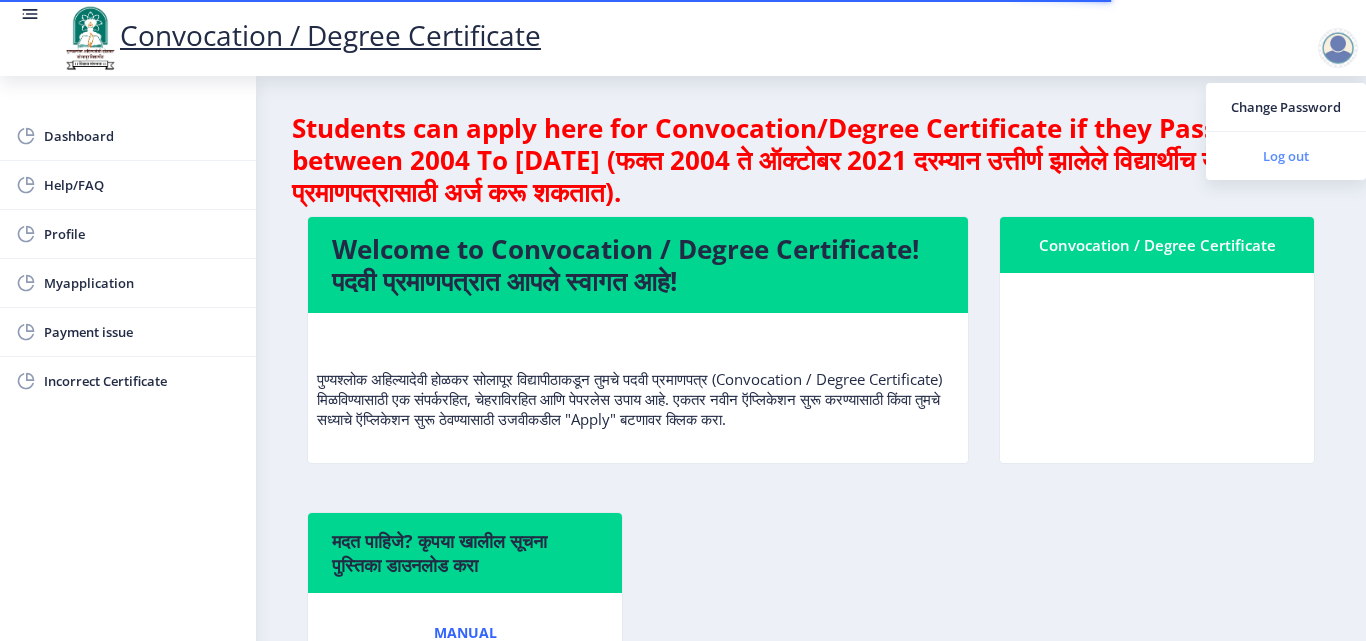 click on "Log out" at bounding box center [1286, 156] 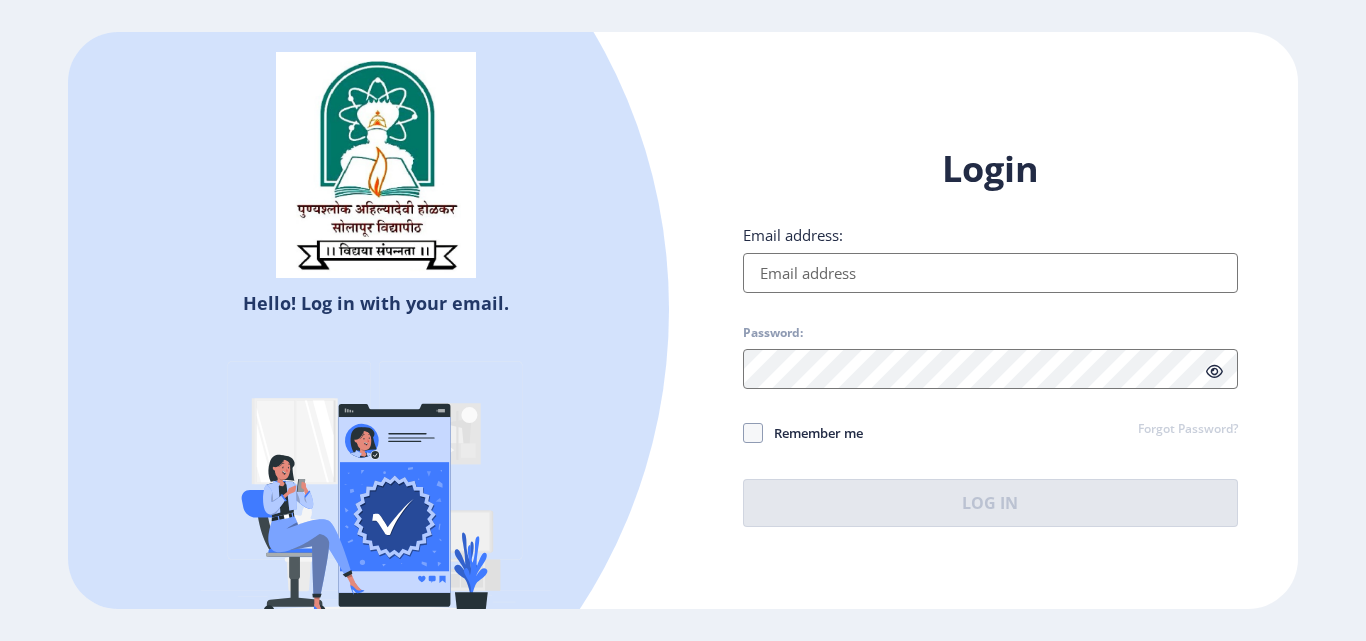 click on "Email address:" at bounding box center (990, 273) 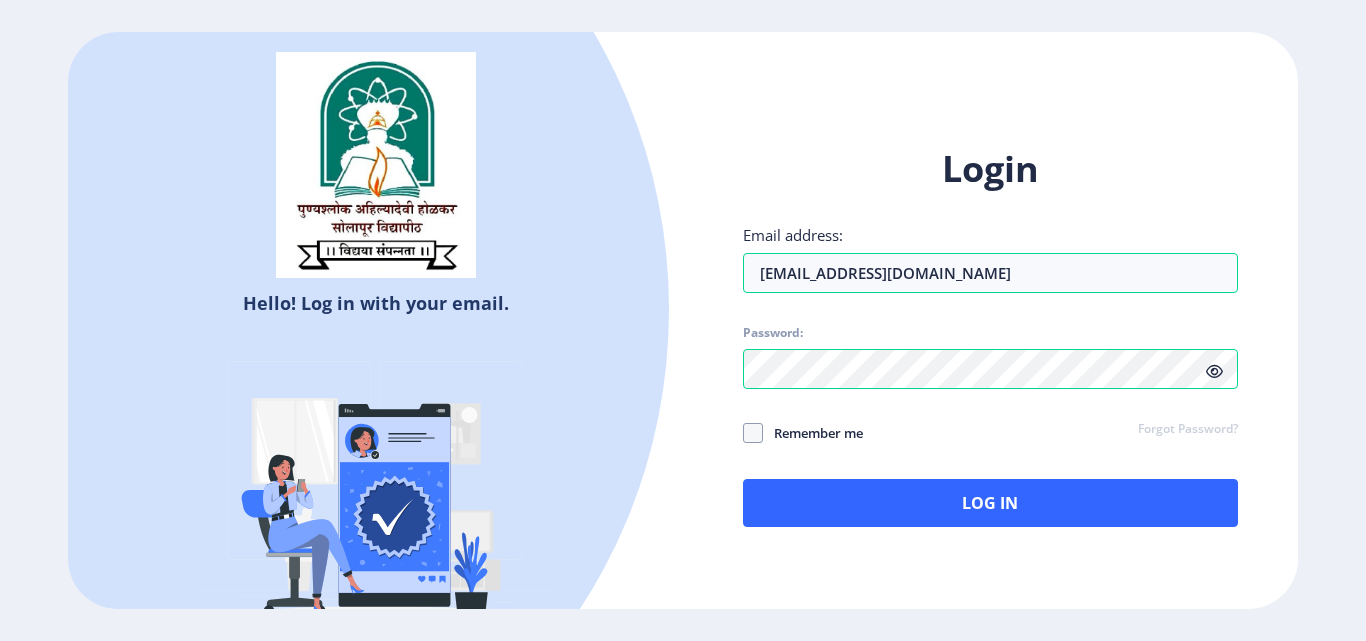 click 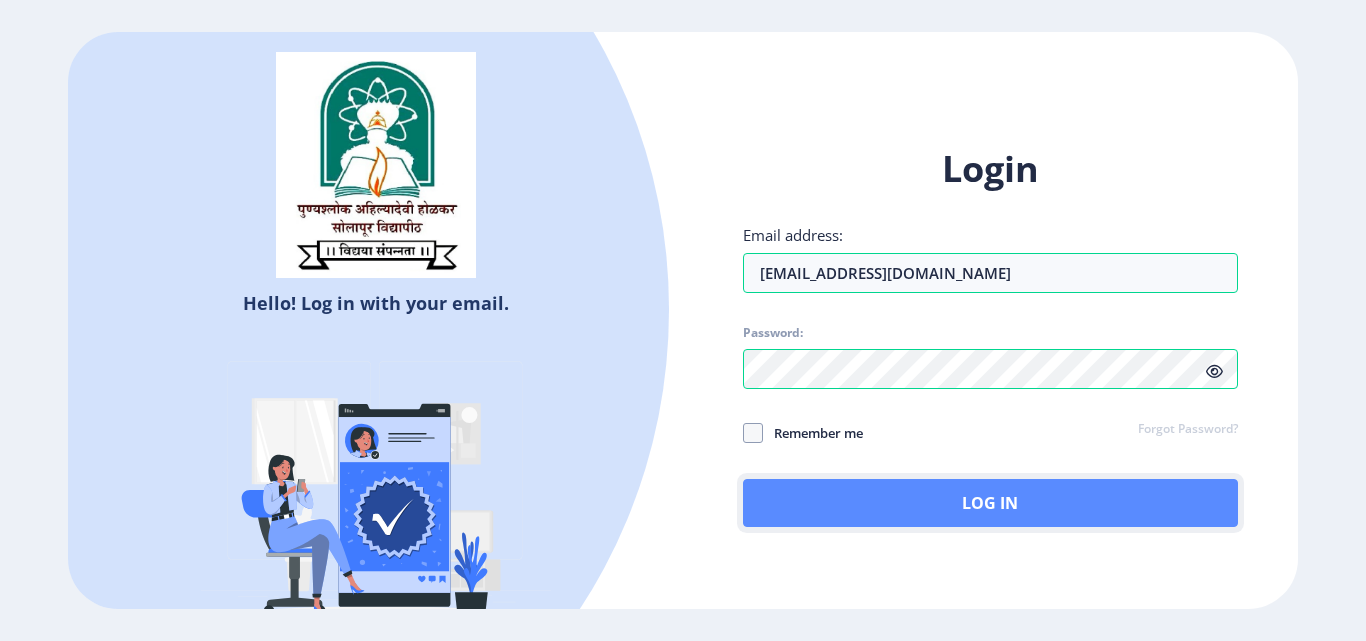 click on "Log In" 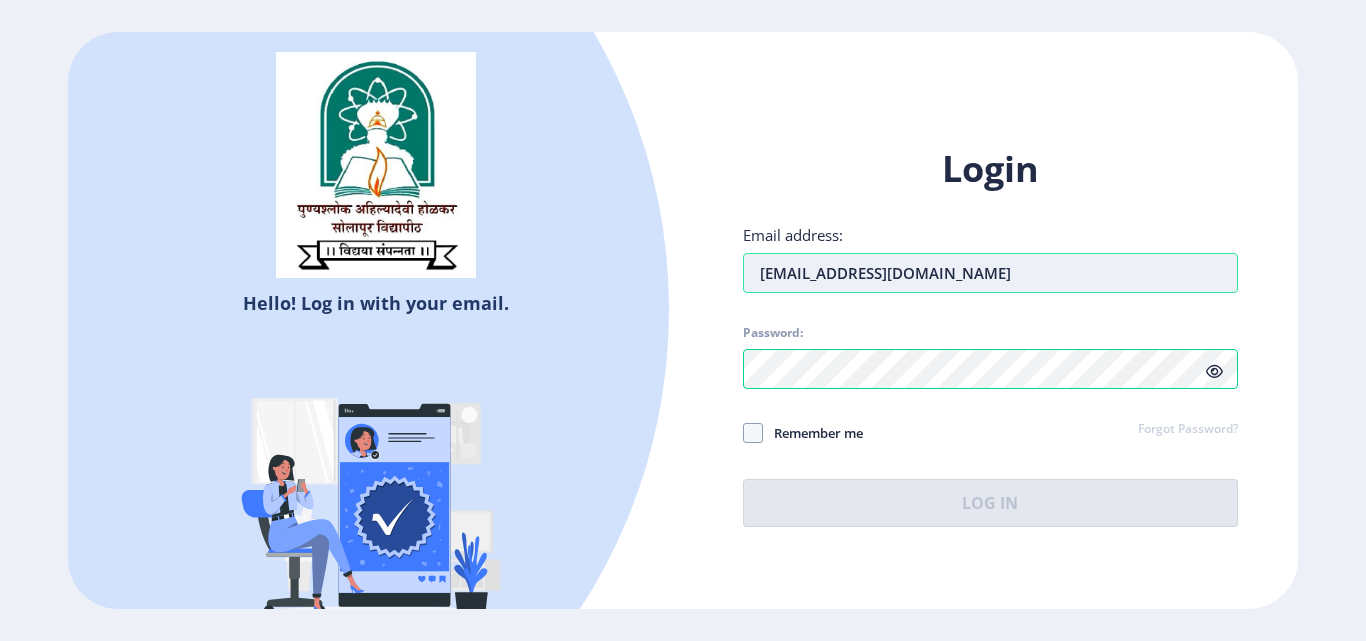 click on "dharmrajmaske04@gmail.com" at bounding box center (990, 273) 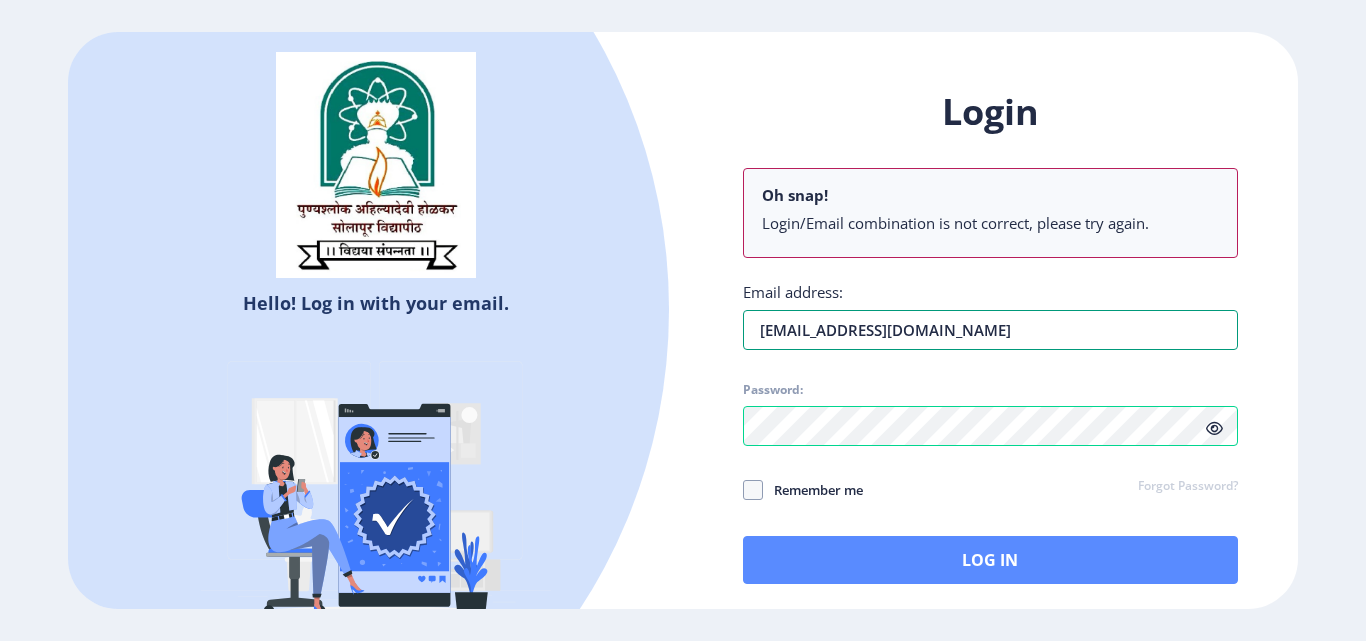 type on "[EMAIL_ADDRESS][DOMAIN_NAME]" 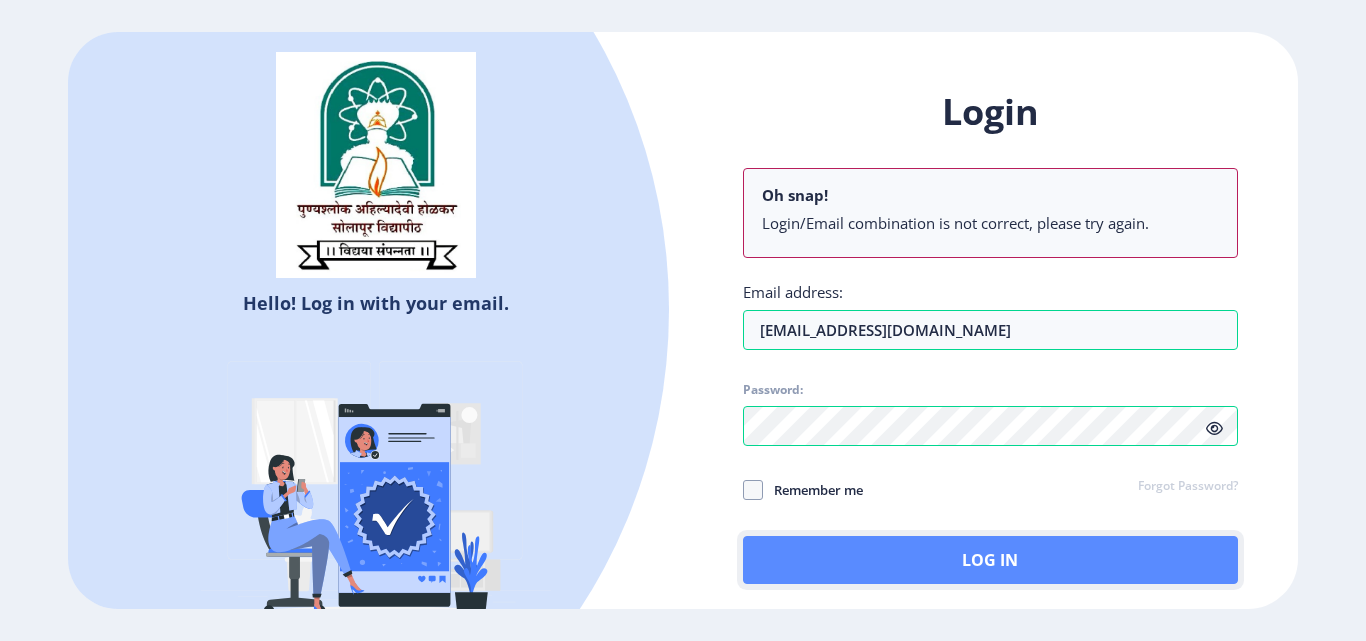 click on "Log In" 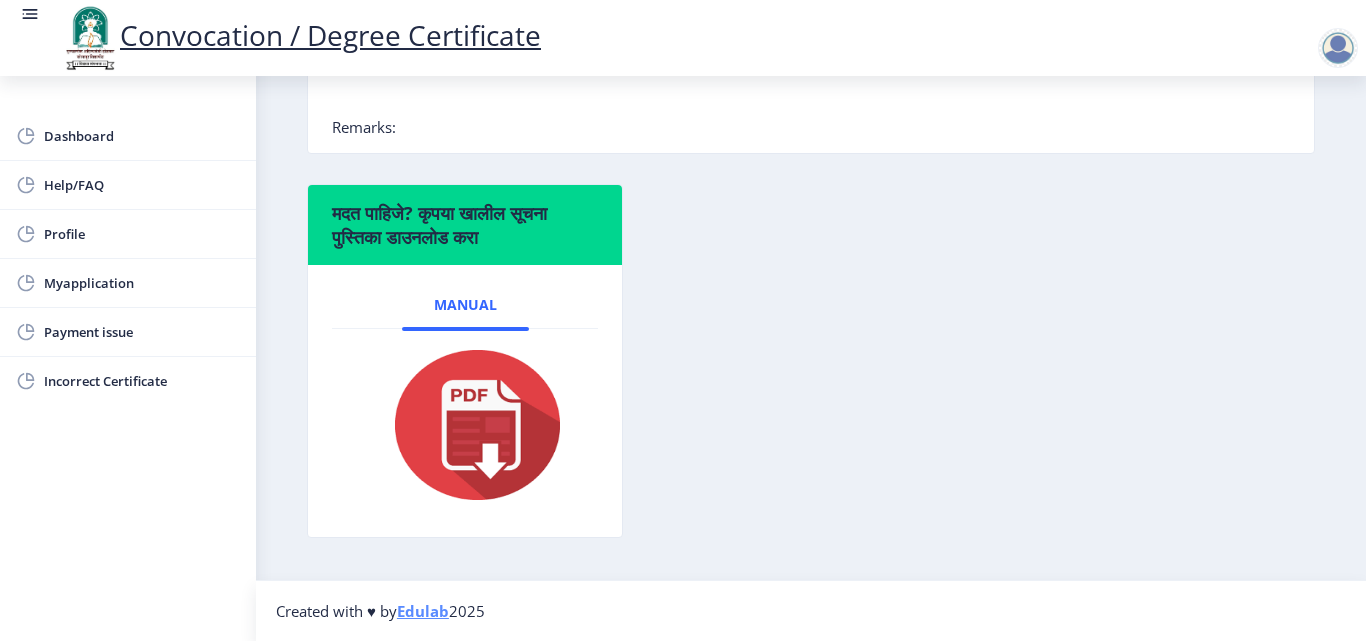 scroll, scrollTop: 0, scrollLeft: 0, axis: both 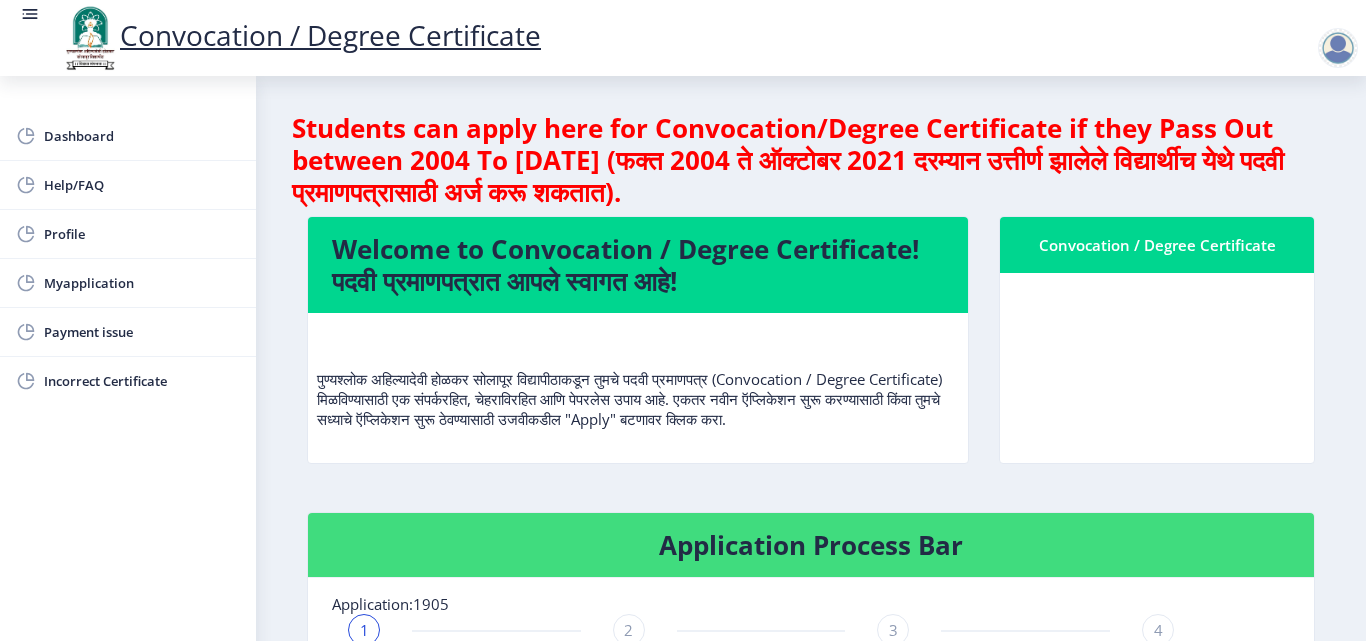 click 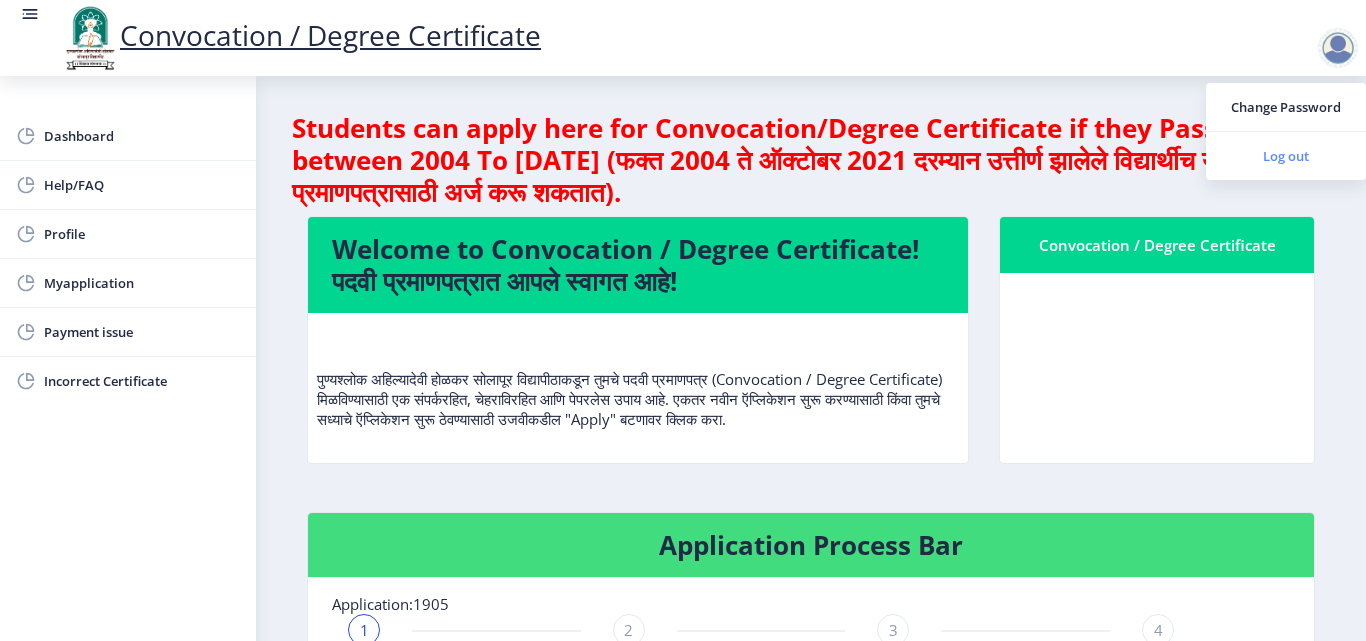 click on "Log out" at bounding box center [1286, 156] 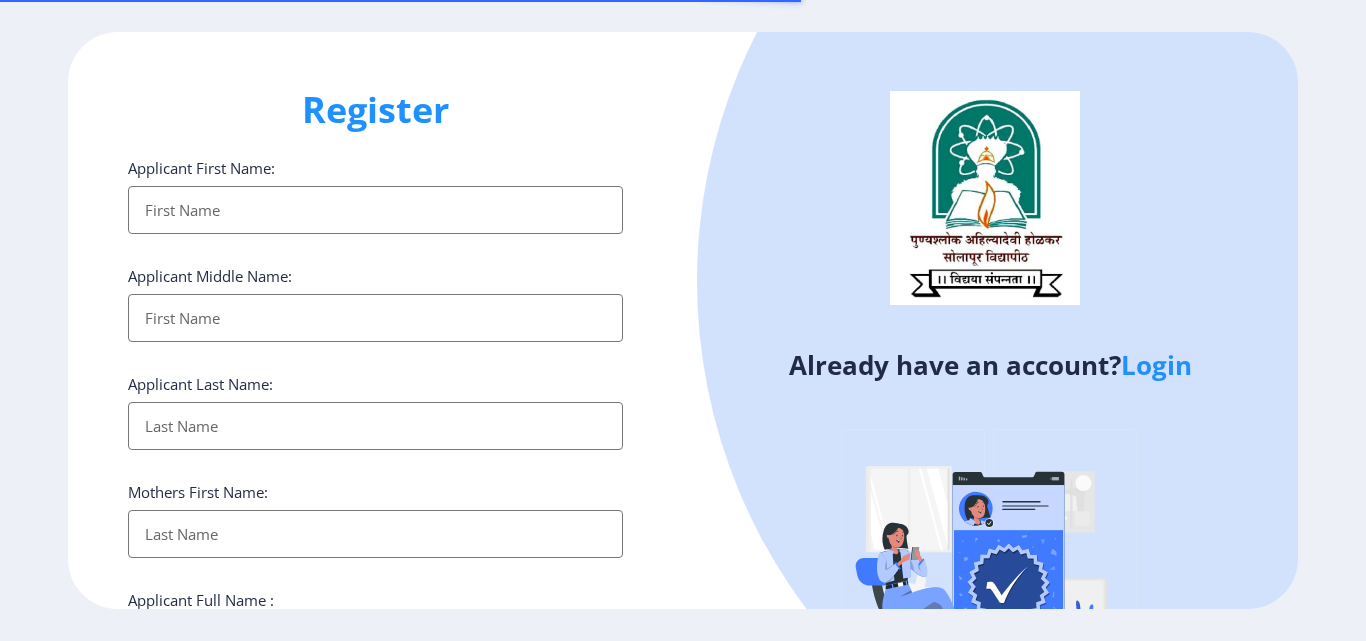 scroll, scrollTop: 0, scrollLeft: 0, axis: both 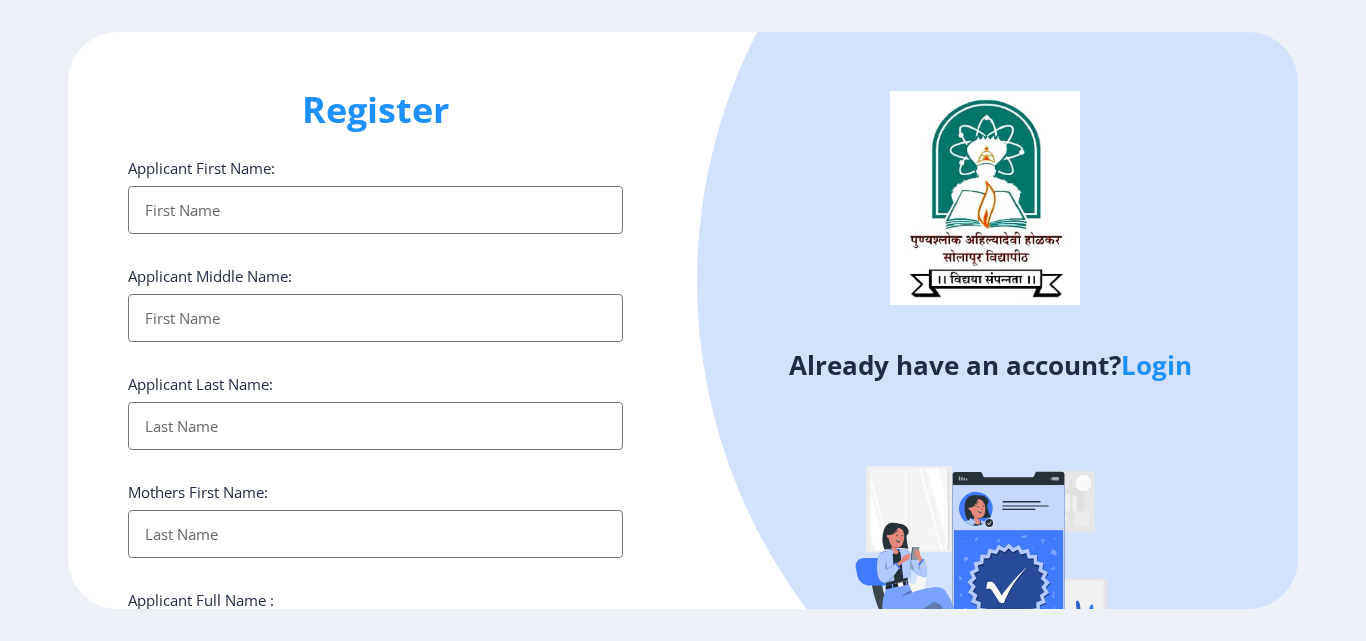 click on "Login" 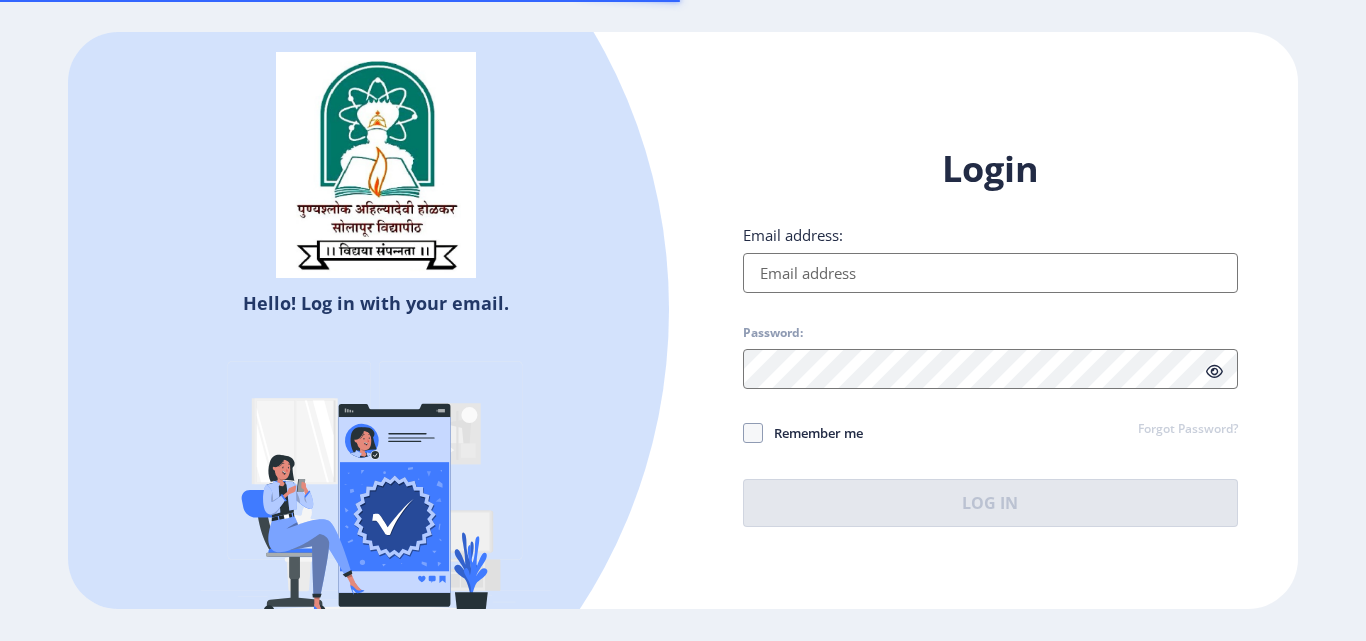 click on "Email address:" at bounding box center (990, 273) 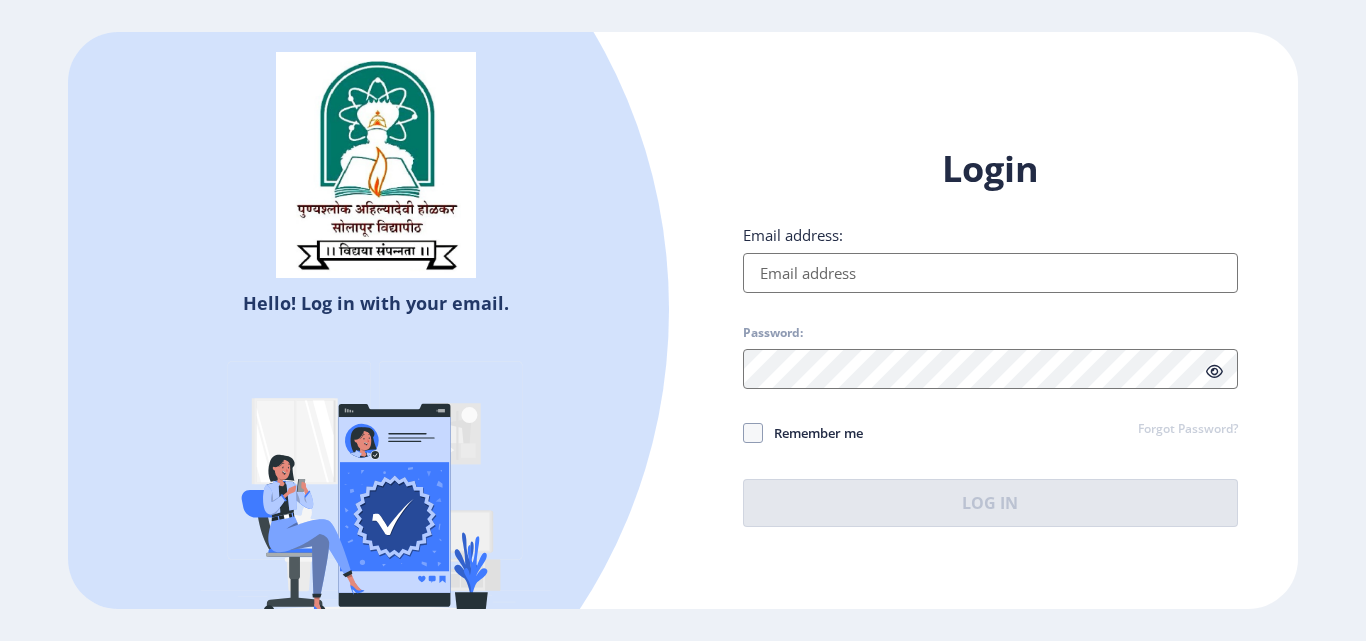 click on "Email address:" at bounding box center [990, 273] 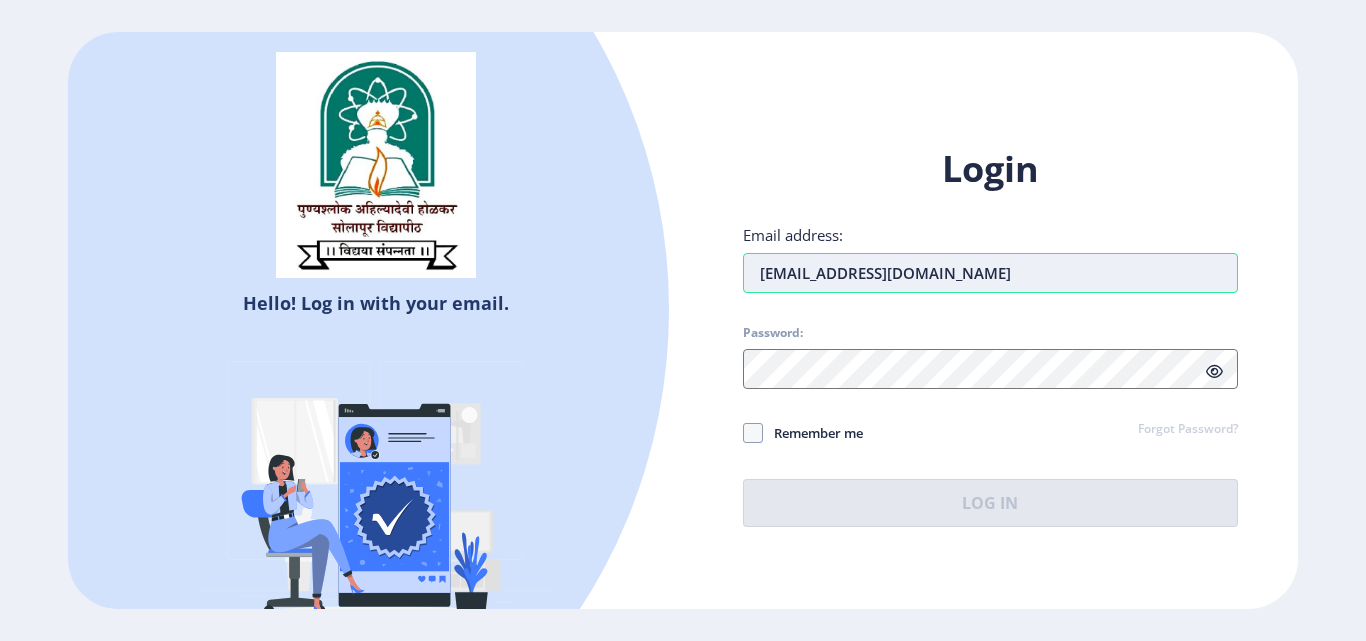 type on "[EMAIL_ADDRESS][DOMAIN_NAME]" 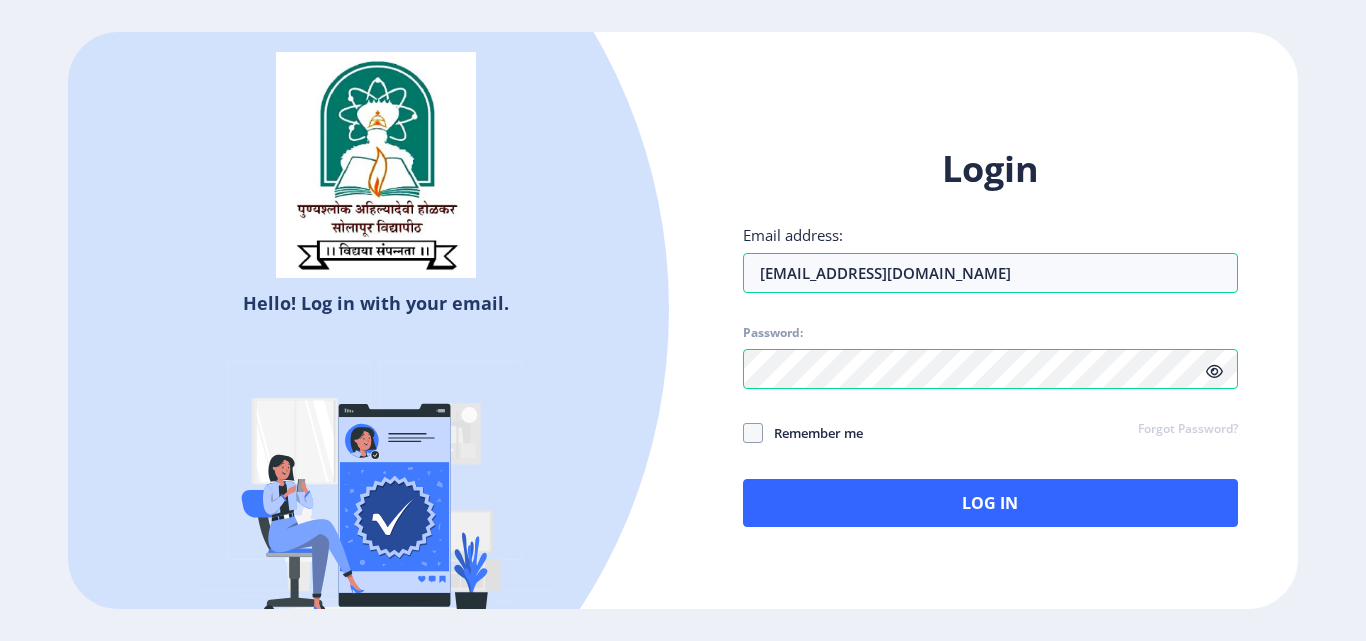 click 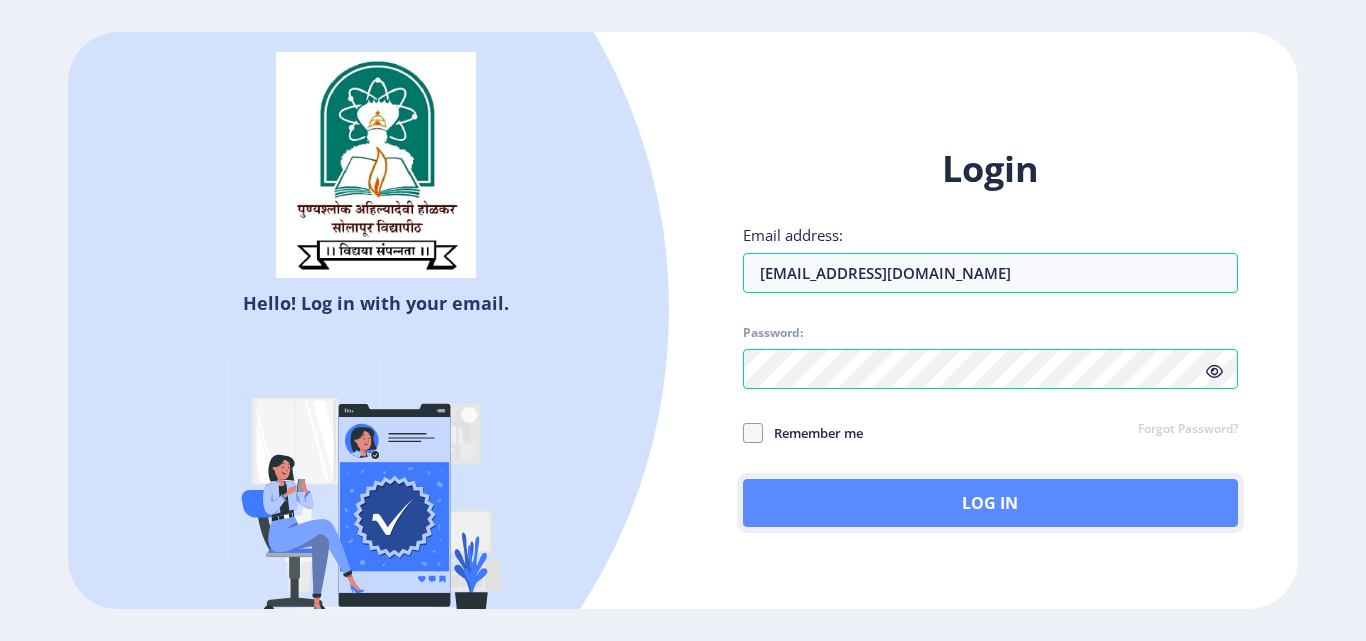 click on "Log In" 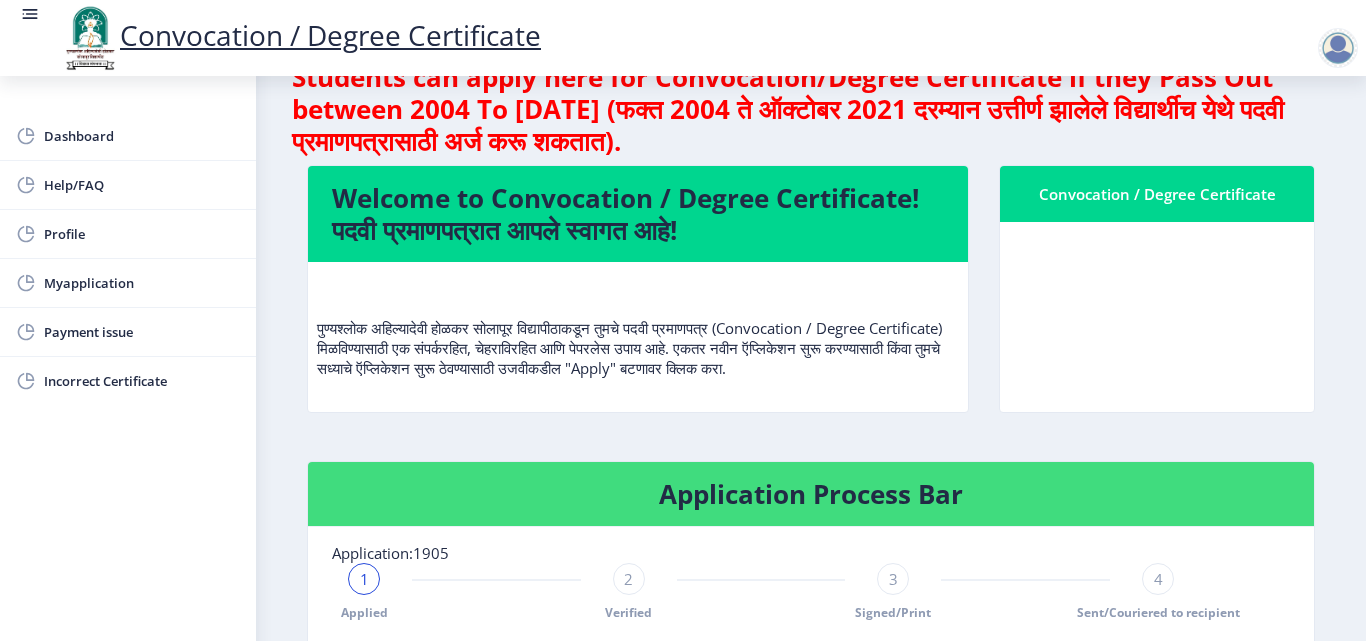 scroll, scrollTop: 0, scrollLeft: 0, axis: both 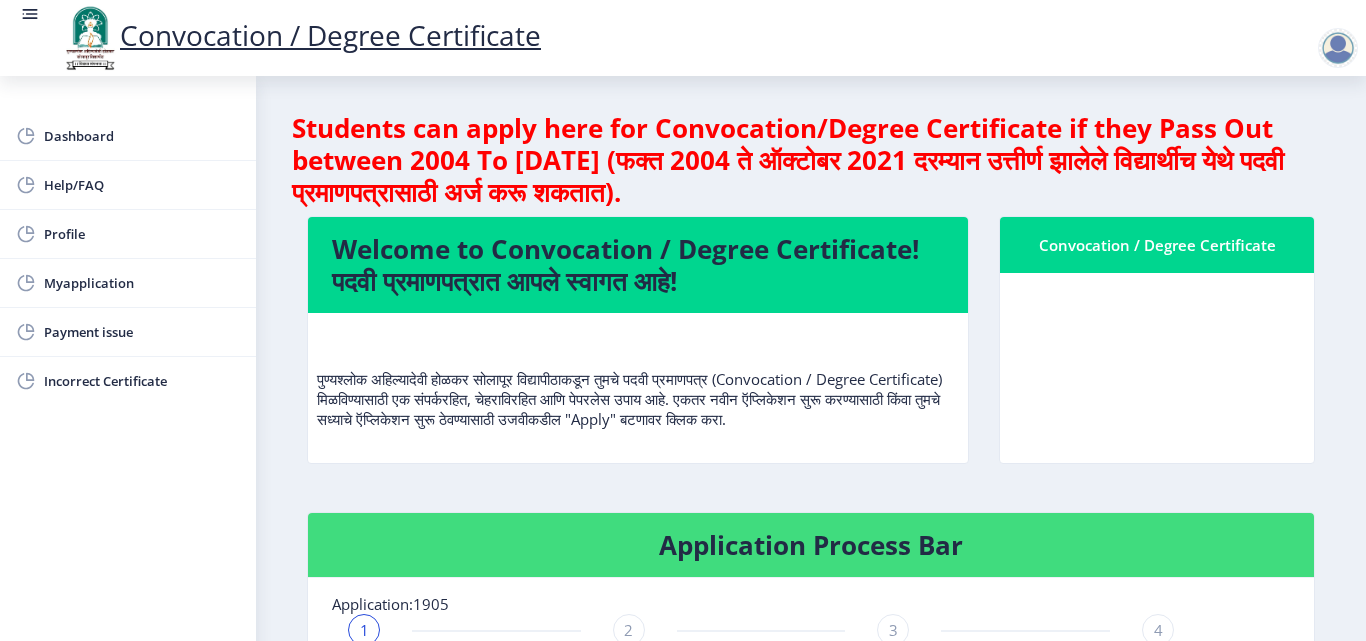 click 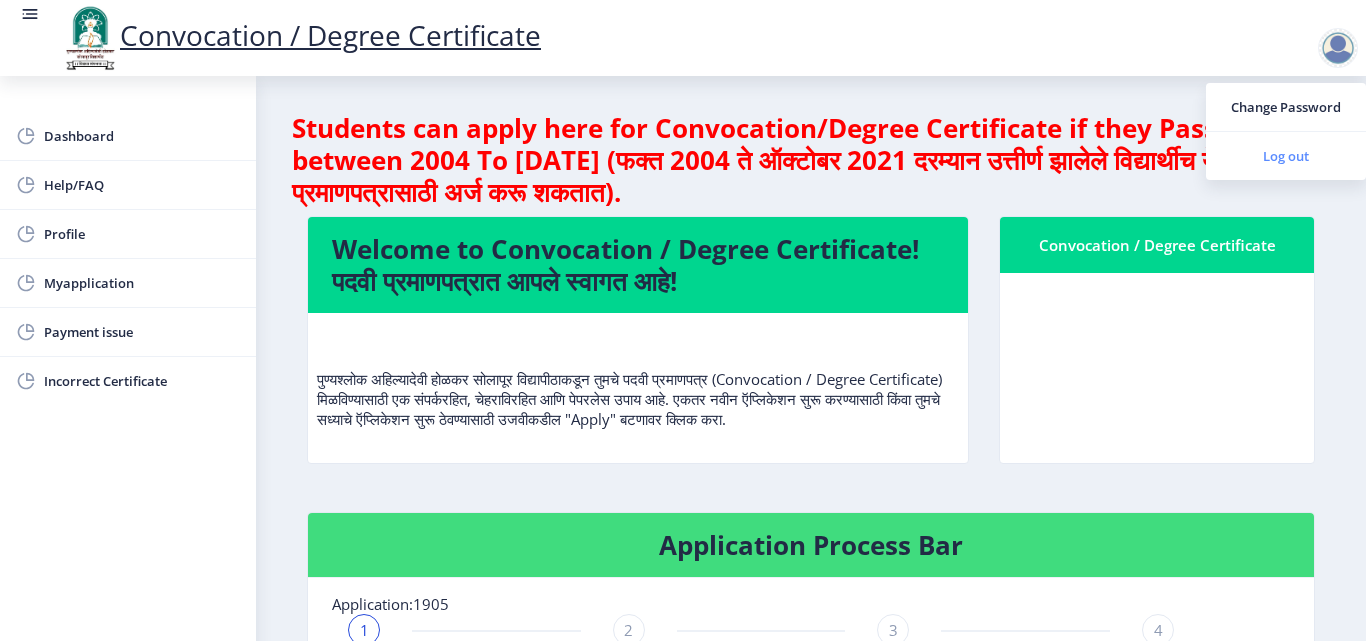 click on "Log out" at bounding box center (1286, 156) 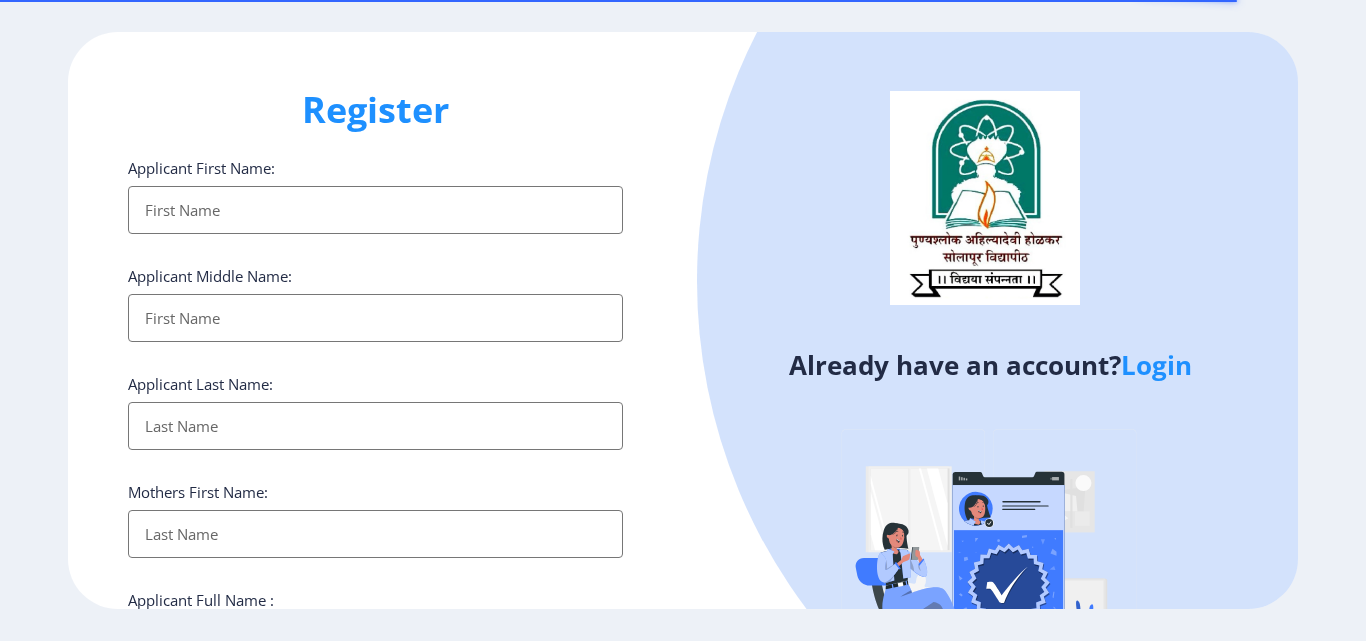 select 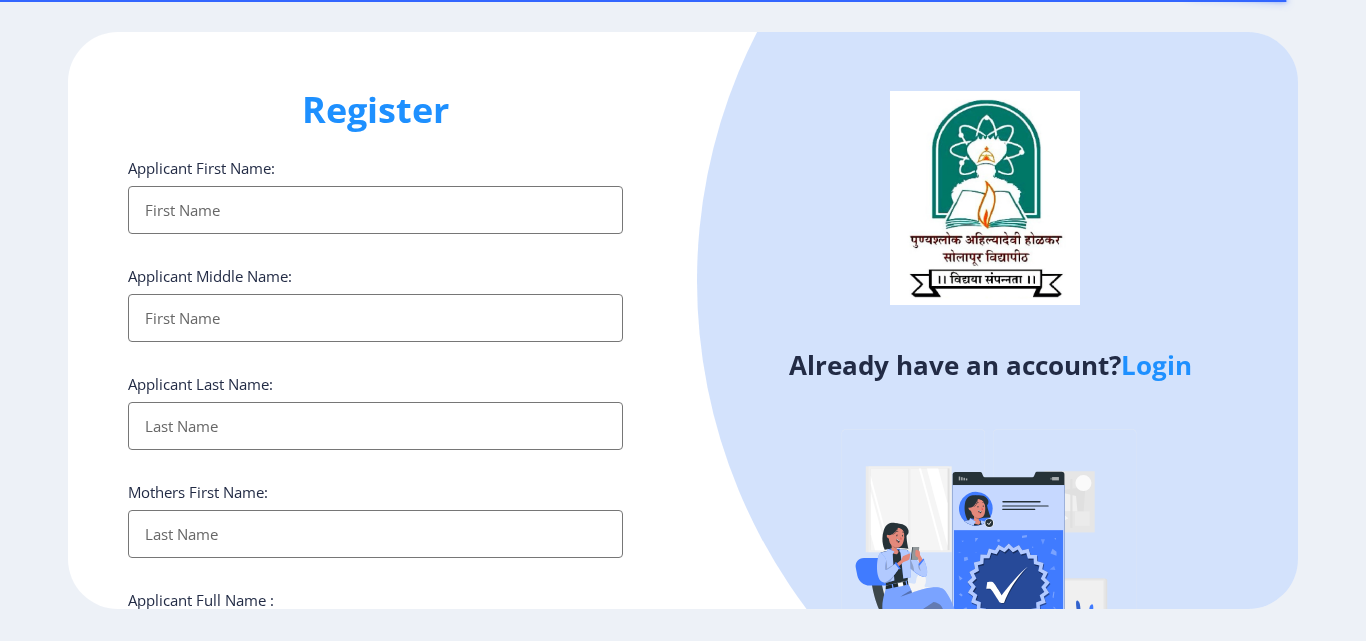 click on "Applicant First Name:" at bounding box center (375, 210) 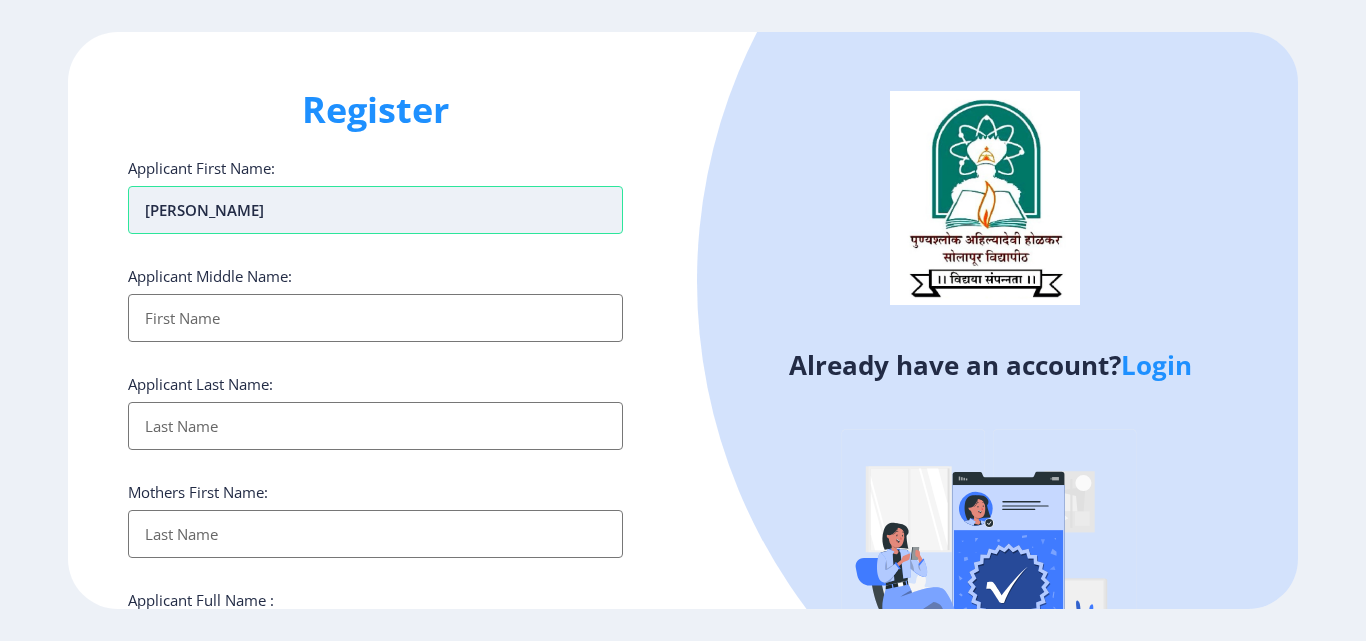 type on "[PERSON_NAME]" 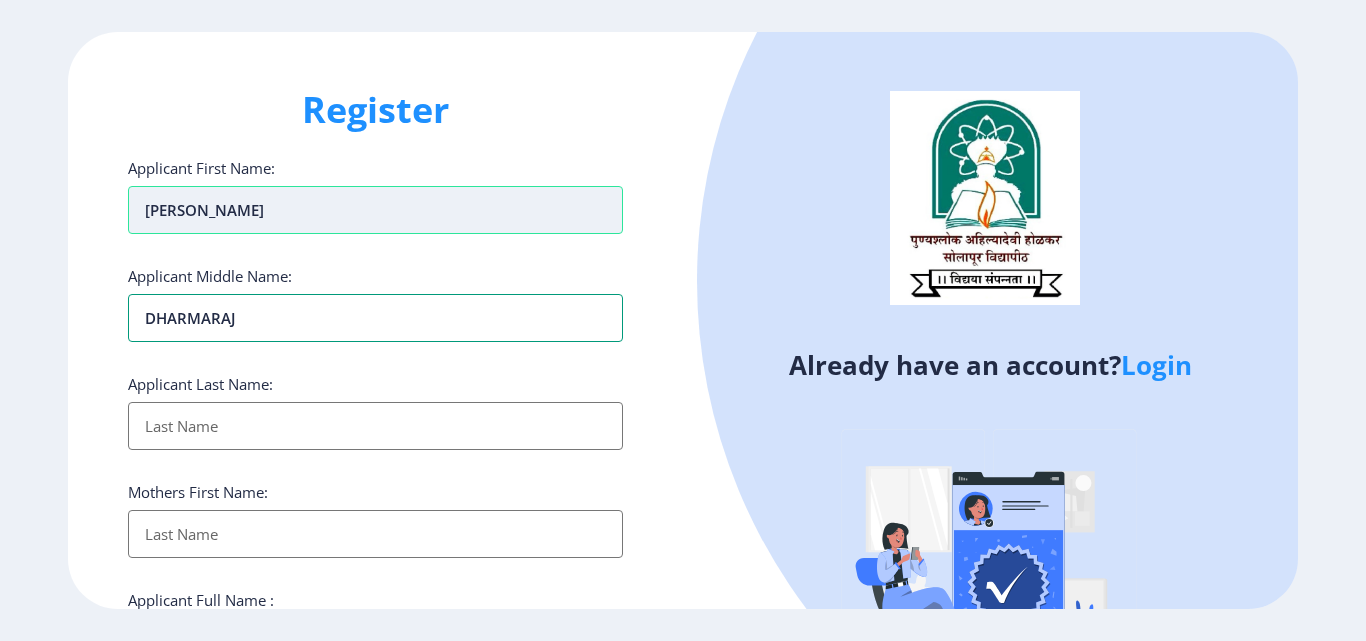 type on "DHARMARAJ" 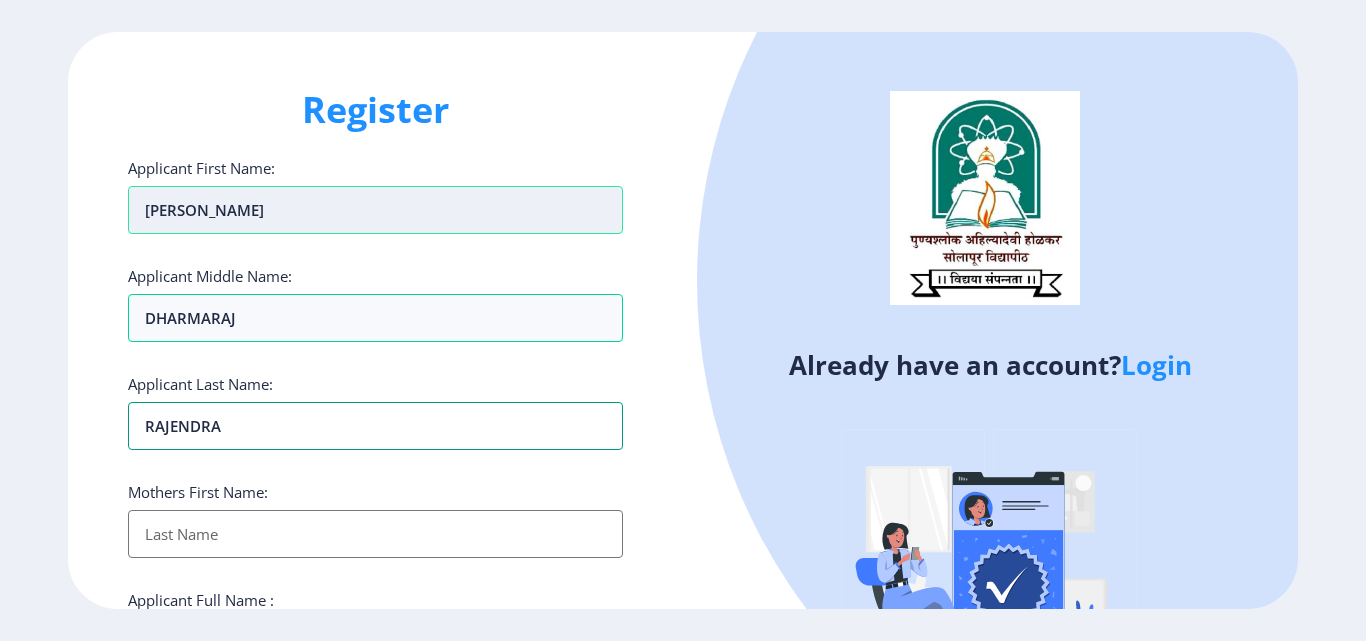 type on "RAJENDRA" 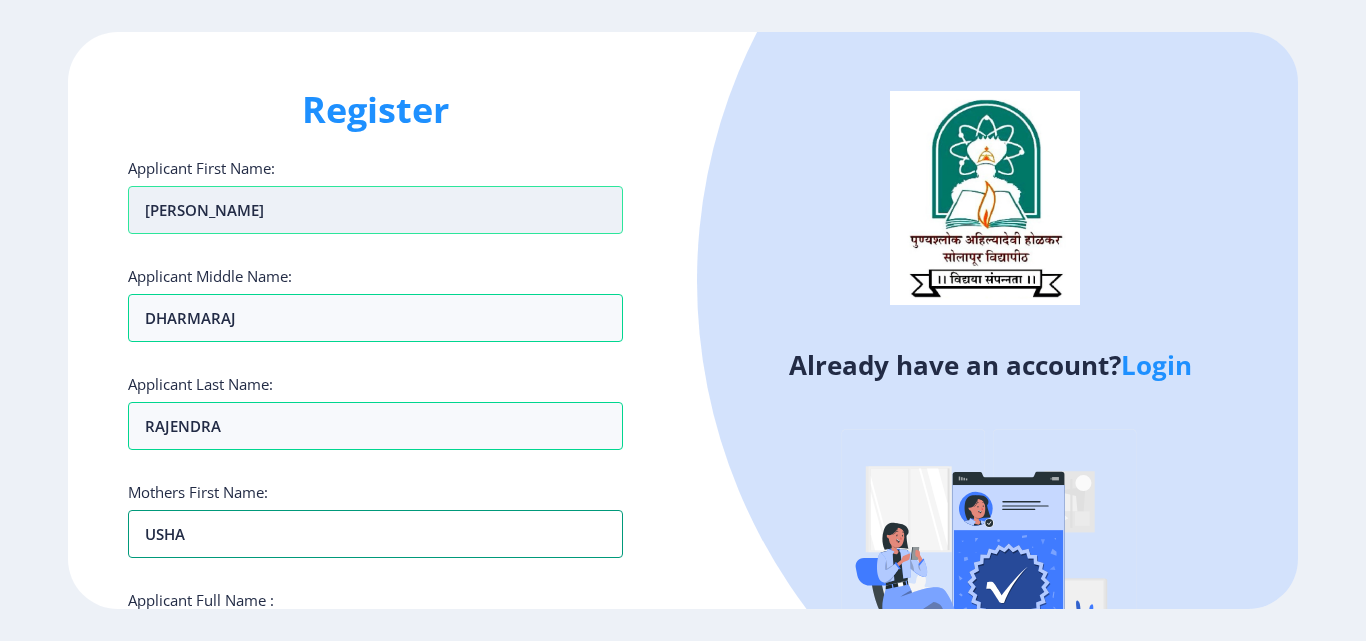 type on "USHA" 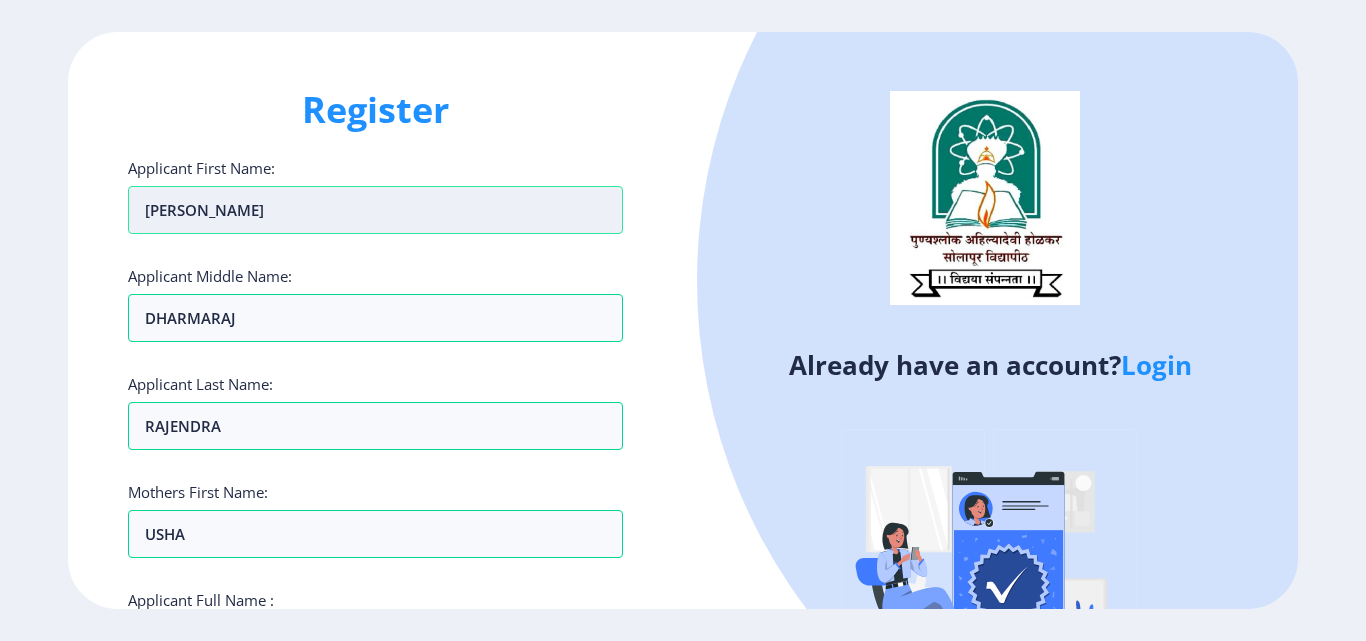 scroll, scrollTop: 342, scrollLeft: 0, axis: vertical 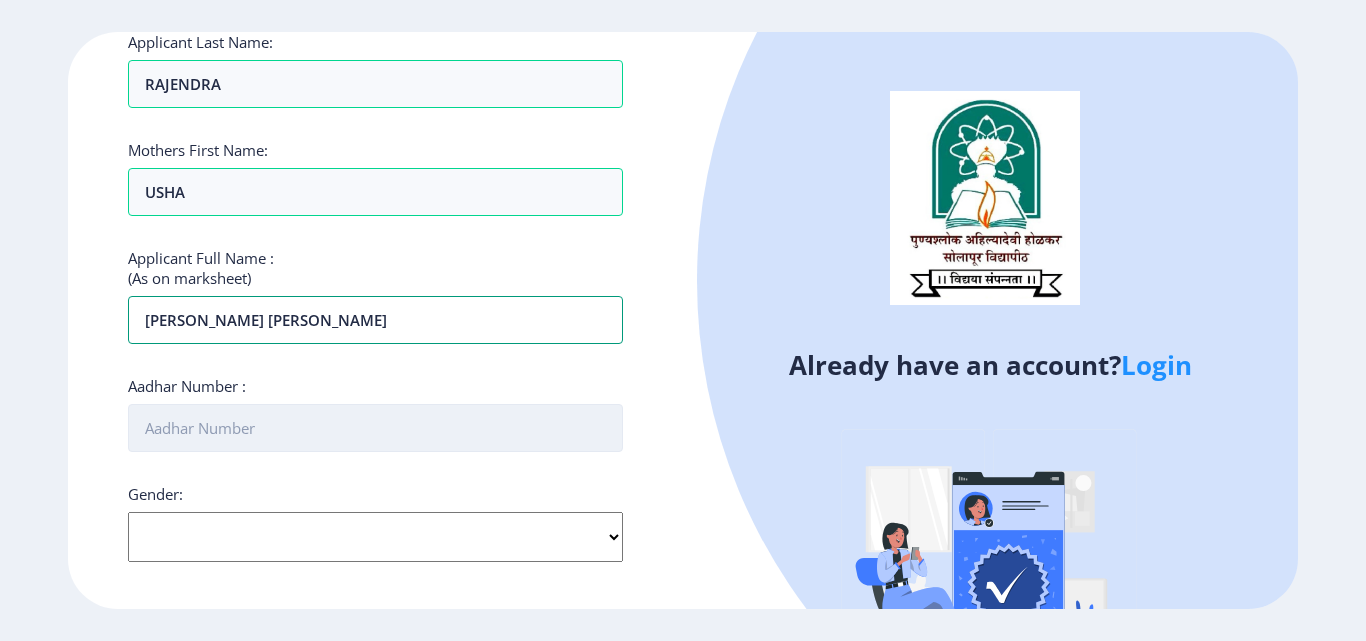 type on "[PERSON_NAME] [PERSON_NAME]" 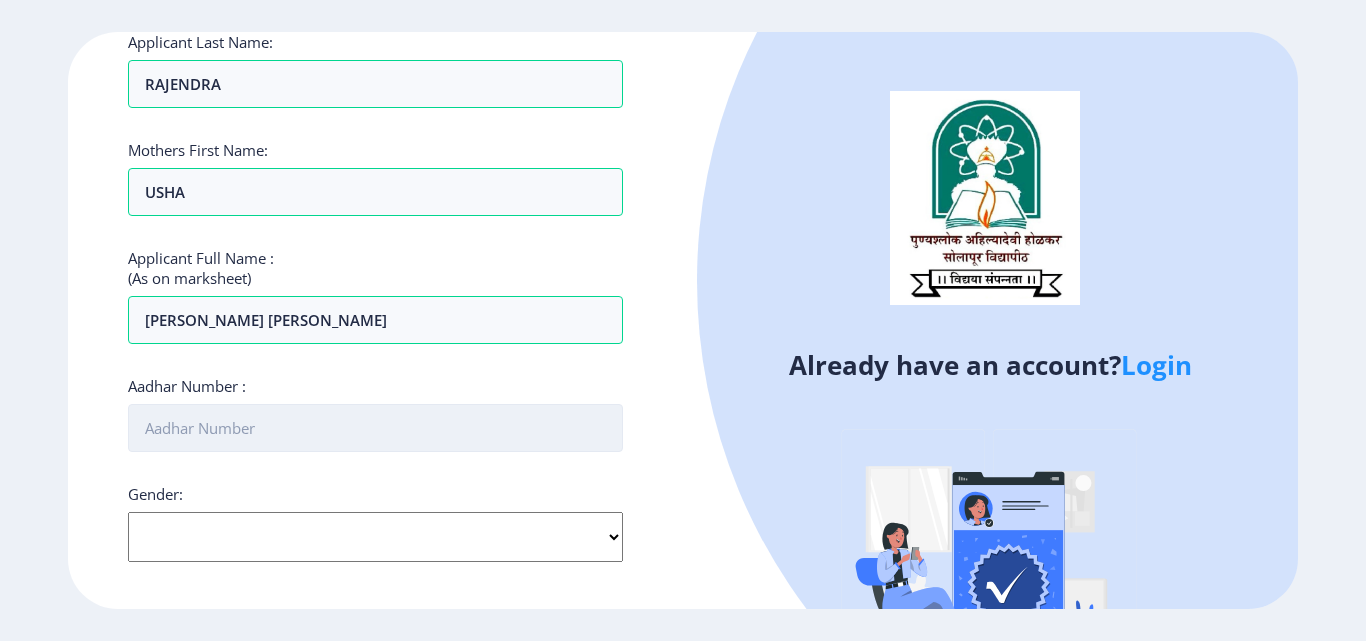 click on "Aadhar Number :" at bounding box center [375, 428] 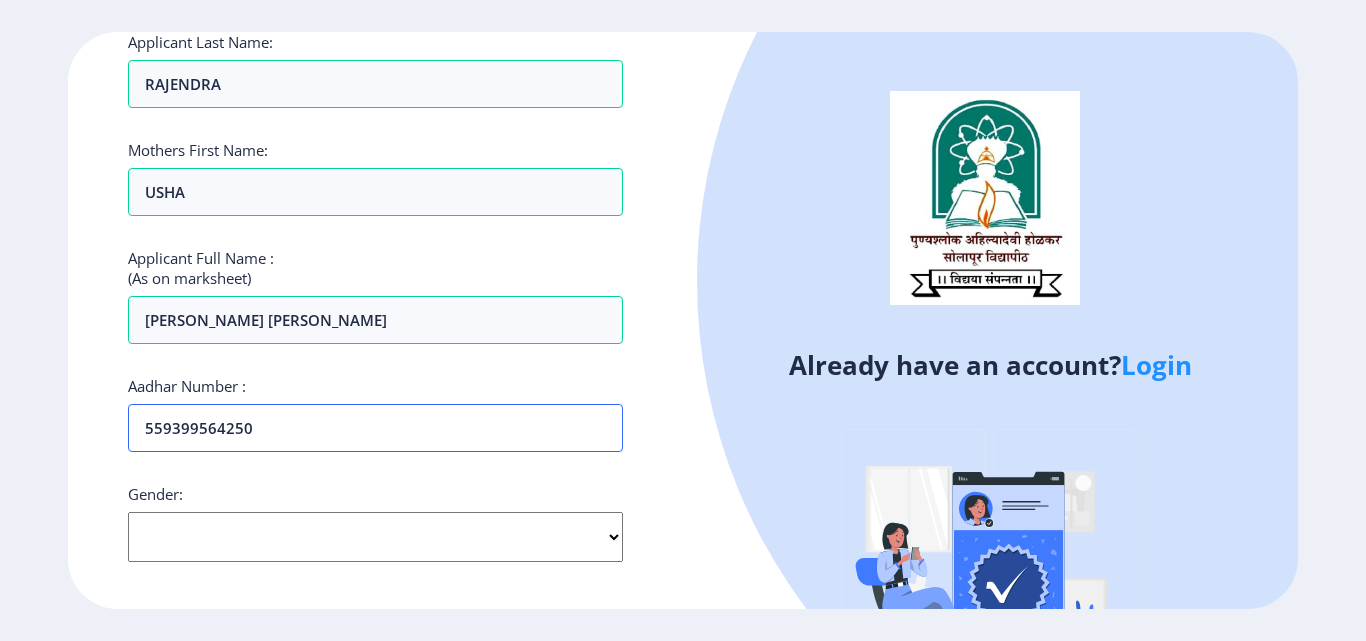 type on "559399564250" 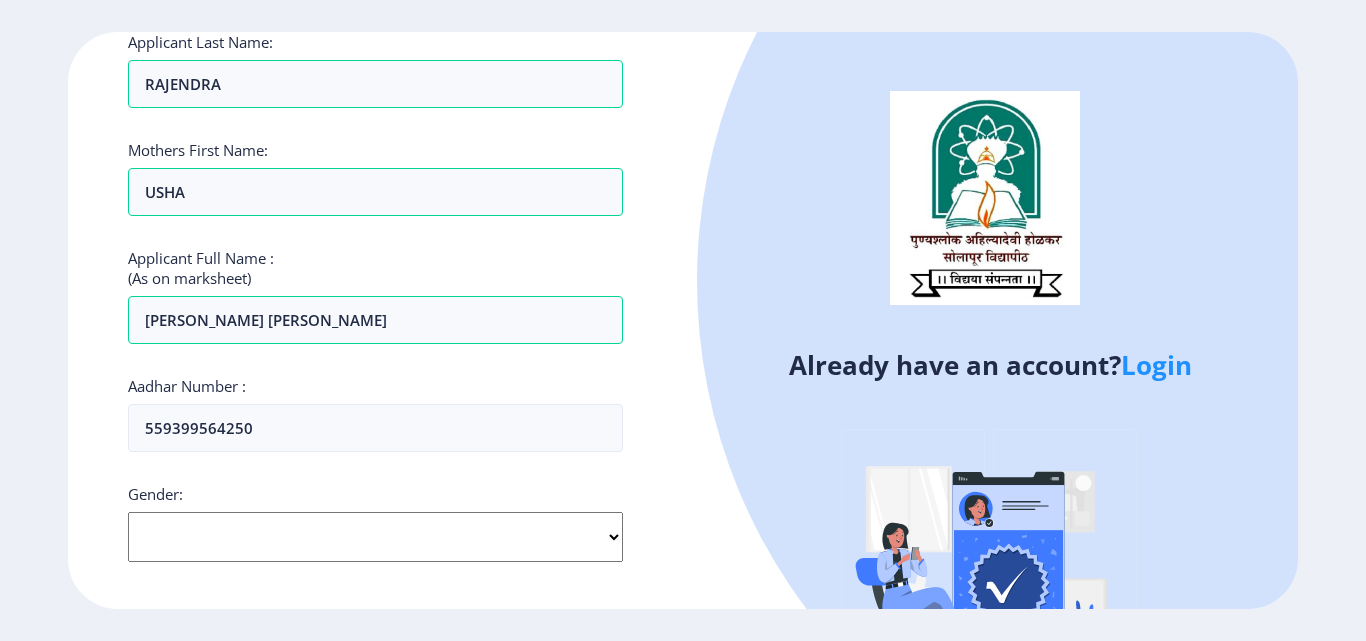click on "Select Gender Male Female Other" 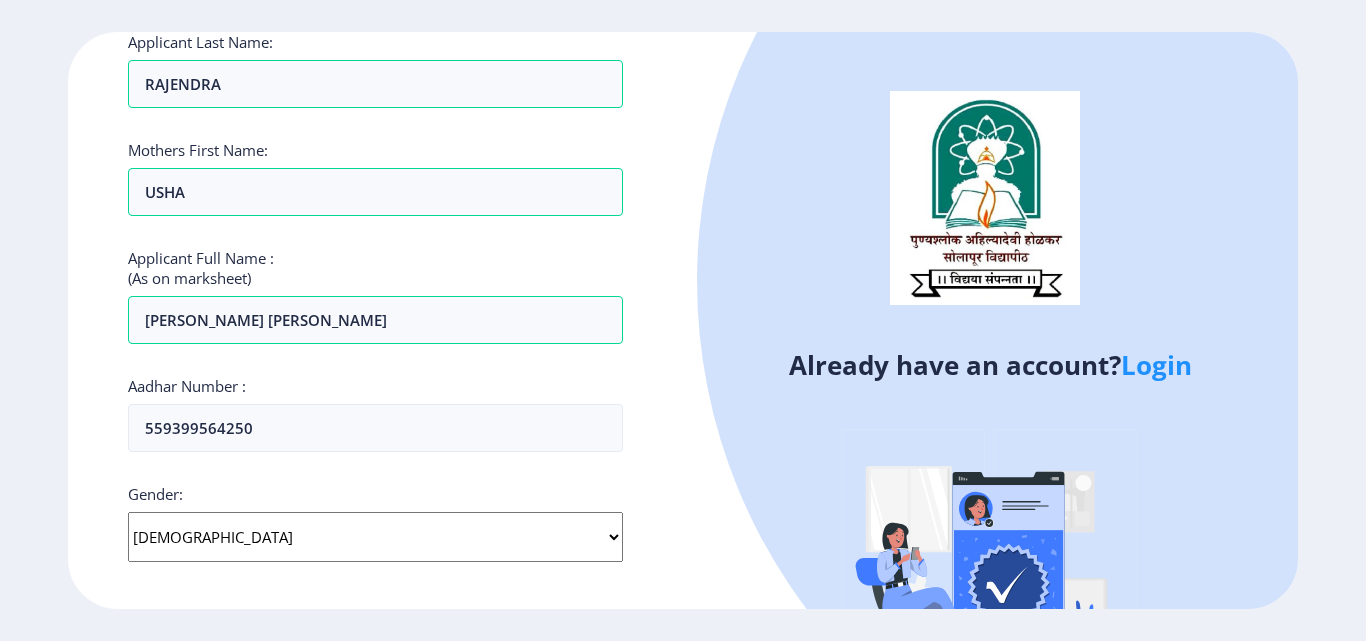click on "Select Gender Male Female Other" 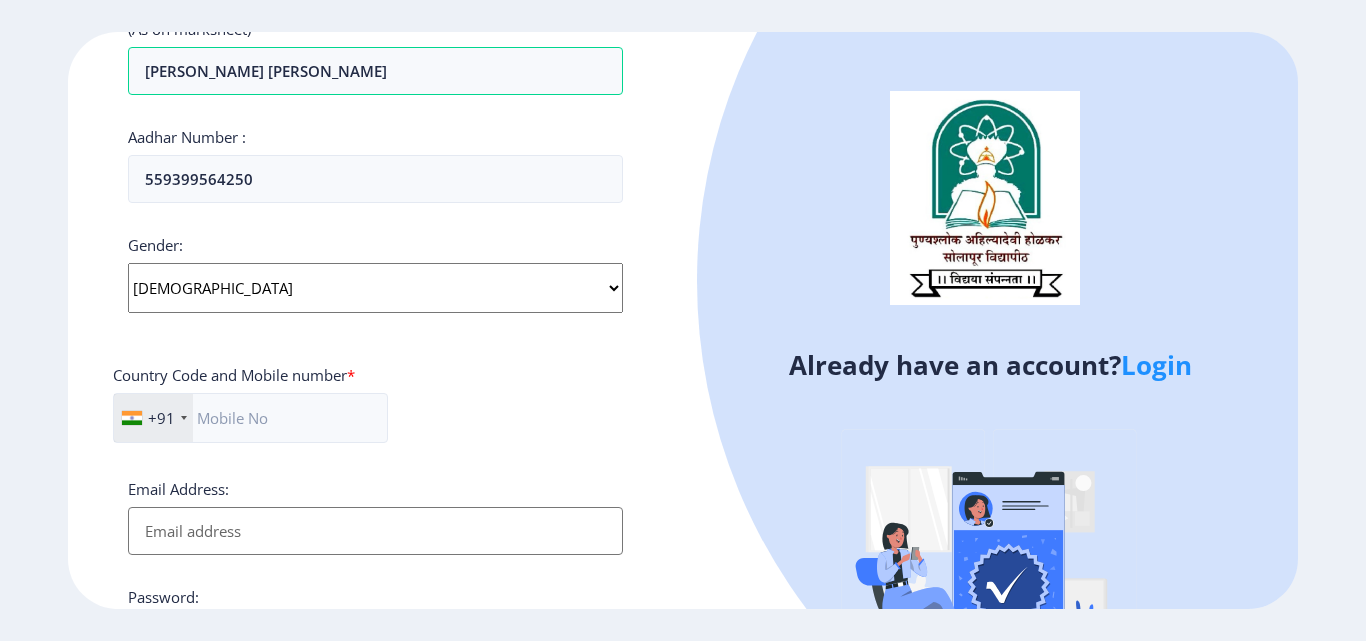scroll, scrollTop: 742, scrollLeft: 0, axis: vertical 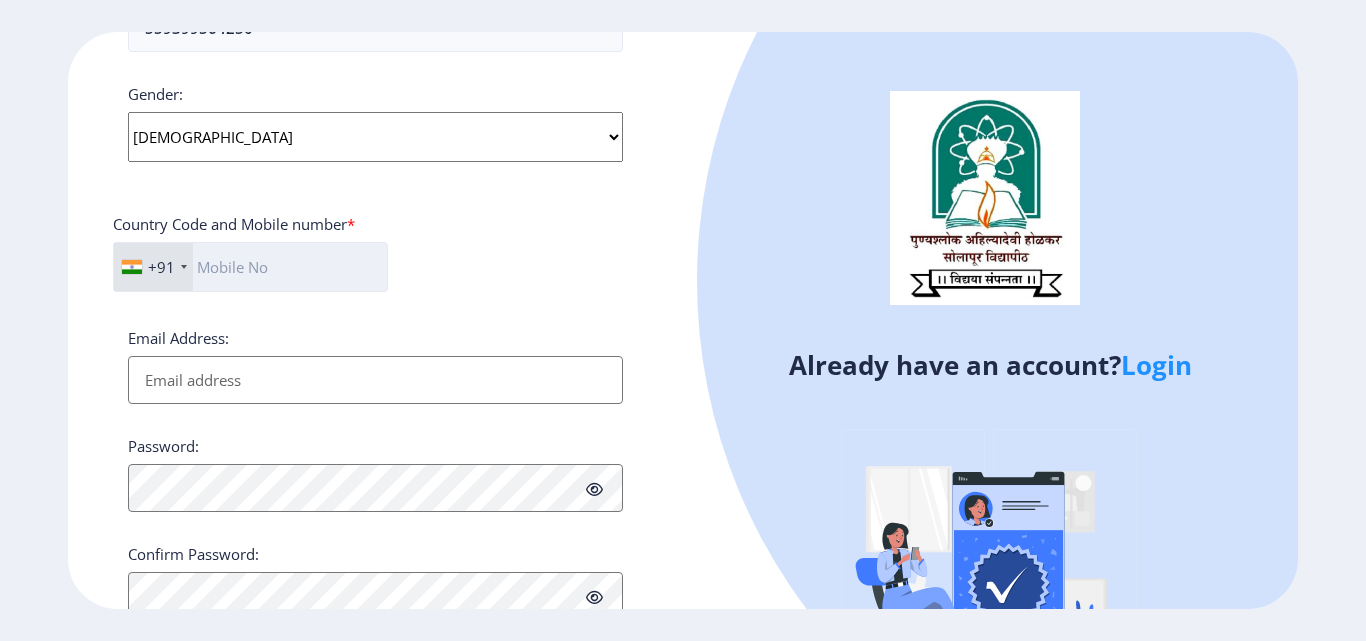click 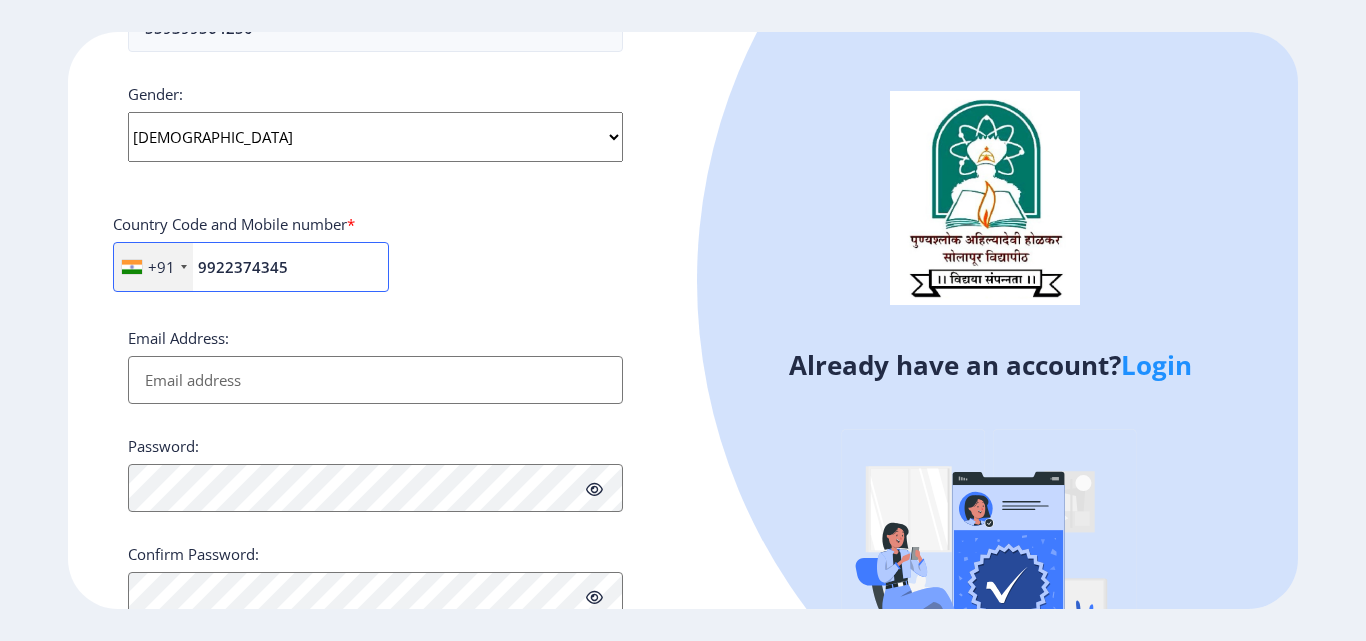 type on "9922374345" 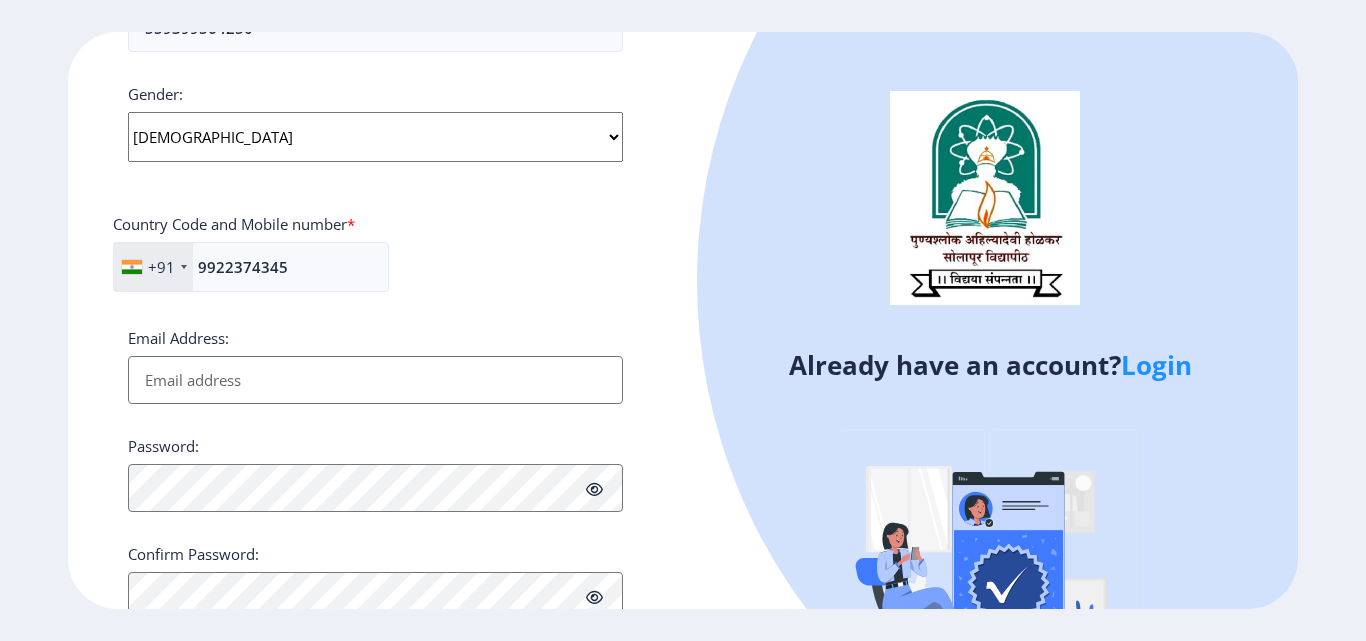 click on "Email Address:" at bounding box center (375, 380) 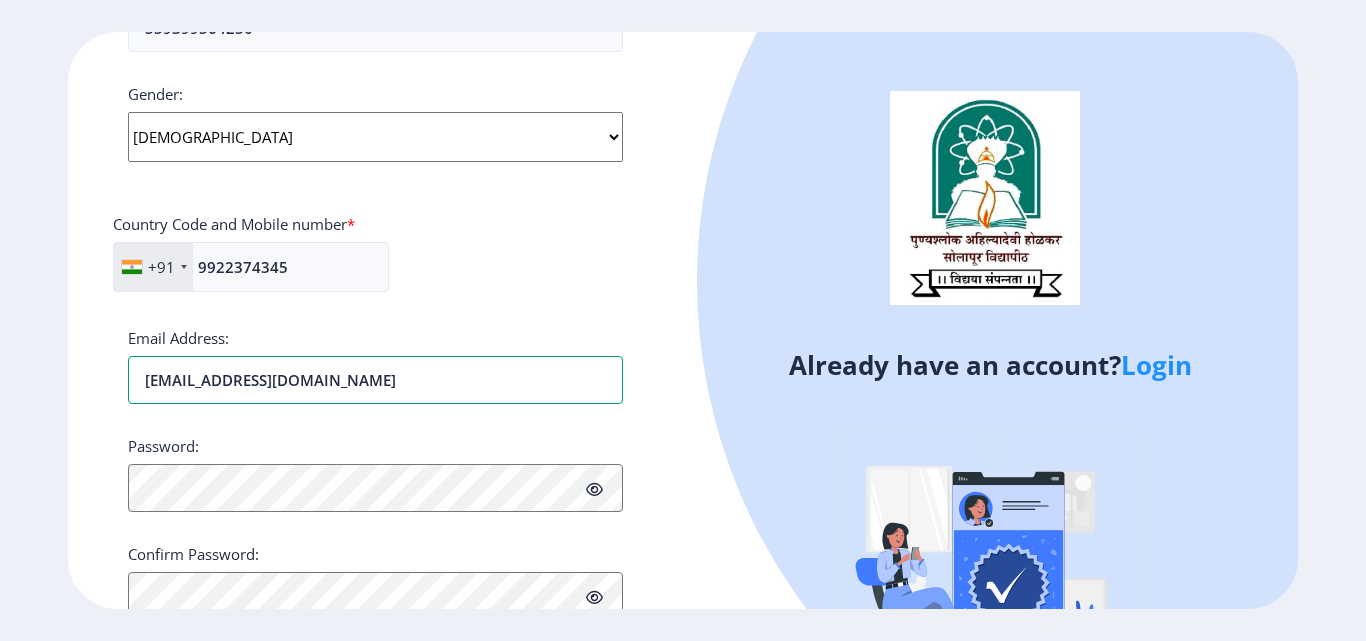 type on "[EMAIL_ADDRESS][DOMAIN_NAME]" 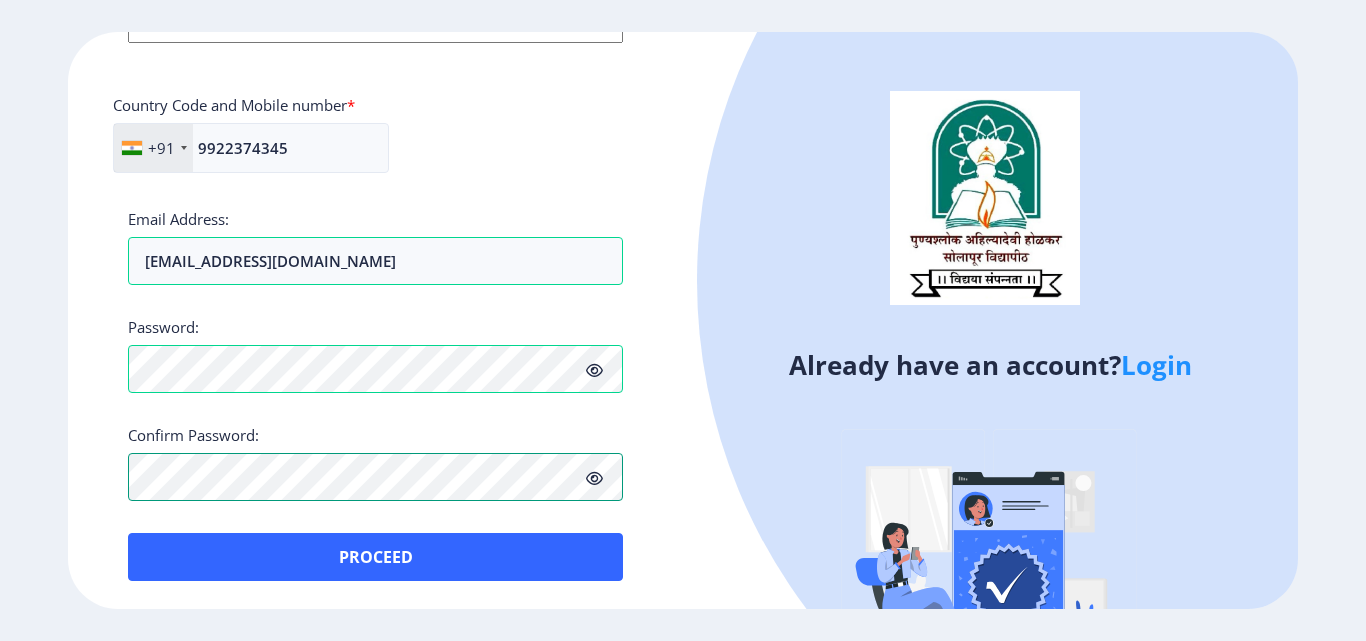 scroll, scrollTop: 863, scrollLeft: 0, axis: vertical 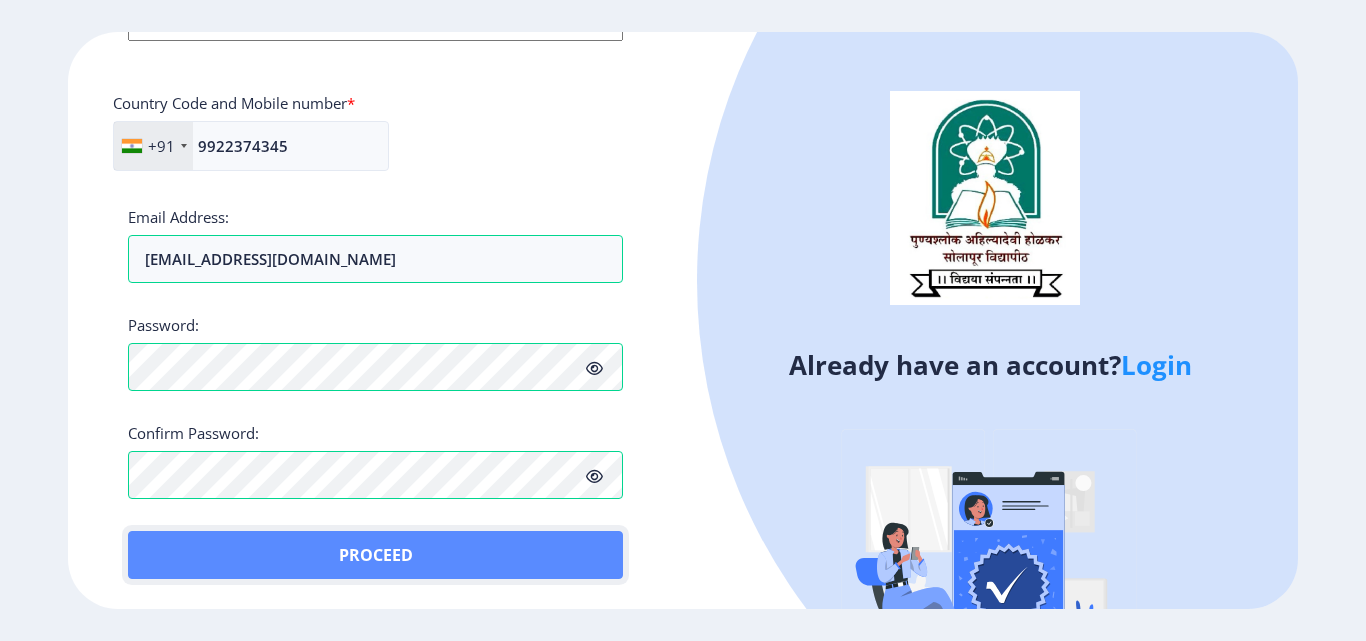 click on "Proceed" 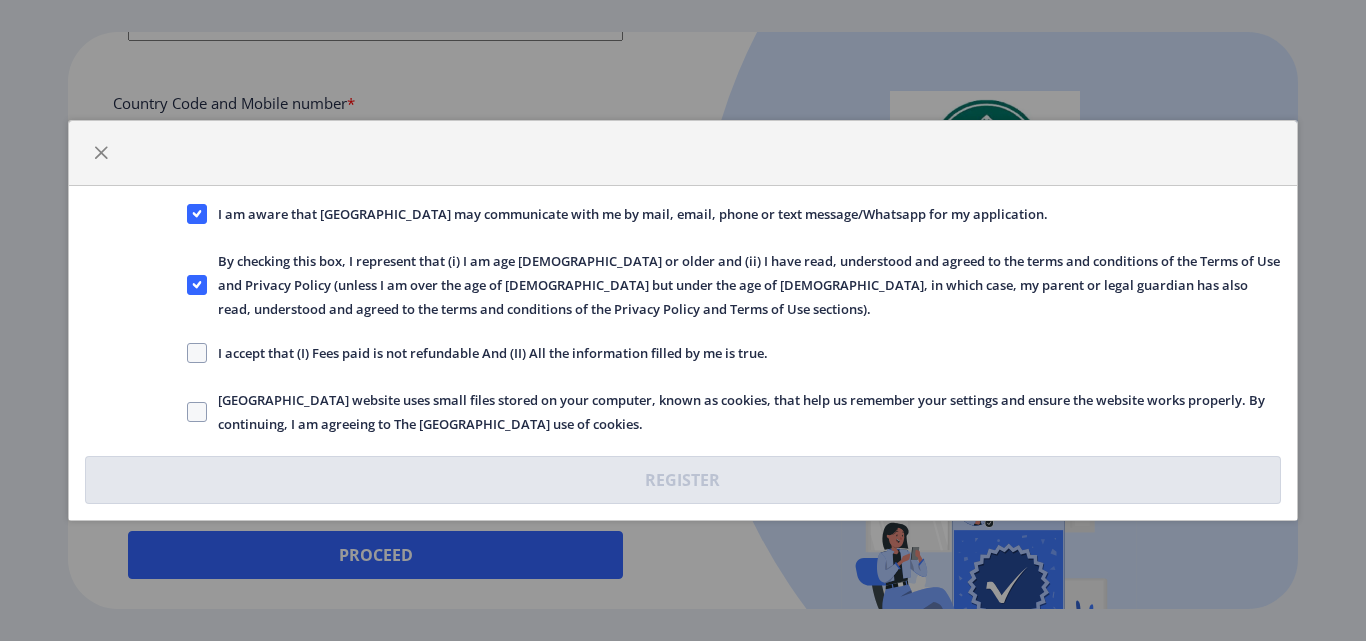 click on "I am aware that Solapur University may communicate with me by mail, email, phone or text message/Whatsapp for my application.  By checking this box, I represent that (i) I am age 13 or older and (ii) I have read, understood and agreed to the terms and conditions of the Terms of Use and Privacy Policy (unless I am over the age of 13 but under the age of 18, in which case, my parent or legal guardian has also read, understood and agreed to the terms and conditions of the Privacy Policy and Terms of Use sections).   I accept that (I) Fees paid is not refundable And (II) All the information filled by me is true.   Solapur University website uses small files stored on your computer, known as cookies, that help us remember your settings and ensure the website works properly. By continuing, I am agreeing to The Solapur University use of cookies.   Register" 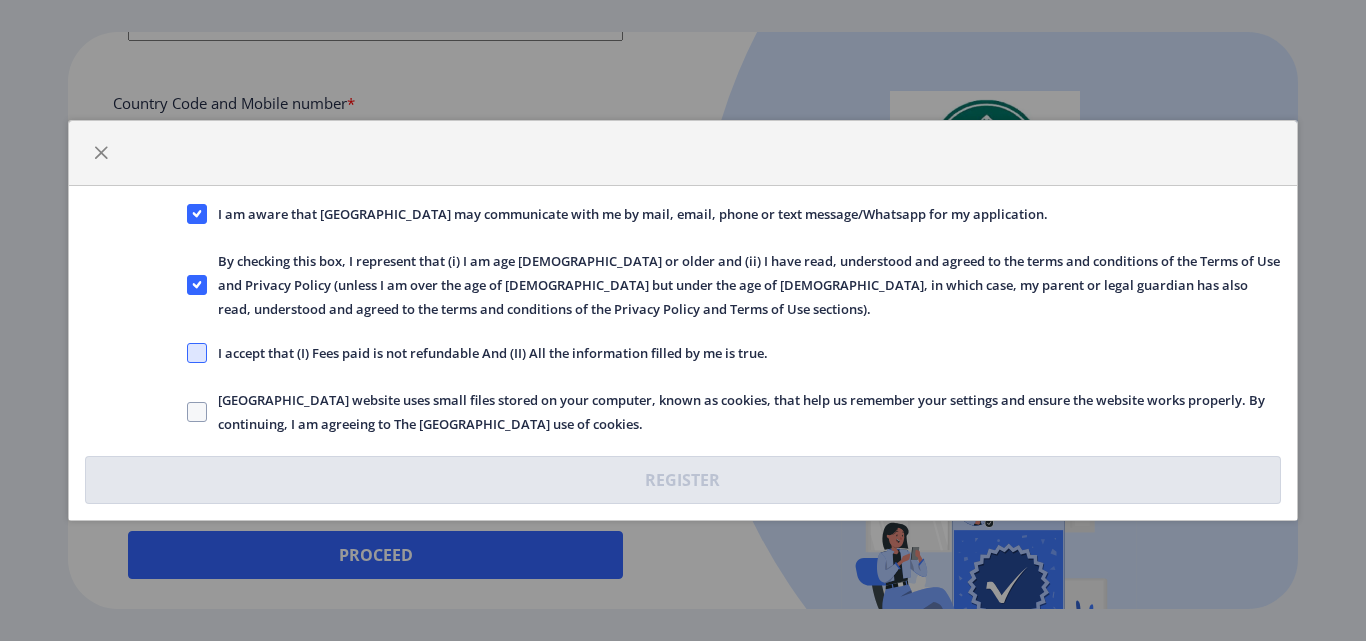 click 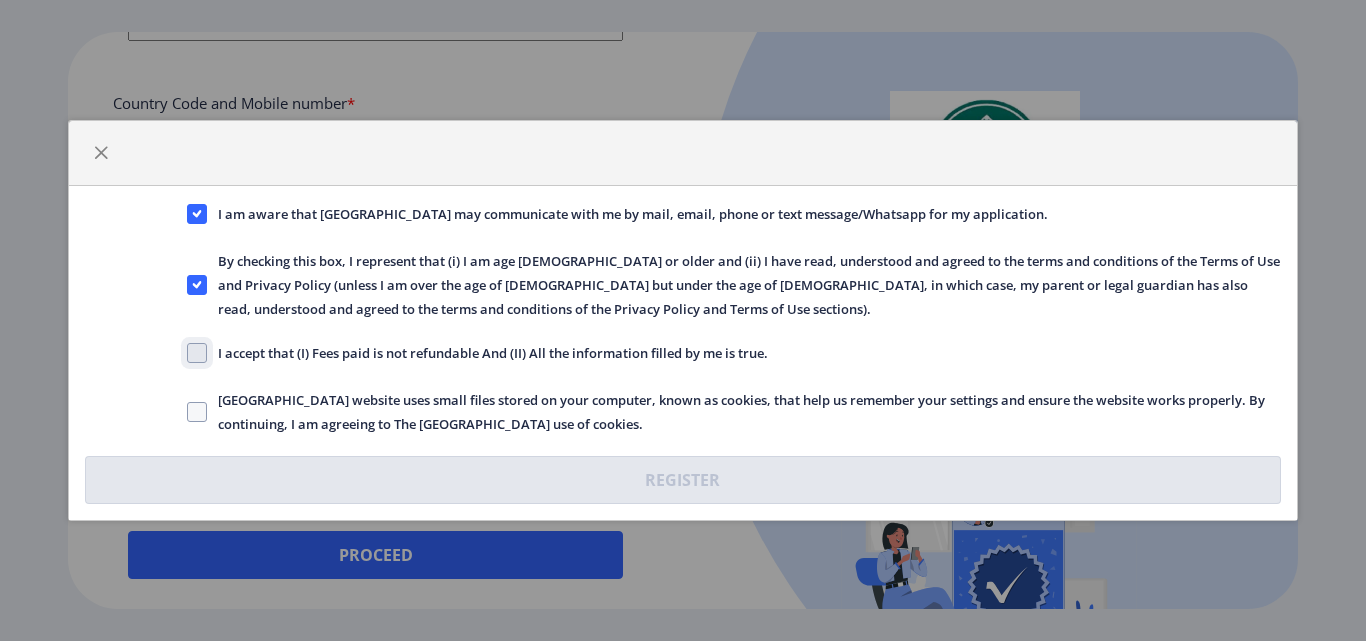 click on "I accept that (I) Fees paid is not refundable And (II) All the information filled by me is true." 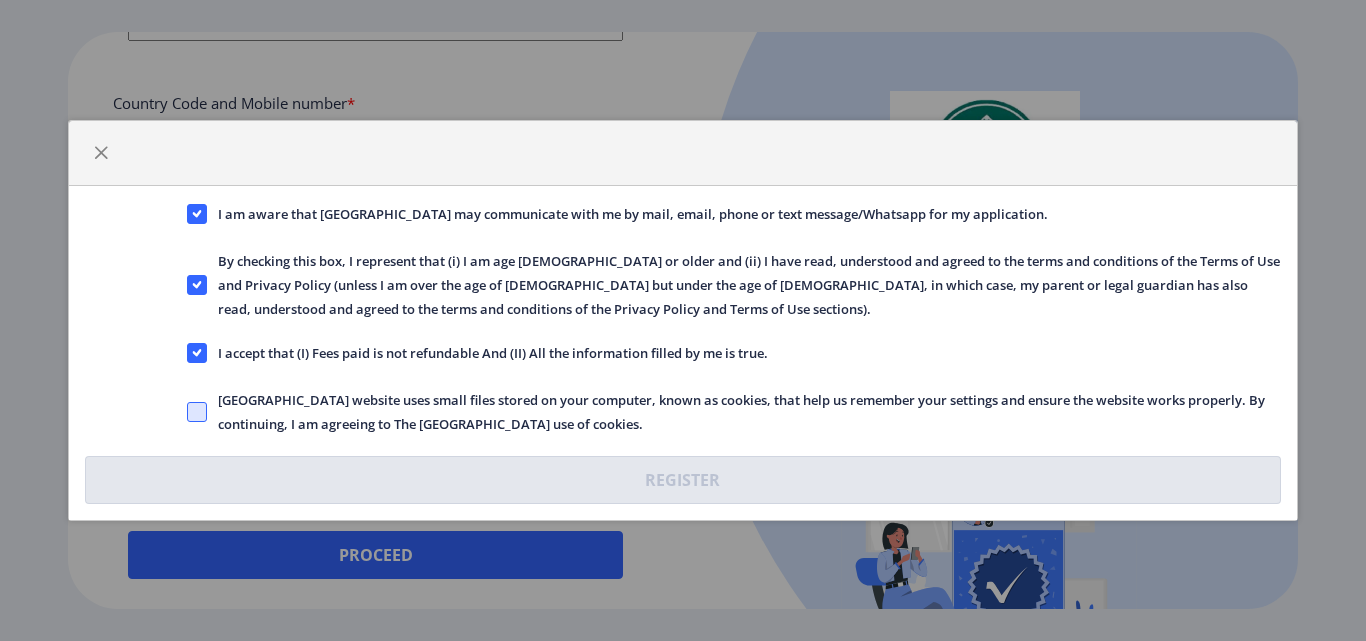 click 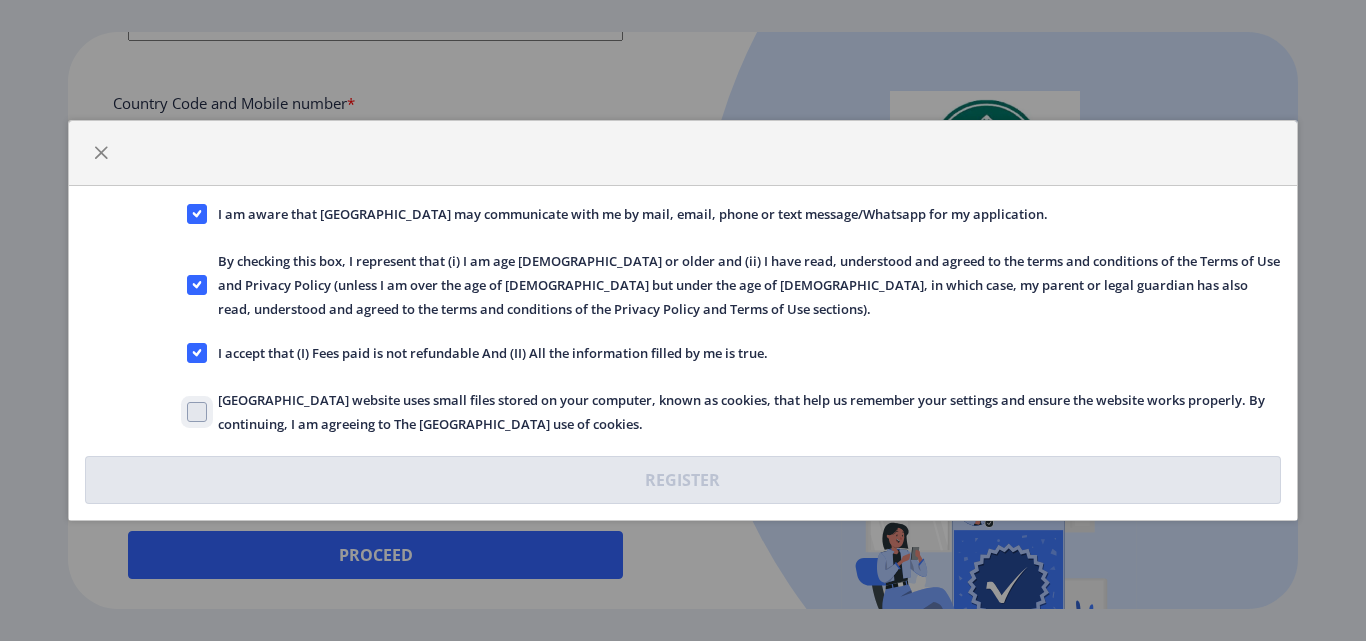 click on "Solapur University website uses small files stored on your computer, known as cookies, that help us remember your settings and ensure the website works properly. By continuing, I am agreeing to The Solapur University use of cookies." 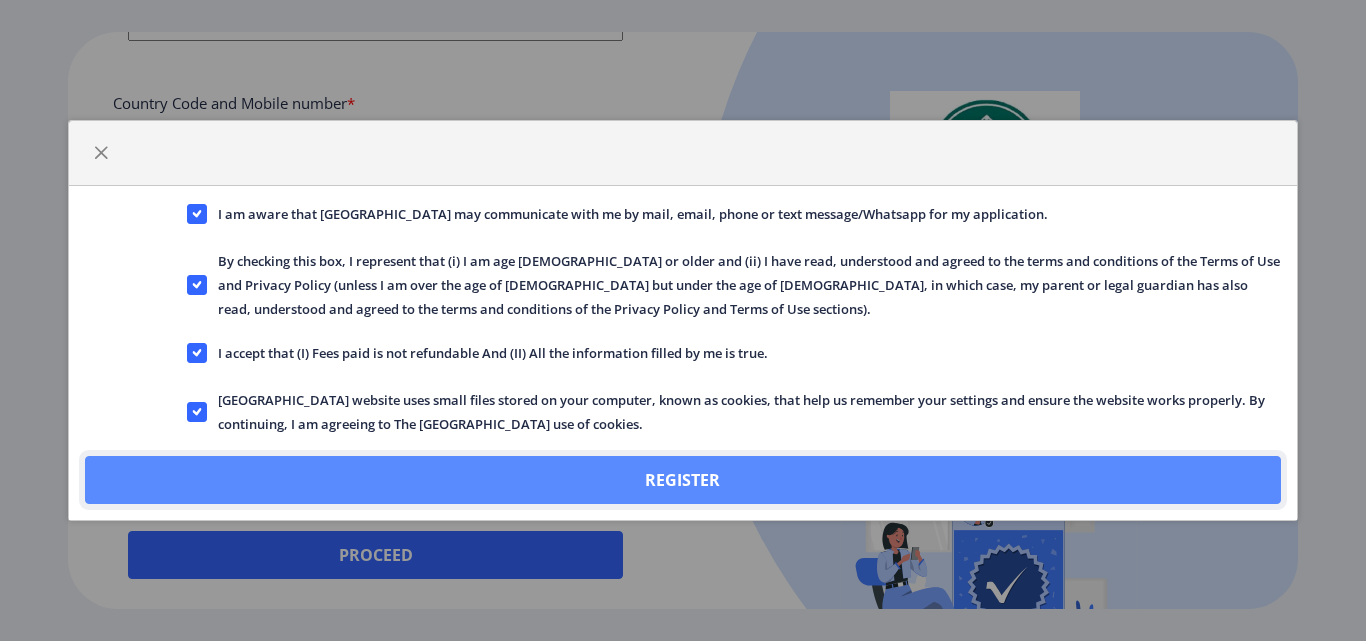 click on "Register" 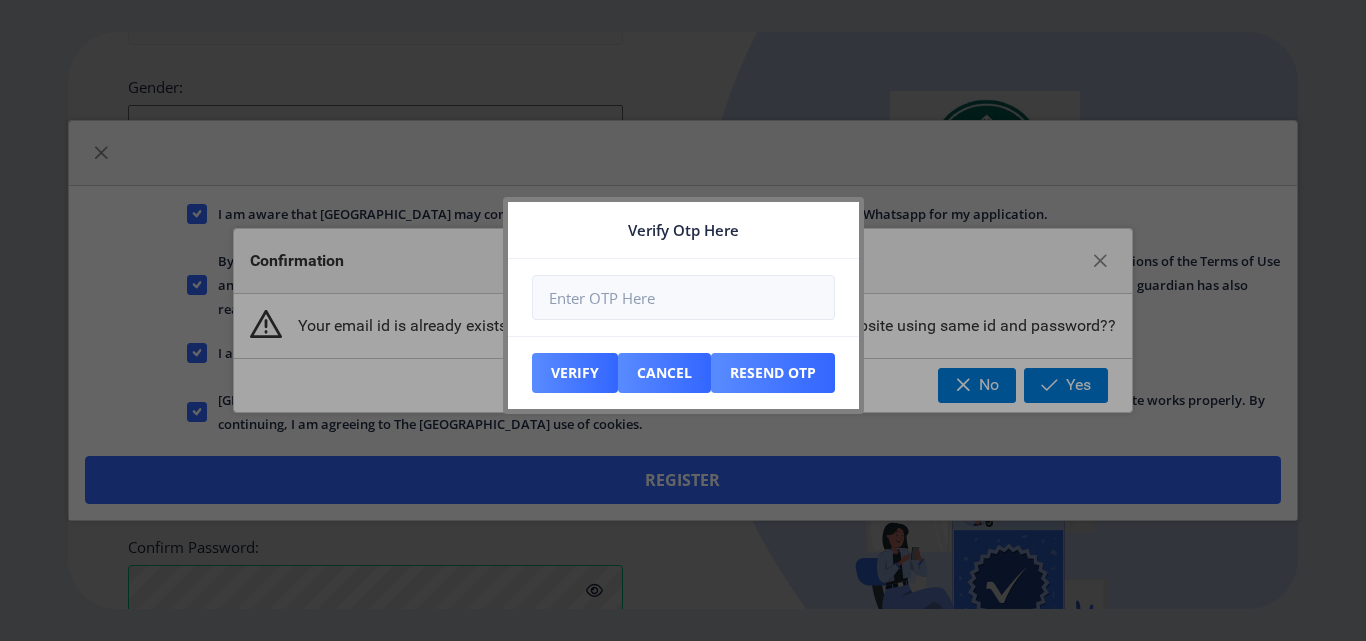 scroll, scrollTop: 977, scrollLeft: 0, axis: vertical 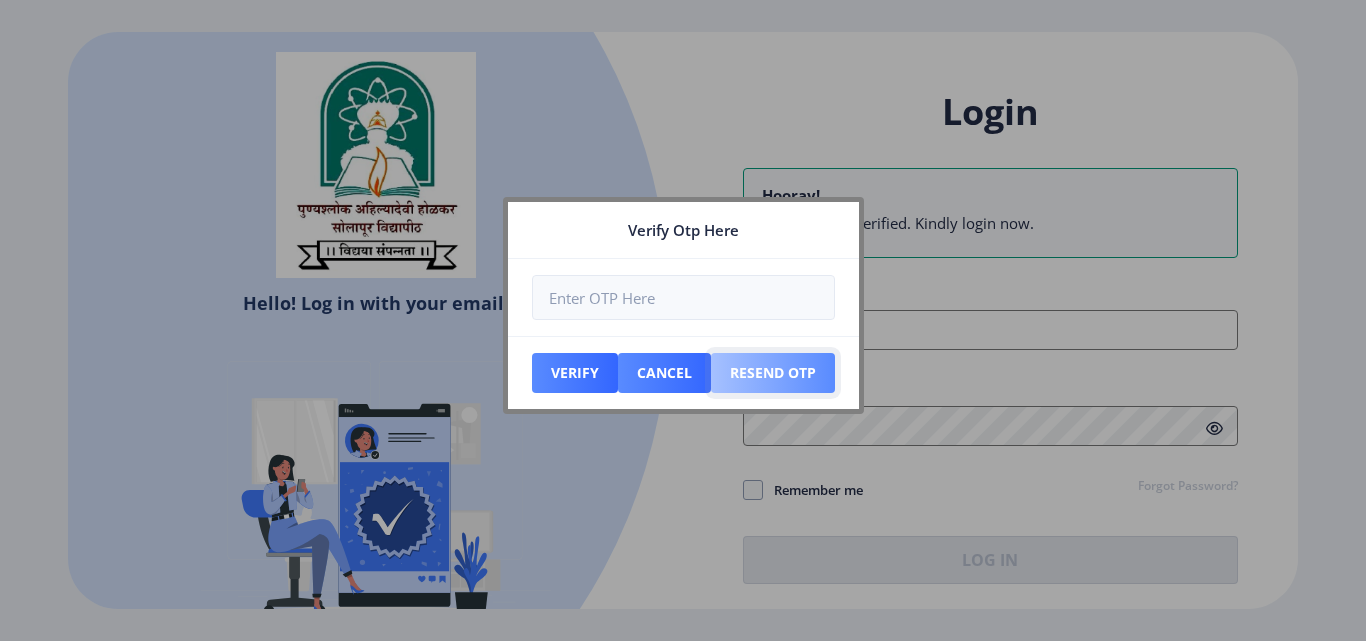 click on "Resend Otp" at bounding box center [575, 373] 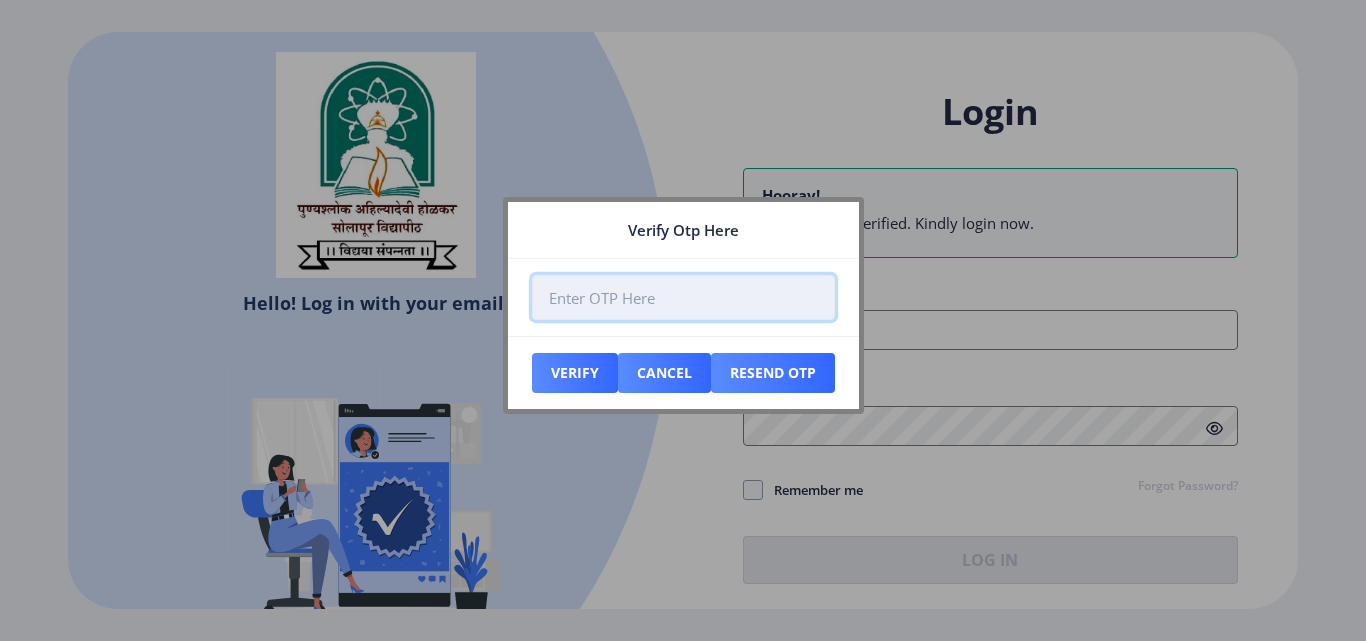 click at bounding box center (683, 297) 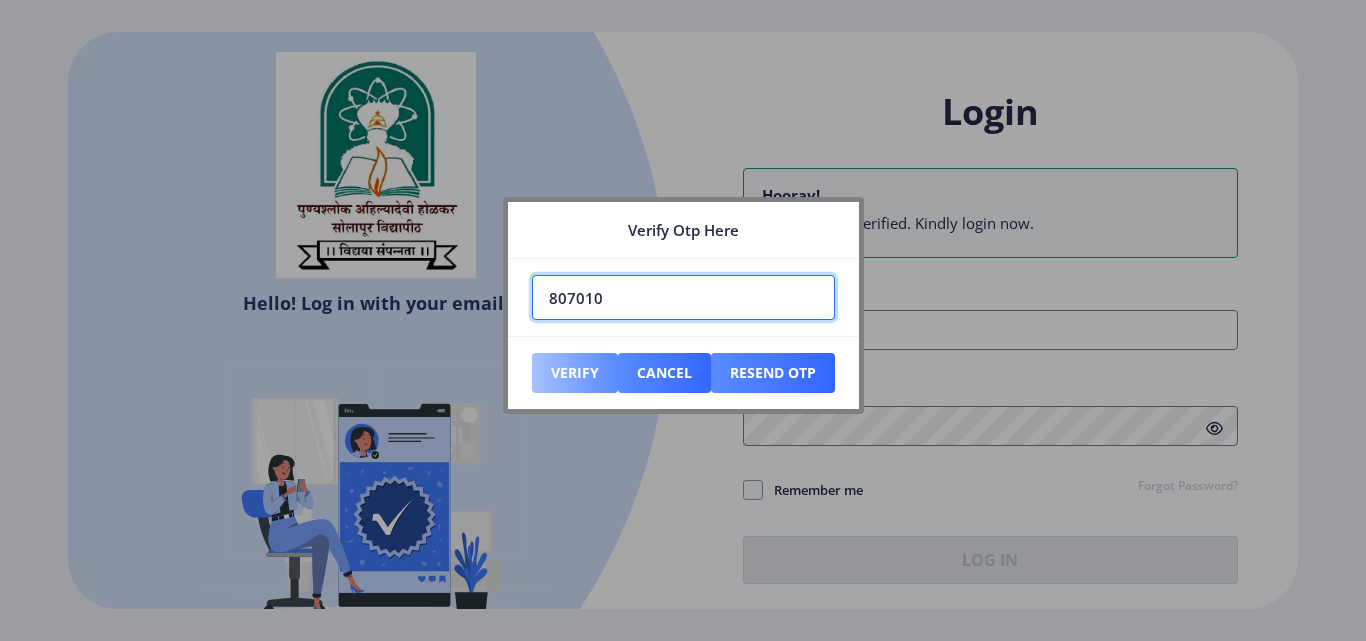 type on "807010" 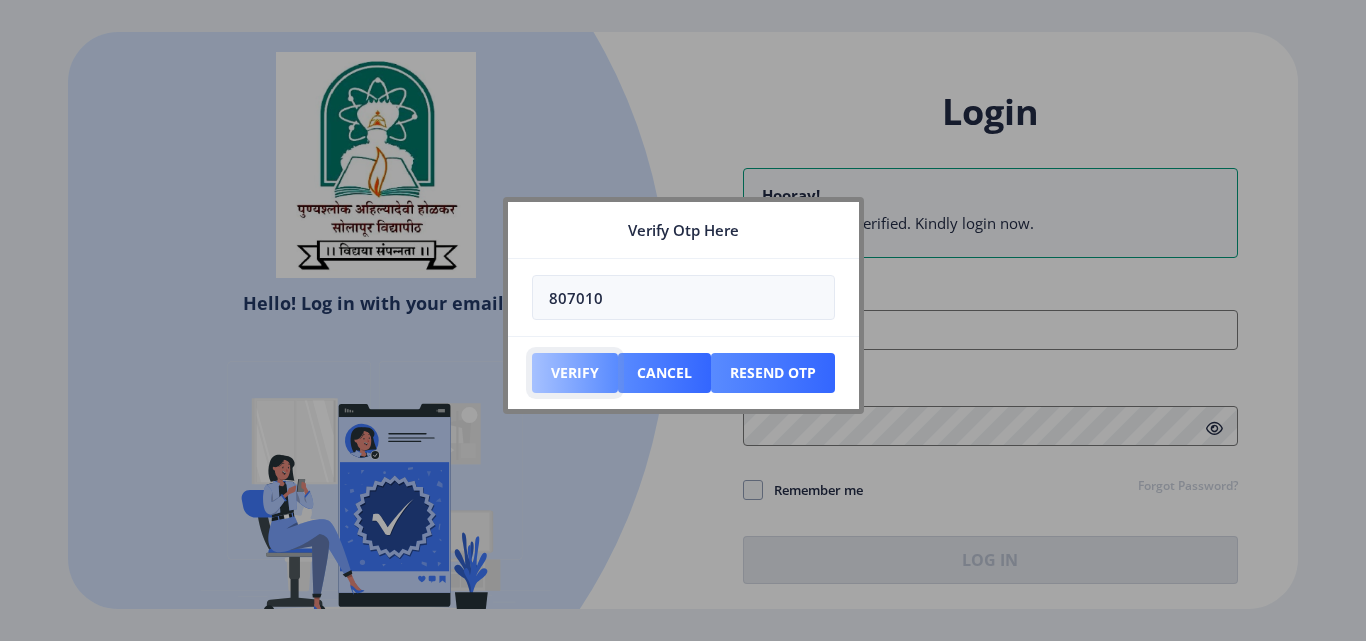 click on "Verify" at bounding box center (575, 373) 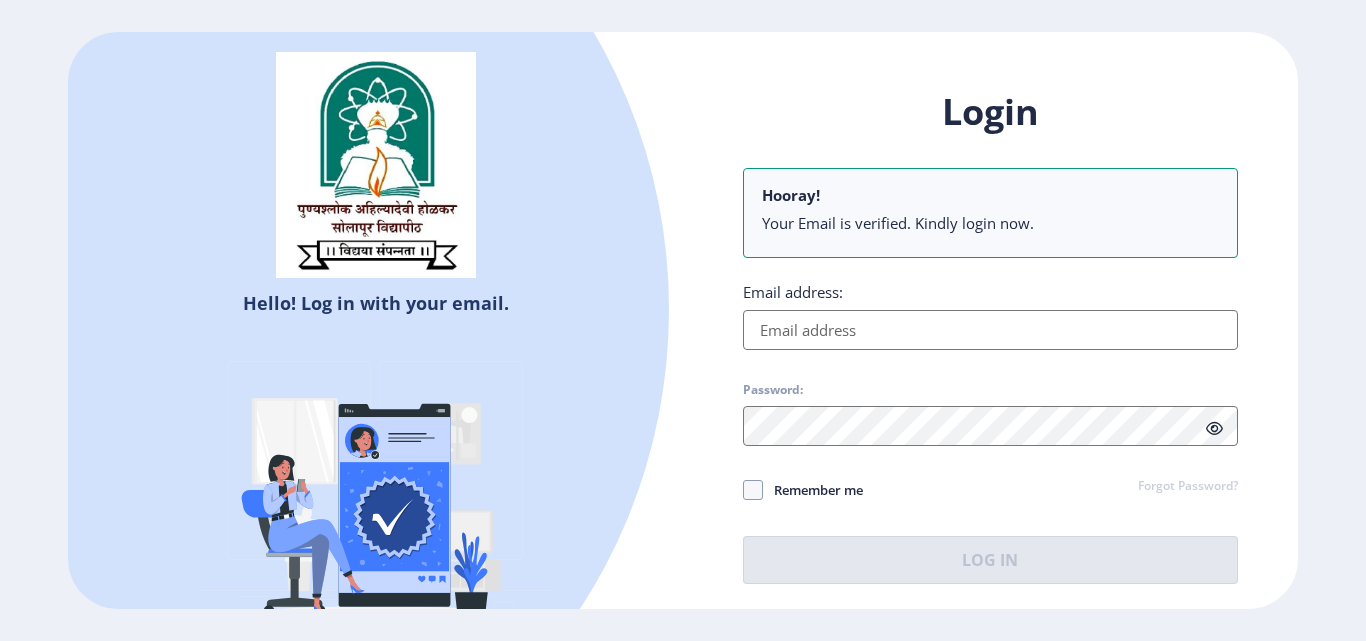 click 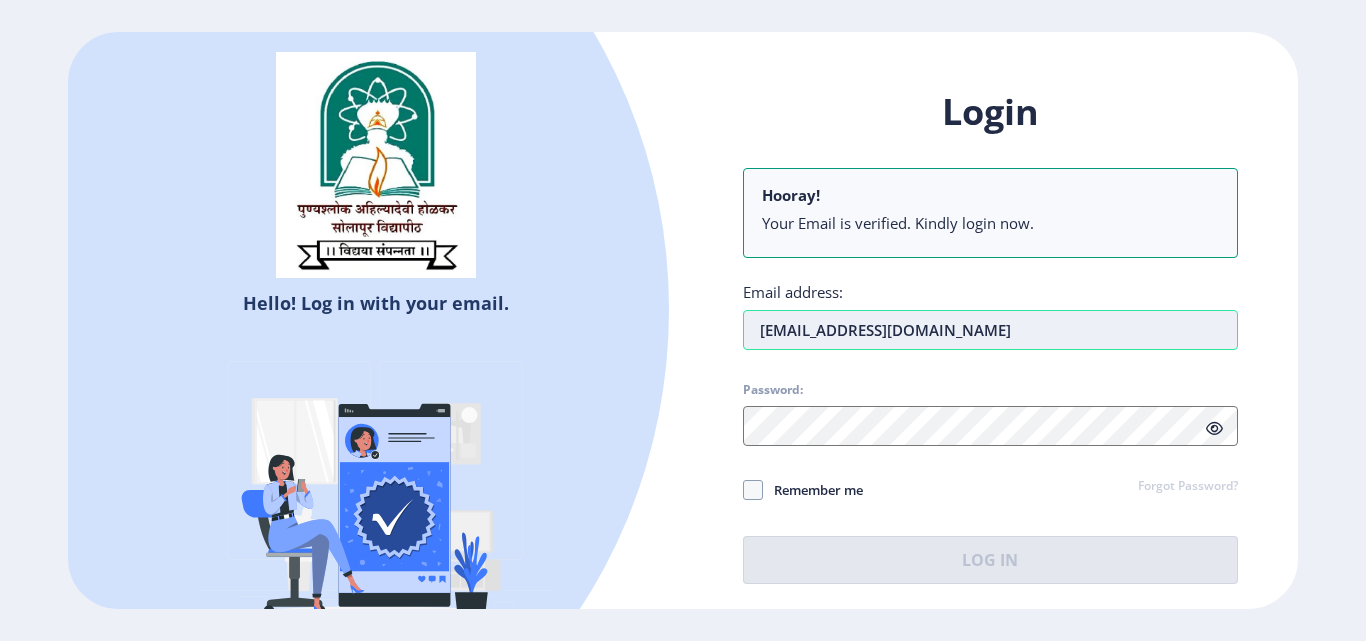 type on "[EMAIL_ADDRESS][DOMAIN_NAME]" 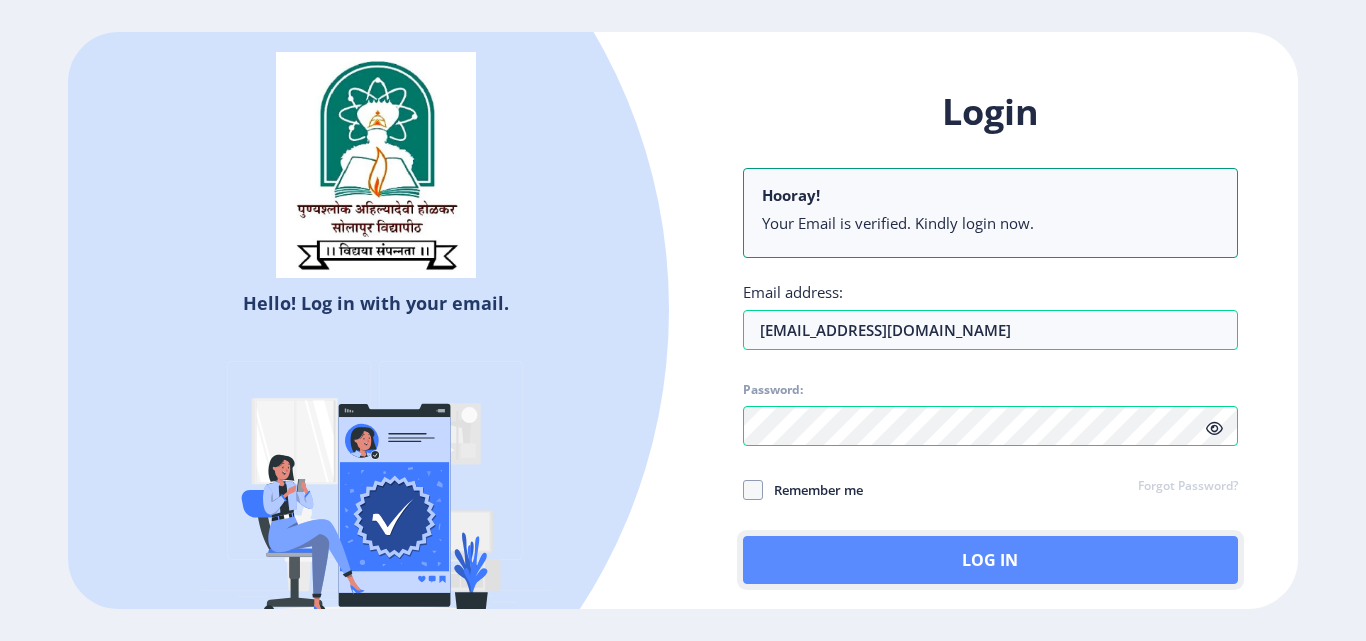 click on "Log In" 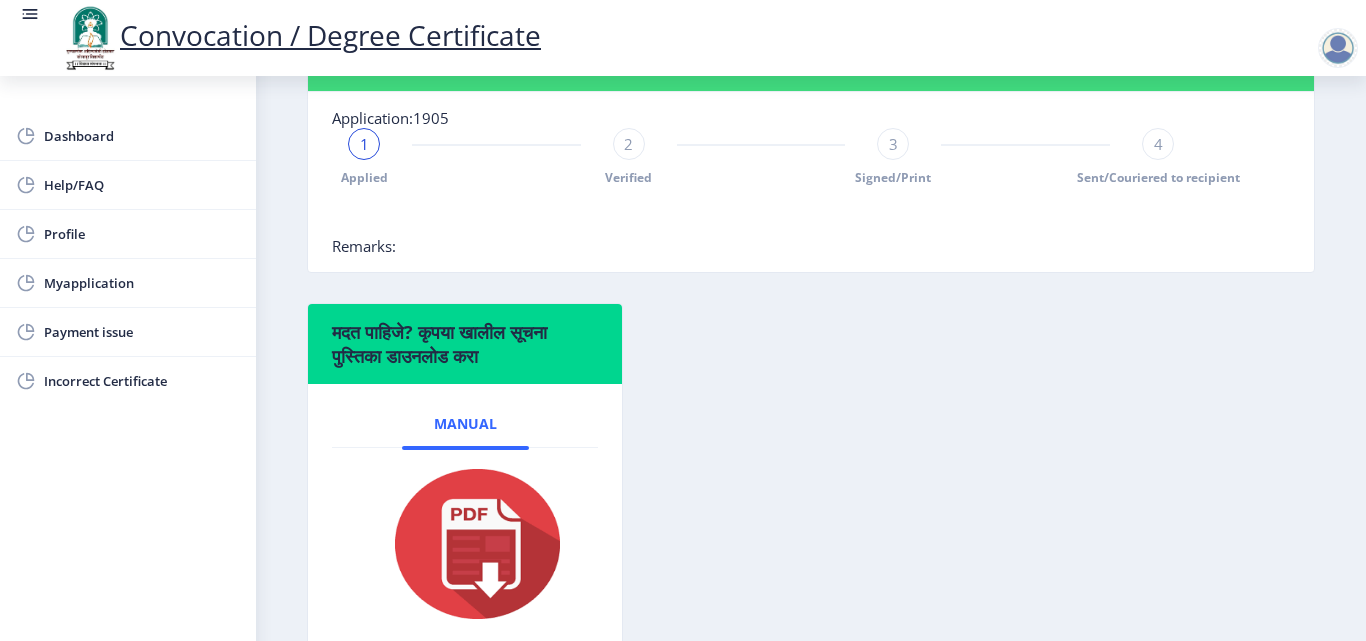 scroll, scrollTop: 605, scrollLeft: 0, axis: vertical 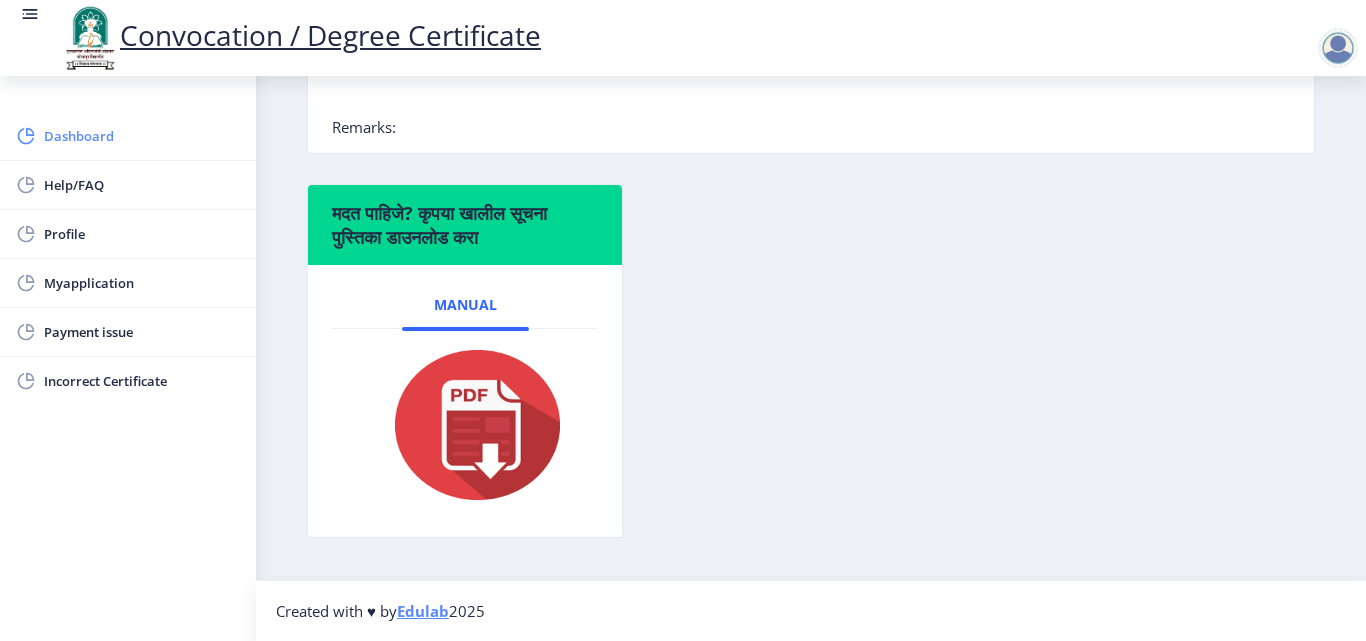 click on "Dashboard" 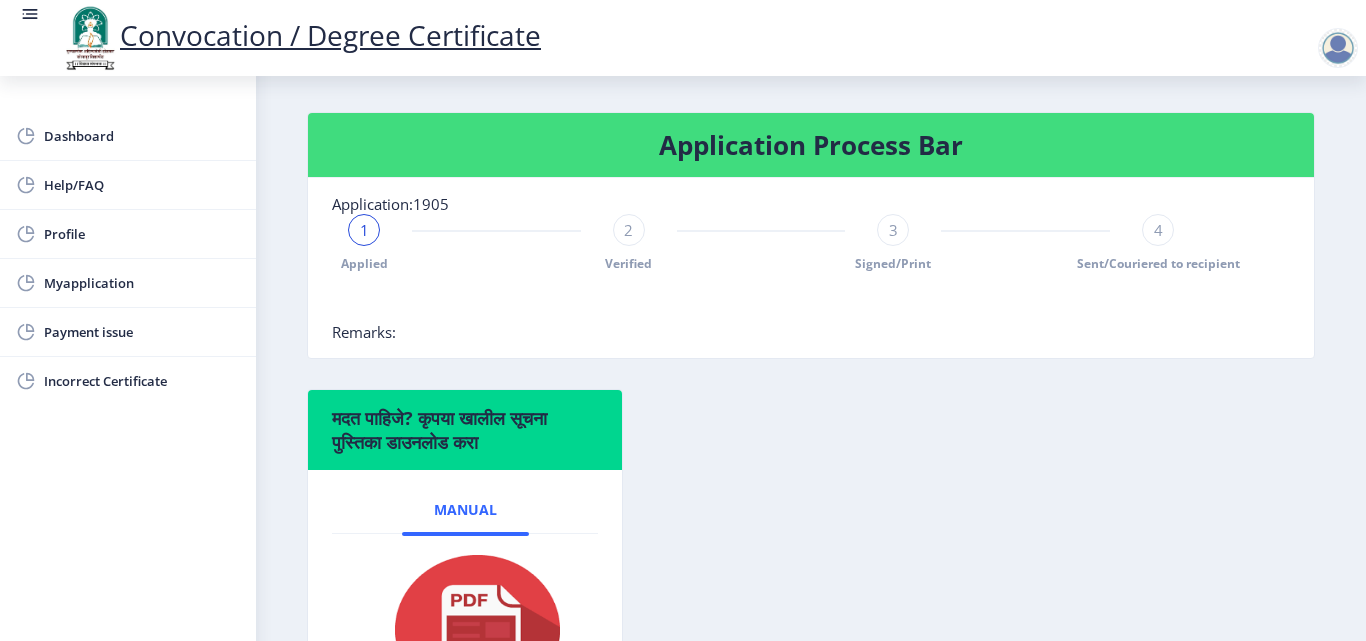 scroll, scrollTop: 0, scrollLeft: 0, axis: both 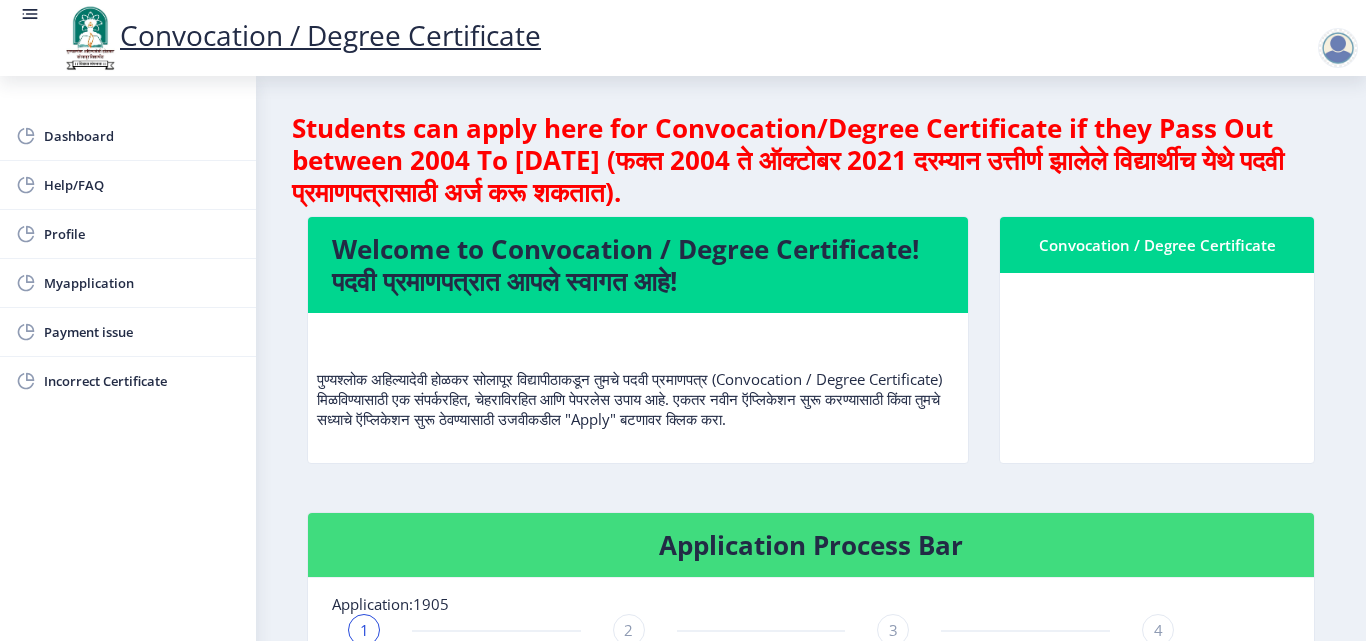 click on "Convocation / Degree Certificate" 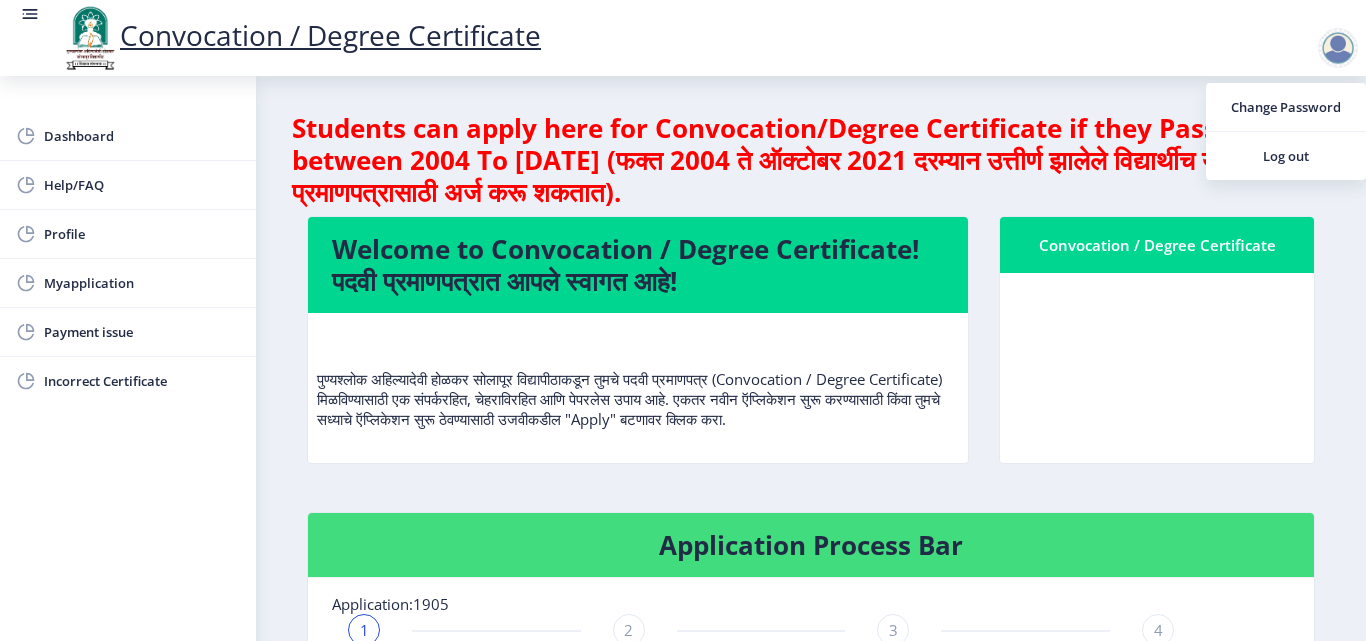 click on "Students can apply here for Convocation/Degree Certificate if they Pass Out between 2004 To October 2021 (फक्त 2004 ते ऑक्टोबर 2021 दरम्यान उत्तीर्ण झालेले विद्यार्थीच येथे पदवी प्रमाणपत्रासाठी अर्ज करू शकतात).  Welcome to Convocation / Degree Certificate!  पदवी प्रमाणपत्रात आपले स्वागत आहे!   Convocation / Degree Certificate  Application Process Bar Application:1905 1 Applied 2 Verified 3 Signed/Print 4 Sent/Couriered to recipient Remarks:  मदत पाहिजे? कृपया खालील सूचना पुस्तिका डाउनलोड करा  Manual" 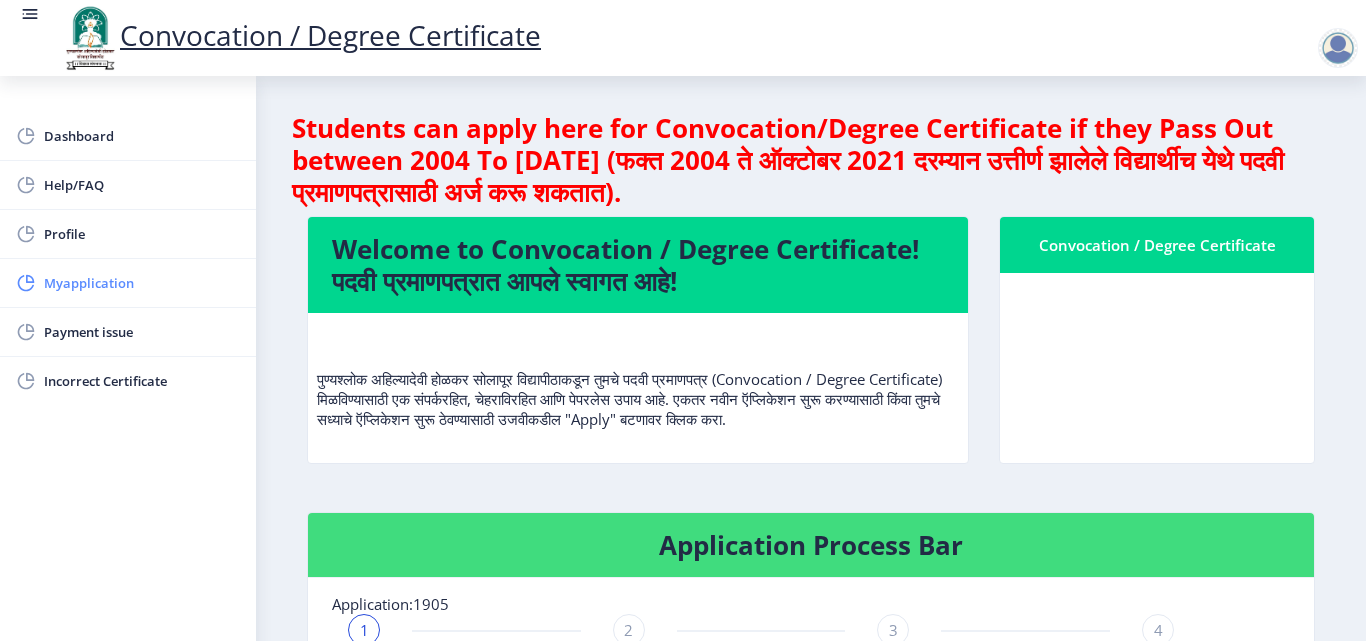 click on "Myapplication" 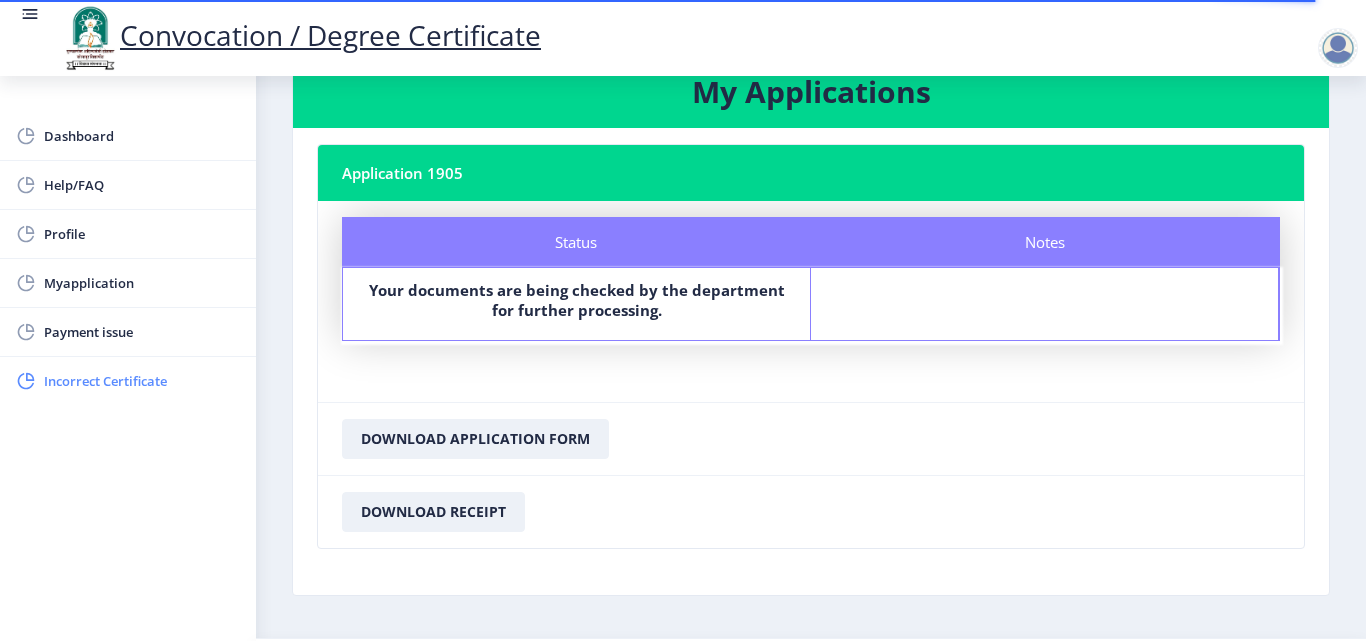 scroll, scrollTop: 0, scrollLeft: 0, axis: both 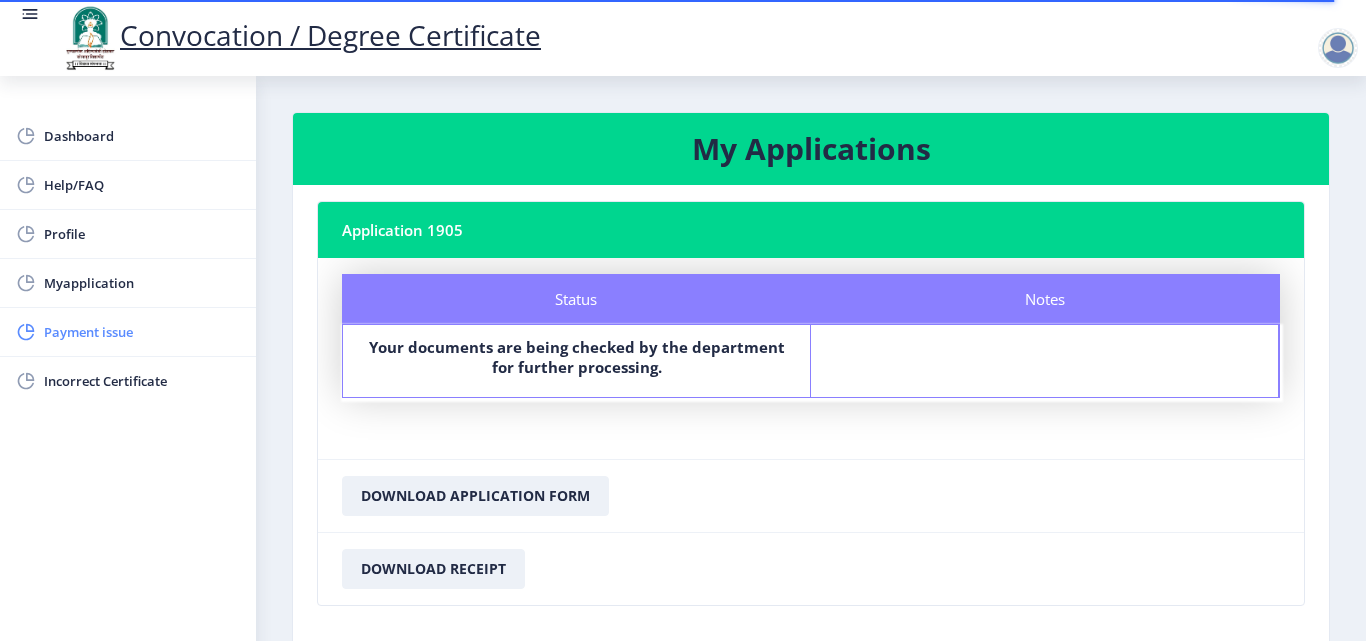 click on "Payment issue" 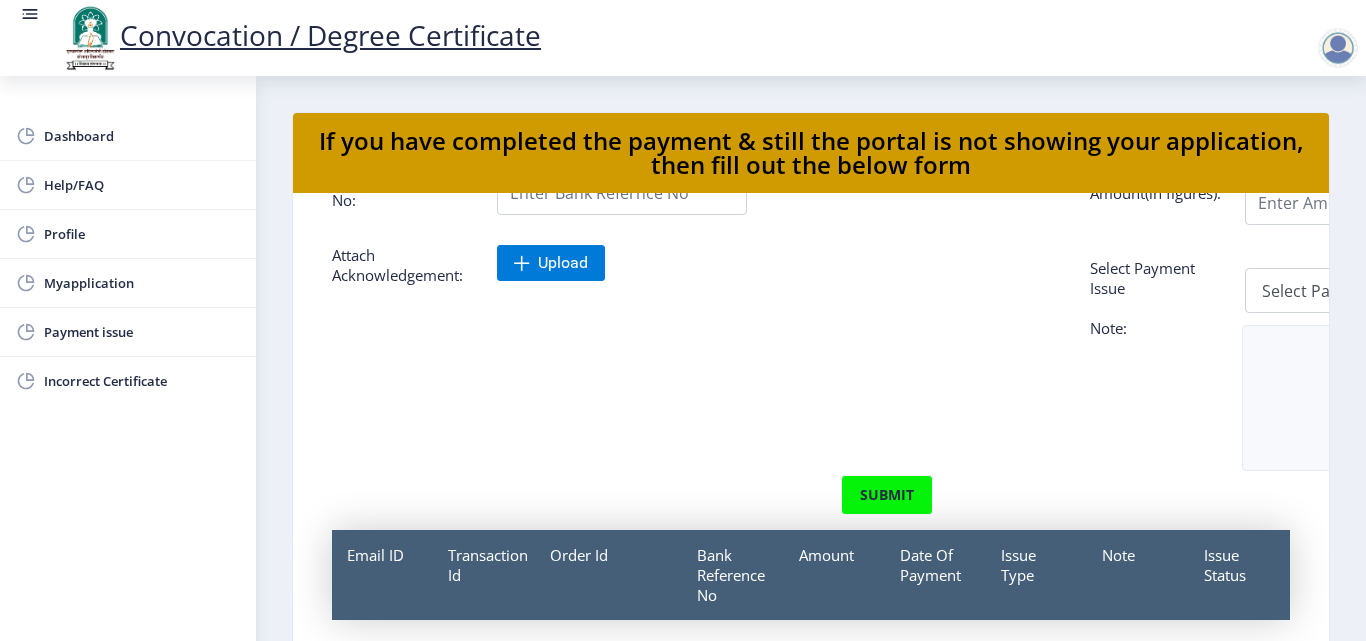 scroll, scrollTop: 176, scrollLeft: 0, axis: vertical 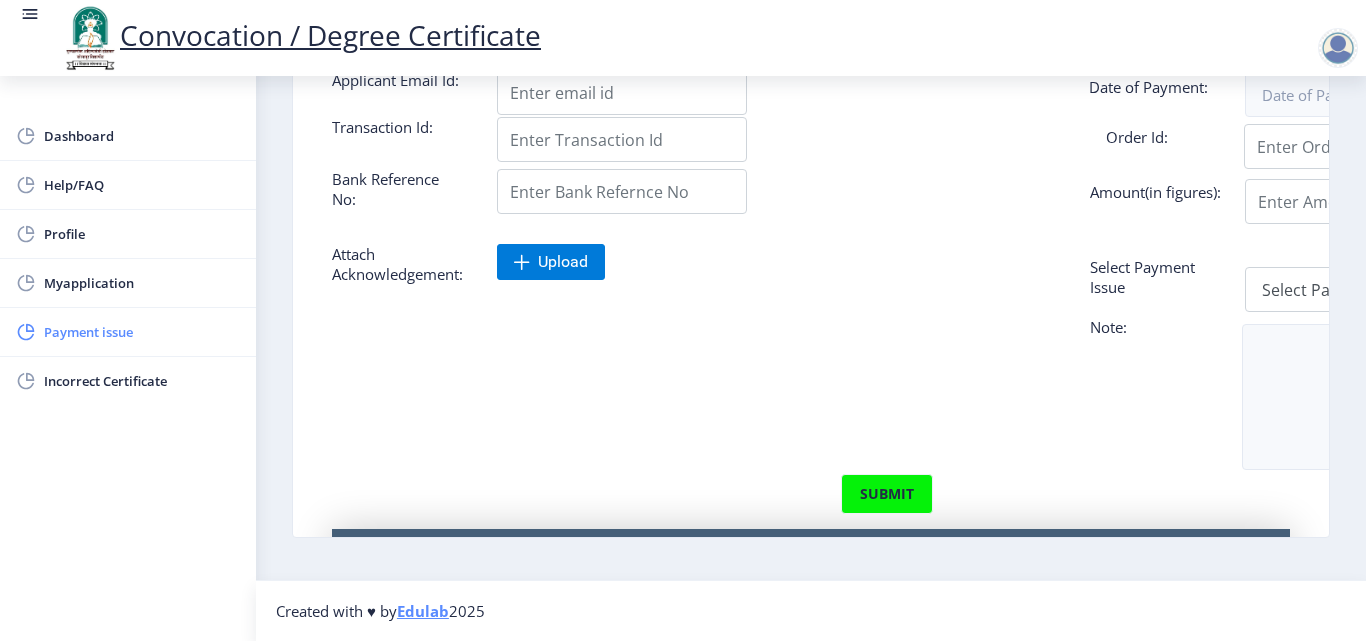 click on "Payment issue" 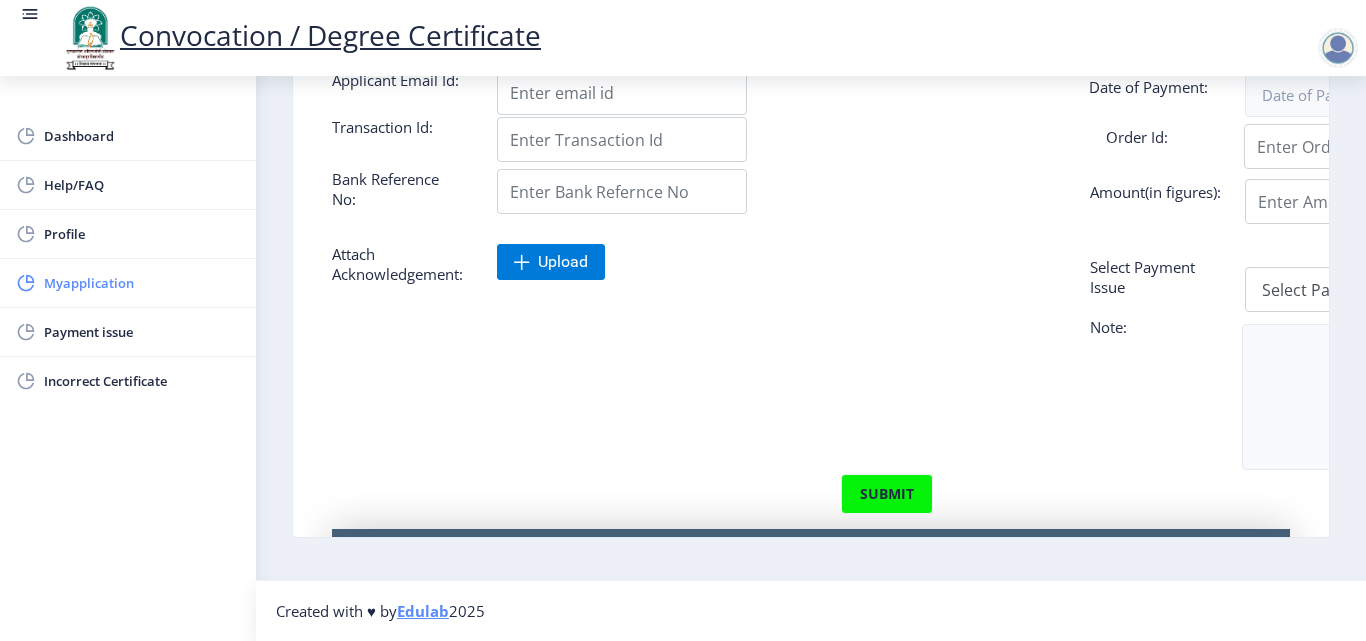 click on "Myapplication" 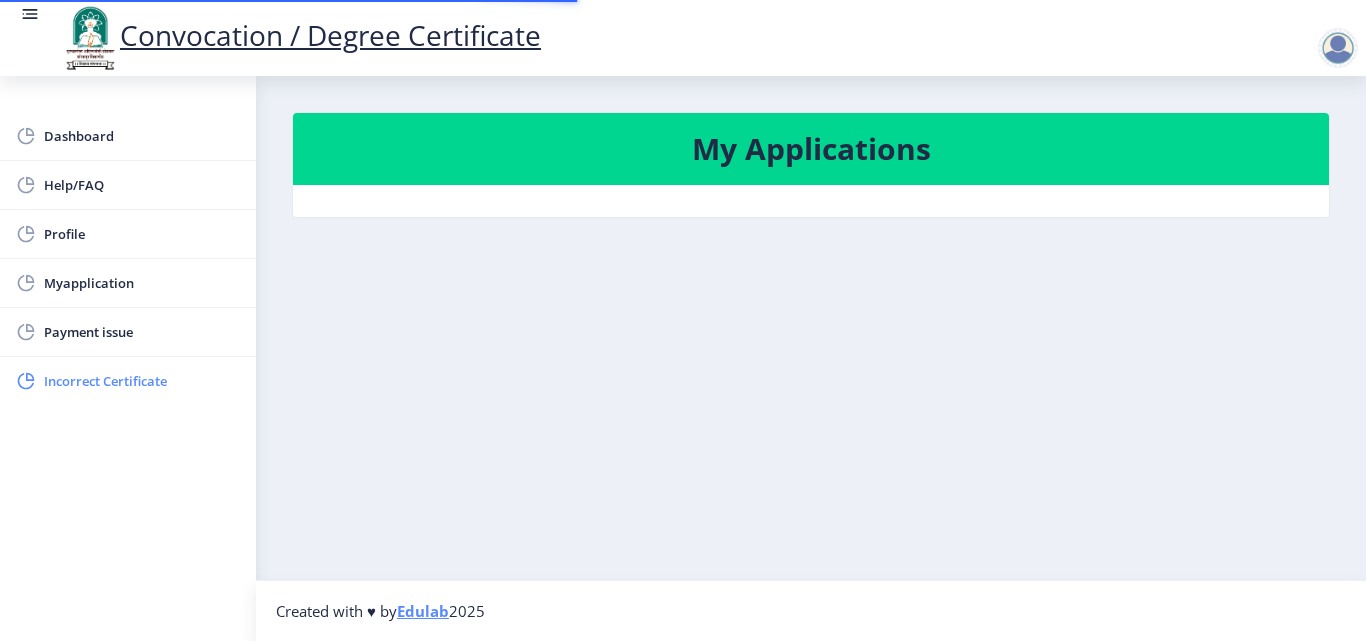 click on "Incorrect Certificate" 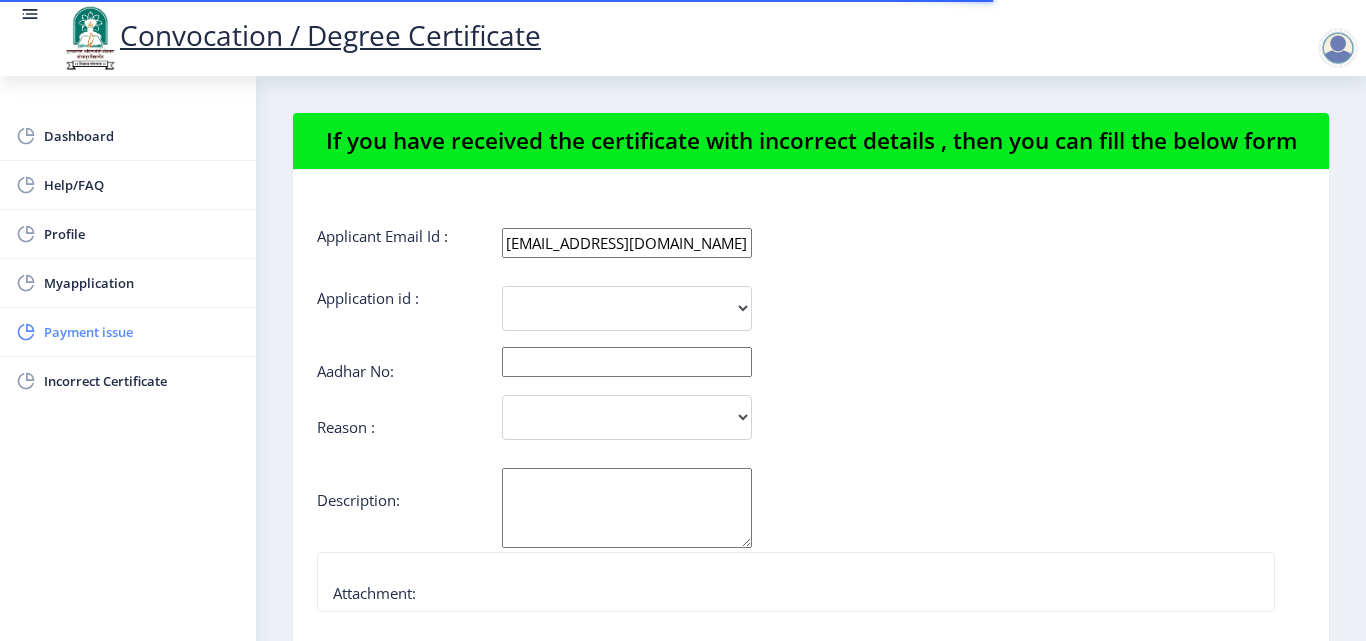 select 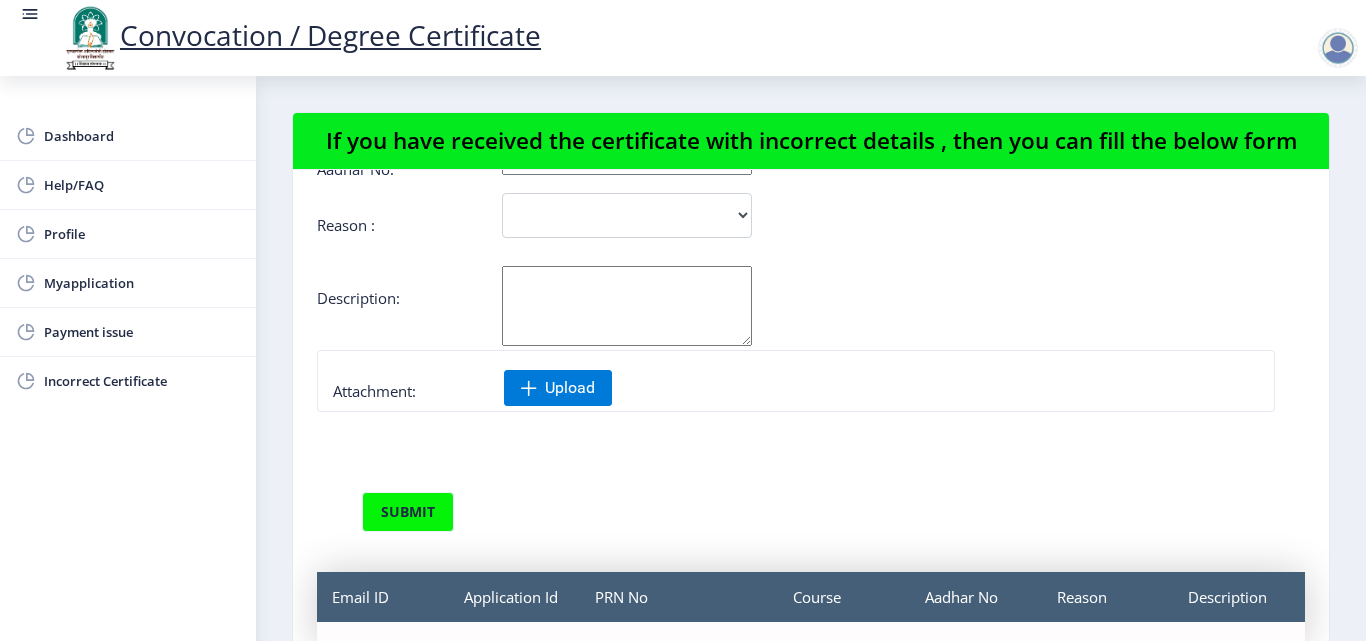scroll, scrollTop: 213, scrollLeft: 0, axis: vertical 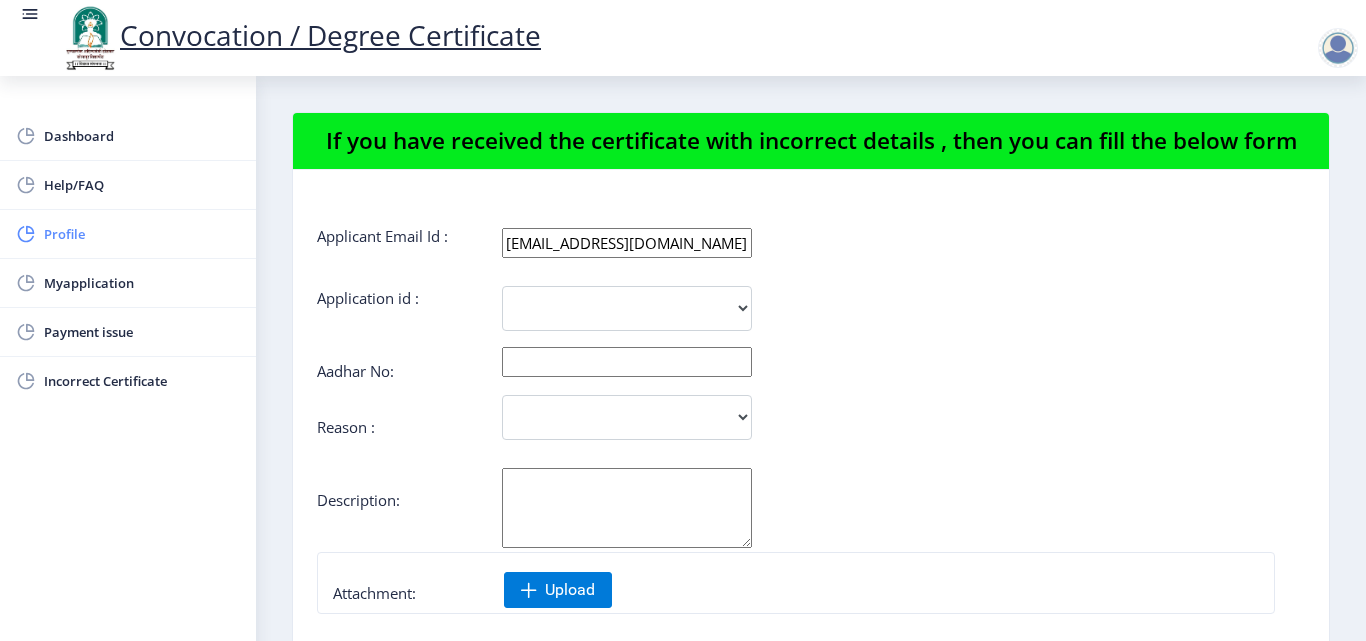 click on "Profile" 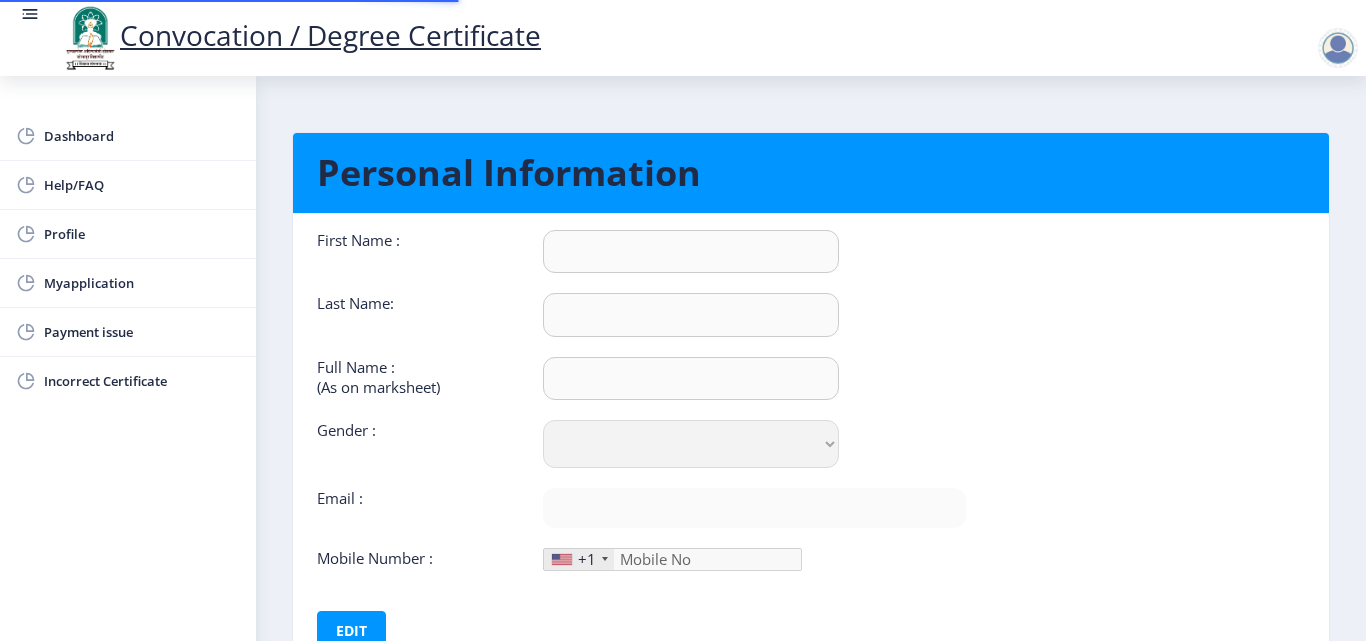 type on "[PERSON_NAME]" 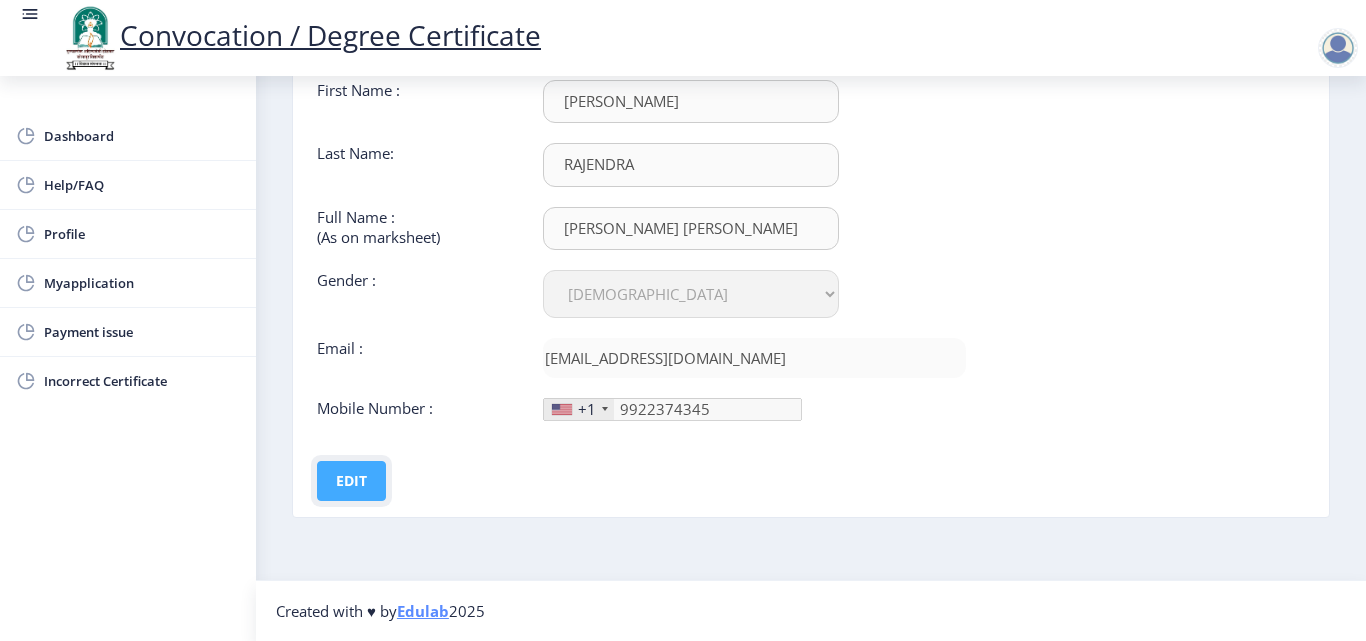 click on "Edit" 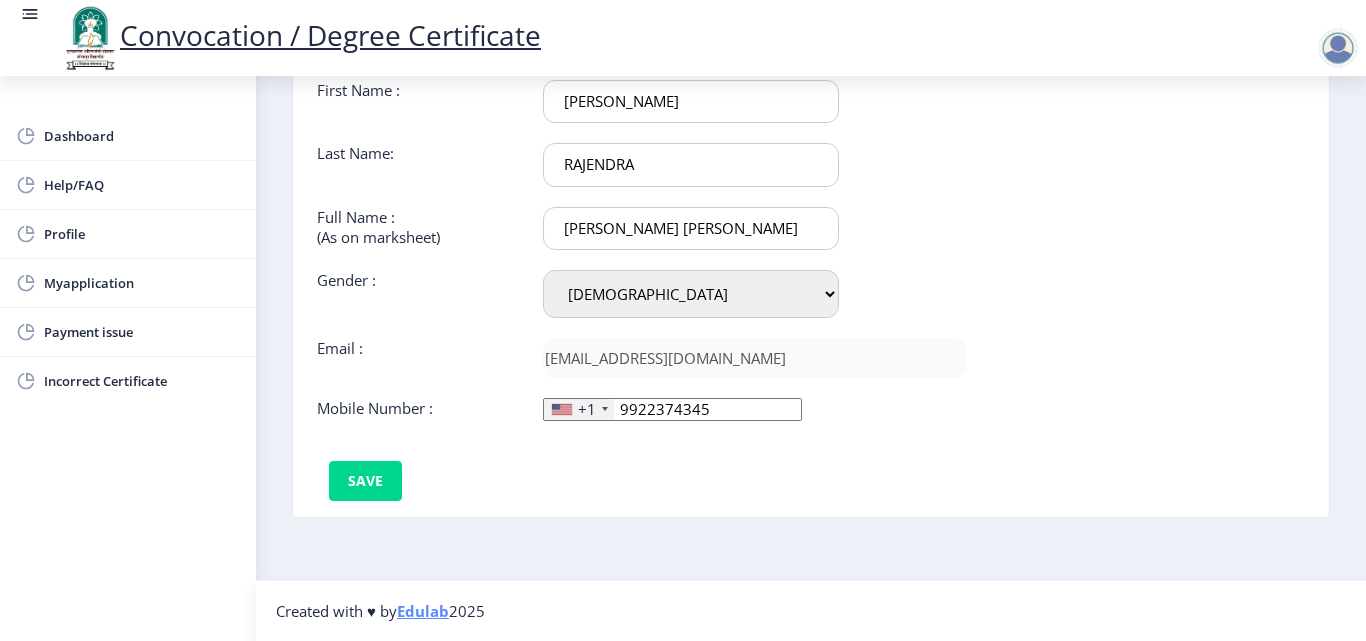 drag, startPoint x: 659, startPoint y: 163, endPoint x: 524, endPoint y: 164, distance: 135.00371 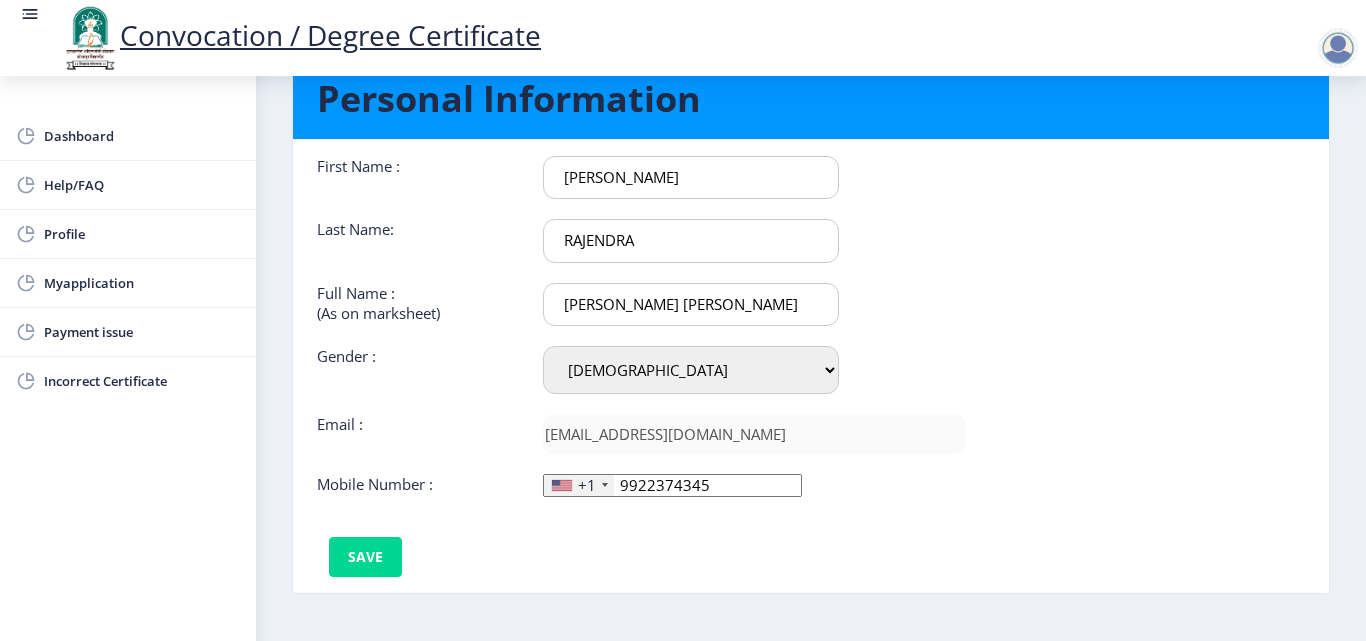 scroll, scrollTop: 150, scrollLeft: 0, axis: vertical 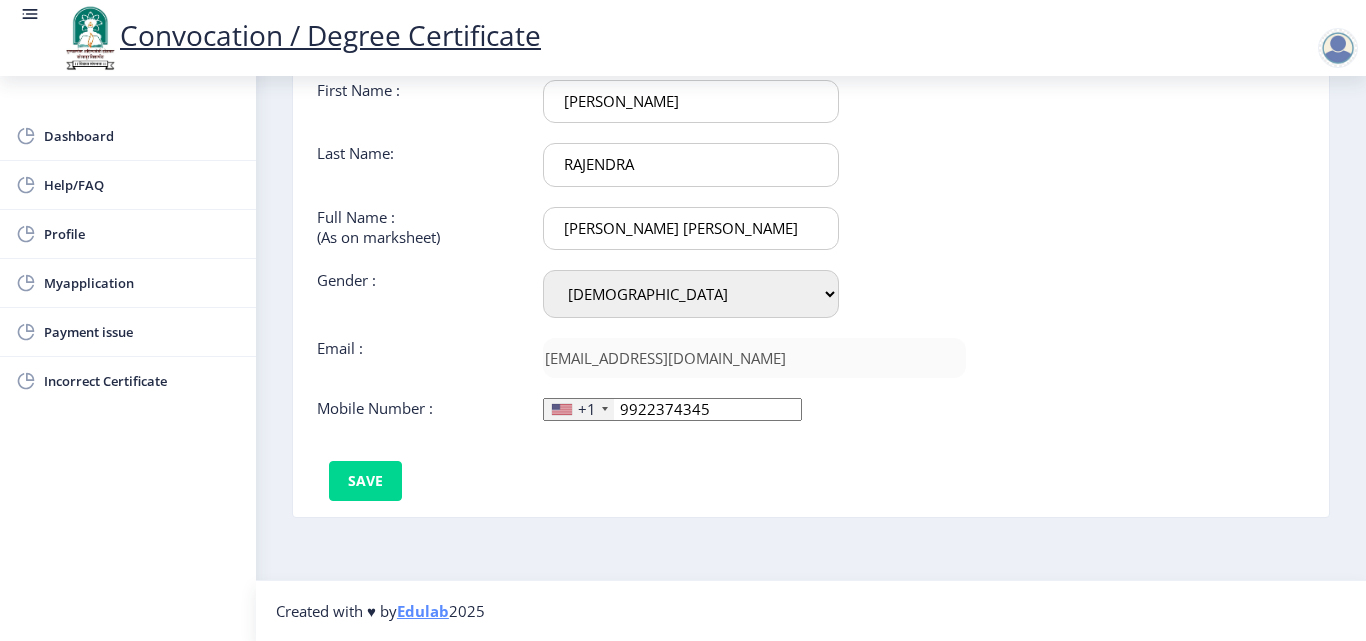 click on "+1" 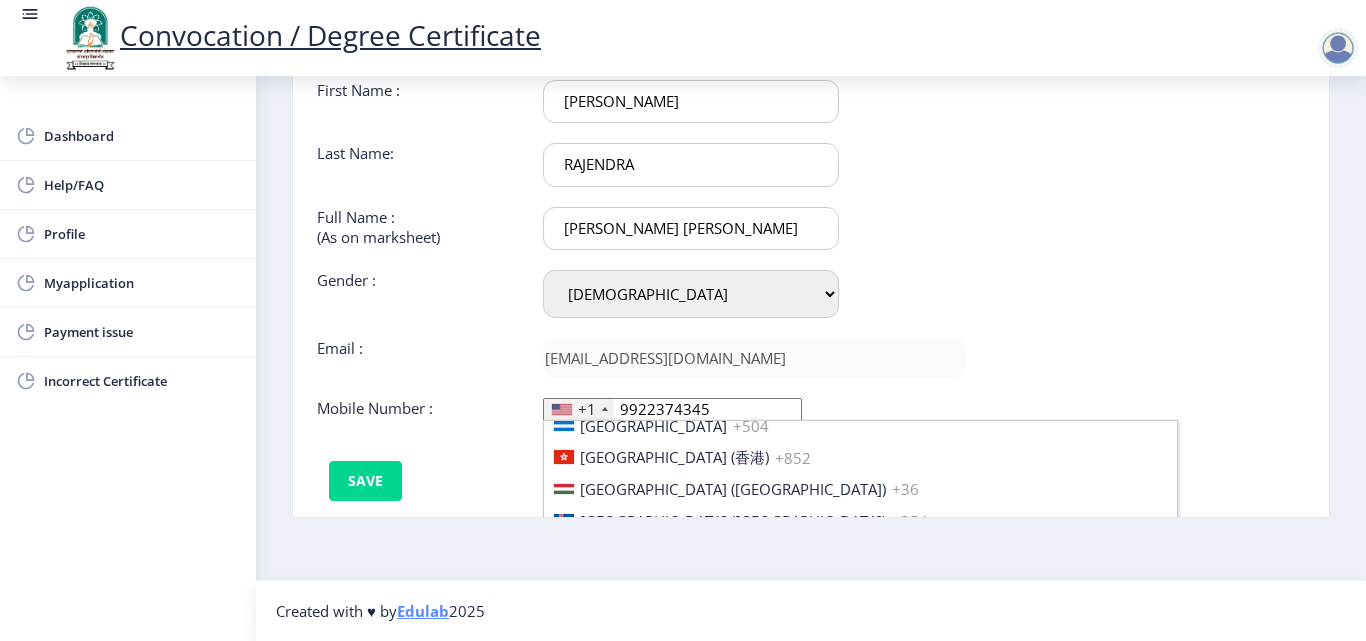 scroll, scrollTop: 1847, scrollLeft: 0, axis: vertical 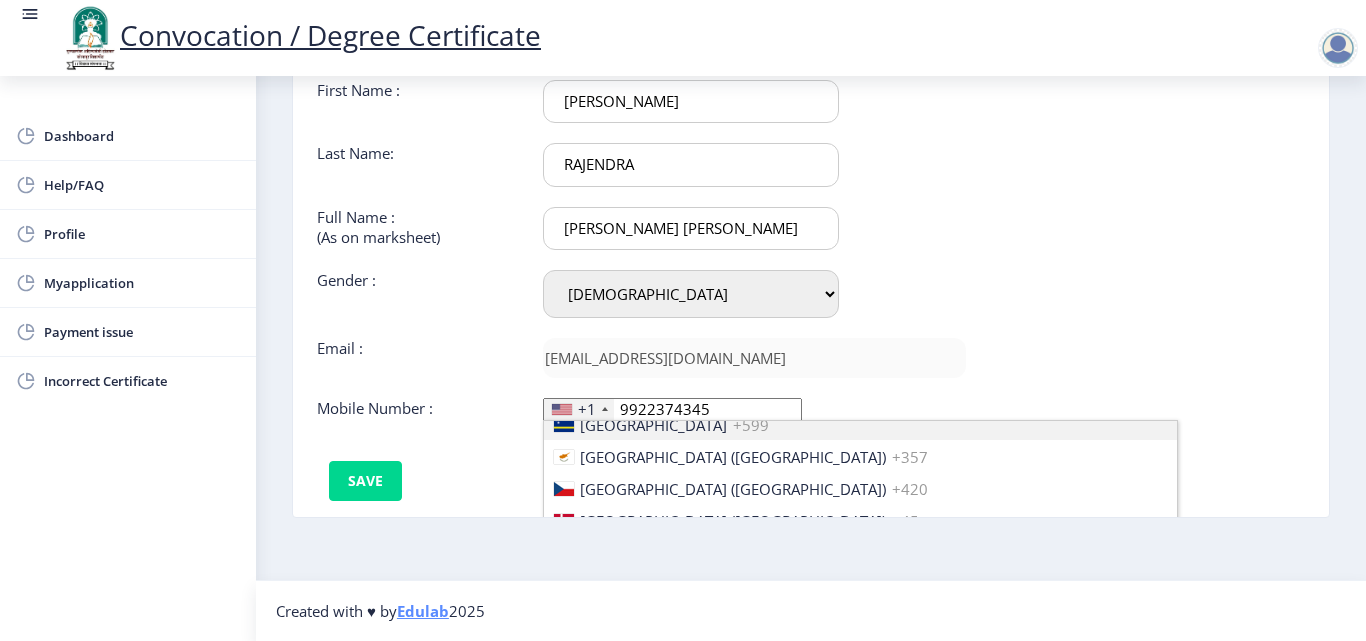 click on "First Name :  MASKE Last Name:  RAJENDRA Full Name : (As on marksheet) MASKE DHARMARAJ RAJENDRA Gender : Select Gender Male Female Other  Email :  dharmarajmaske04@gmail.com  Mobile Number :  +1 United States +1 United Kingdom +44 Afghanistan (‫افغانستان‬‎) +93 Albania (Shqipëri) +355 Algeria (‫الجزائر‬‎) +213 American Samoa +1 Andorra +376 Angola +244 Anguilla +1 Antigua and Barbuda +1 Argentina +54 Armenia (Հայաստան) +374 Aruba +297 Australia +61 Austria (Österreich) +43 Azerbaijan (Azərbaycan) +994 Bahamas +1 Bahrain (‫البحرين‬‎) +973 Bangladesh (বাংলাদেশ) +880 Barbados +1 Belarus (Беларусь) +375 Belgium (België) +32 Belize +501 Benin (Bénin) +229 Bermuda +1 Bhutan (འབྲུག) +975 Bolivia +591 Bosnia and Herzegovina (Босна и Херцеговина) +387 Botswana +267 Brazil (Brasil) +55 British Indian Ocean Territory +246 British Virgin Islands +1 Brunei +673 Bulgaria (България) +359 Burkina Faso +226 +257 +1" 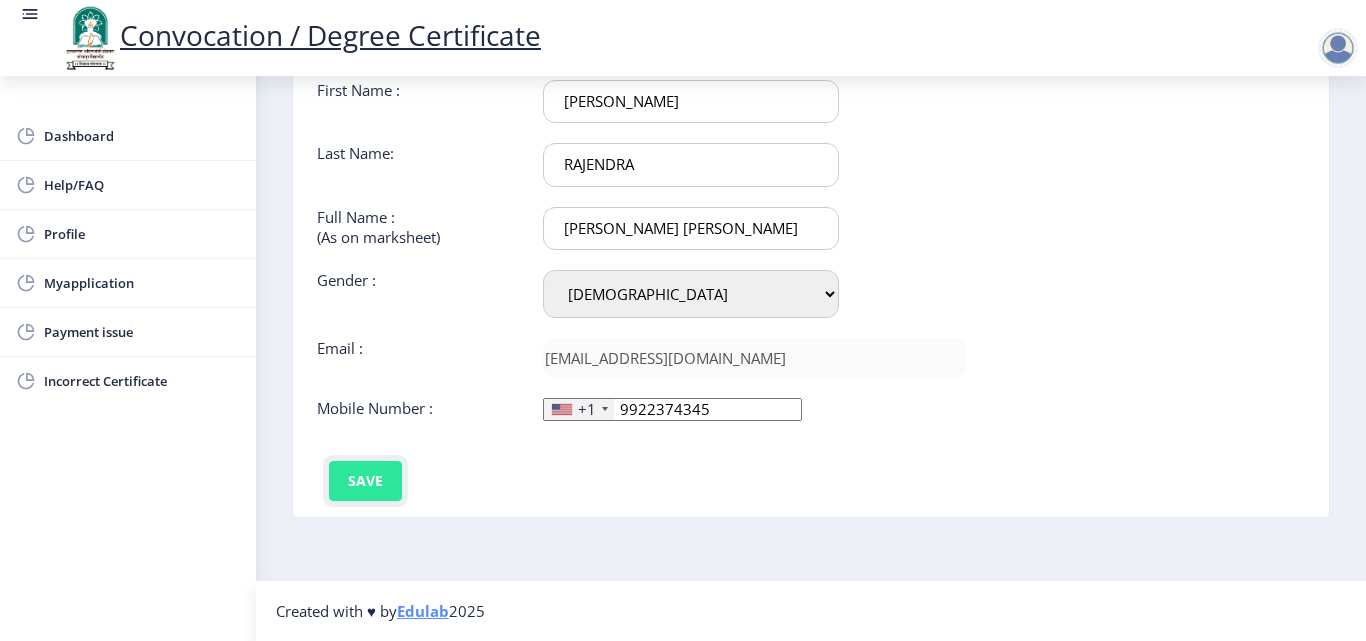 click on "Save" 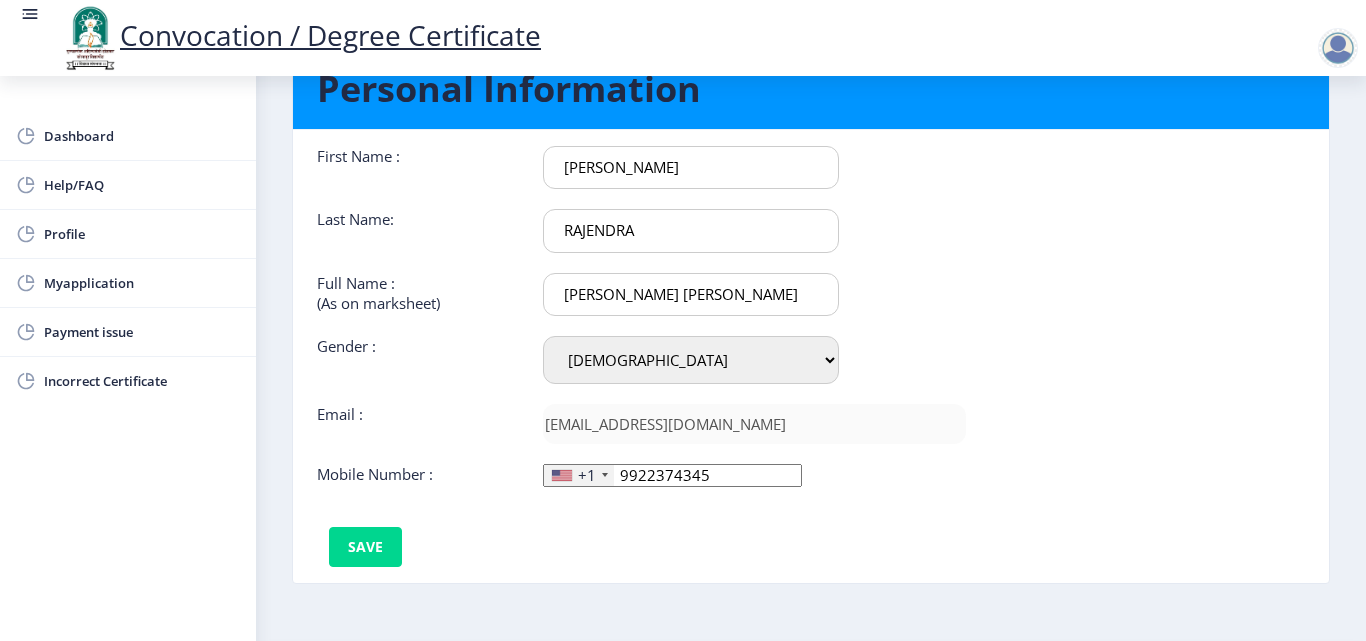 scroll, scrollTop: 0, scrollLeft: 0, axis: both 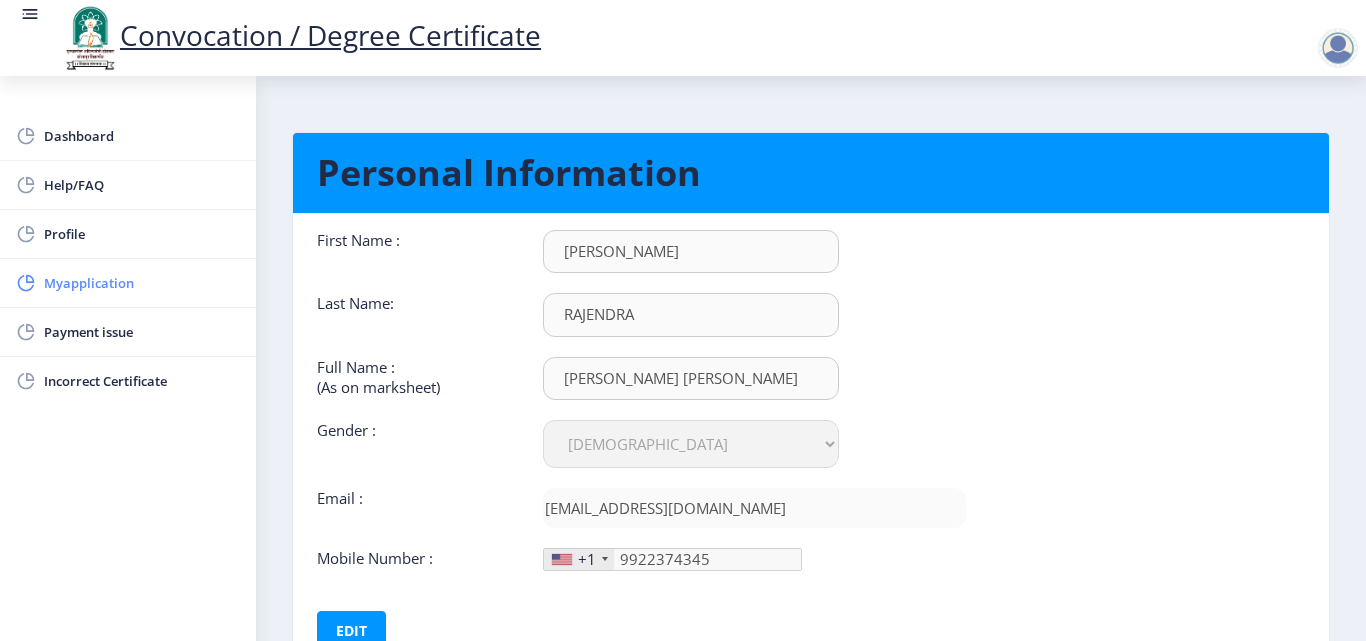 click on "Myapplication" 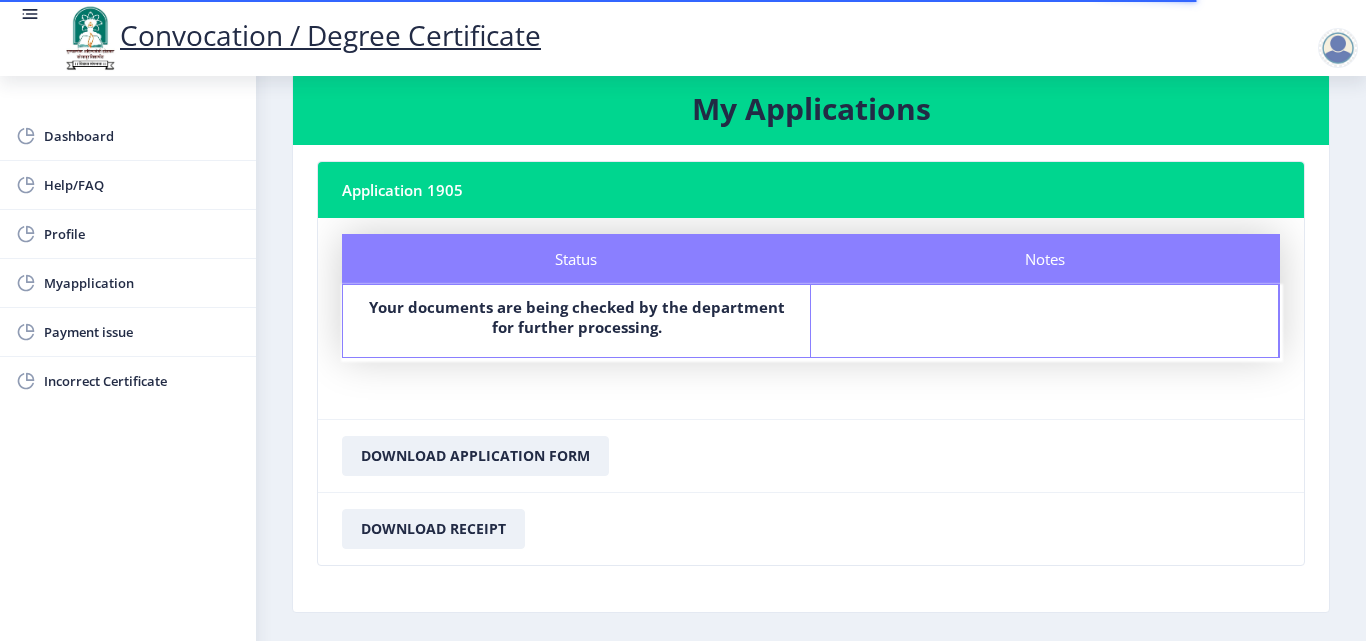 scroll, scrollTop: 0, scrollLeft: 0, axis: both 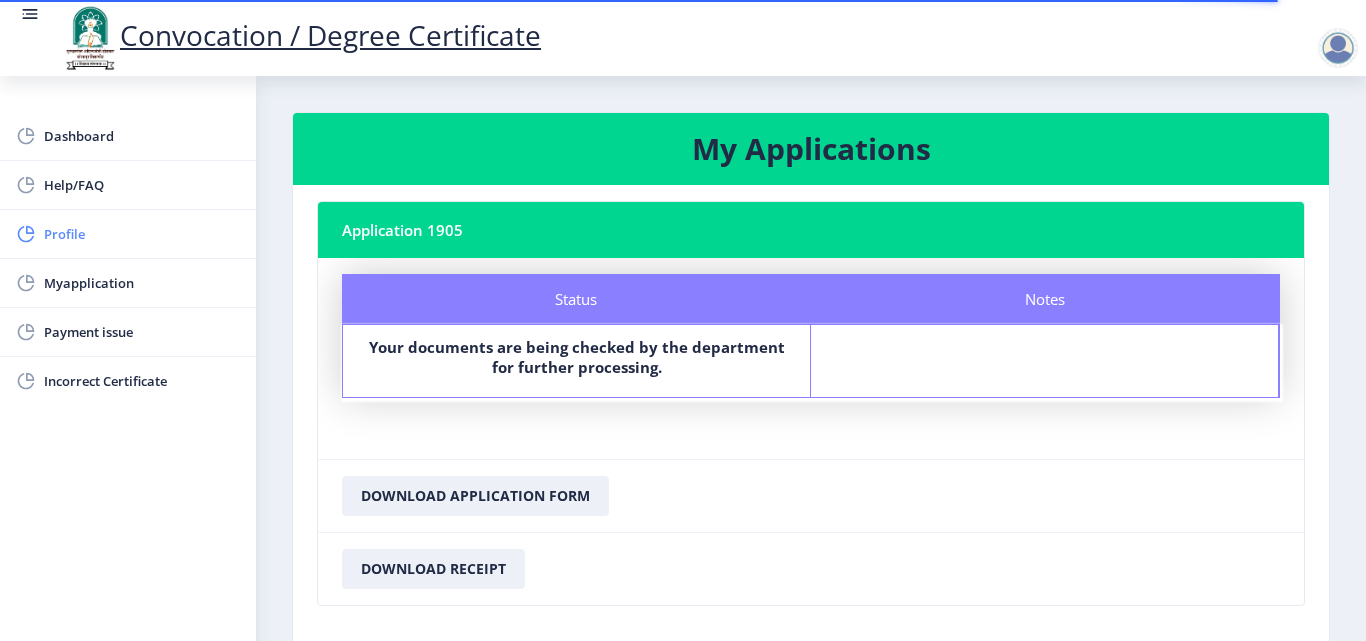 click on "Profile" 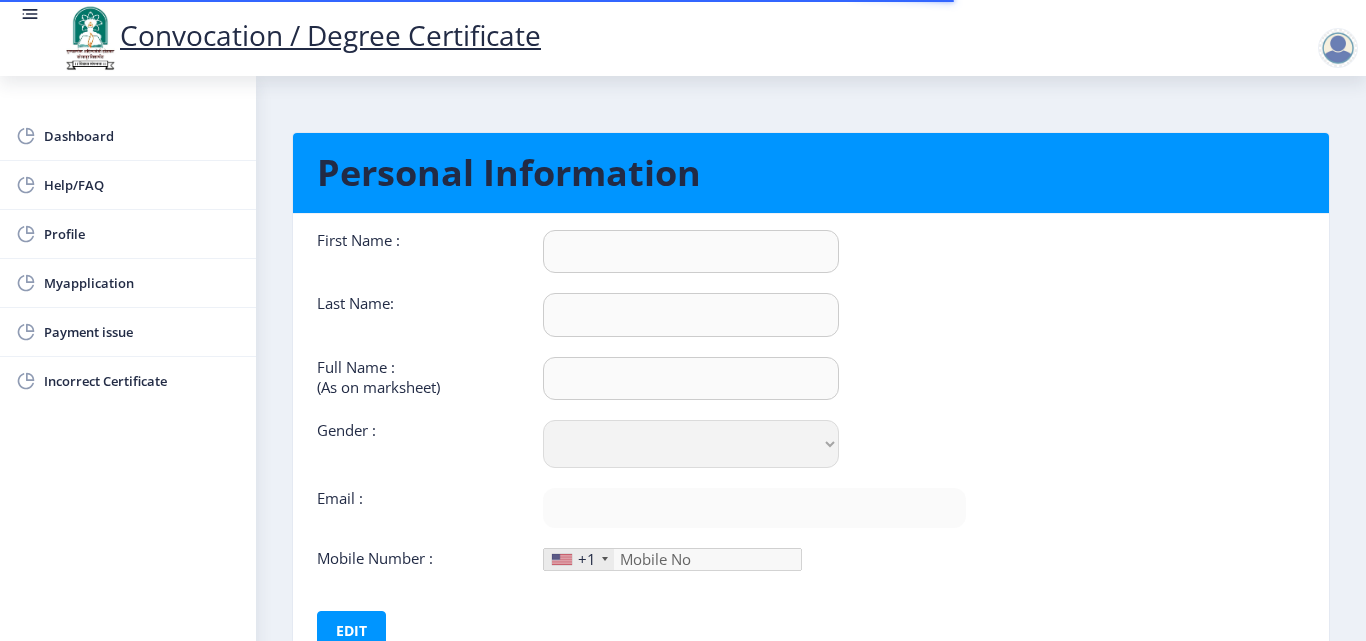 type on "[PERSON_NAME]" 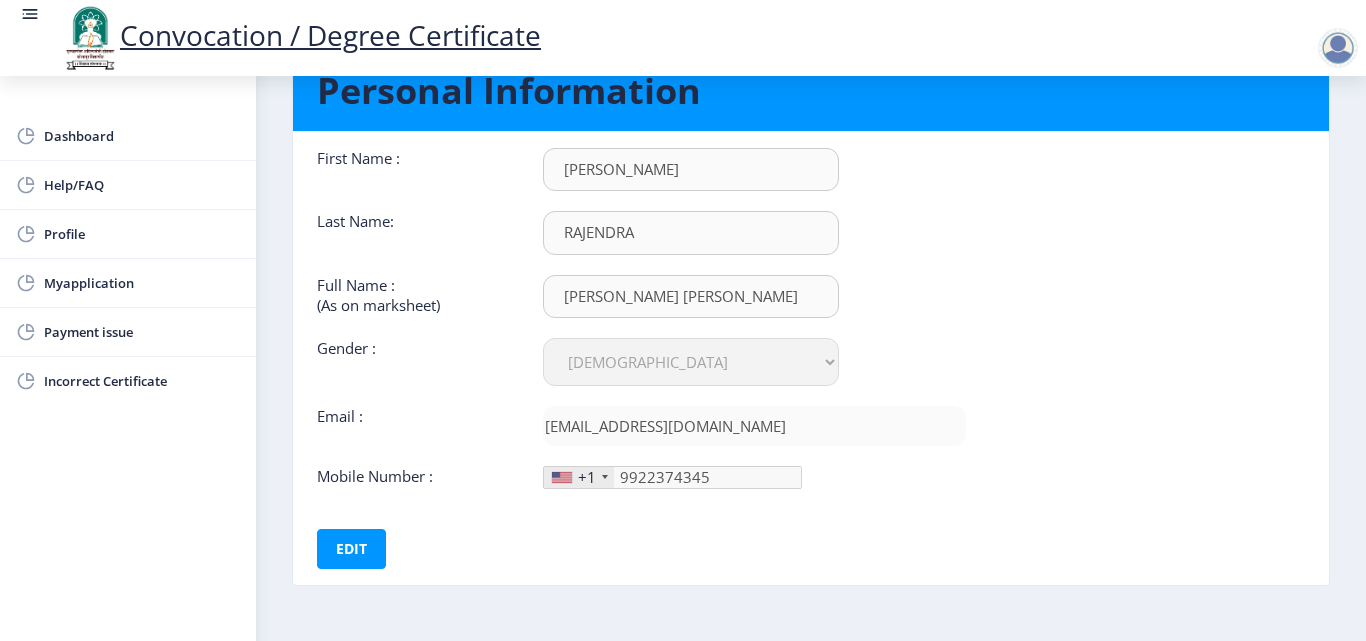 scroll, scrollTop: 150, scrollLeft: 0, axis: vertical 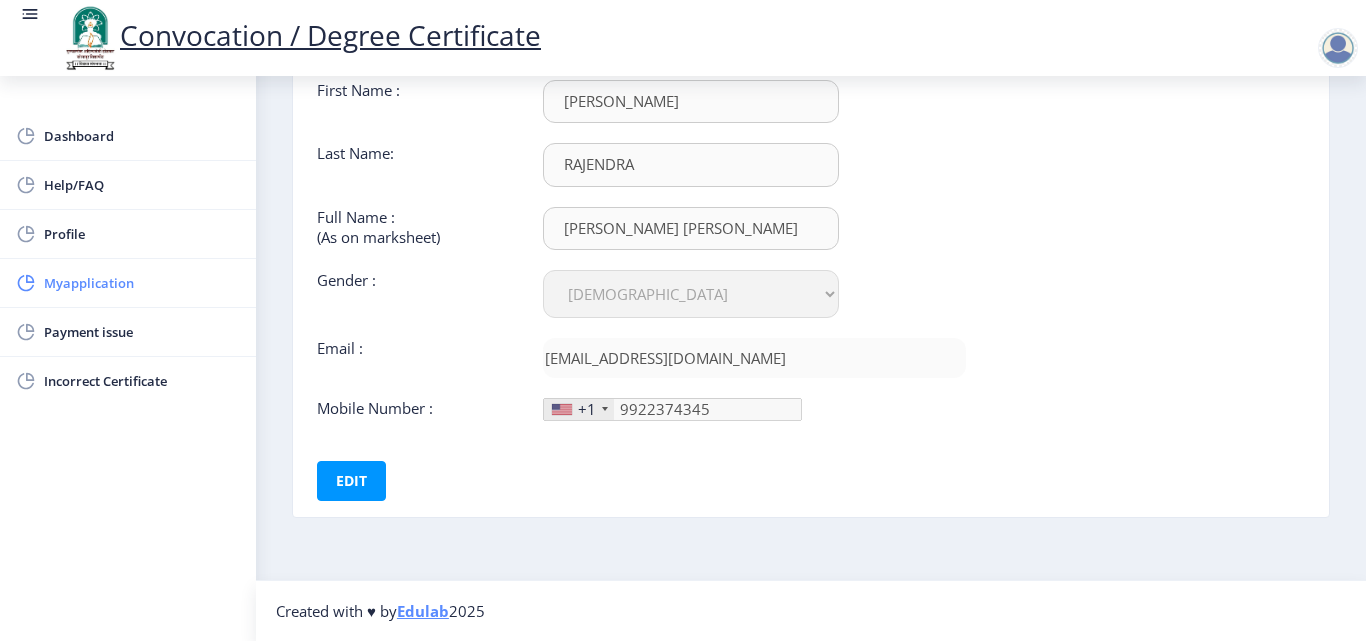 click on "Myapplication" 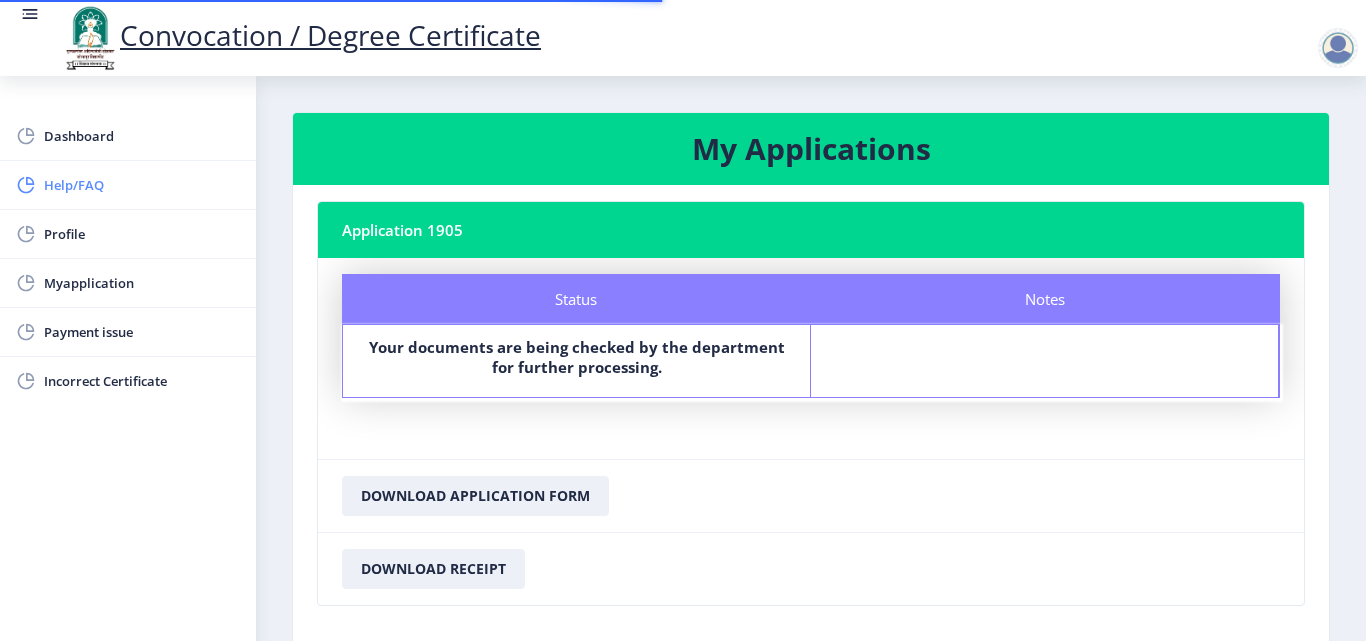 click on "Help/FAQ" 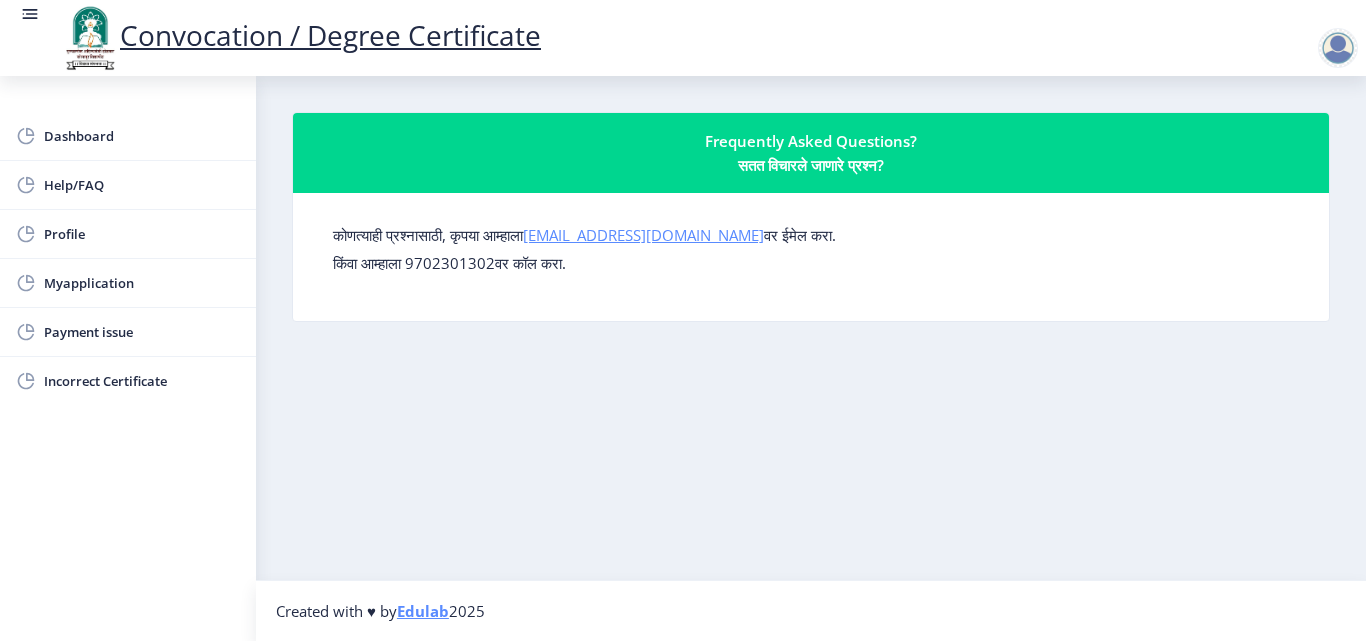 click on "su.sfc@studentscenter.in" 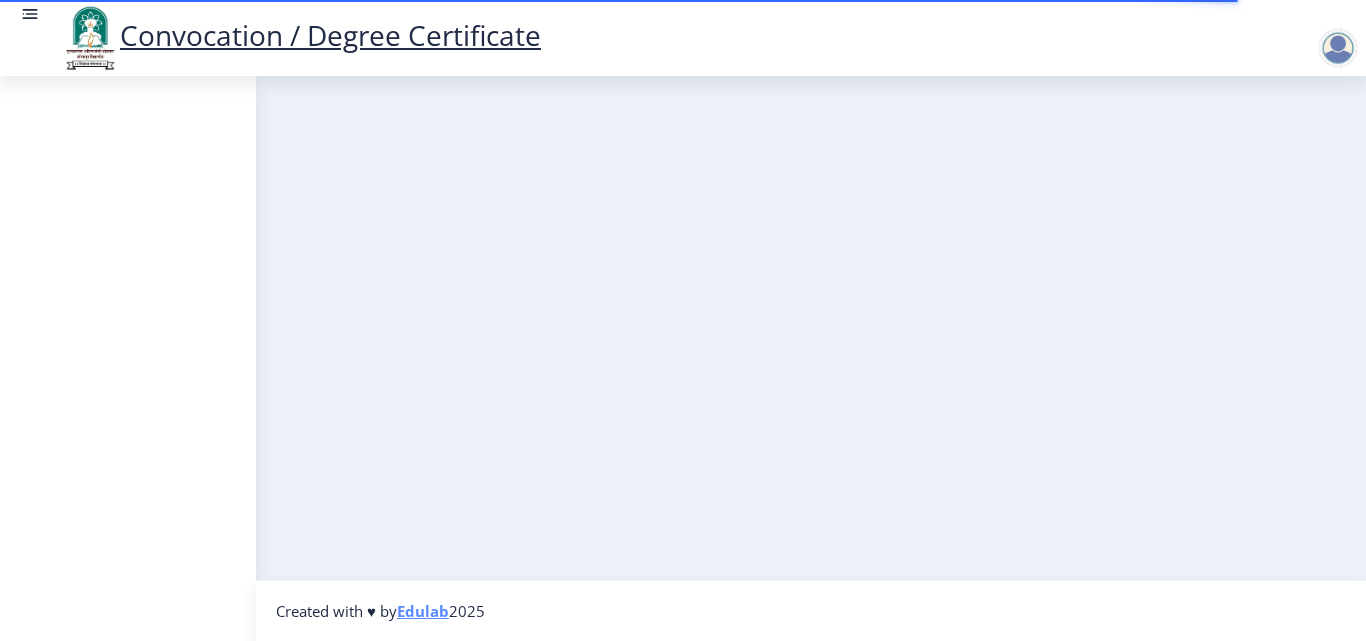 scroll, scrollTop: 0, scrollLeft: 0, axis: both 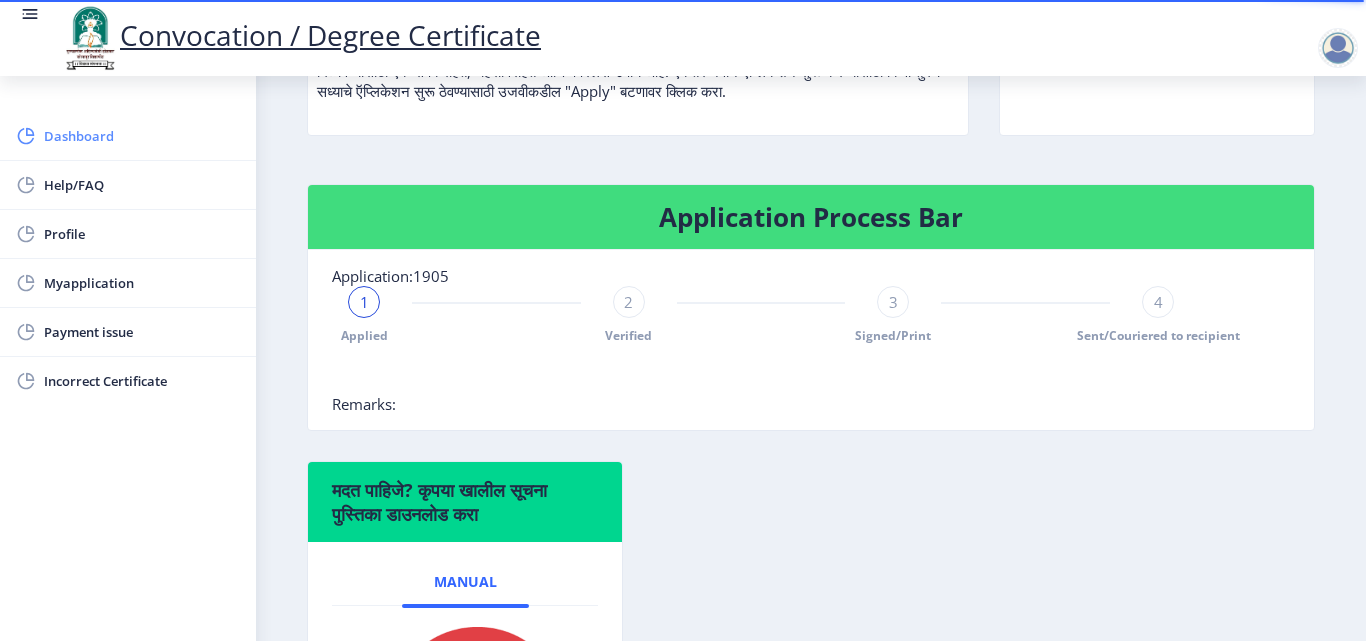 click on "Dashboard" 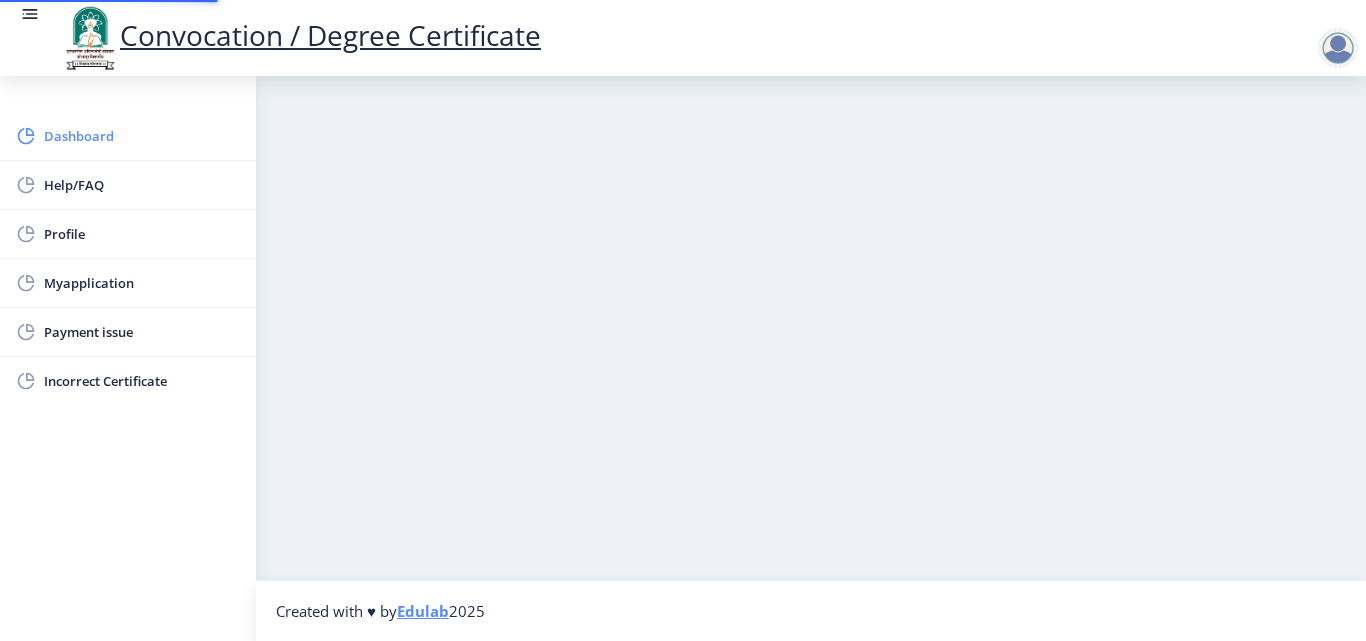 scroll, scrollTop: 0, scrollLeft: 0, axis: both 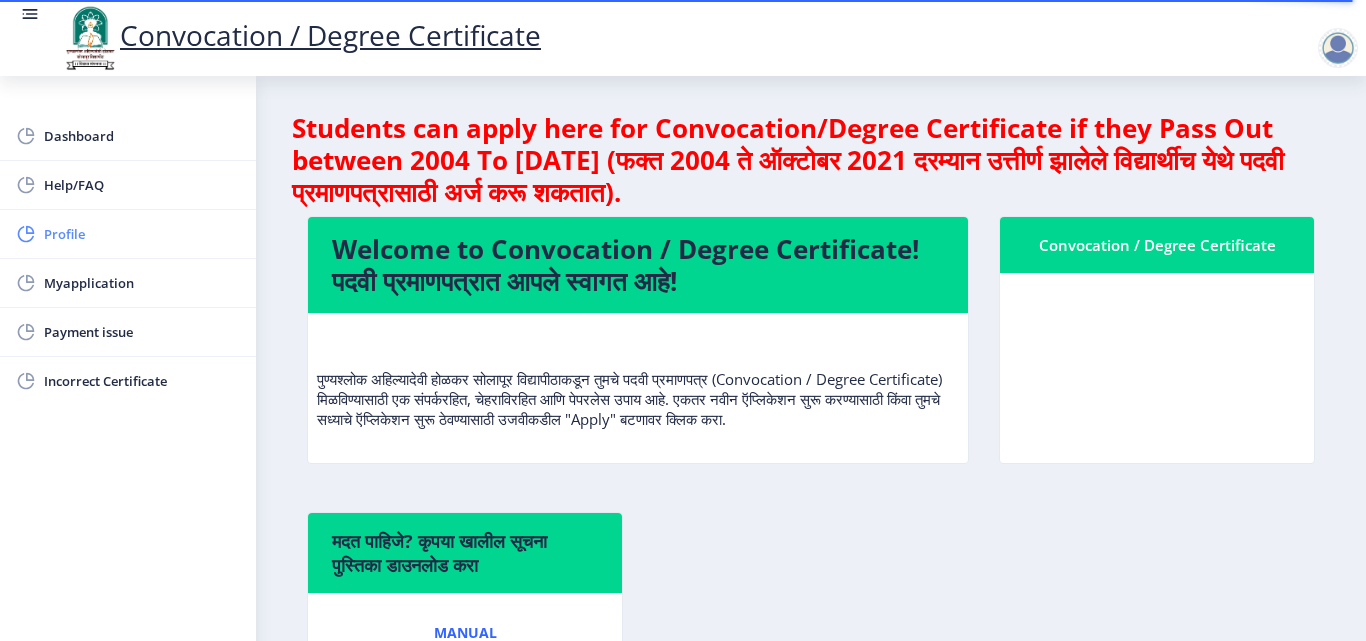 click on "Profile" 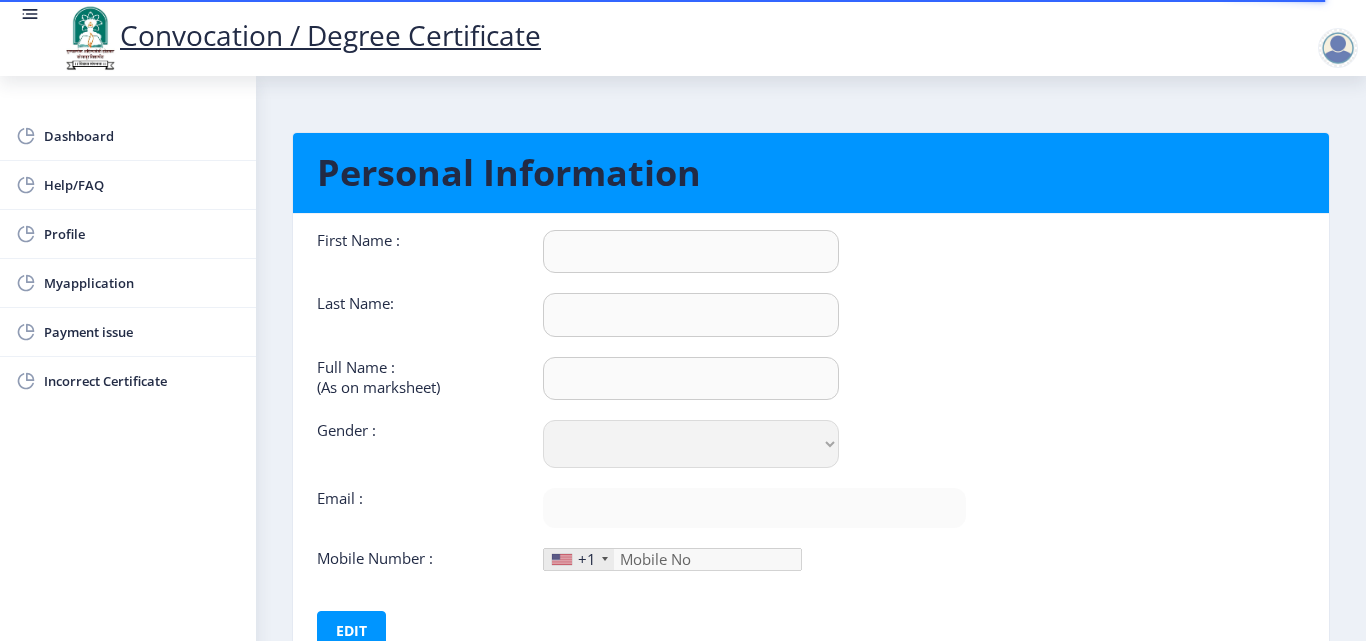 scroll, scrollTop: 150, scrollLeft: 0, axis: vertical 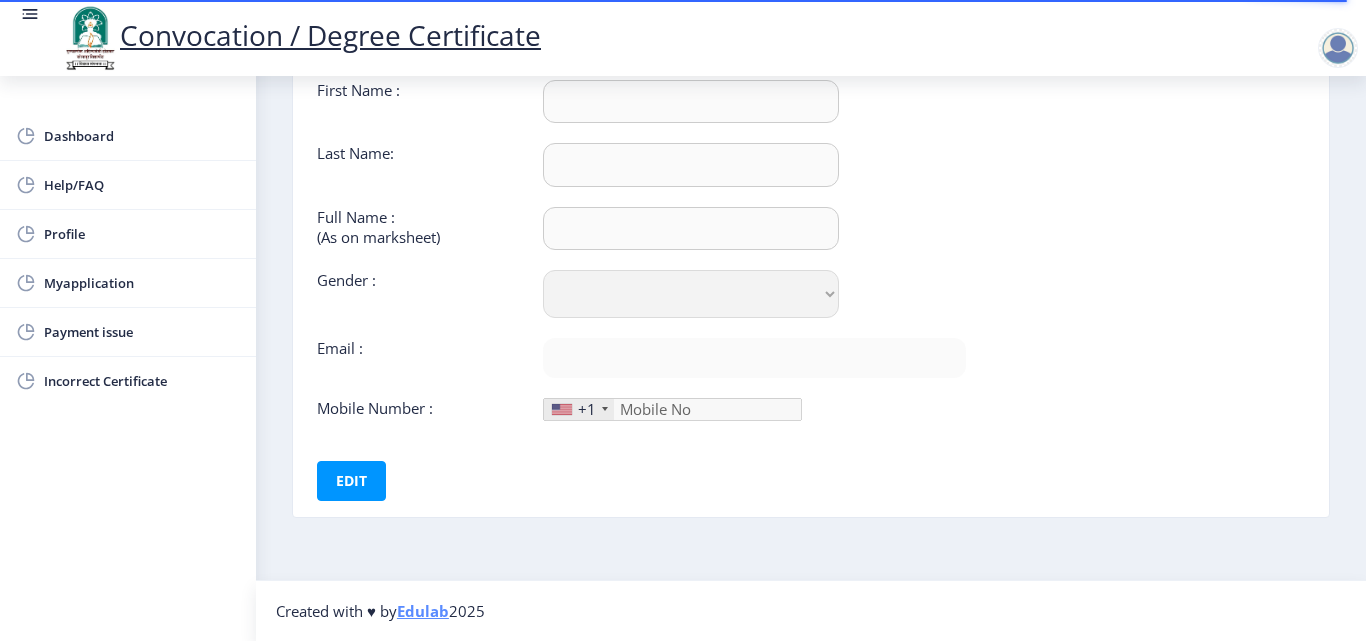 type on "[PERSON_NAME]" 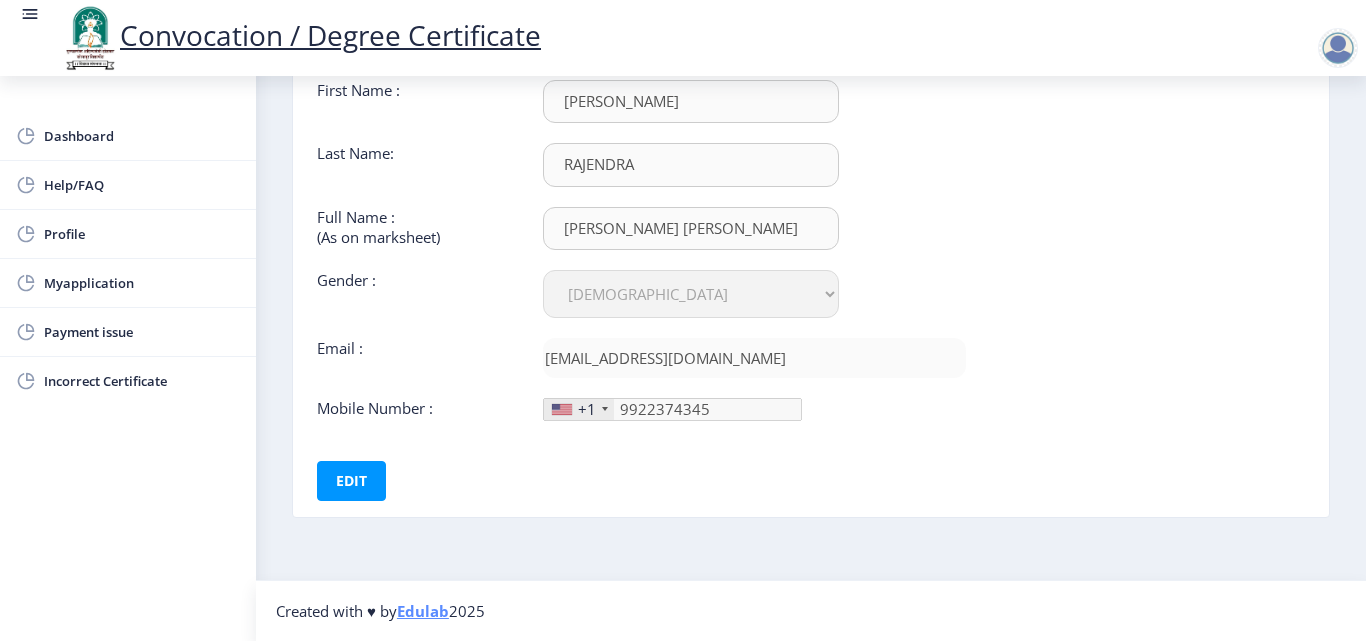 scroll, scrollTop: 56, scrollLeft: 0, axis: vertical 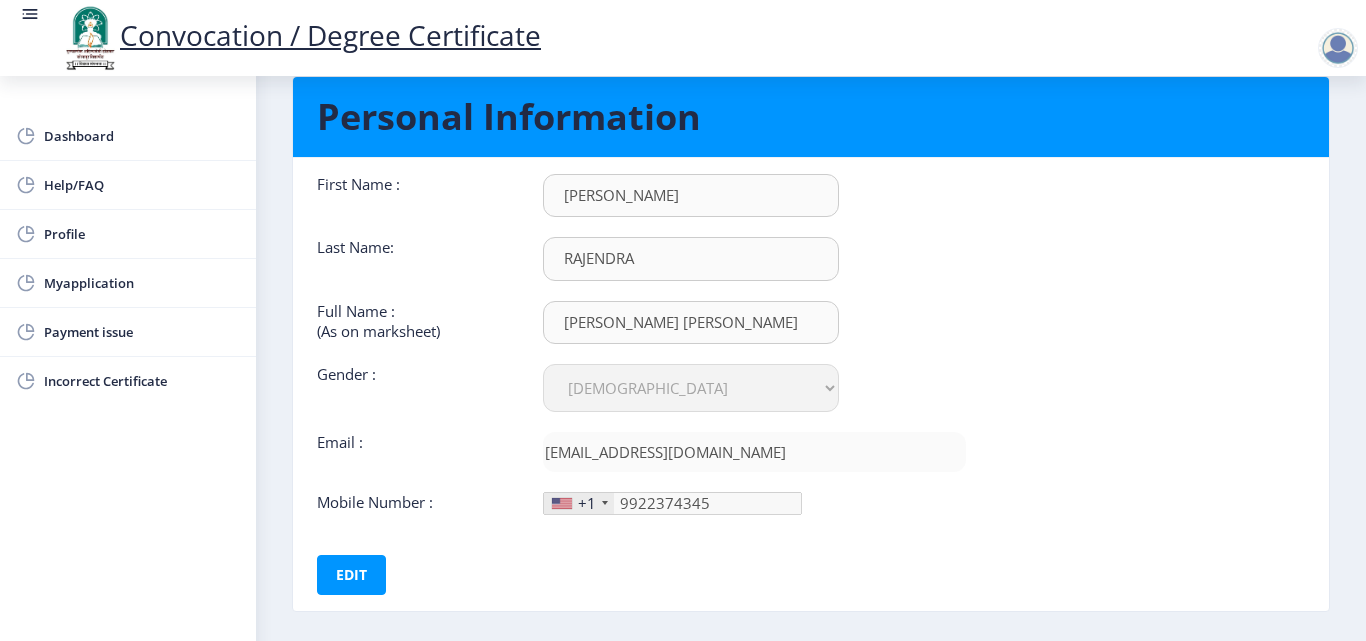 type on "[PHONE_NUMBER]" 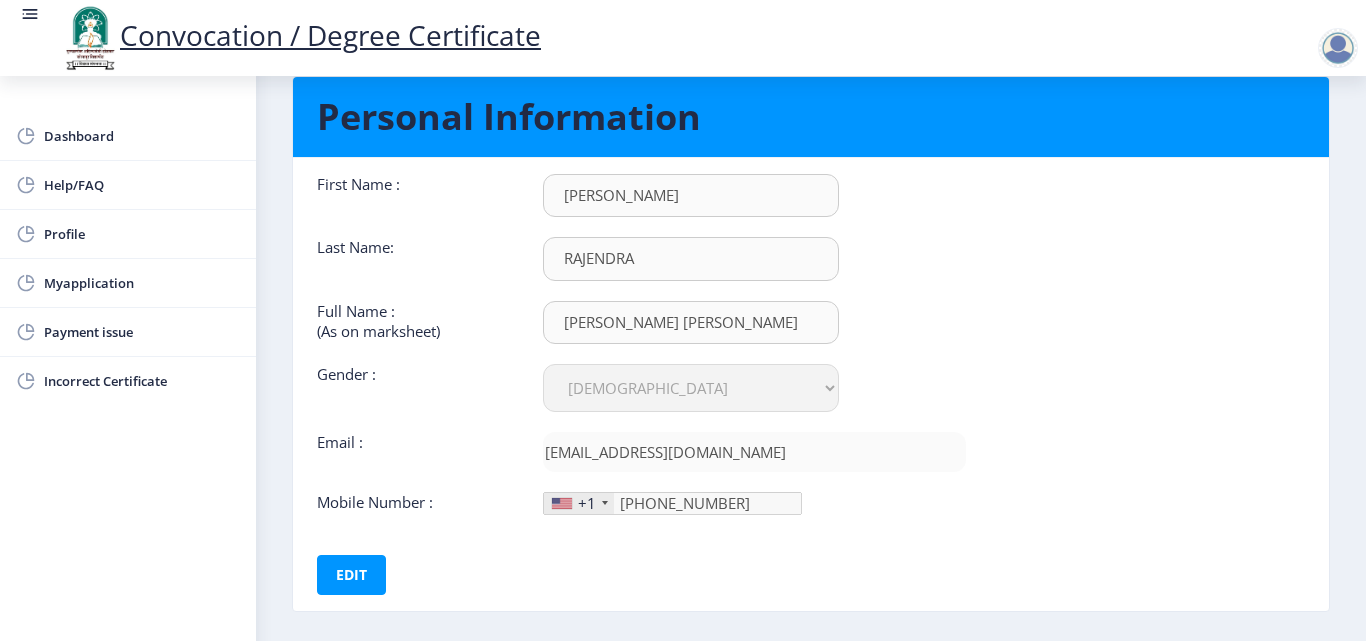 scroll, scrollTop: 0, scrollLeft: 0, axis: both 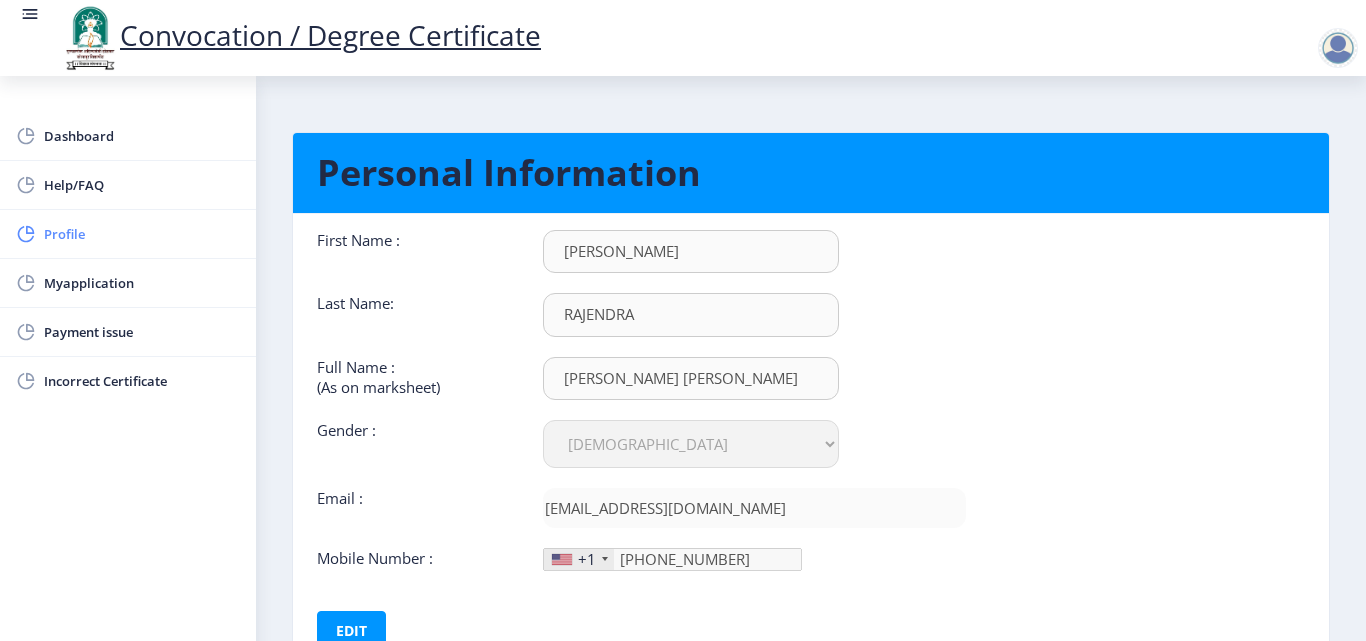 click on "Profile" 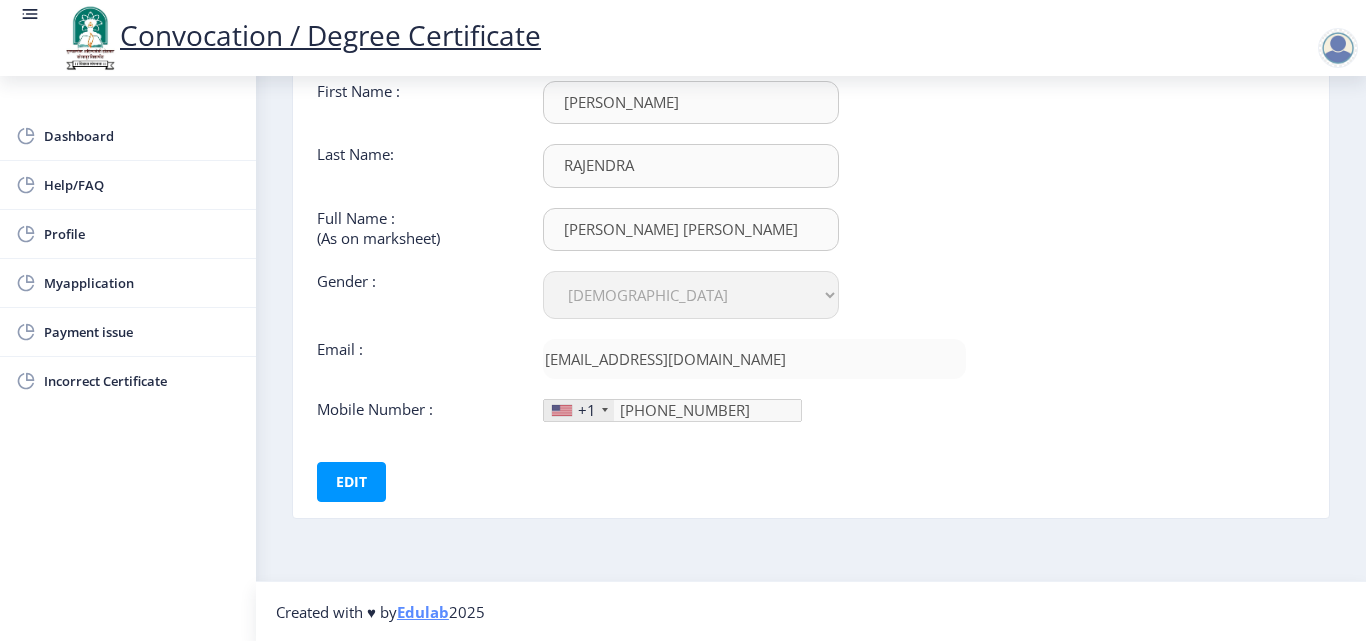 scroll, scrollTop: 150, scrollLeft: 0, axis: vertical 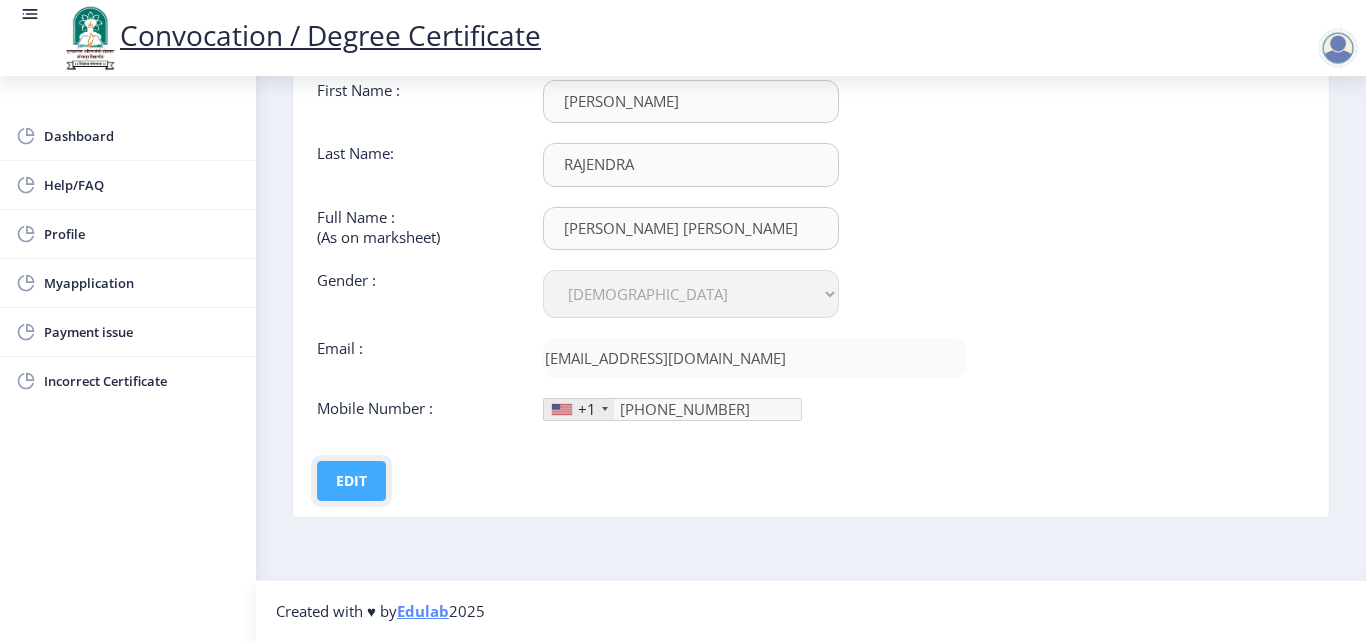 click on "Edit" 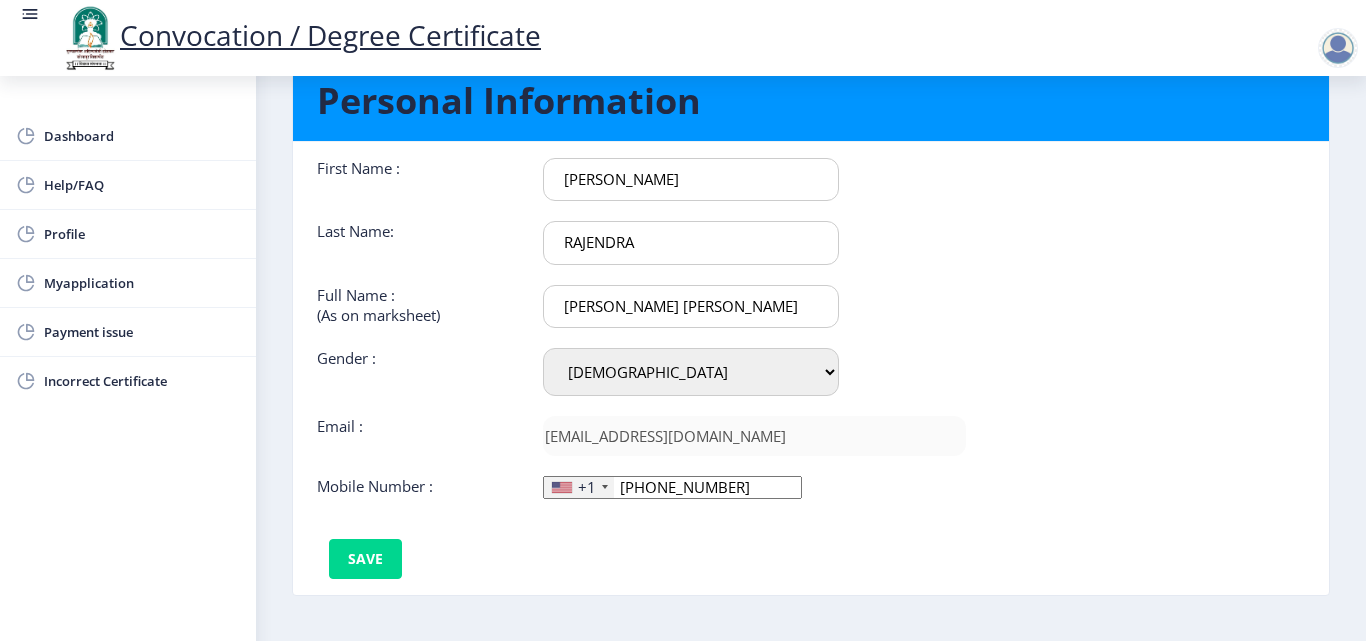 scroll, scrollTop: 0, scrollLeft: 0, axis: both 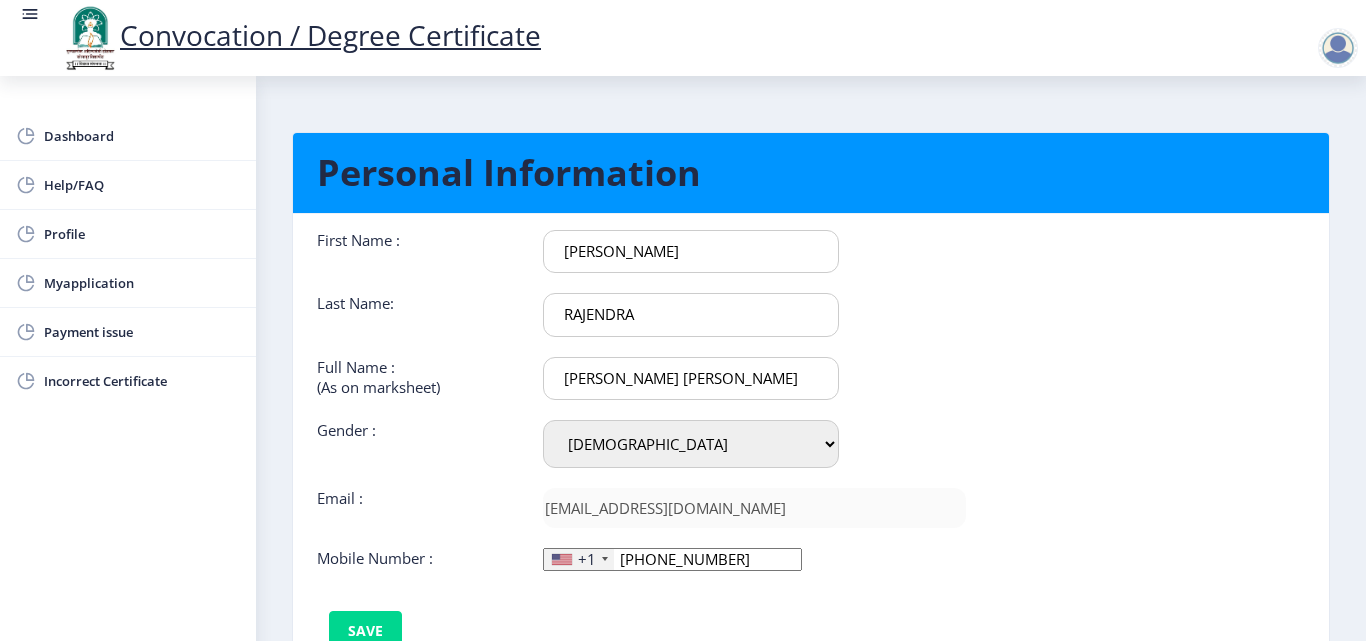 click on "RAJENDRA" at bounding box center [691, 251] 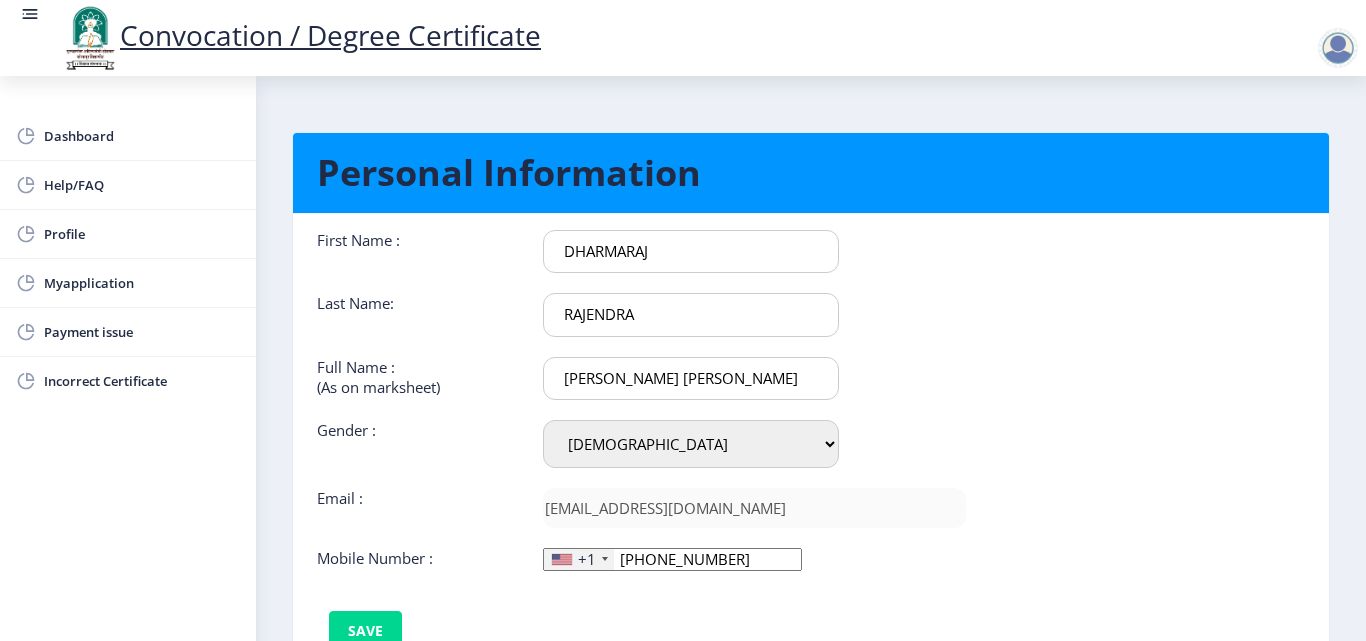 type on "DHARMARAJ" 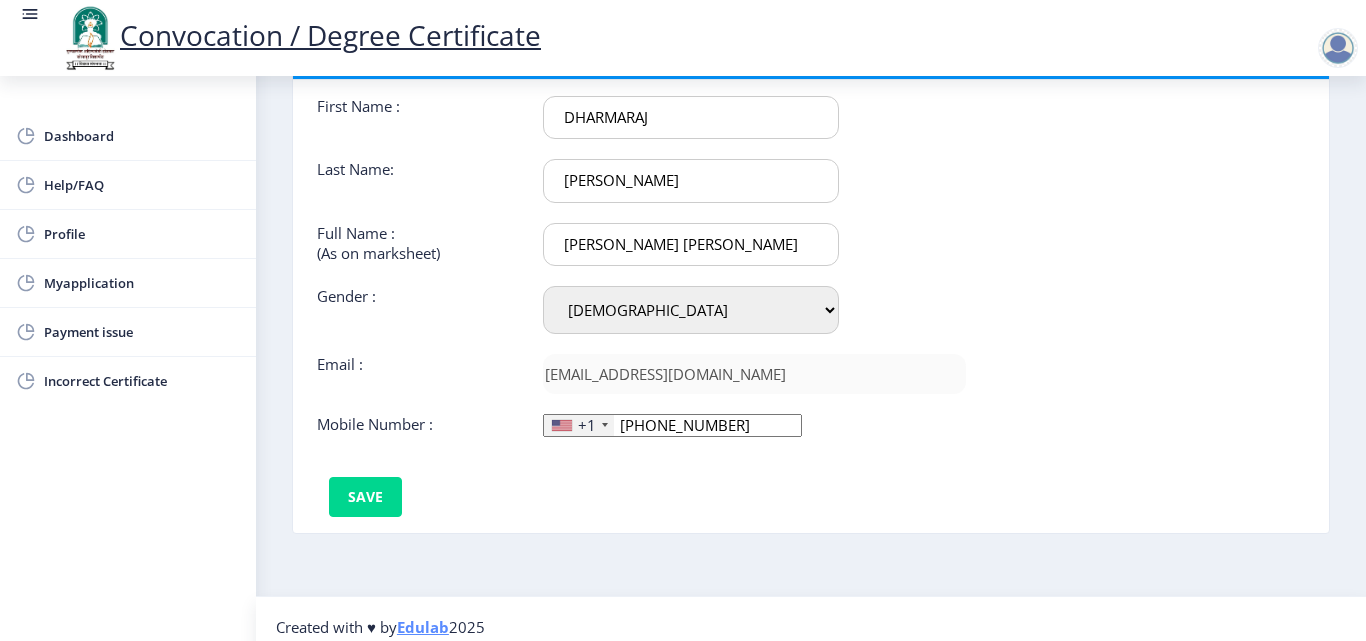 scroll, scrollTop: 150, scrollLeft: 0, axis: vertical 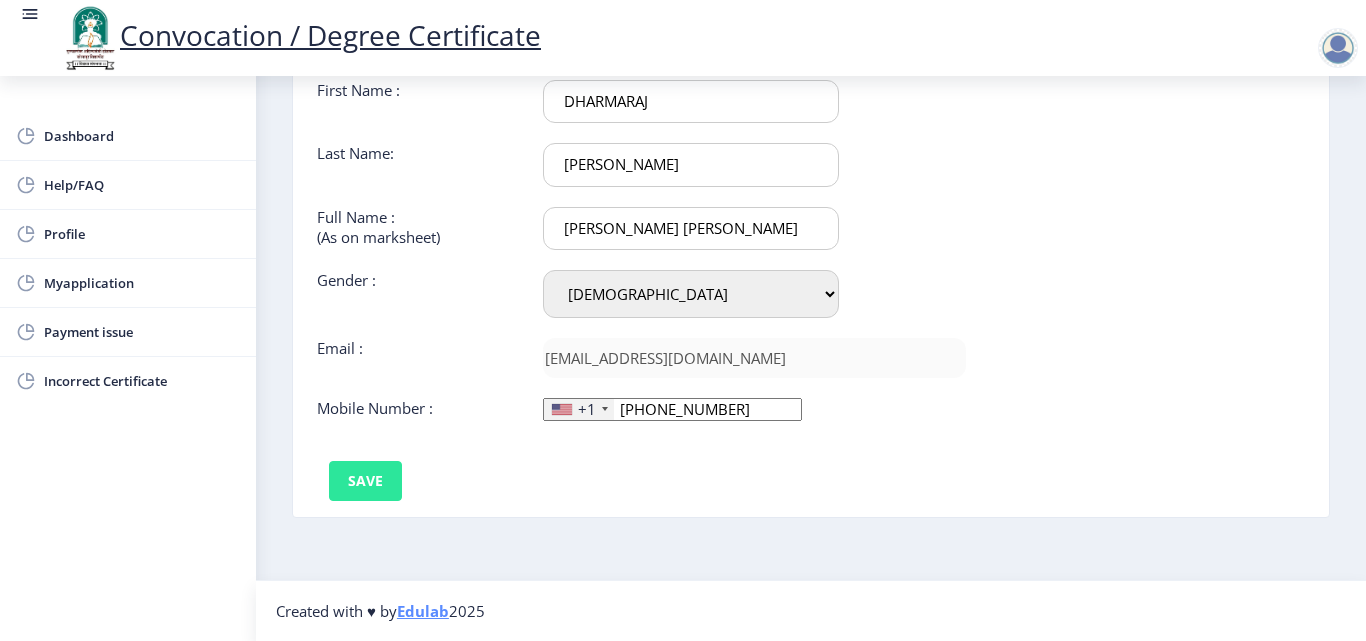 type on "[PERSON_NAME]" 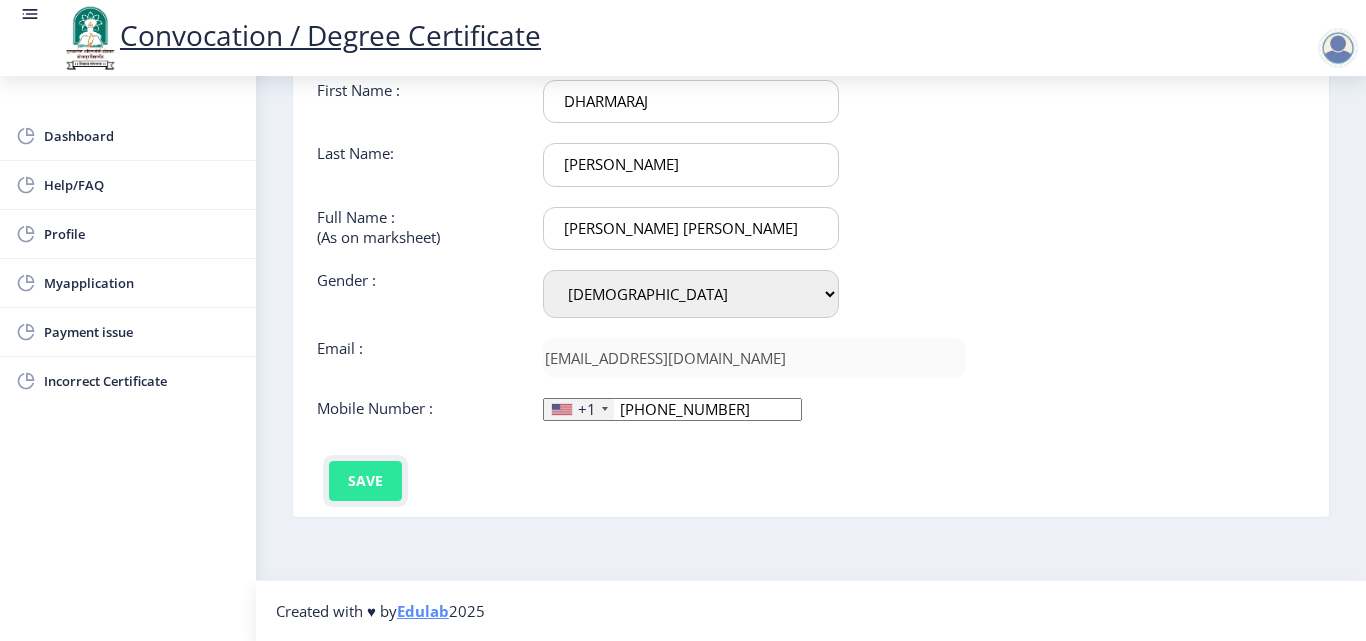 click on "Save" 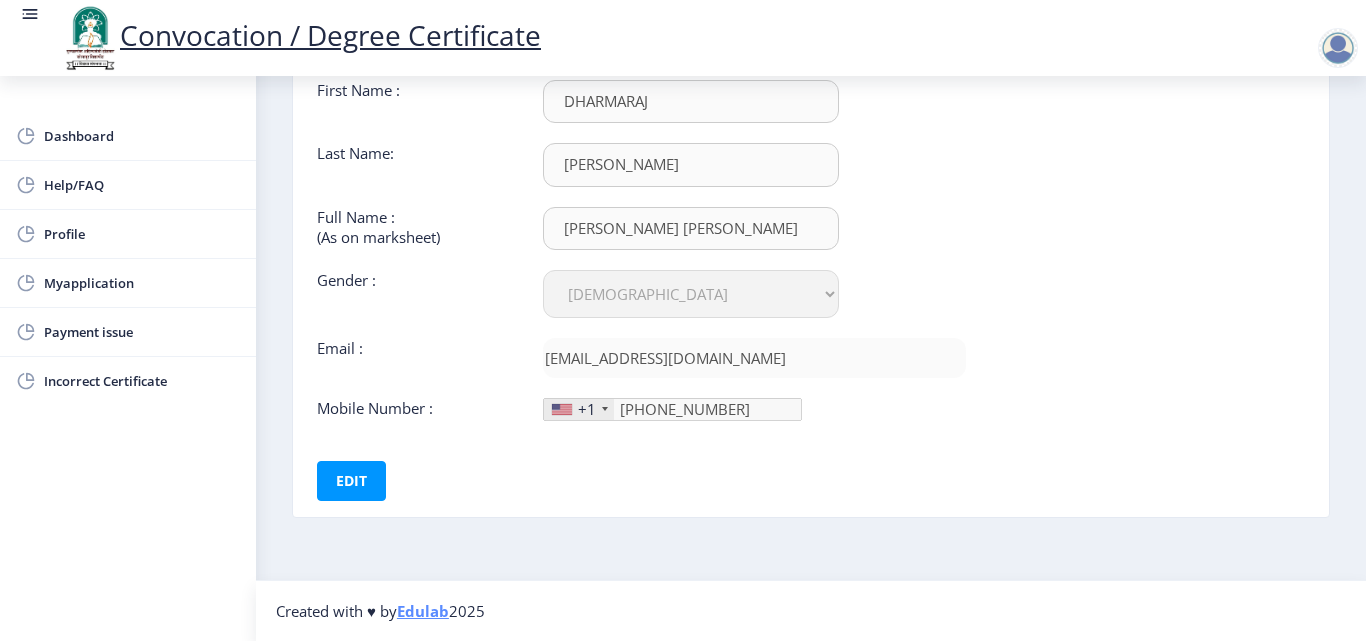 scroll, scrollTop: 0, scrollLeft: 0, axis: both 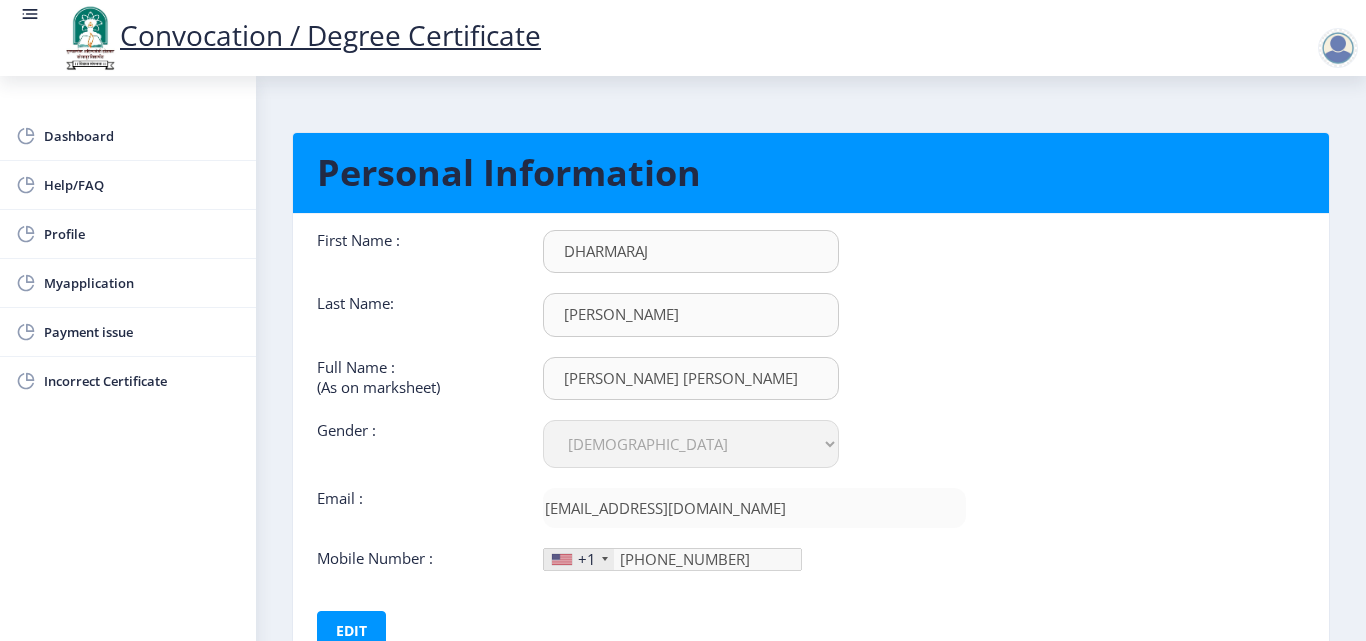 click 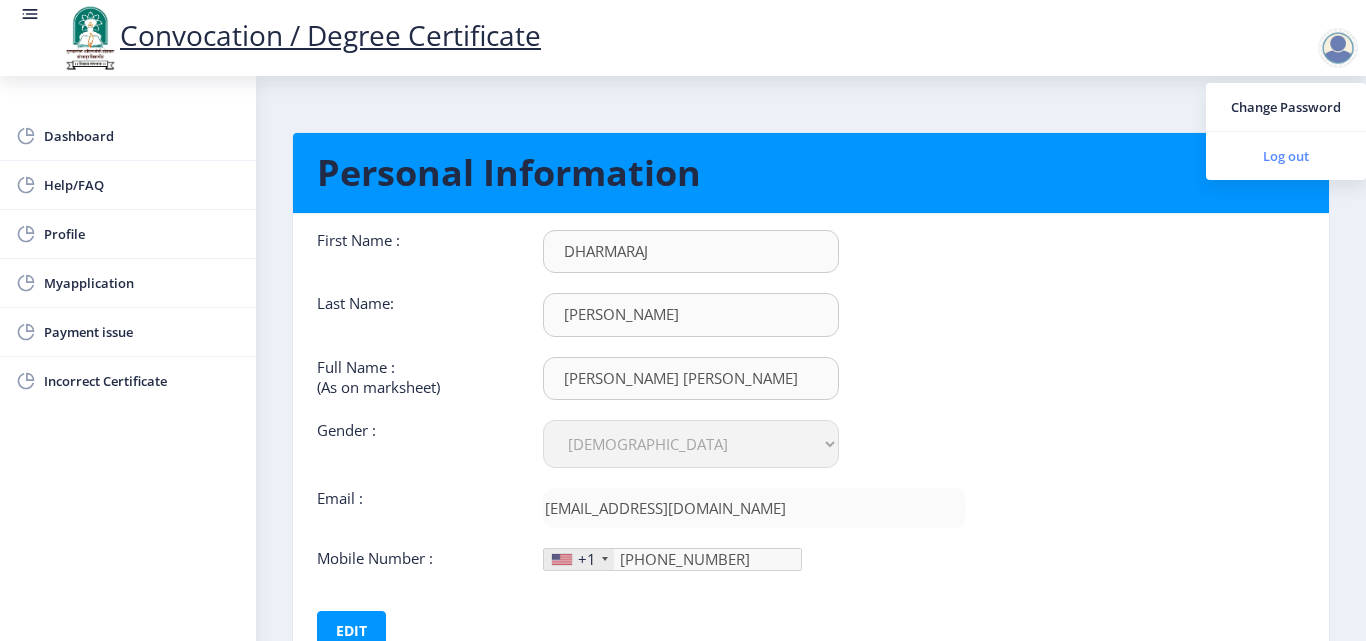 click on "Log out" at bounding box center (1286, 156) 